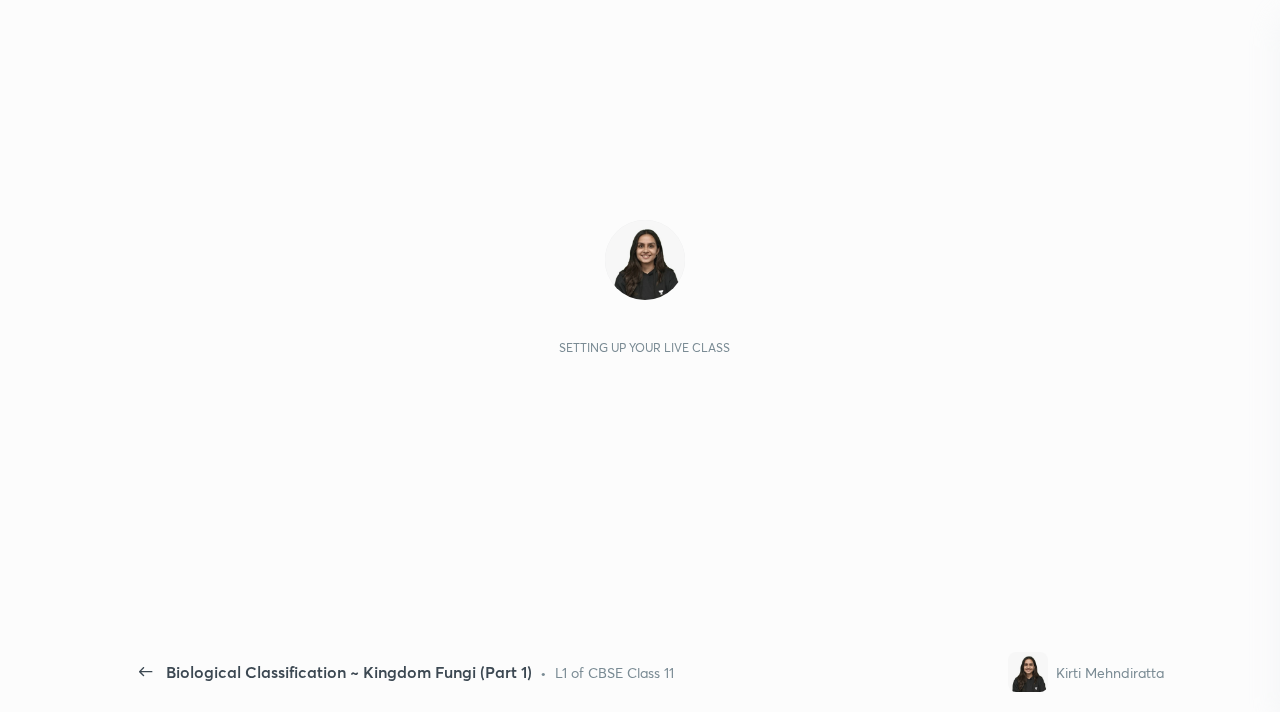 scroll, scrollTop: 0, scrollLeft: 0, axis: both 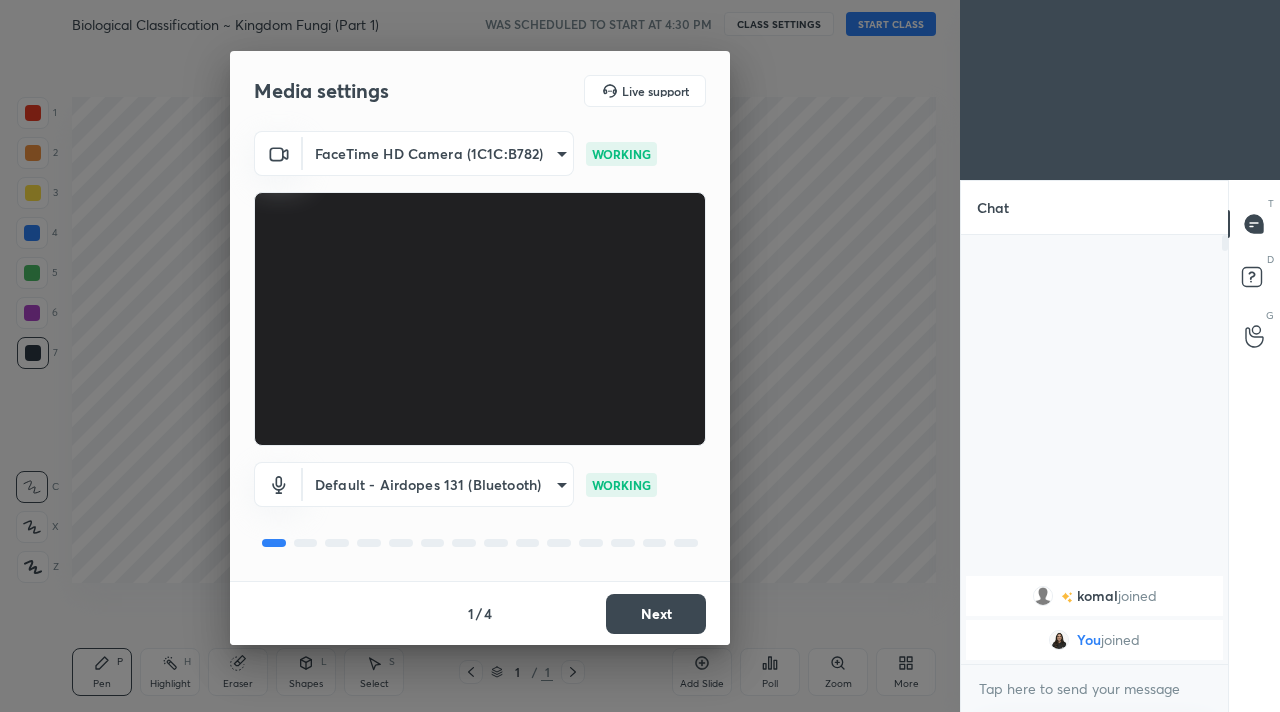 click on "Next" at bounding box center (656, 614) 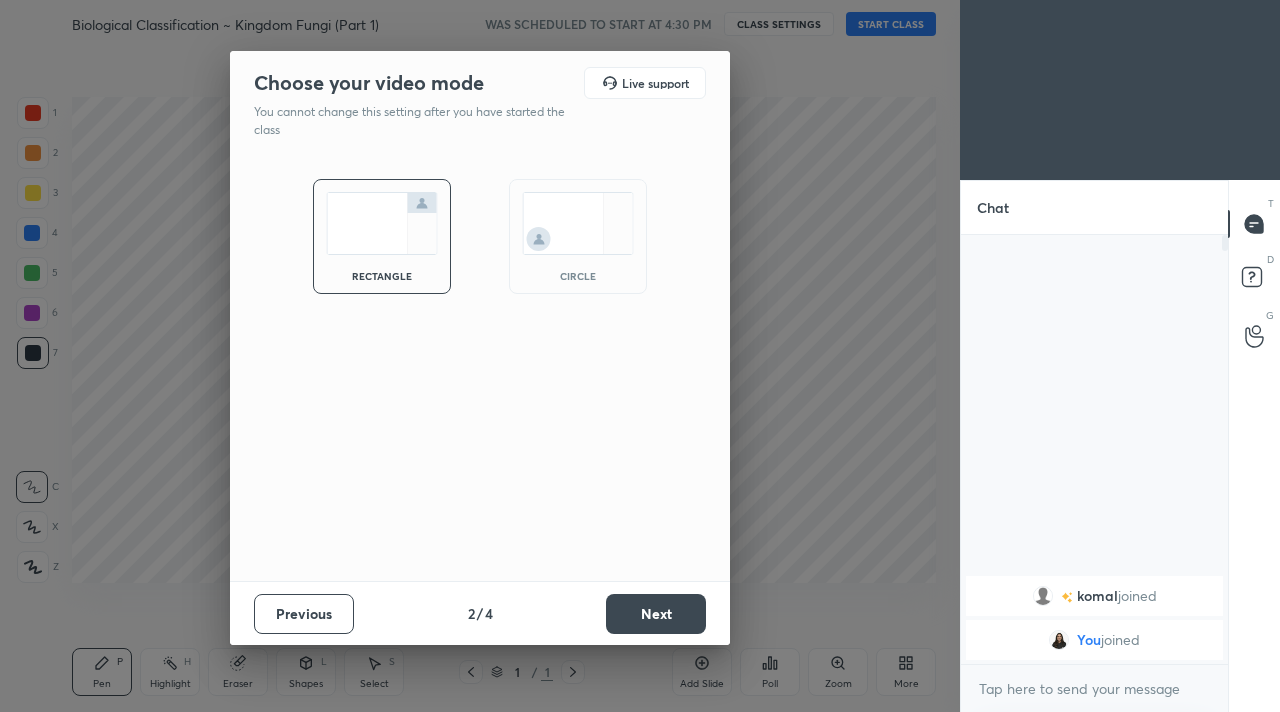 click on "Next" at bounding box center (656, 614) 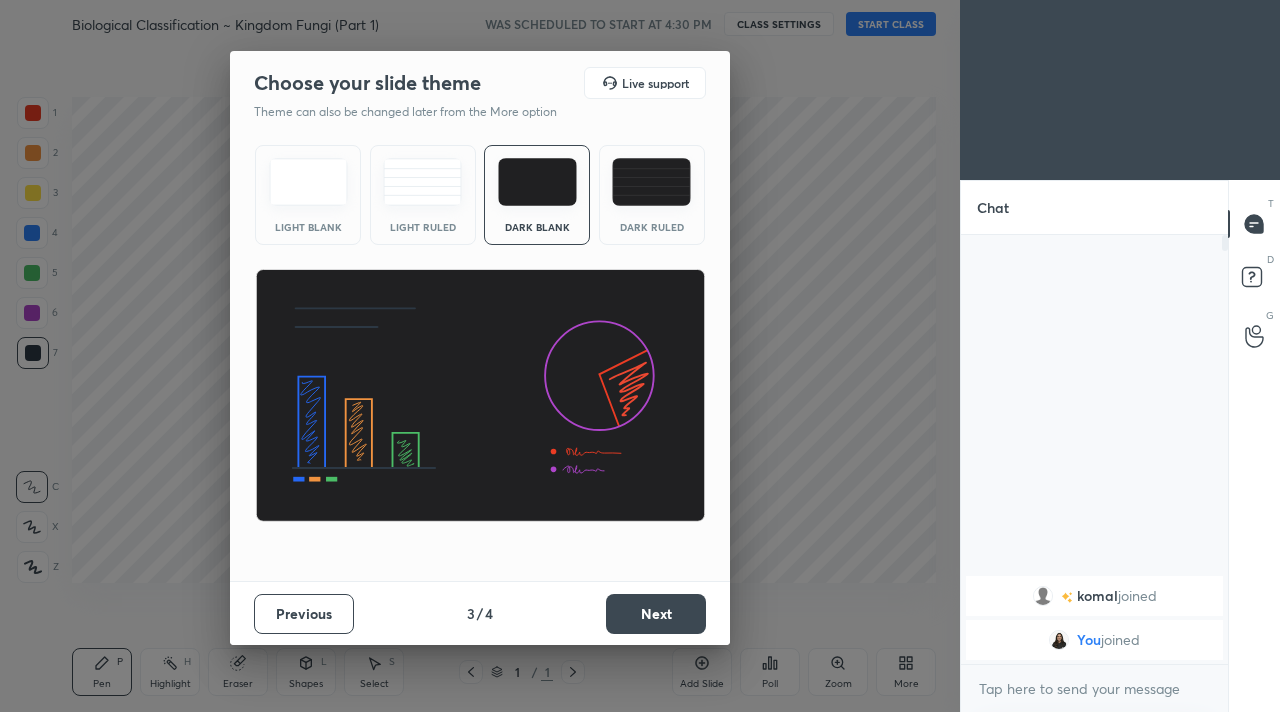 click on "Next" at bounding box center (656, 614) 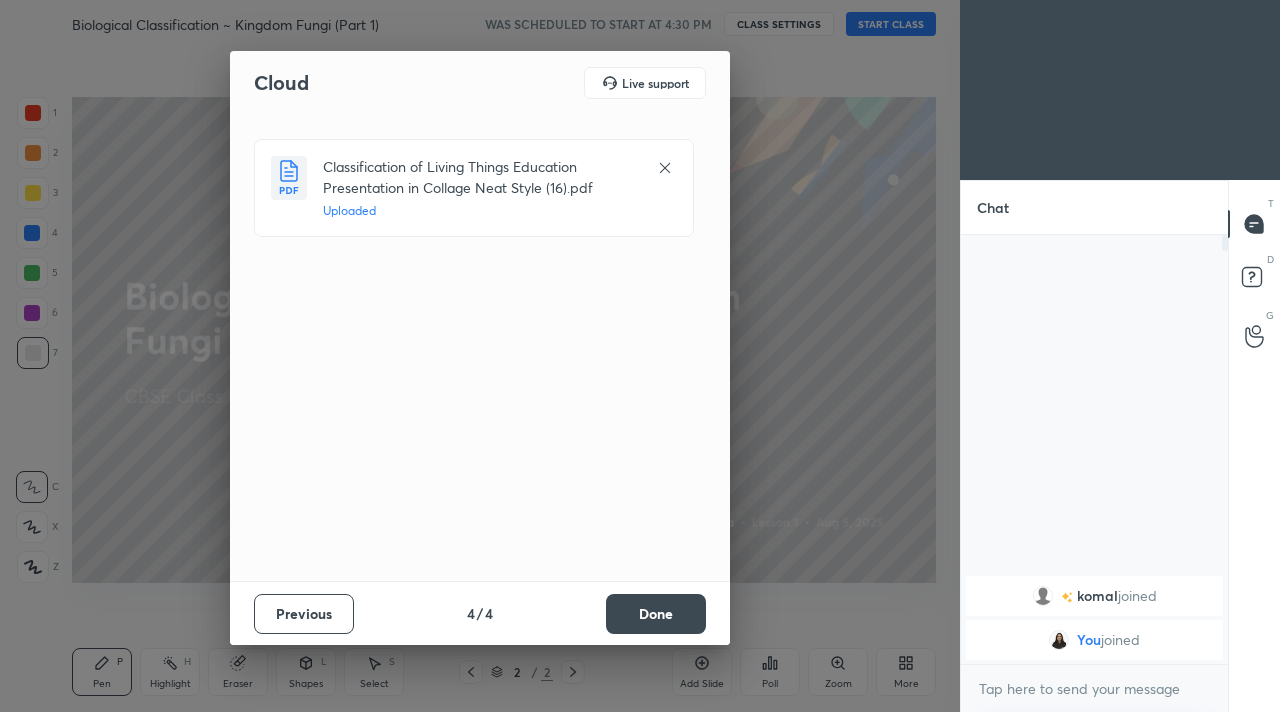 click on "Done" at bounding box center (656, 614) 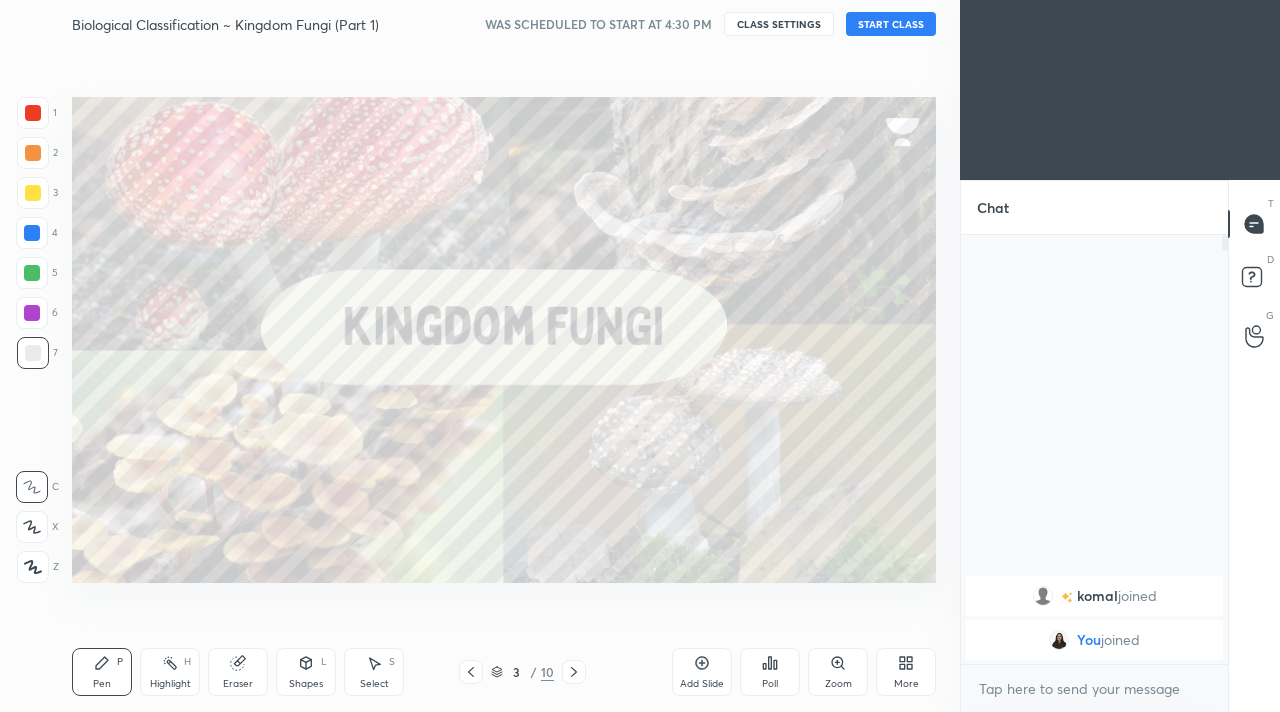 click on "START CLASS" at bounding box center (891, 24) 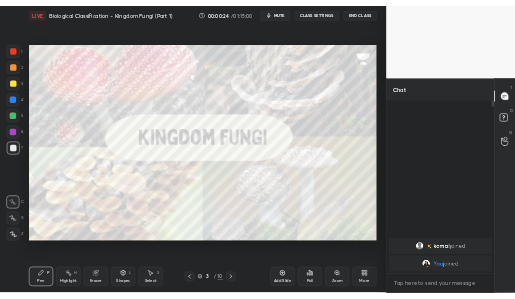 scroll, scrollTop: 171, scrollLeft: 313, axis: both 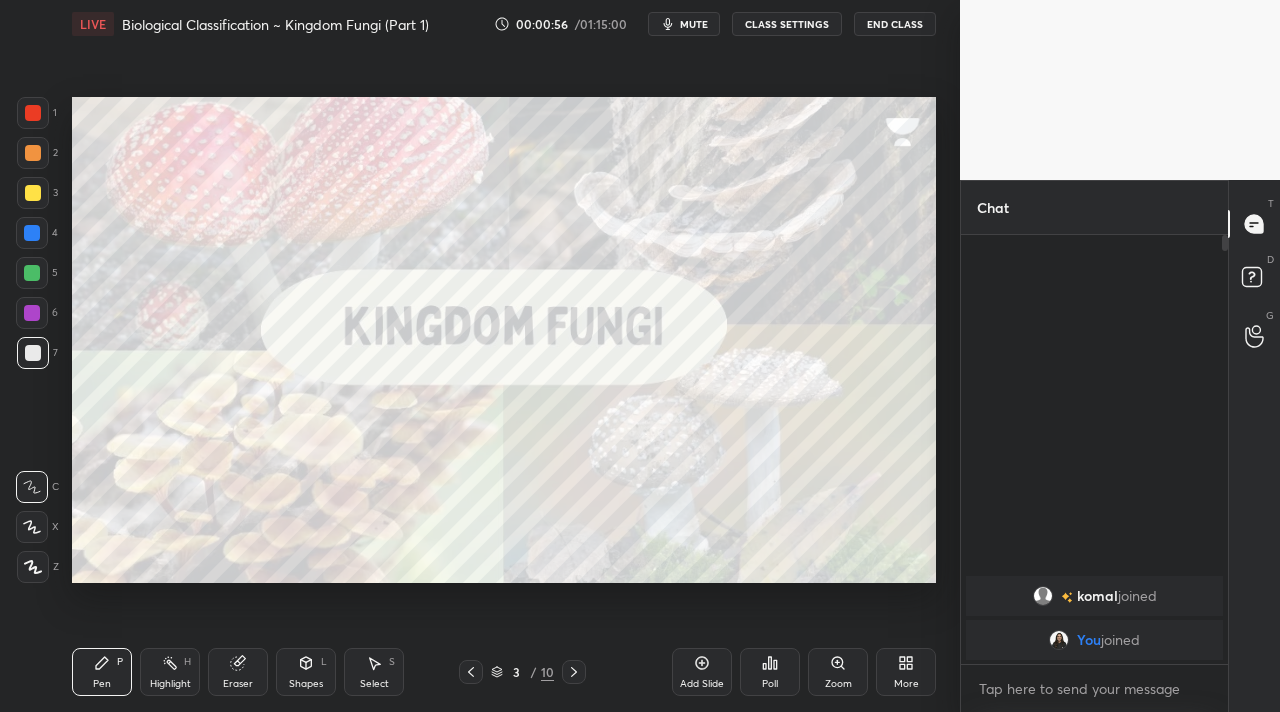click at bounding box center (33, 567) 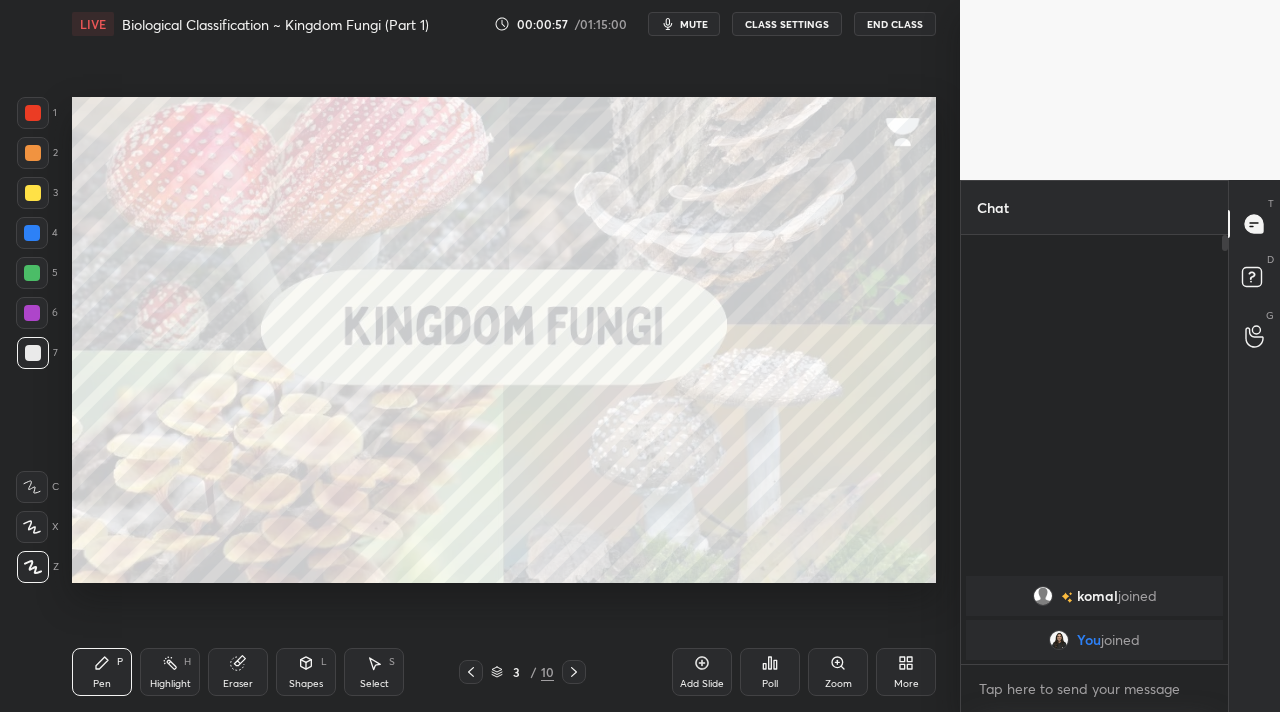click on "Highlight H" at bounding box center [170, 672] 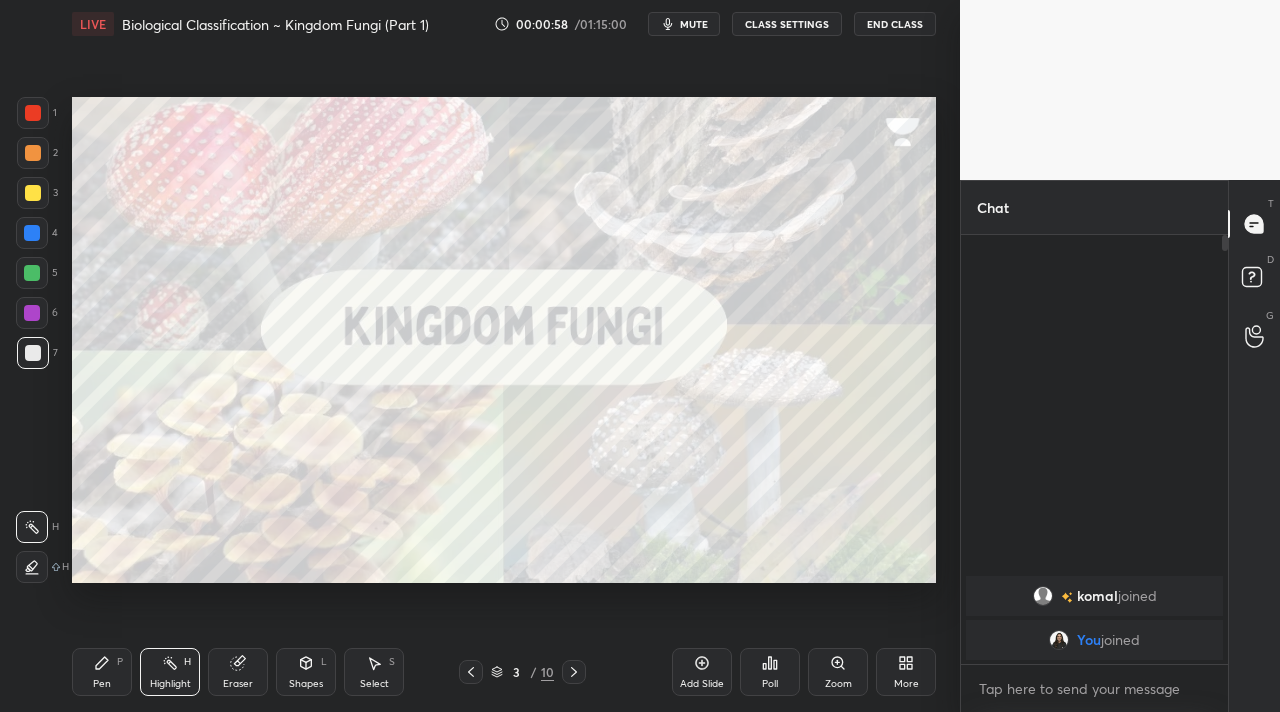 drag, startPoint x: 235, startPoint y: 682, endPoint x: 203, endPoint y: 668, distance: 34.928497 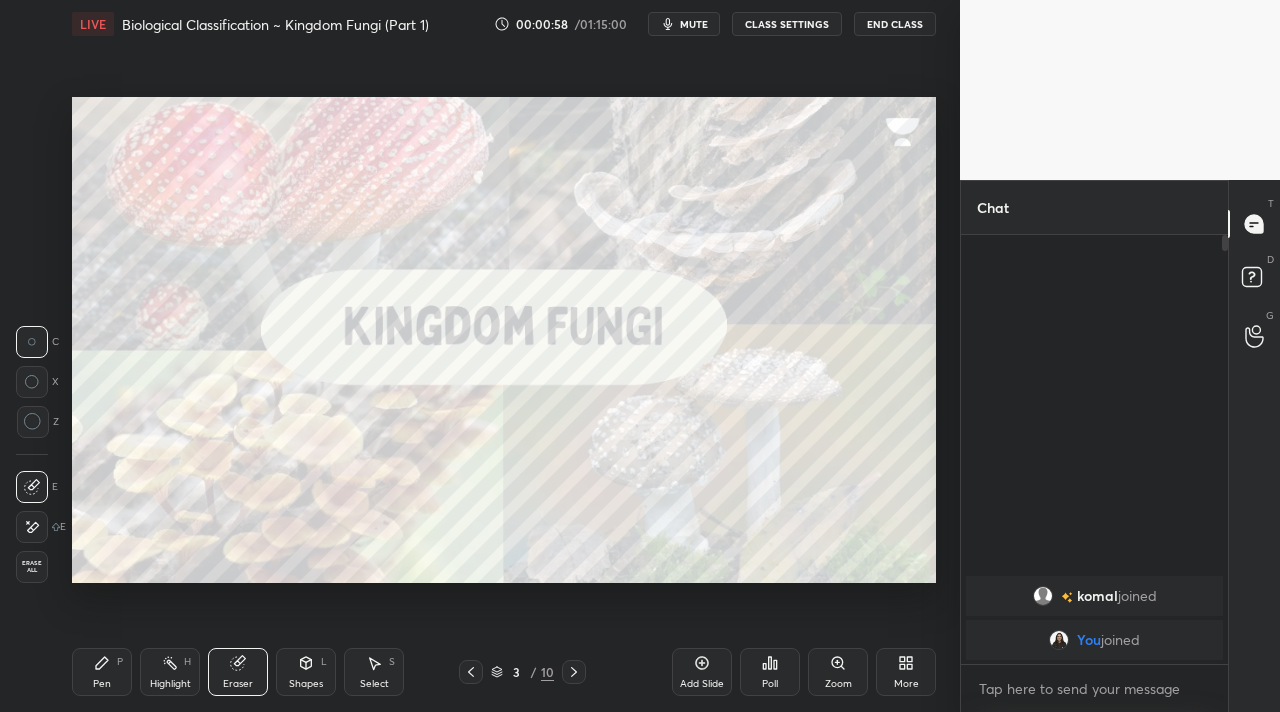 drag, startPoint x: 172, startPoint y: 658, endPoint x: 161, endPoint y: 617, distance: 42.44997 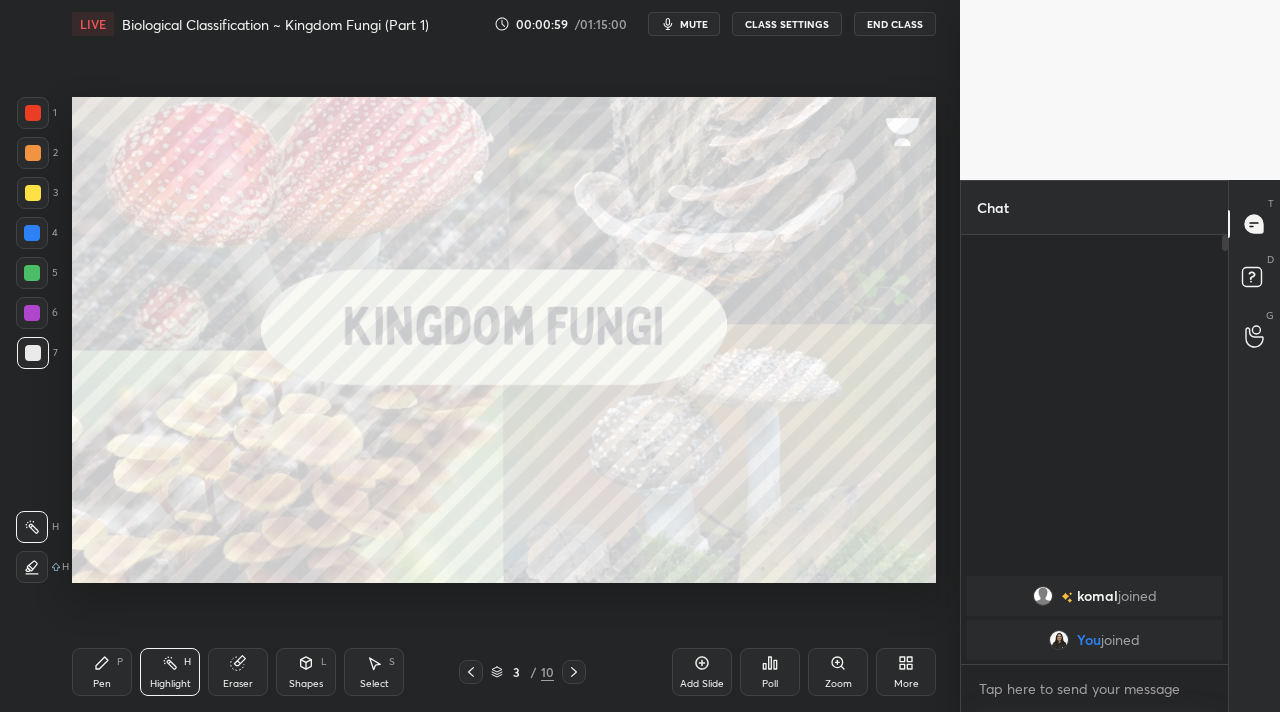 click at bounding box center [32, 233] 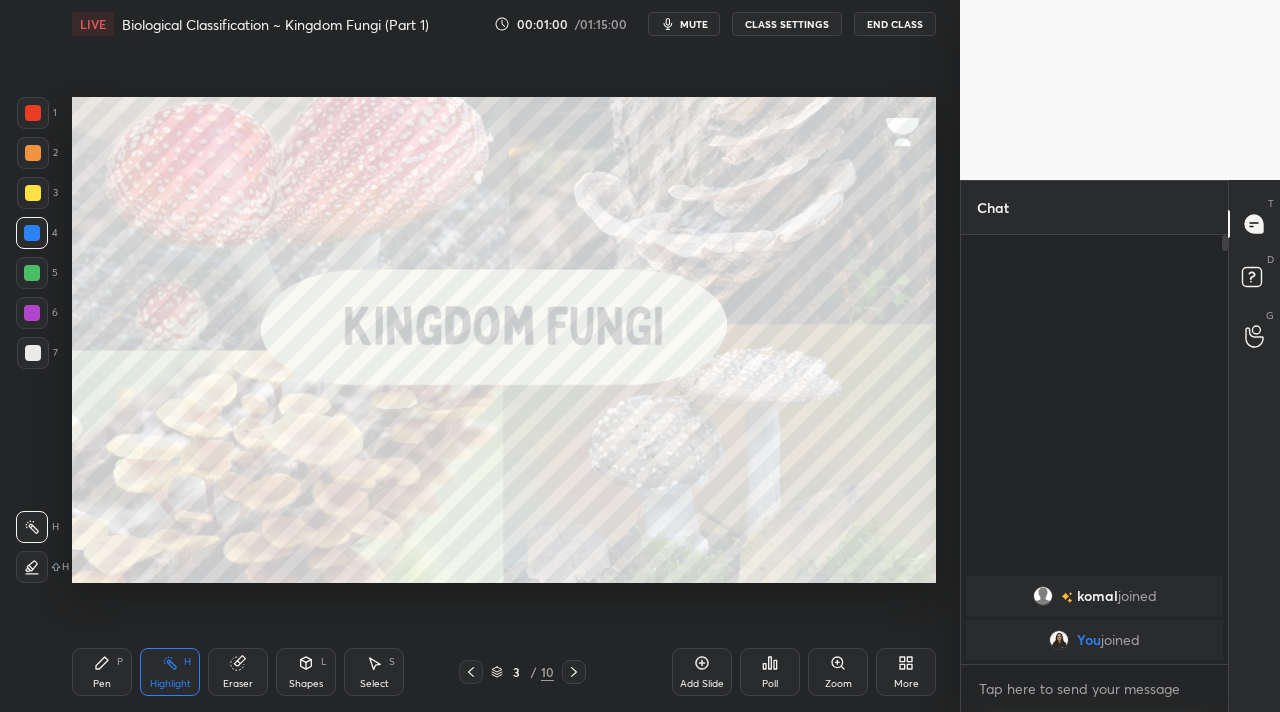 drag, startPoint x: 295, startPoint y: 691, endPoint x: 298, endPoint y: 680, distance: 11.401754 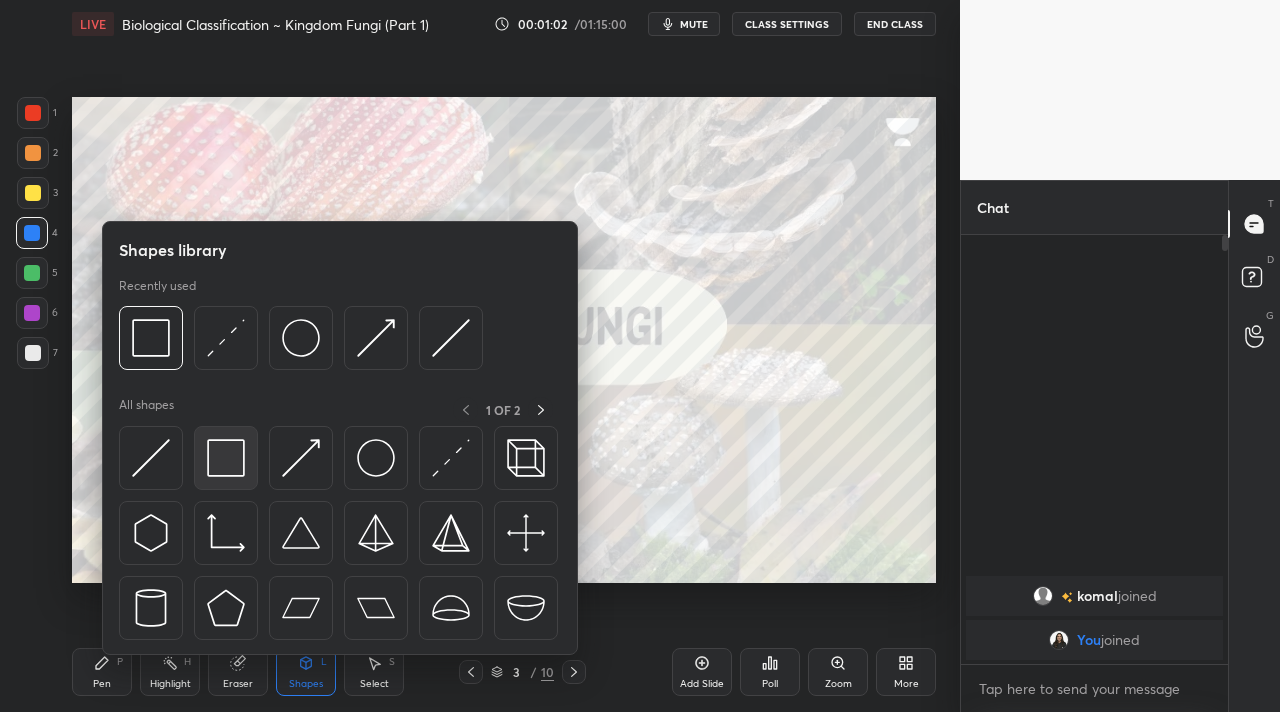 click at bounding box center (226, 458) 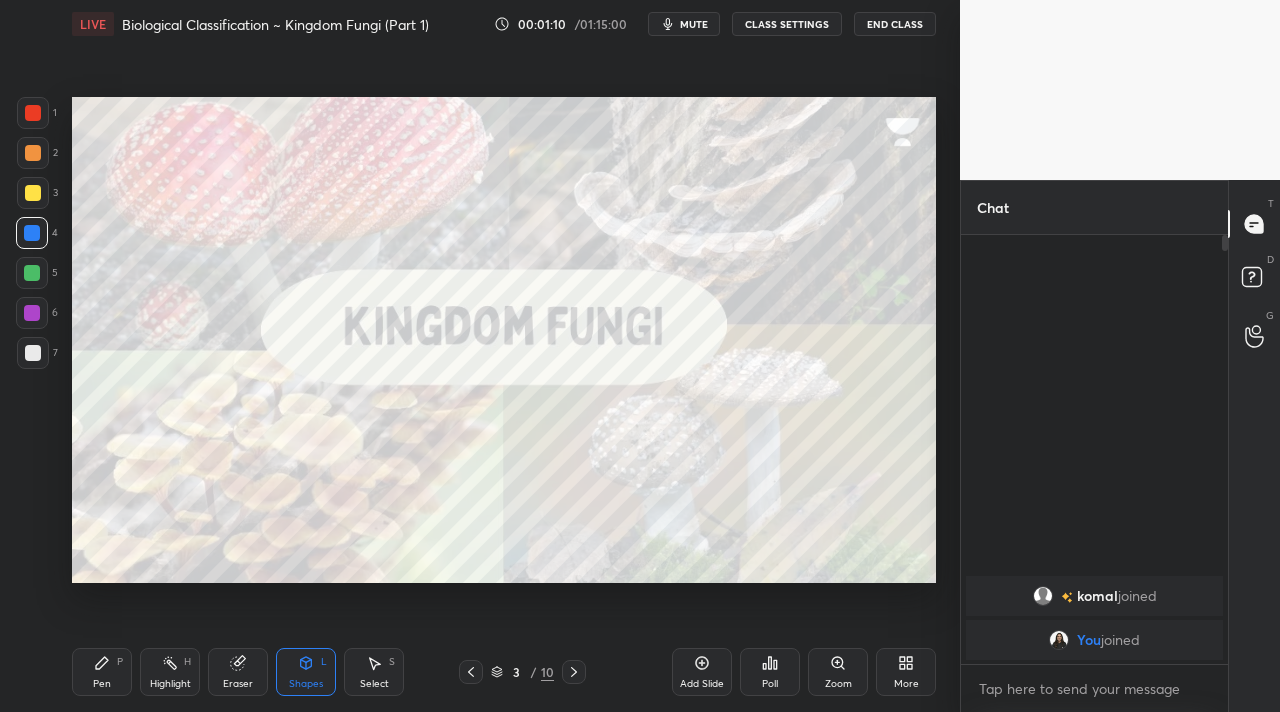 drag, startPoint x: 92, startPoint y: 674, endPoint x: 88, endPoint y: 633, distance: 41.19466 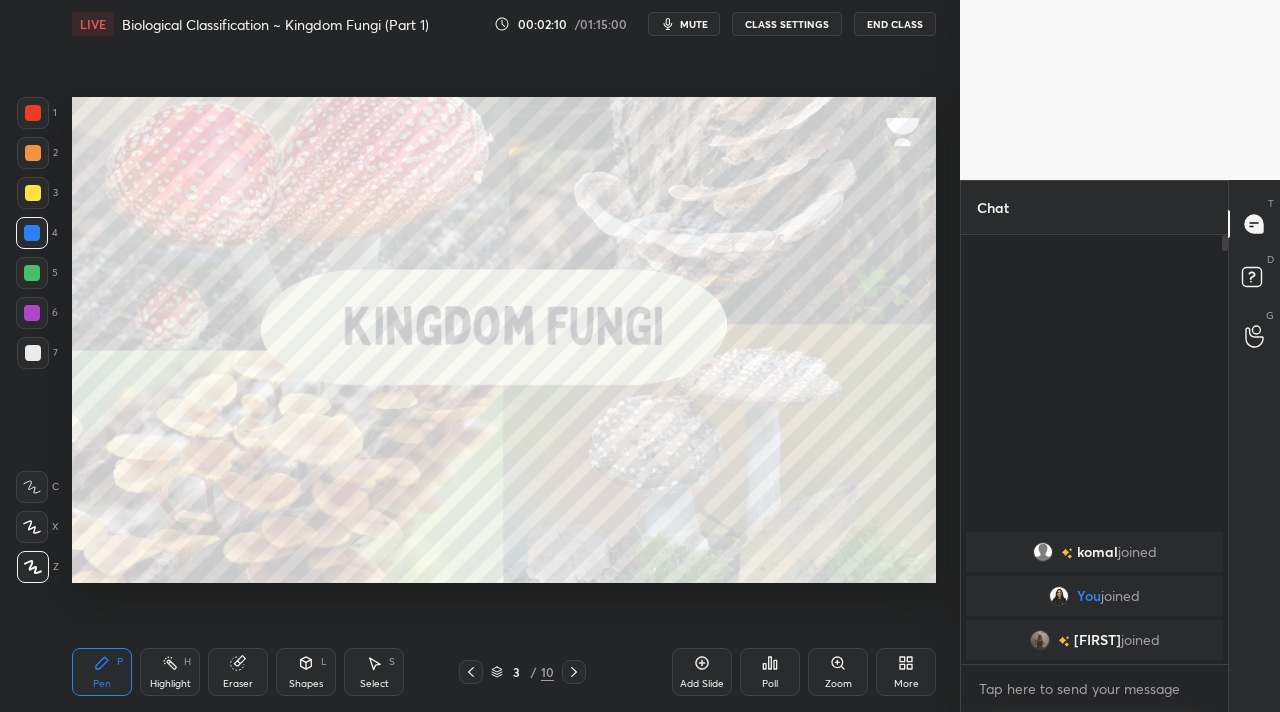 click 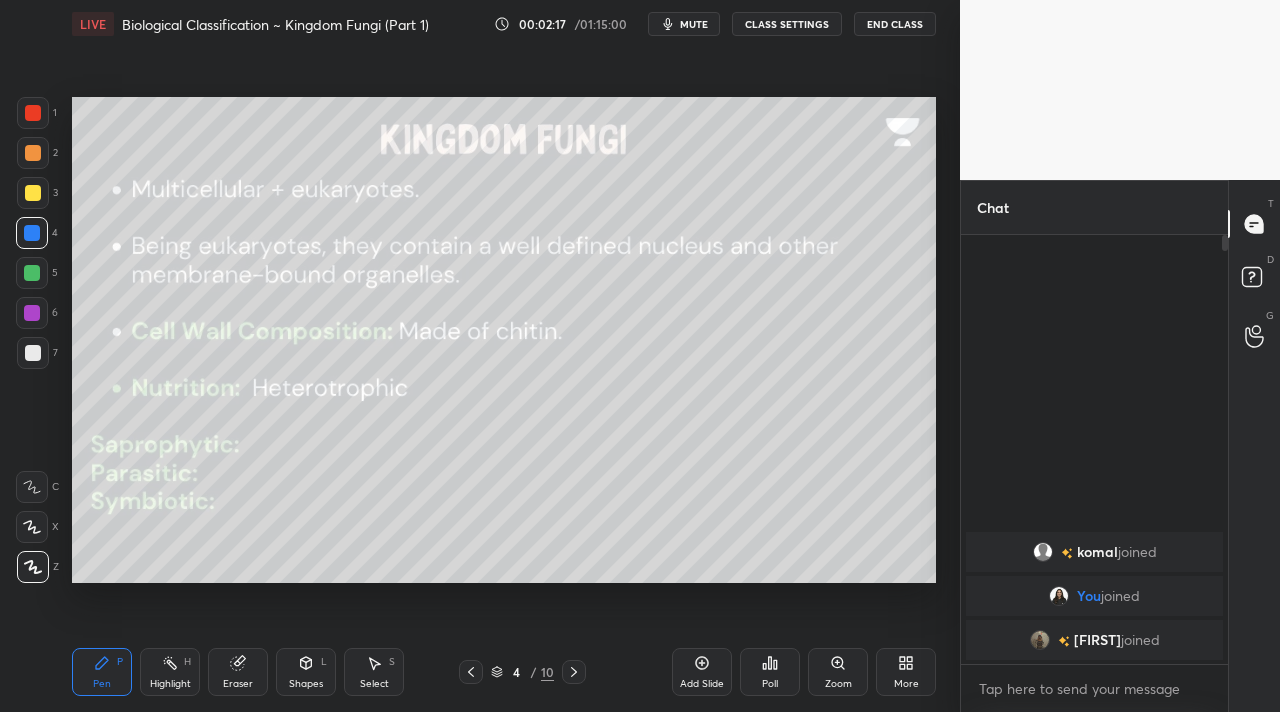 click on "Highlight H" at bounding box center (170, 672) 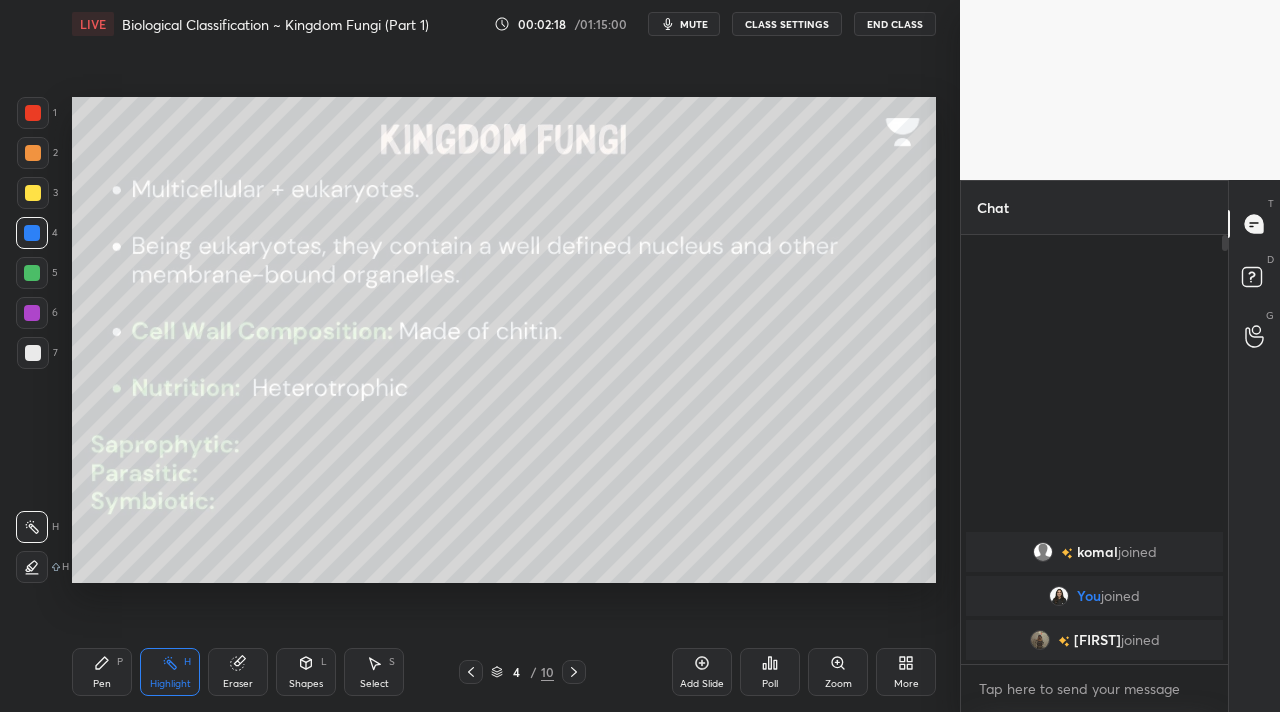 click 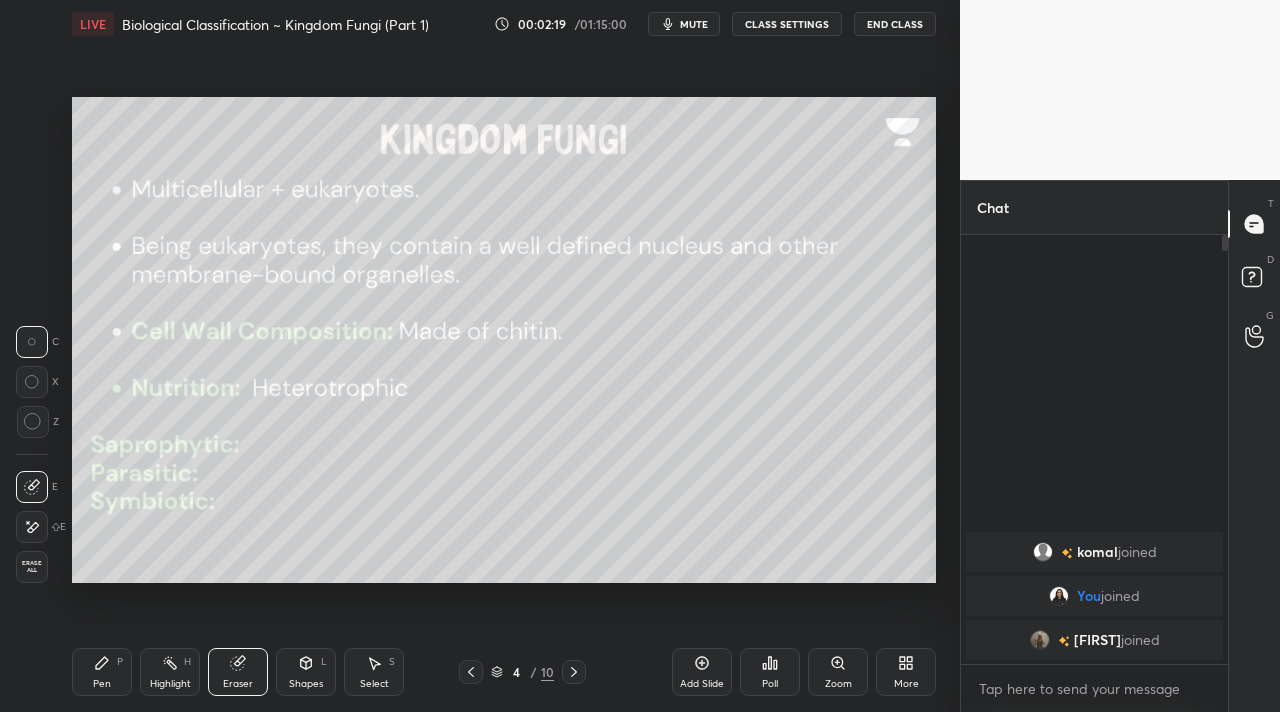 click on "Highlight H" at bounding box center (170, 672) 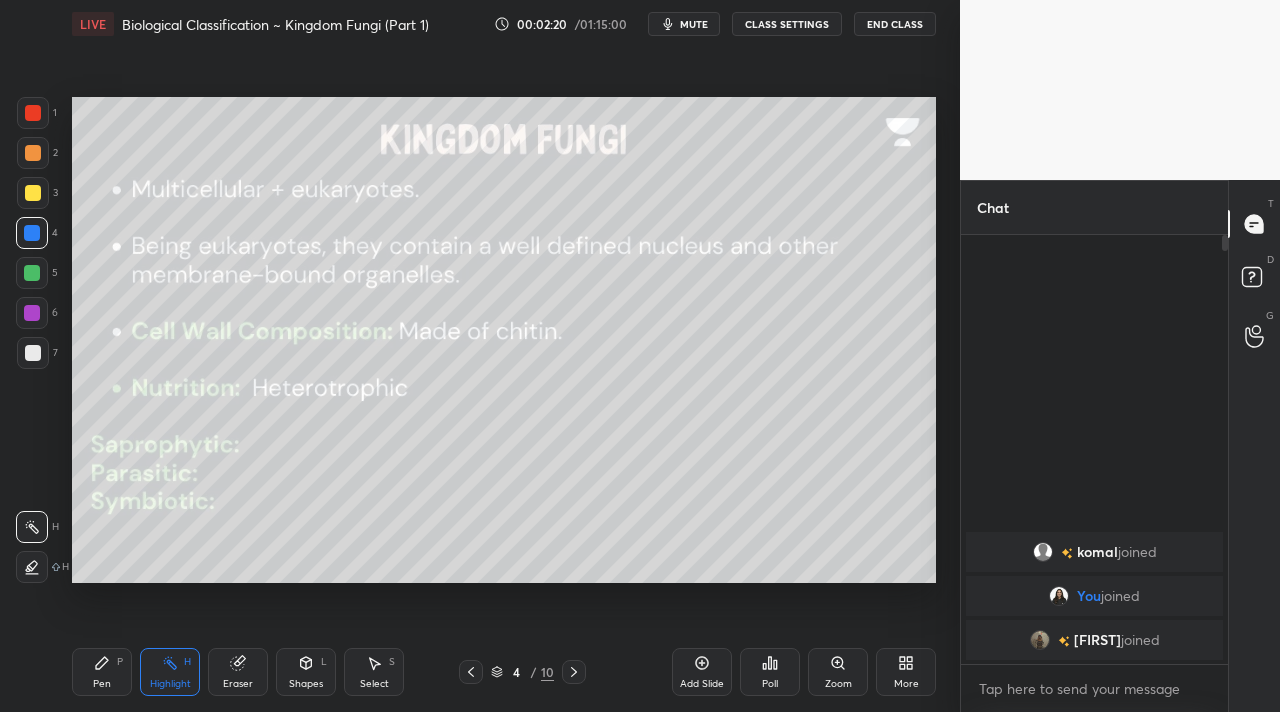 click at bounding box center (33, 193) 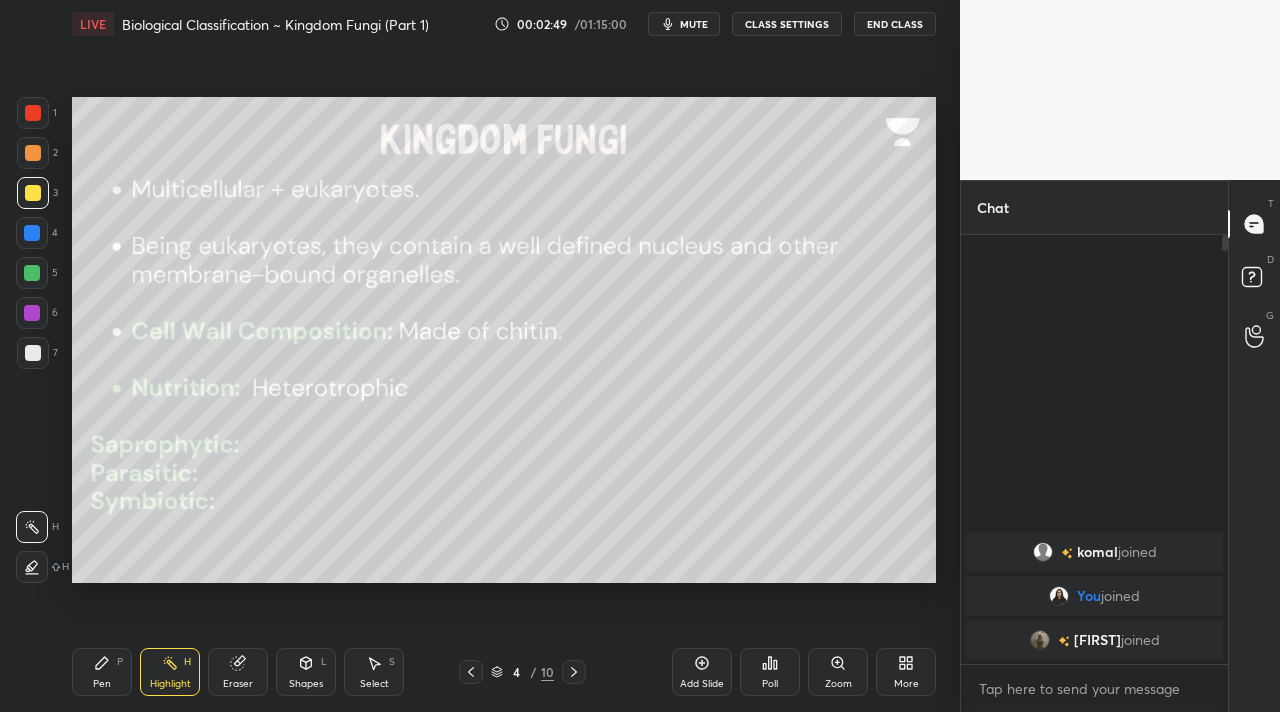 click on "Shapes L" at bounding box center [306, 672] 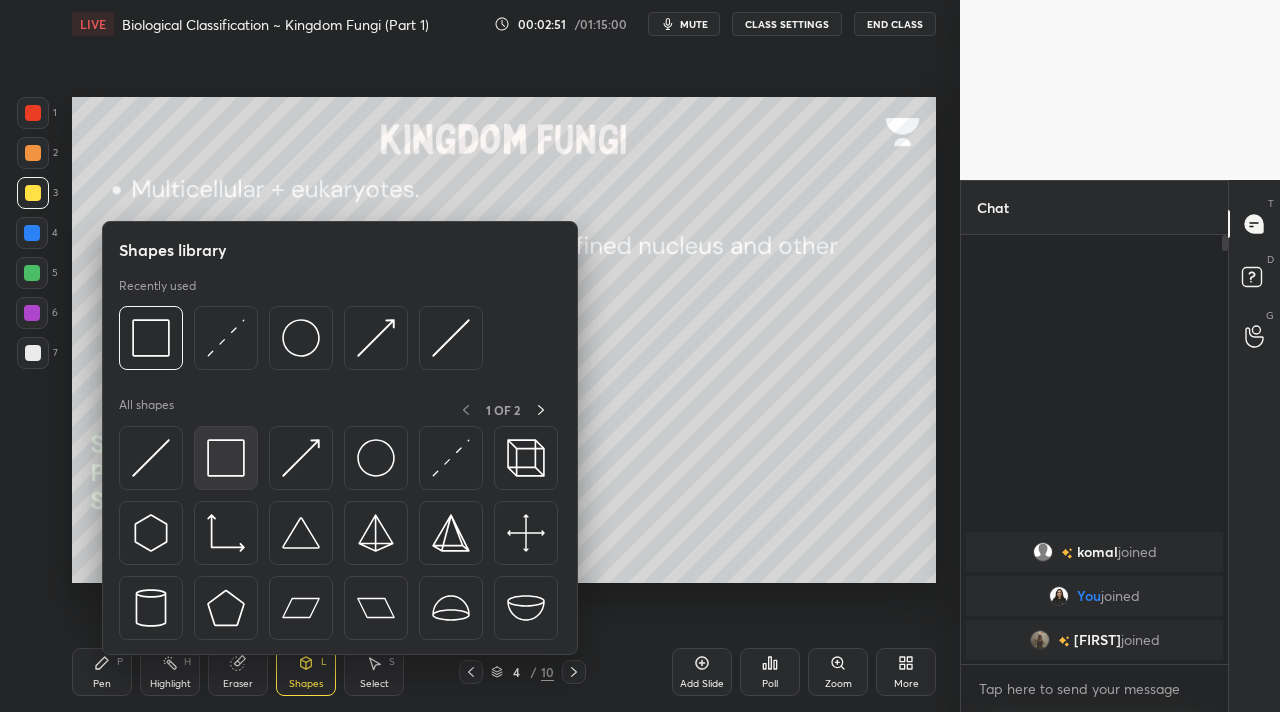 click at bounding box center (226, 458) 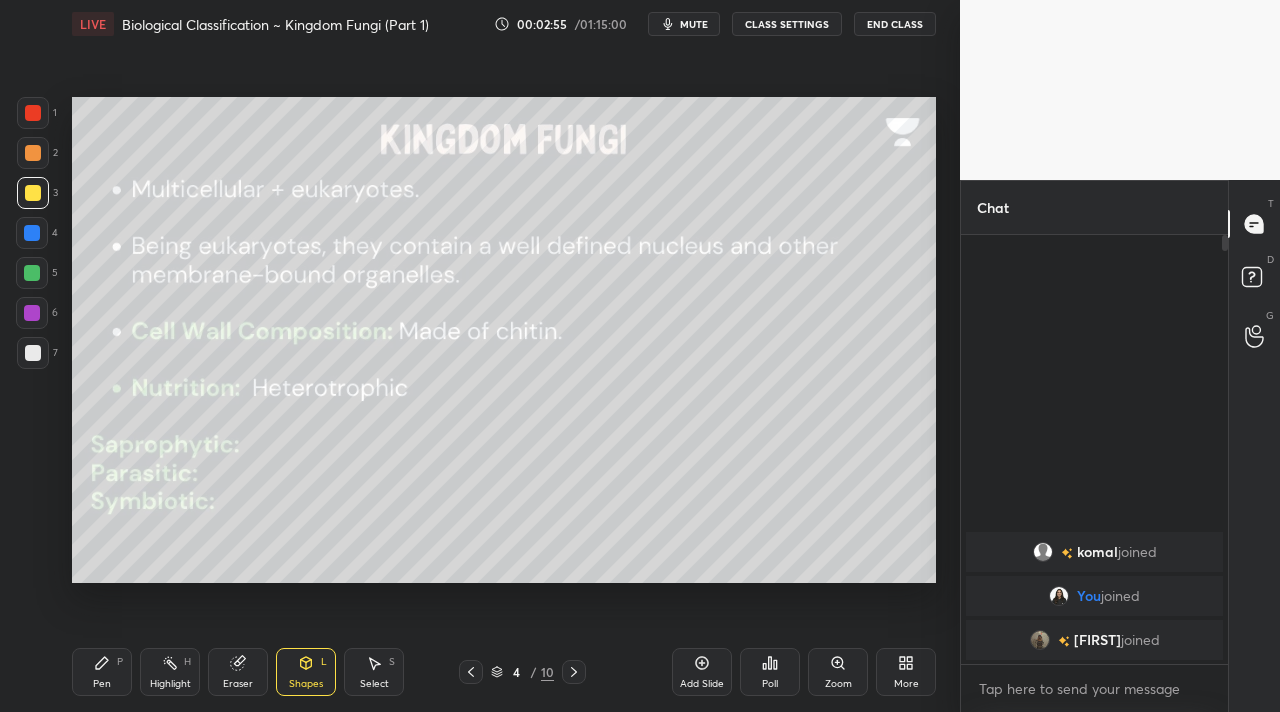 click on "Pen P Highlight H Eraser Shapes L Select S" at bounding box center (222, 672) 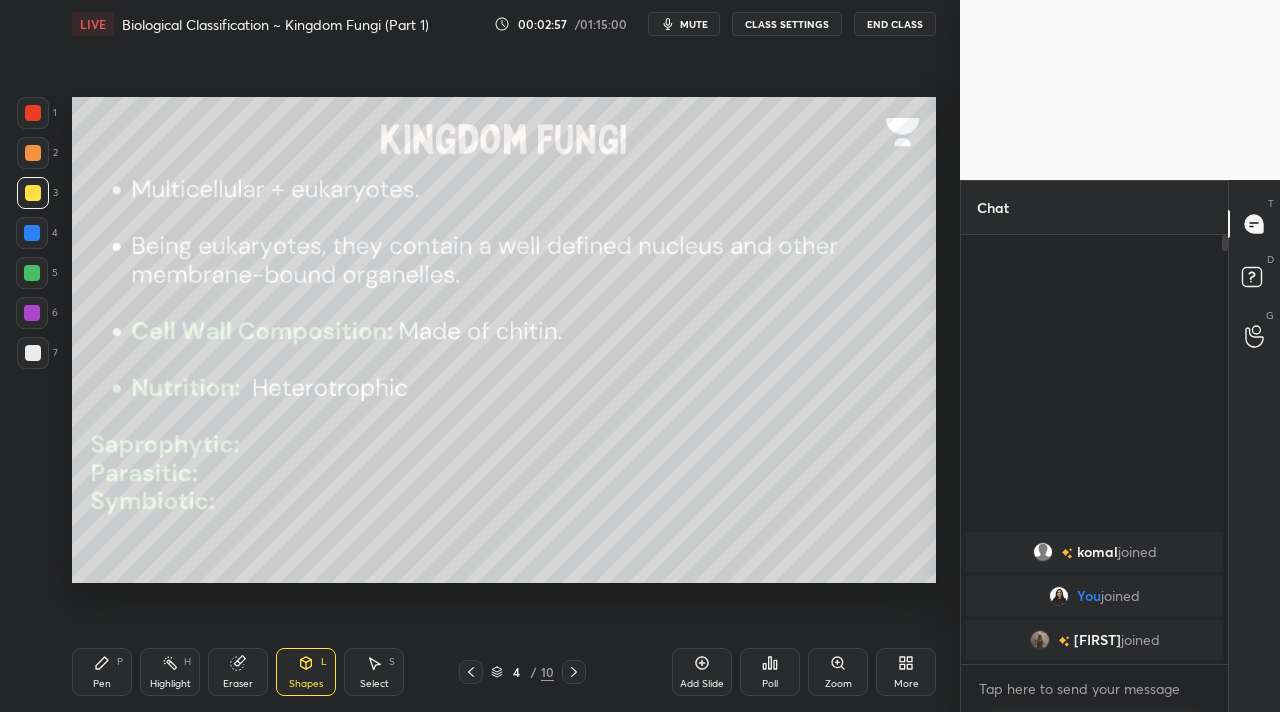 click on "Pen P Highlight H Eraser Shapes L Select S 4 / 10 Add Slide Poll Zoom More" at bounding box center [504, 672] 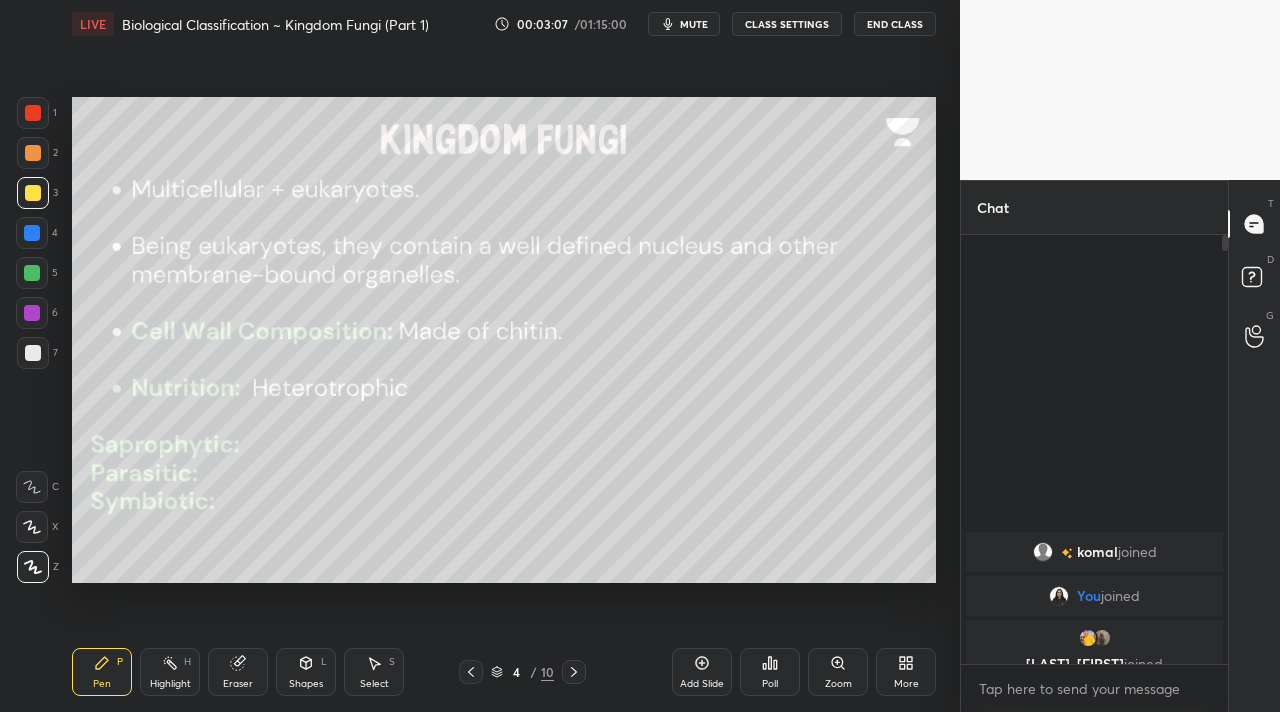 drag, startPoint x: 1226, startPoint y: 247, endPoint x: 1226, endPoint y: 267, distance: 20 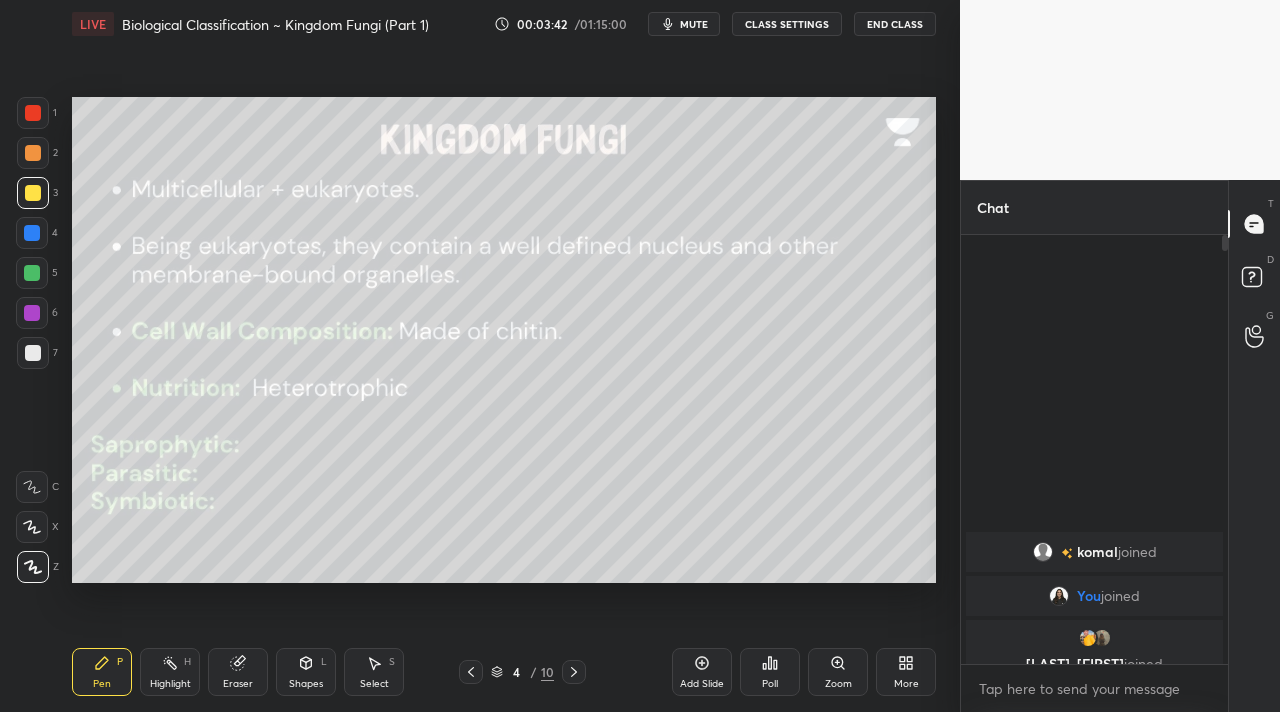 click 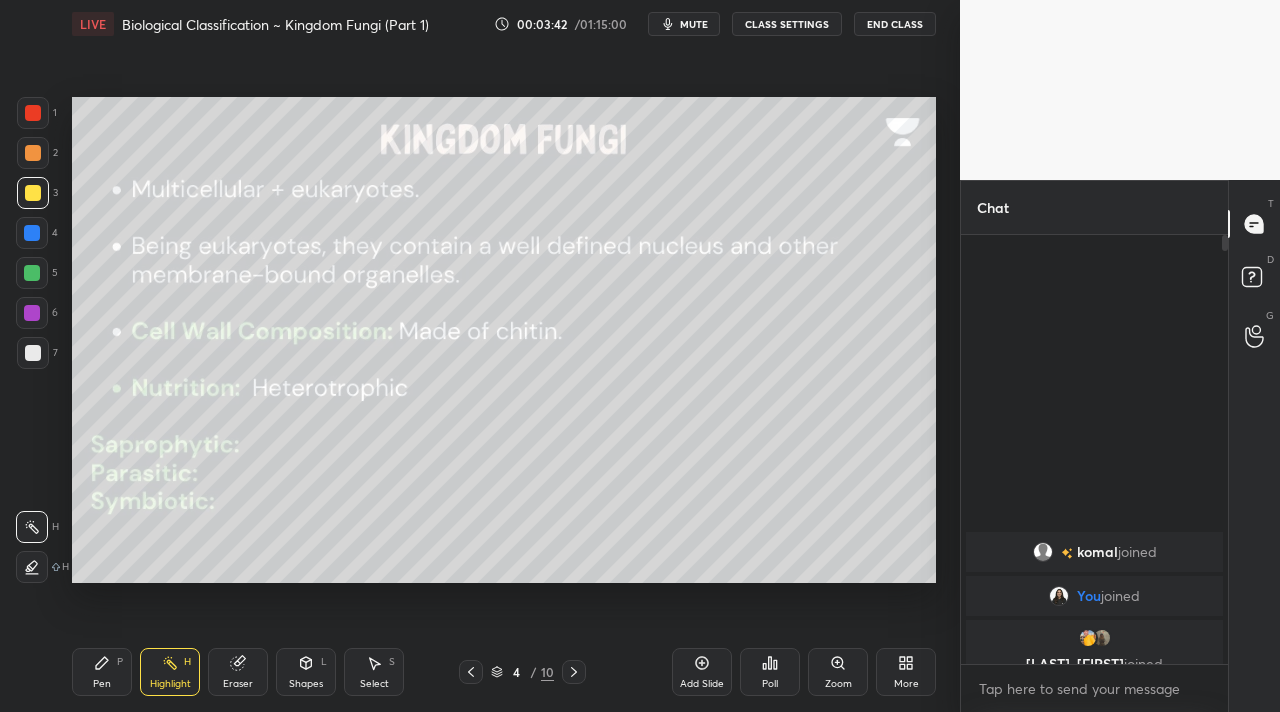 drag, startPoint x: 132, startPoint y: 673, endPoint x: 90, endPoint y: 618, distance: 69.2026 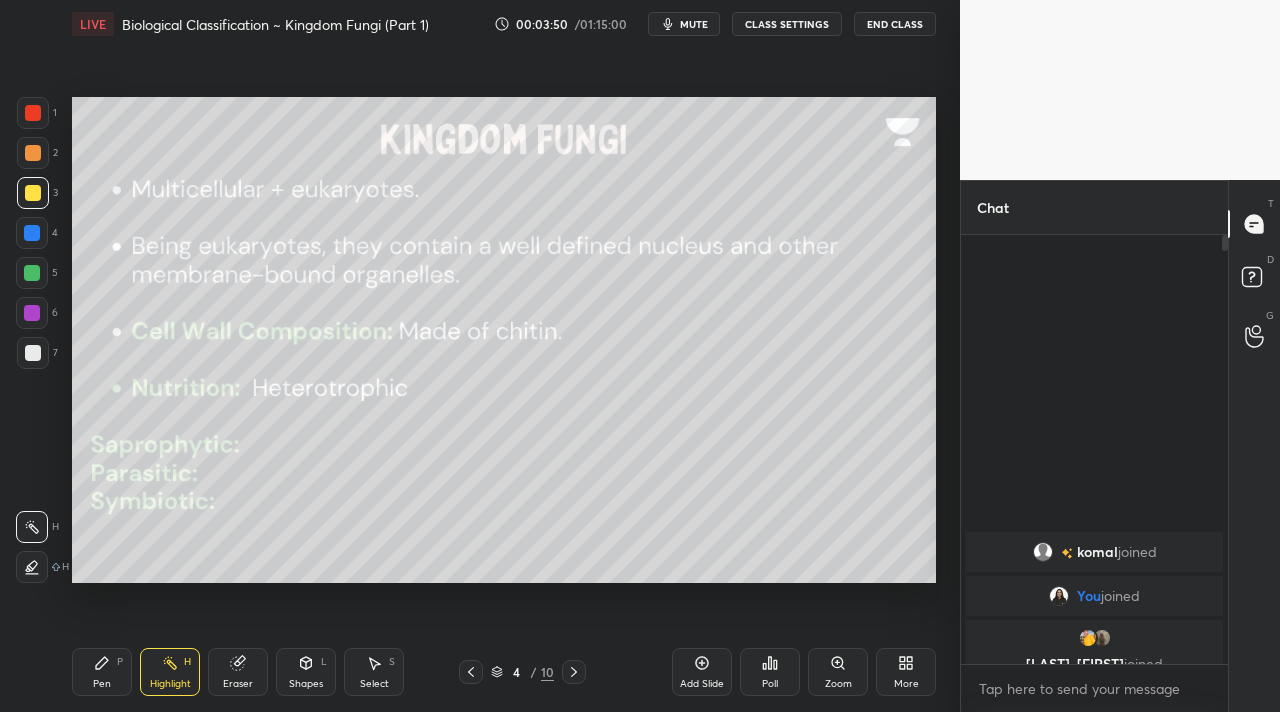 click on "Shapes L" at bounding box center [306, 672] 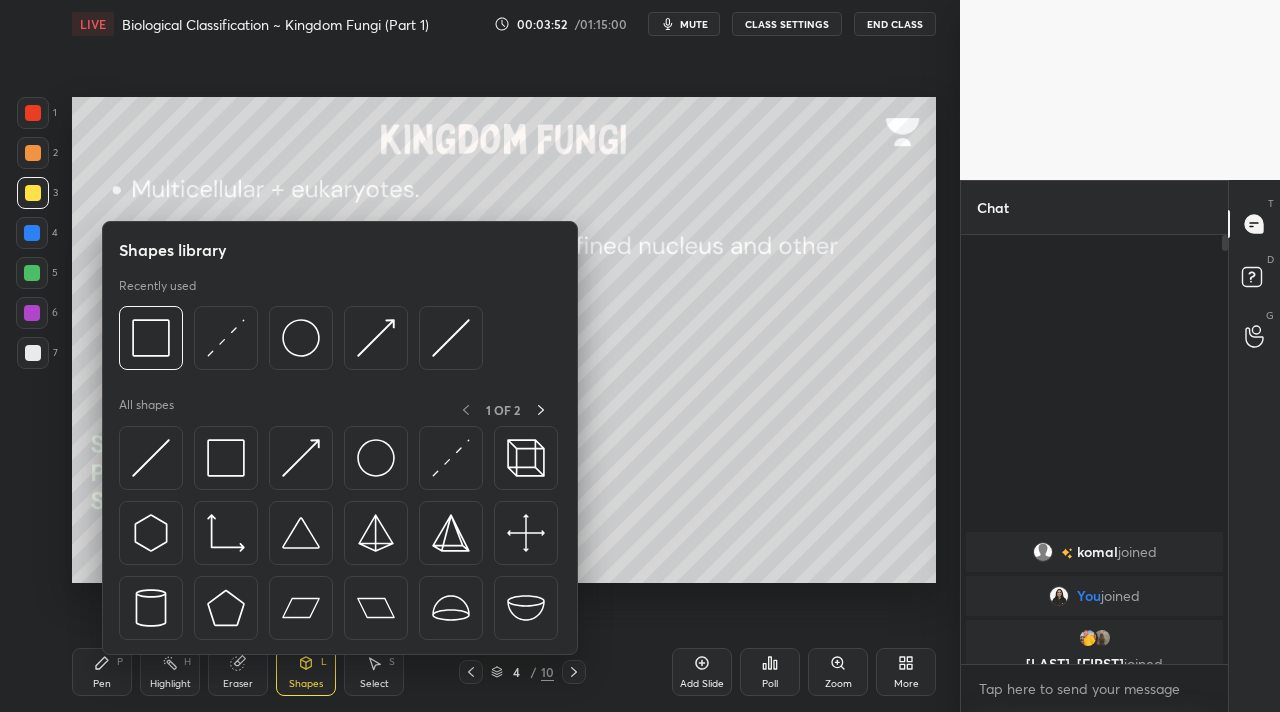 drag, startPoint x: 35, startPoint y: 150, endPoint x: 48, endPoint y: 166, distance: 20.615528 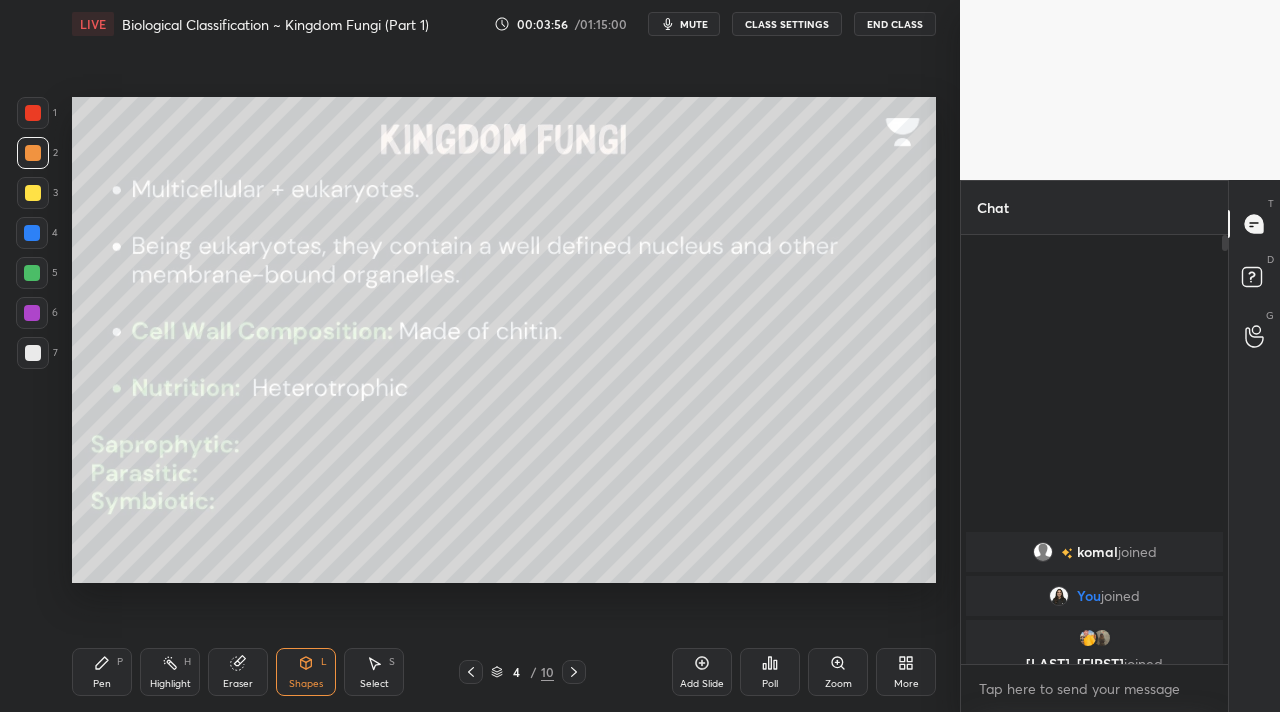 drag, startPoint x: 103, startPoint y: 694, endPoint x: 91, endPoint y: 674, distance: 23.323807 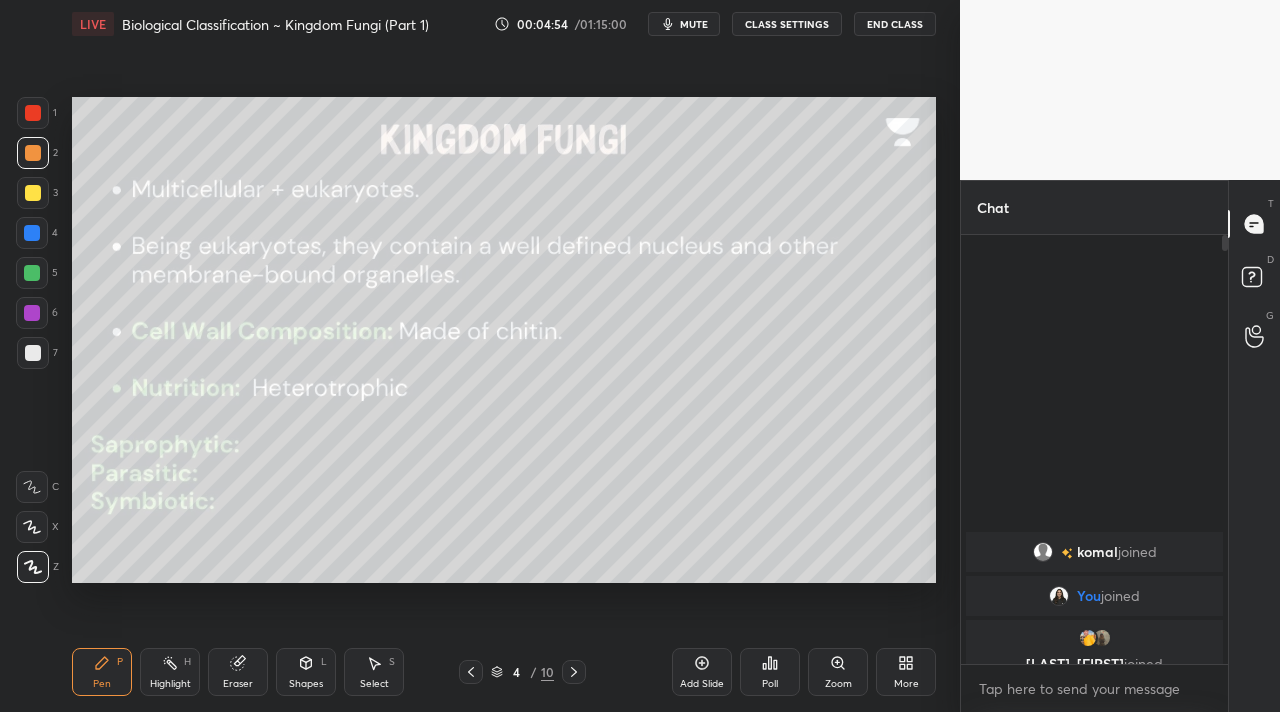 scroll, scrollTop: 382, scrollLeft: 261, axis: both 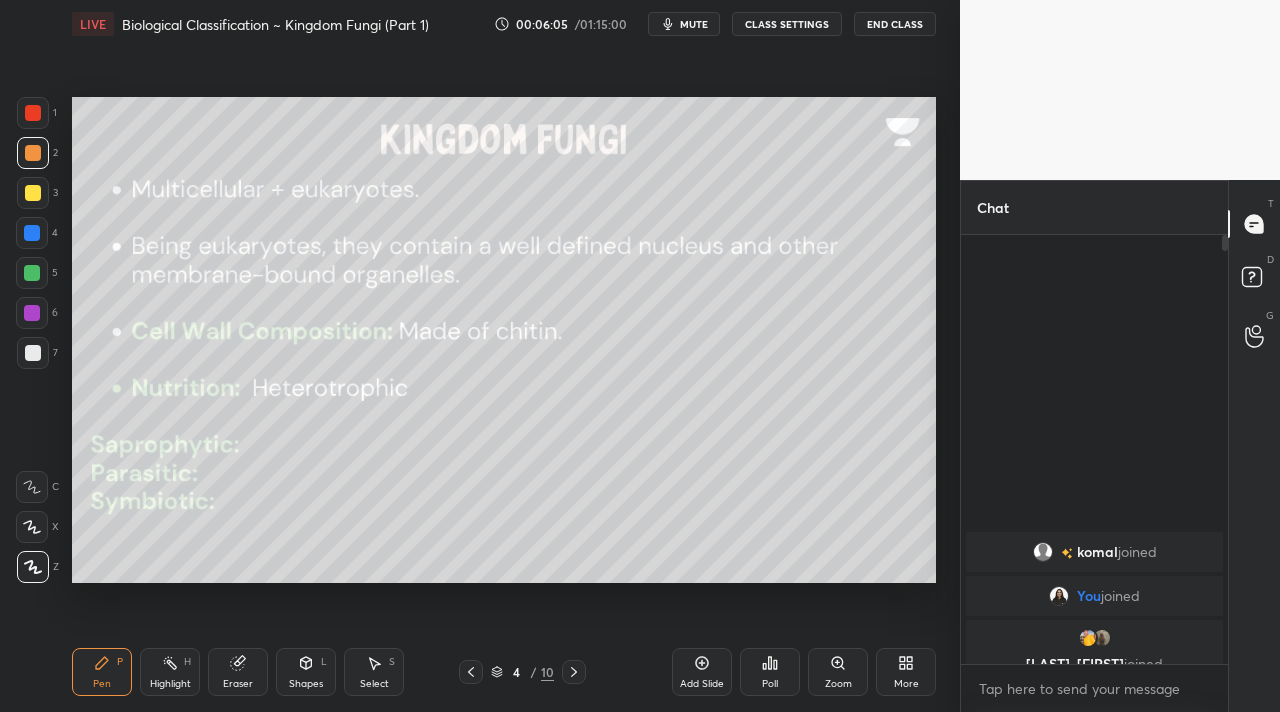 drag, startPoint x: 167, startPoint y: 673, endPoint x: 172, endPoint y: 644, distance: 29.427877 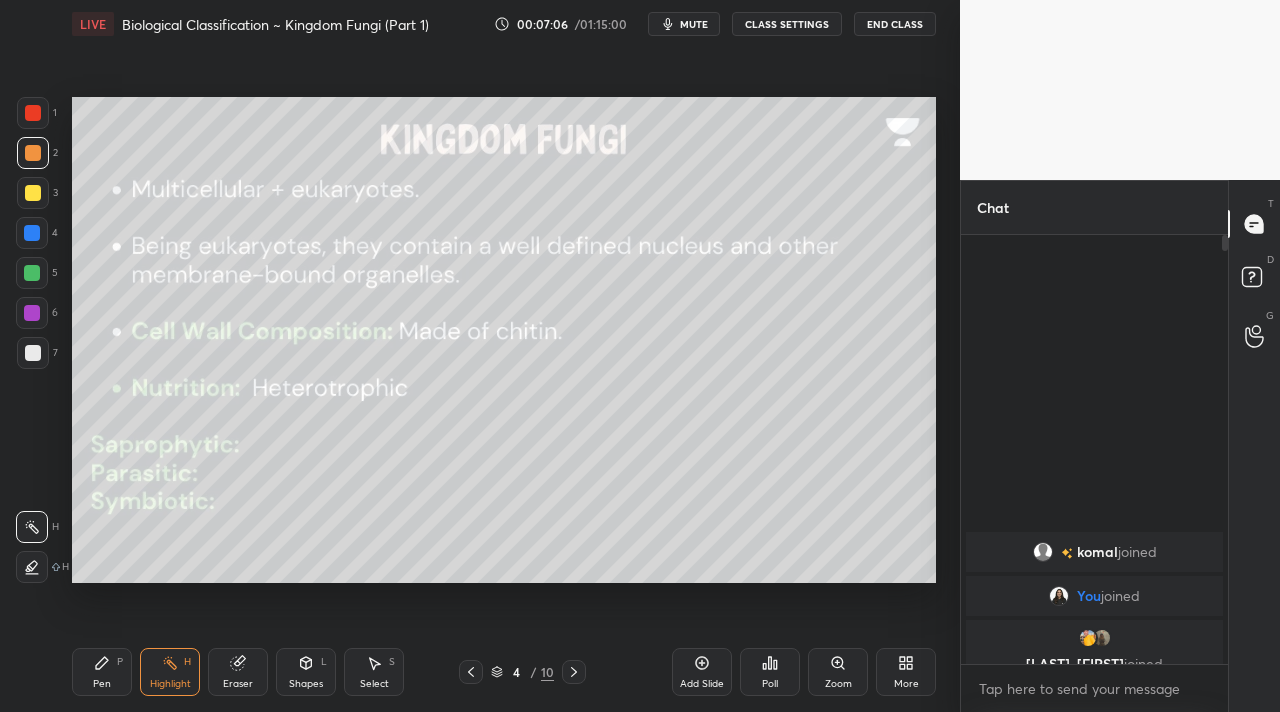 drag, startPoint x: 1226, startPoint y: 247, endPoint x: 1225, endPoint y: 277, distance: 30.016663 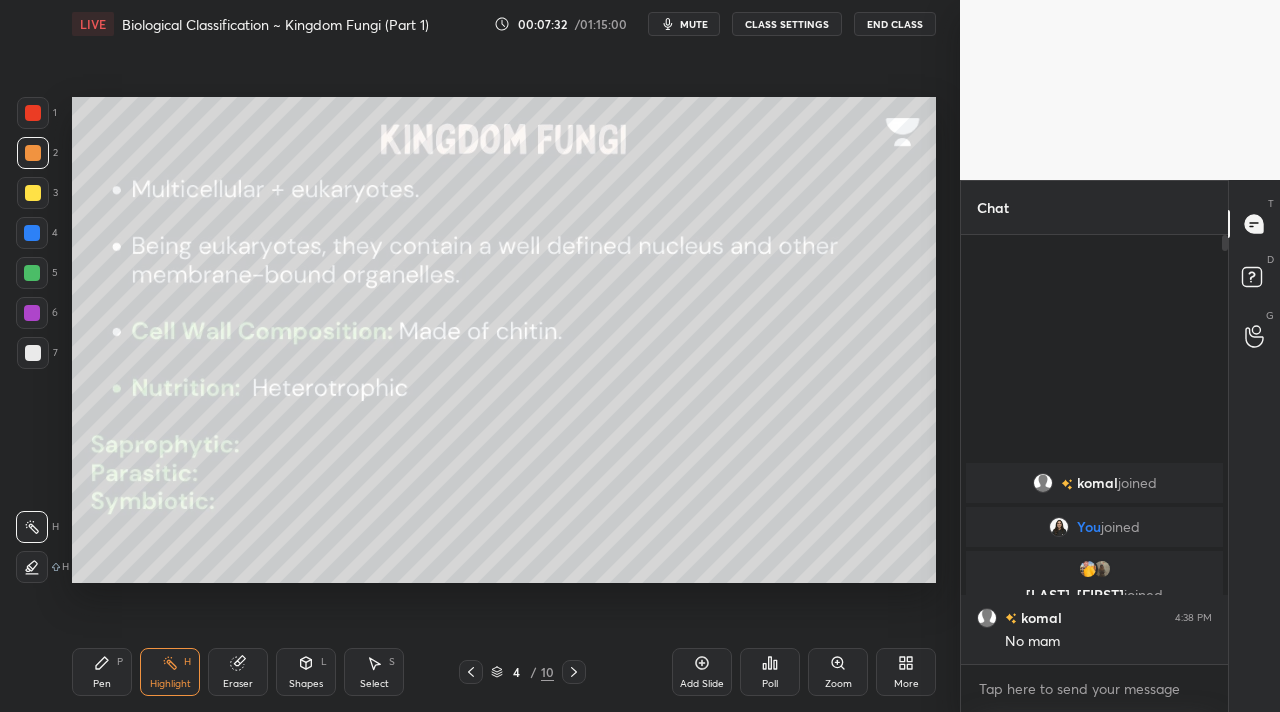 click on "Pen P" at bounding box center (102, 672) 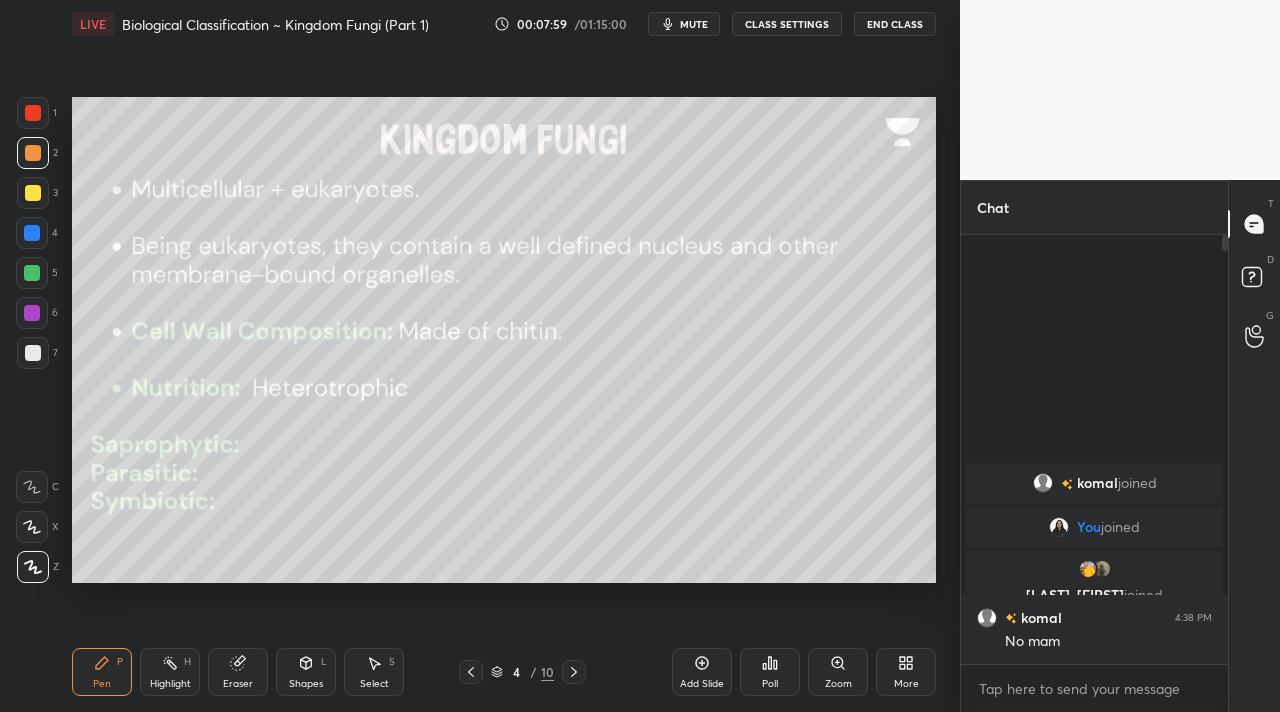 click on "Highlight H" at bounding box center (170, 672) 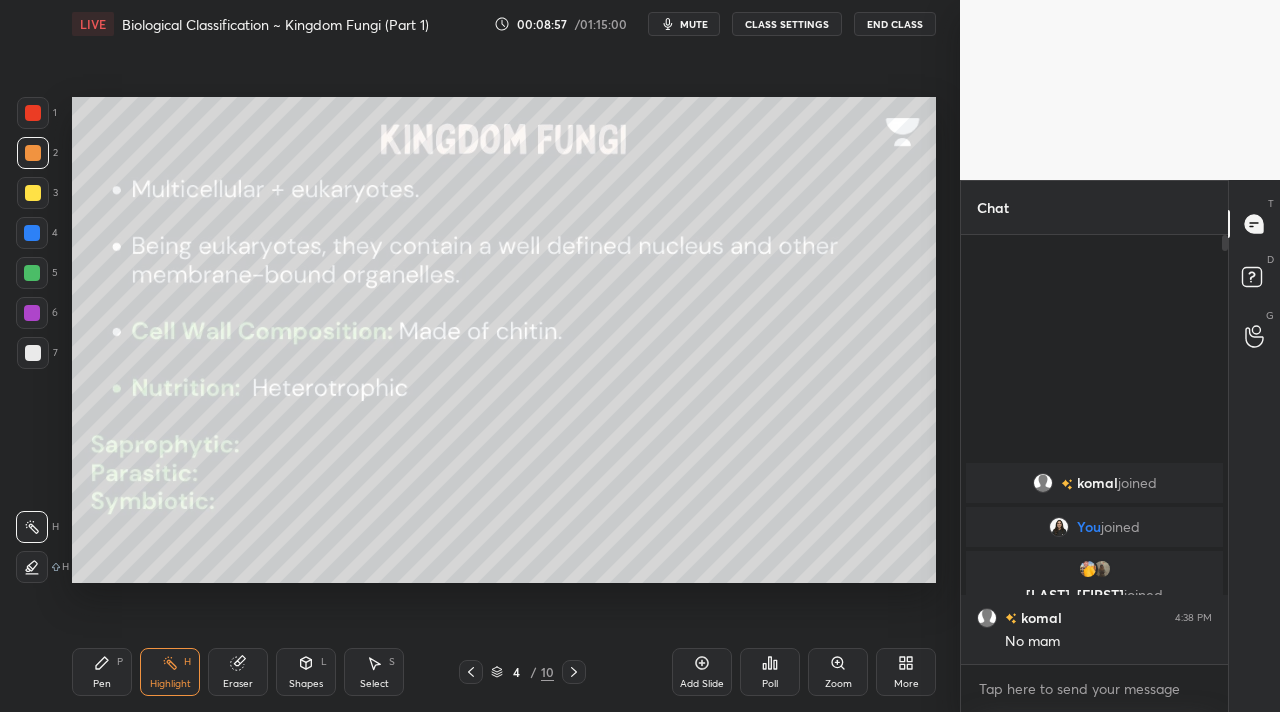 click on "Pen P" at bounding box center (102, 672) 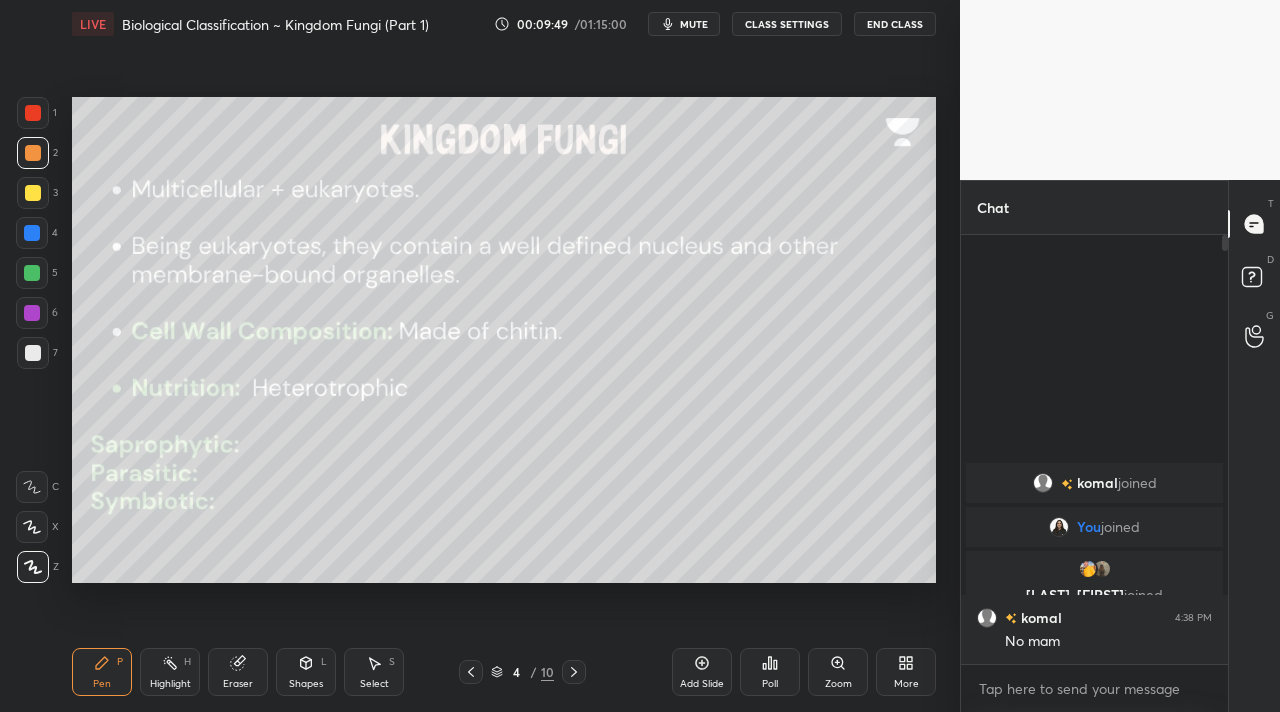 drag, startPoint x: 689, startPoint y: 662, endPoint x: 670, endPoint y: 639, distance: 29.832869 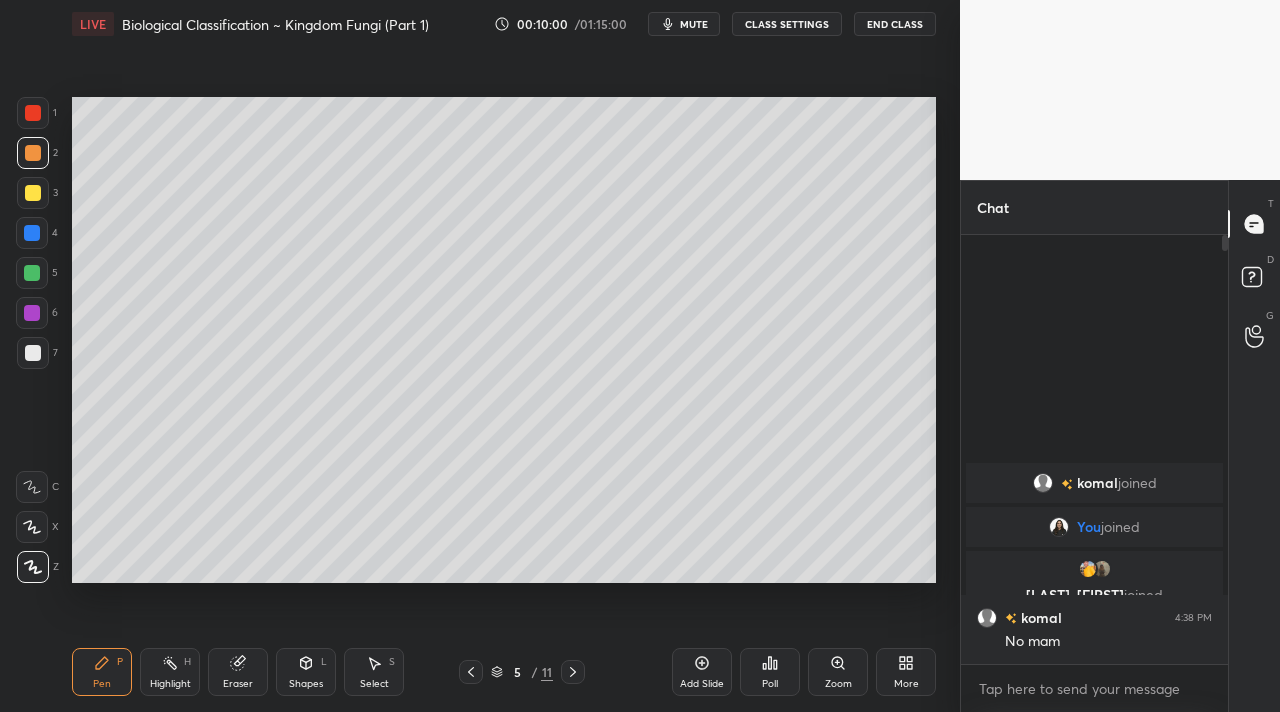 click on "Shapes L" at bounding box center (306, 672) 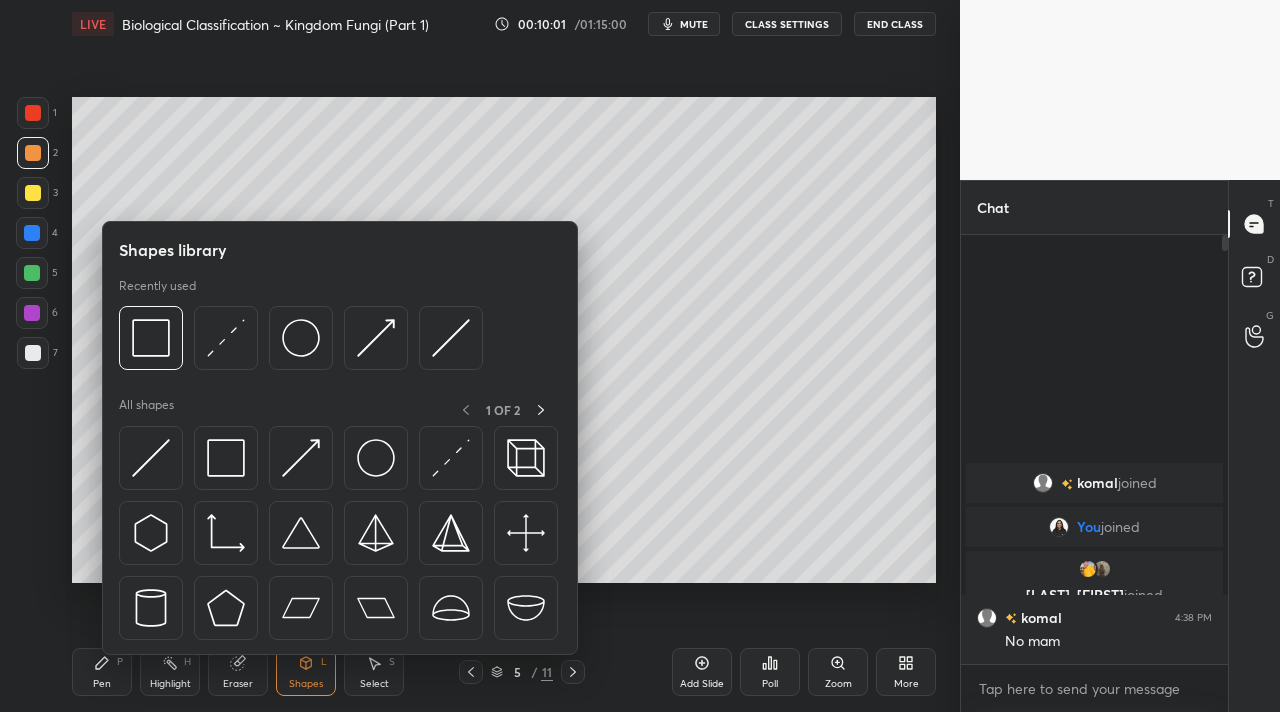 drag, startPoint x: 53, startPoint y: 362, endPoint x: 61, endPoint y: 351, distance: 13.601471 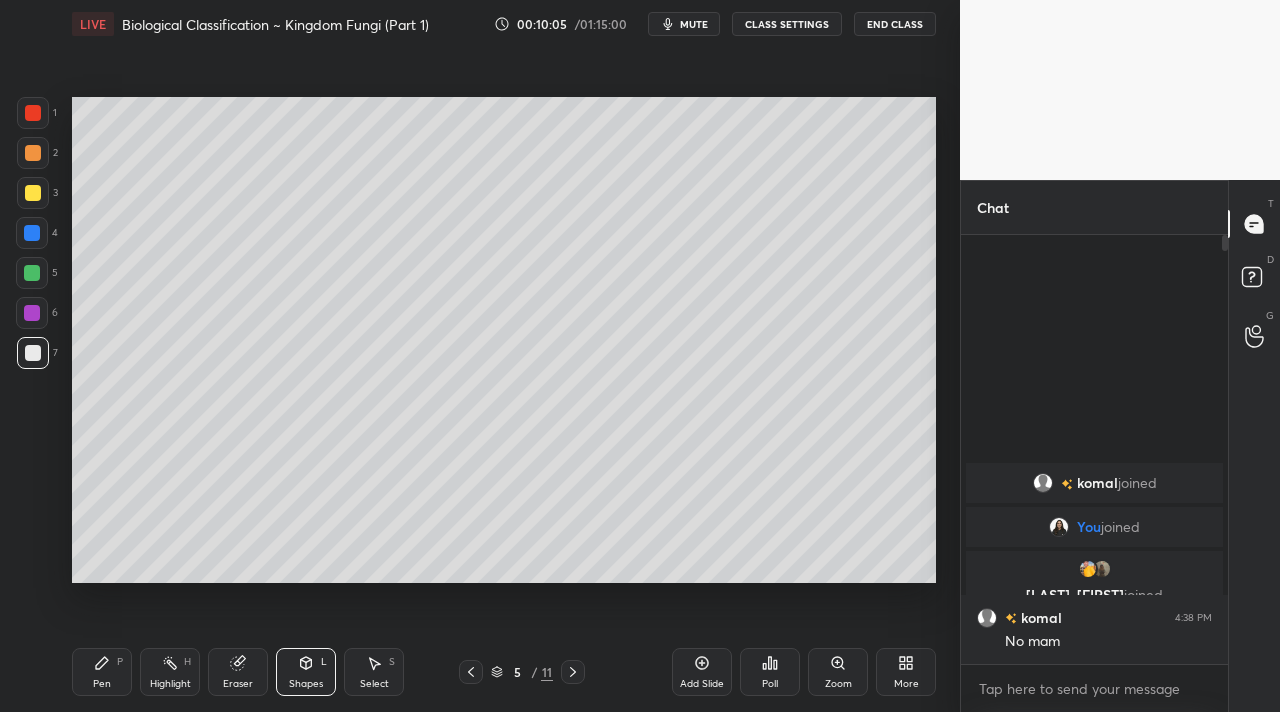 click on "Pen" at bounding box center [102, 684] 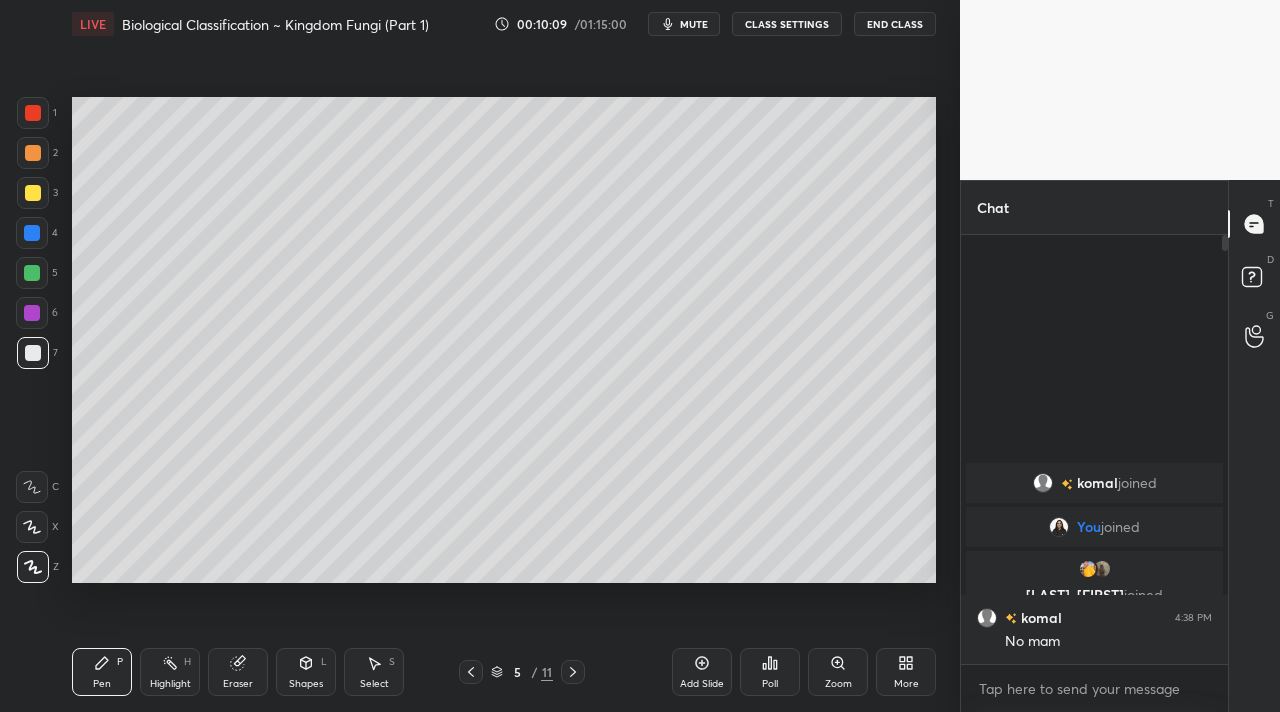 click at bounding box center [33, 153] 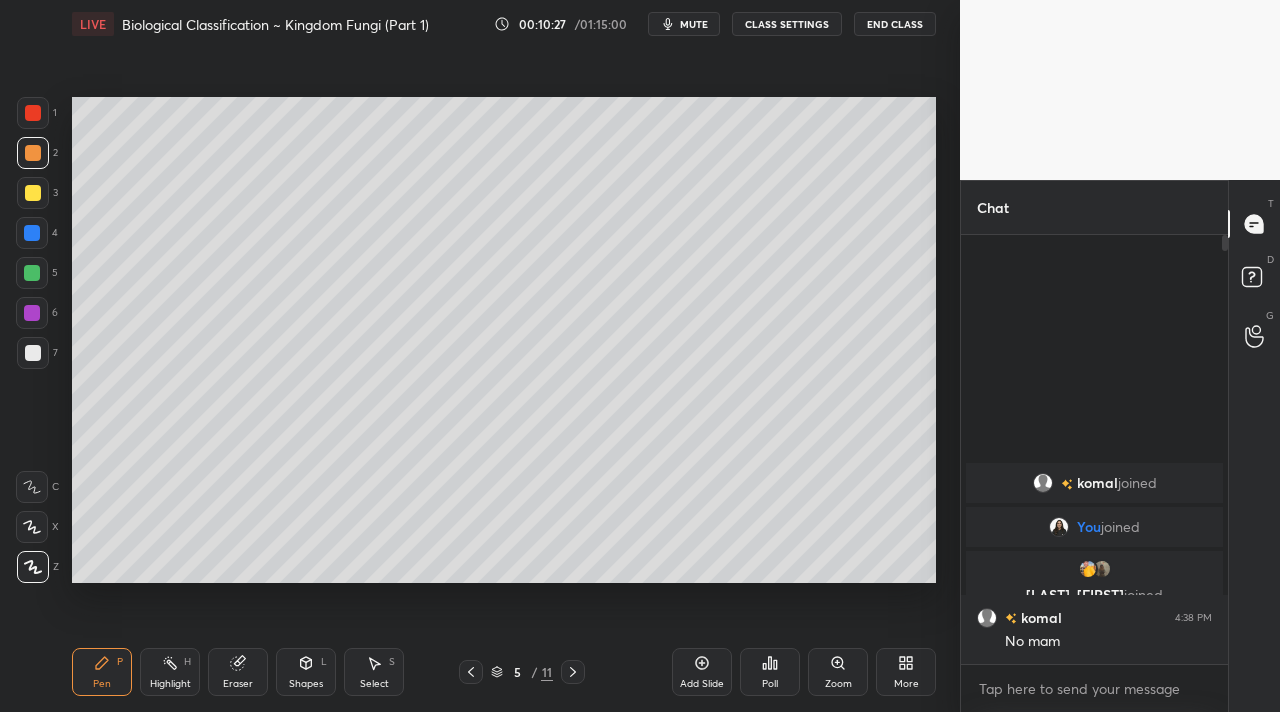click on "Eraser" at bounding box center [238, 672] 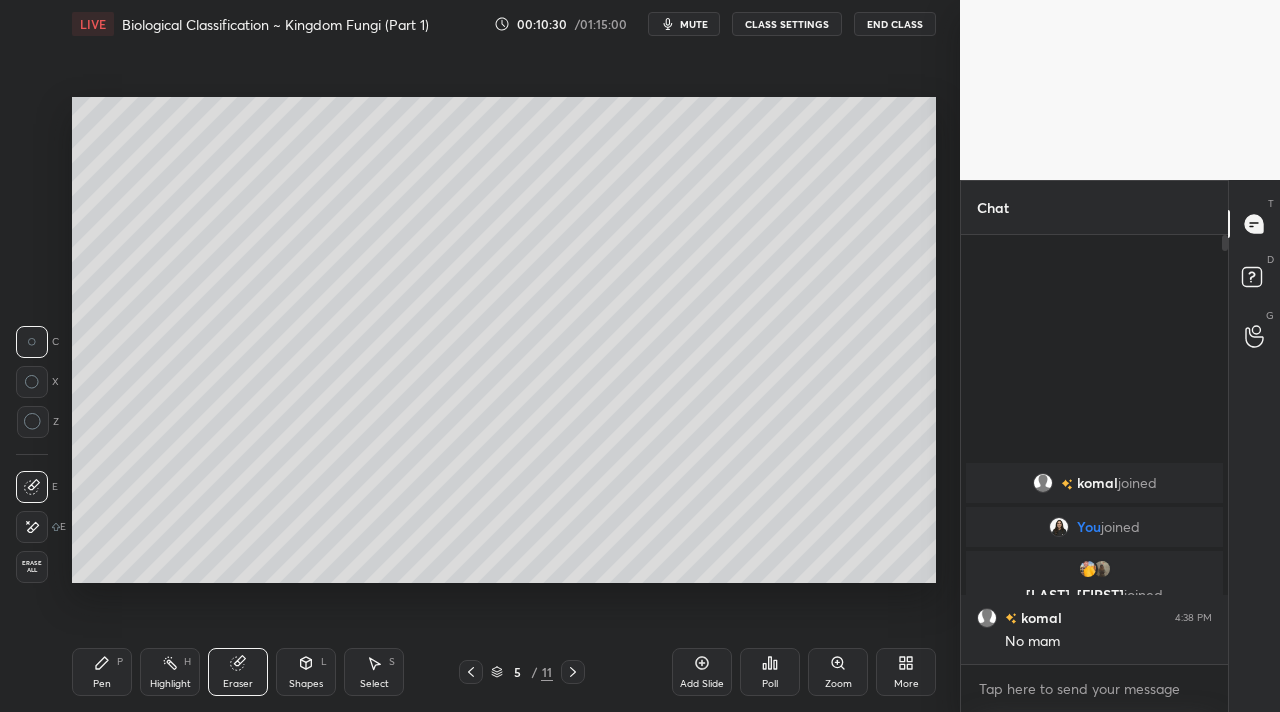 drag, startPoint x: 302, startPoint y: 675, endPoint x: 288, endPoint y: 658, distance: 22.022715 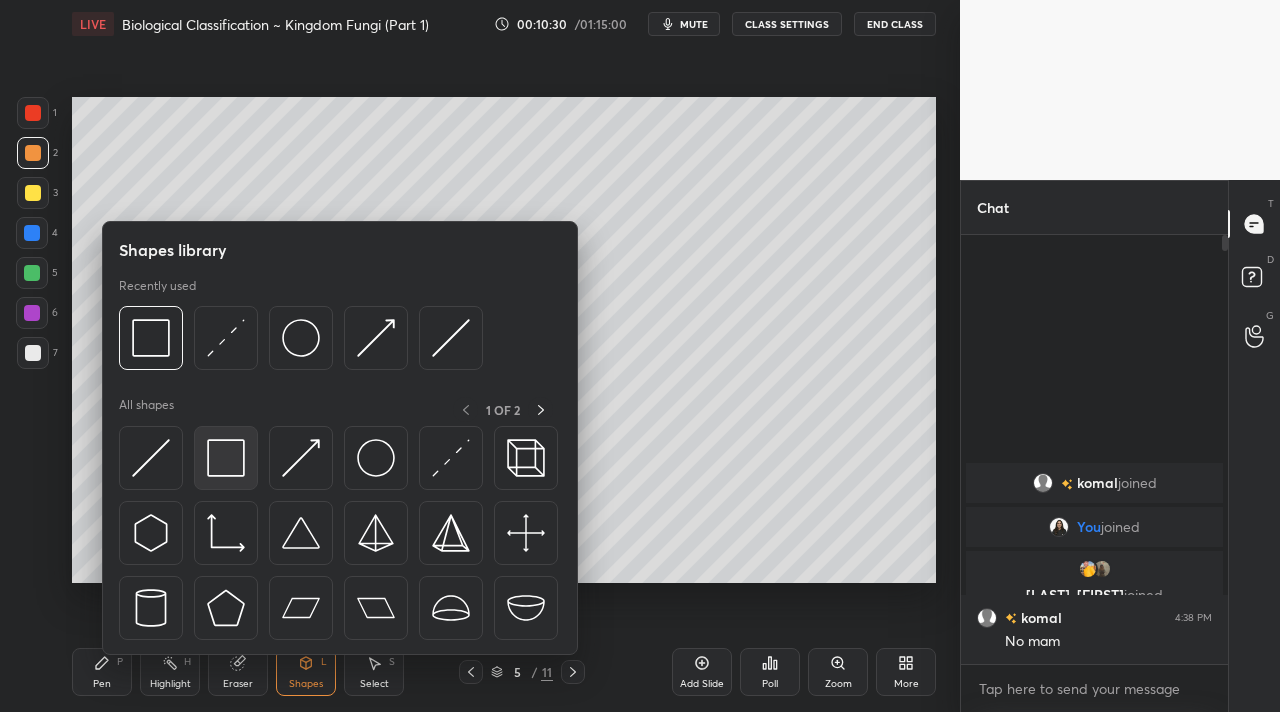 click at bounding box center (226, 458) 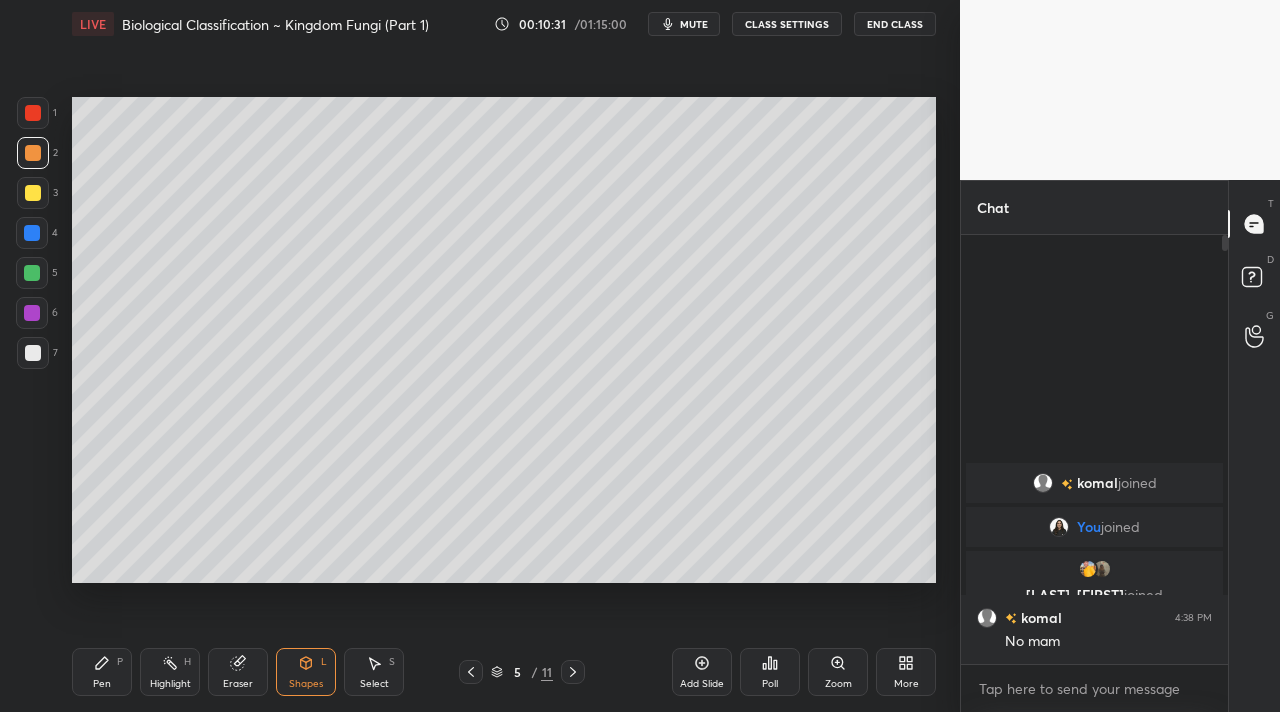 drag, startPoint x: 46, startPoint y: 362, endPoint x: 63, endPoint y: 358, distance: 17.464249 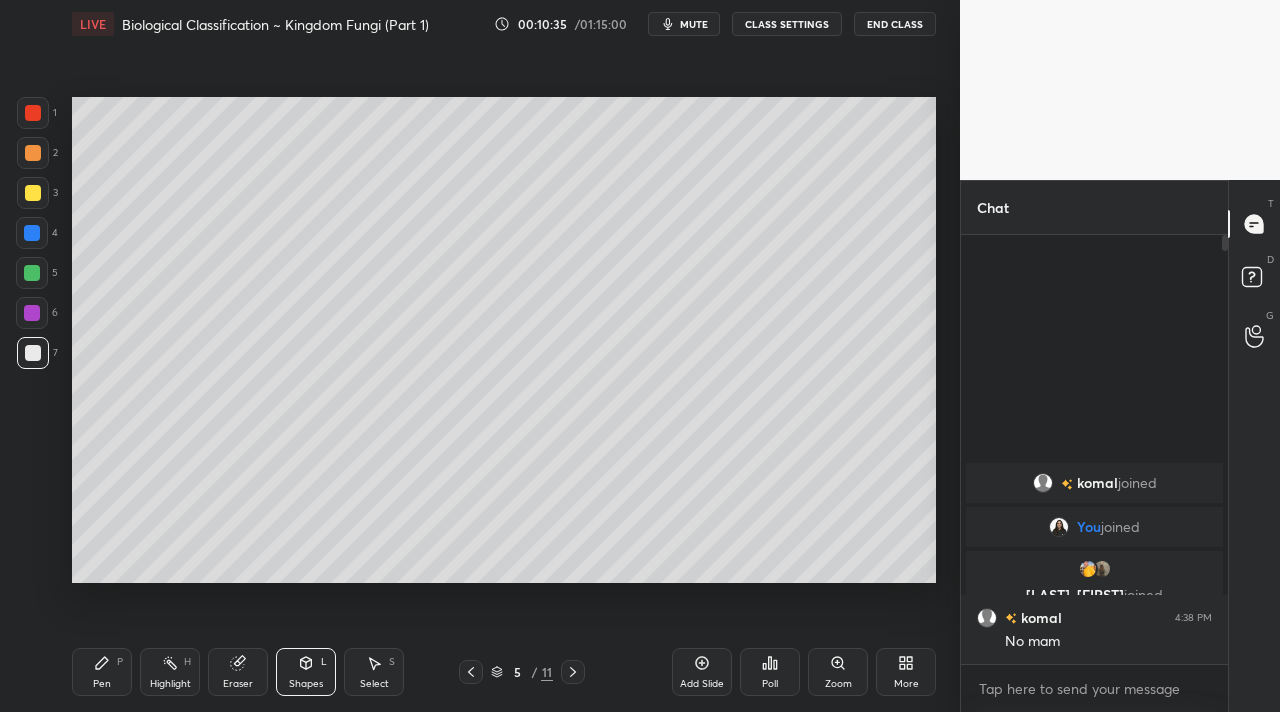 click on "Pen P" at bounding box center (102, 672) 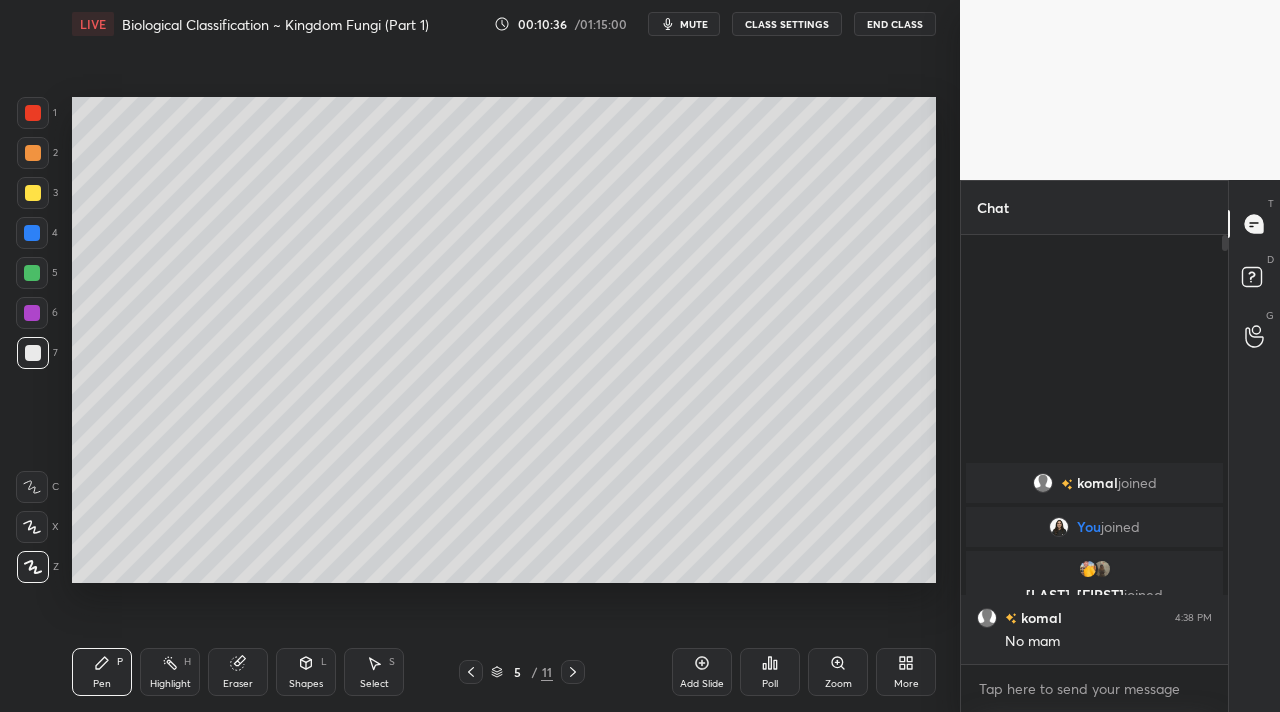 drag, startPoint x: 29, startPoint y: 134, endPoint x: 36, endPoint y: 113, distance: 22.135944 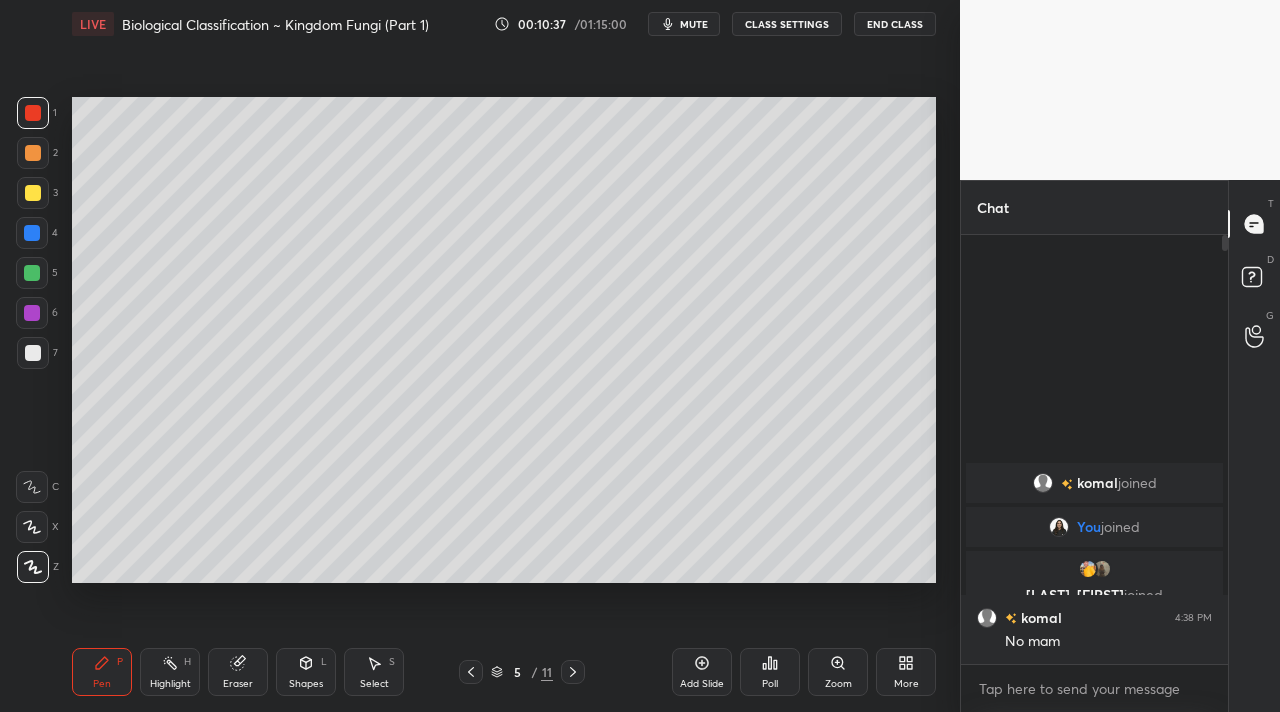 drag, startPoint x: 36, startPoint y: 113, endPoint x: 37, endPoint y: 129, distance: 16.03122 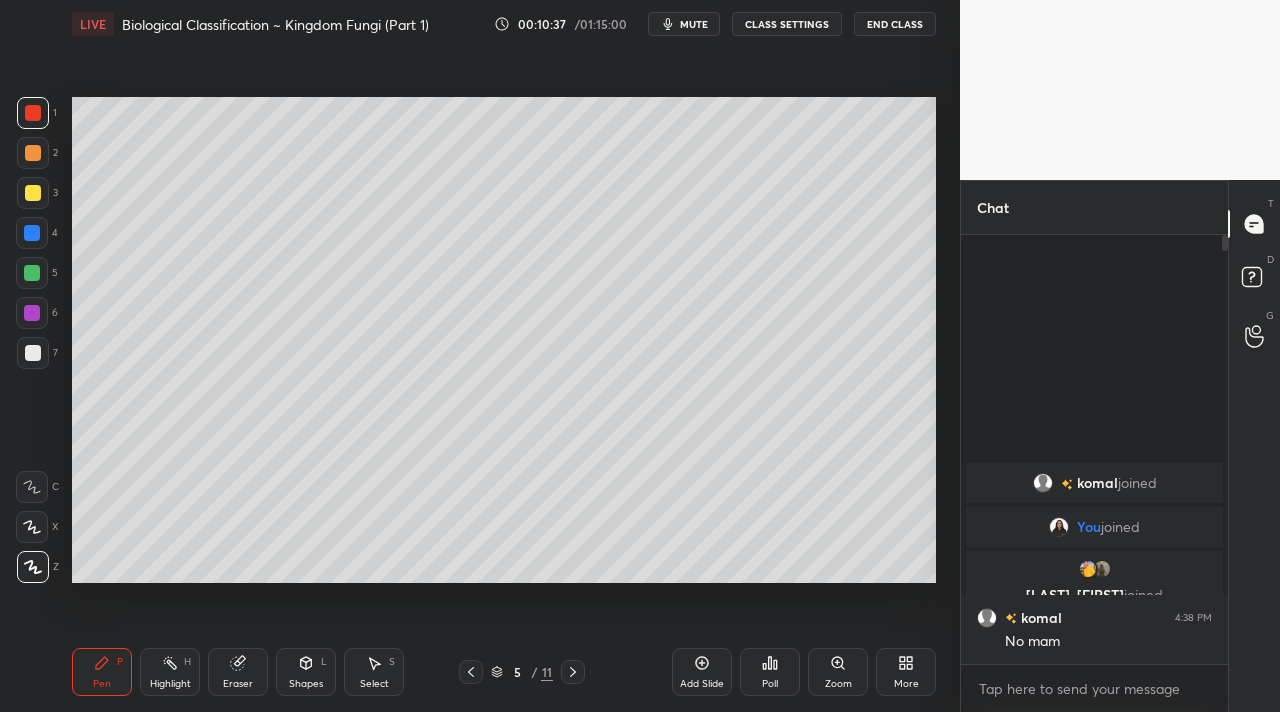 click at bounding box center [33, 113] 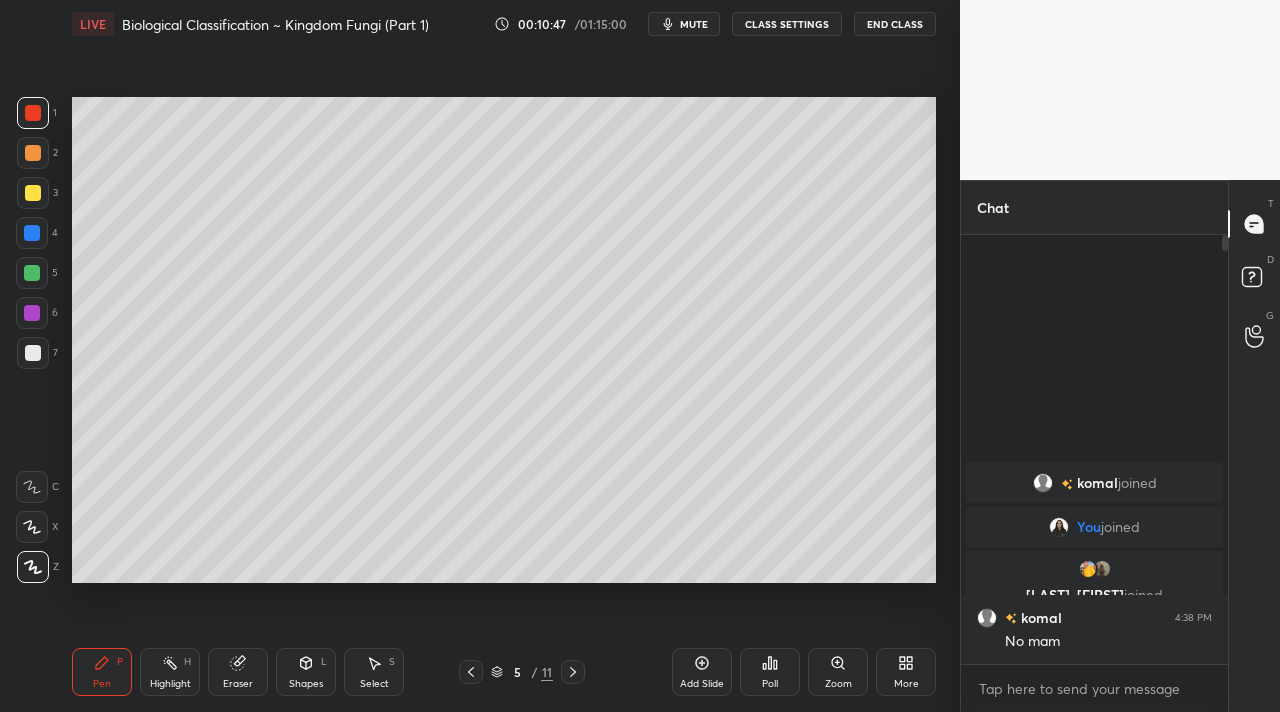 click at bounding box center [33, 353] 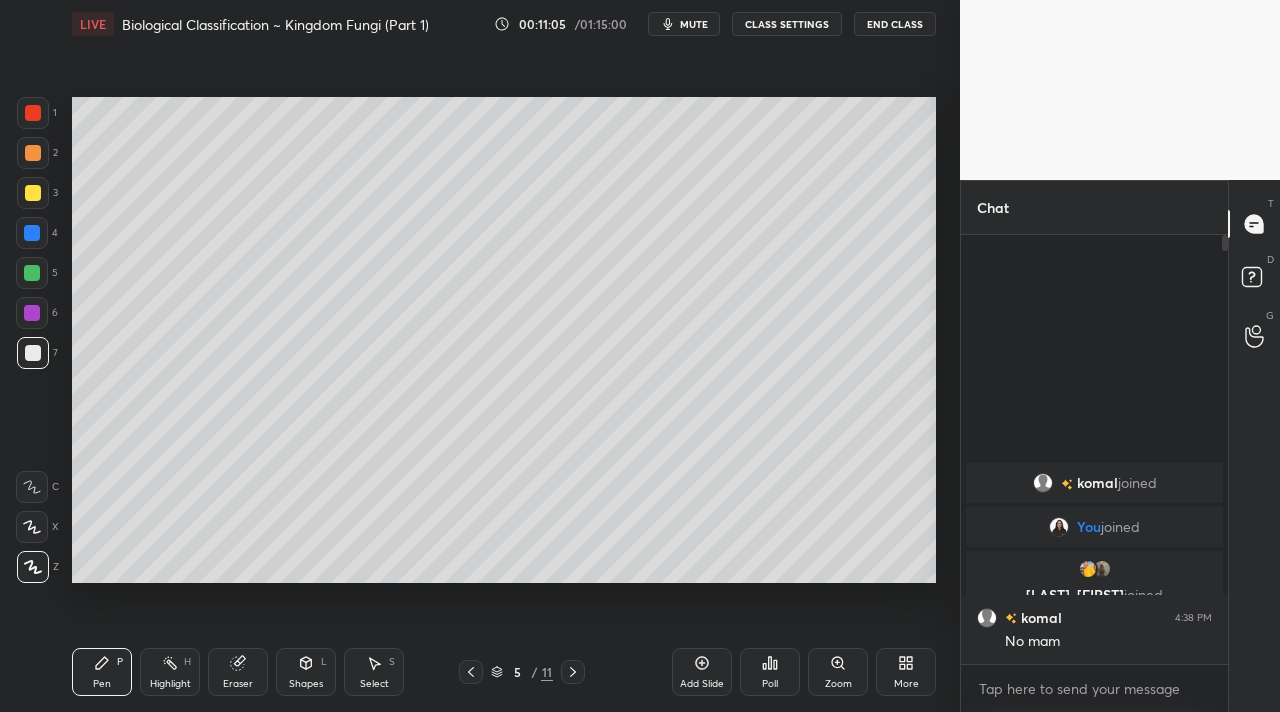 click on "Highlight H" at bounding box center [170, 672] 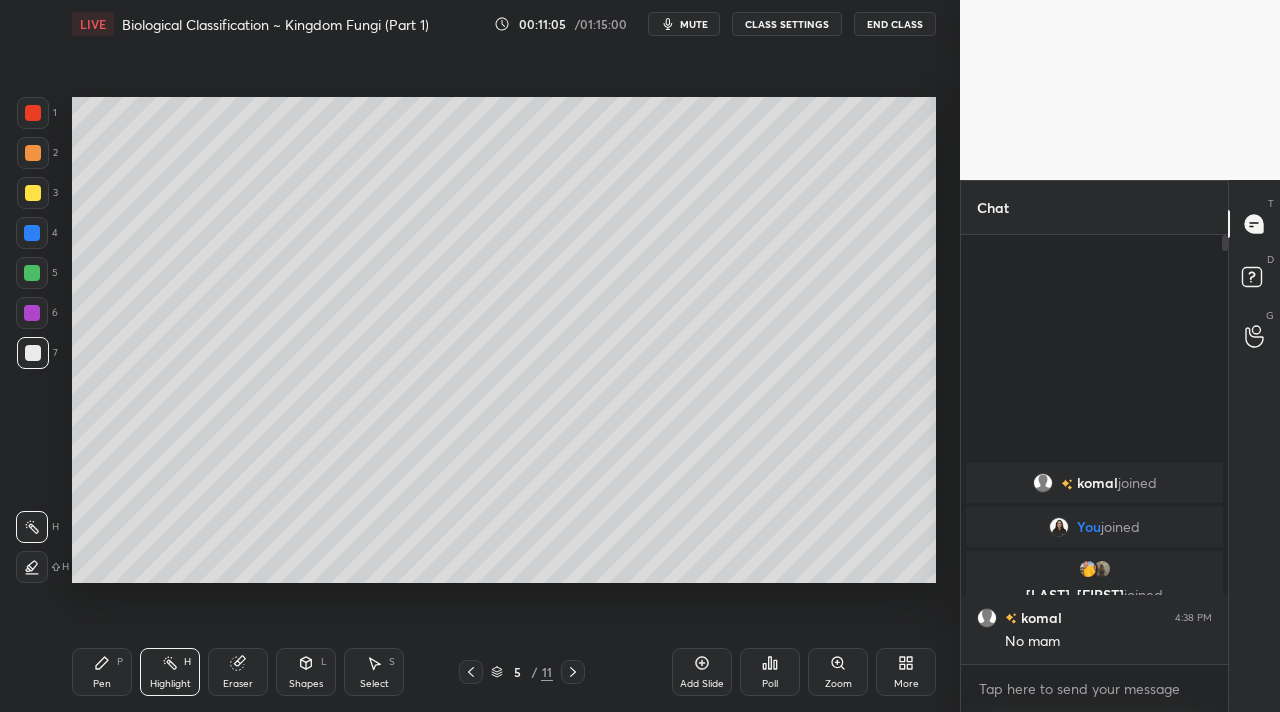 drag, startPoint x: 228, startPoint y: 683, endPoint x: 237, endPoint y: 659, distance: 25.632011 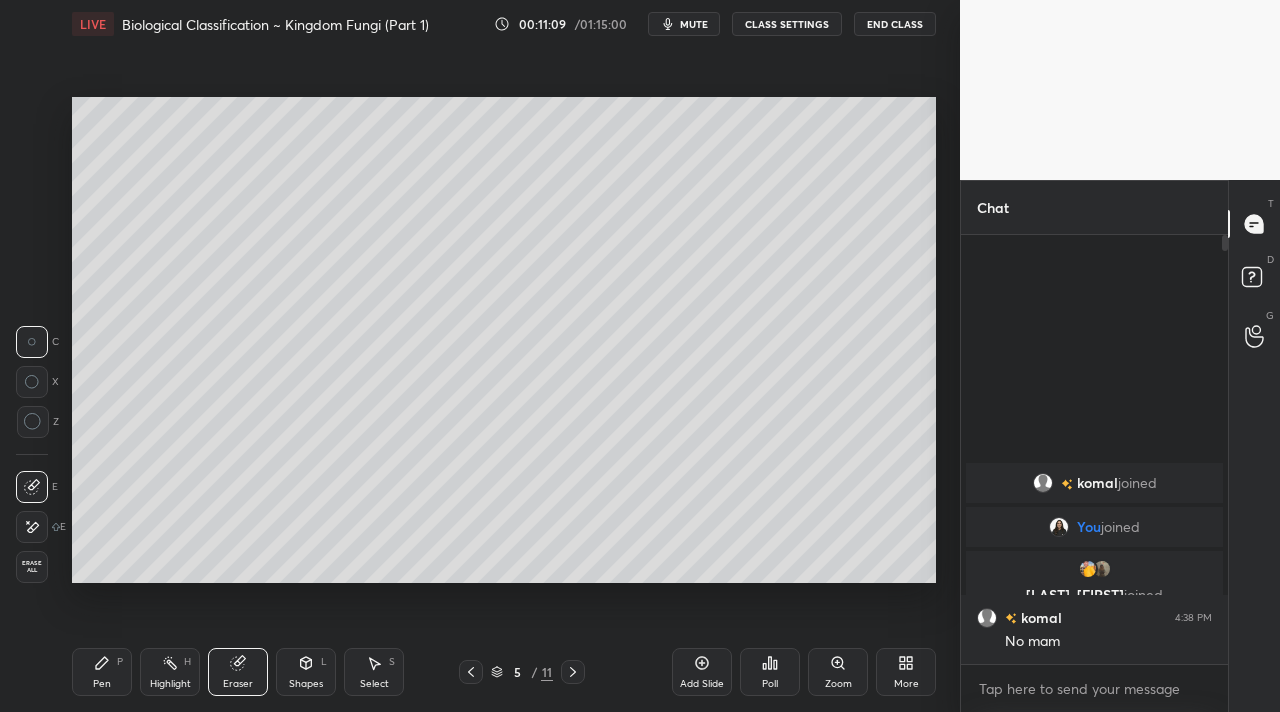 drag, startPoint x: 94, startPoint y: 672, endPoint x: 98, endPoint y: 646, distance: 26.305893 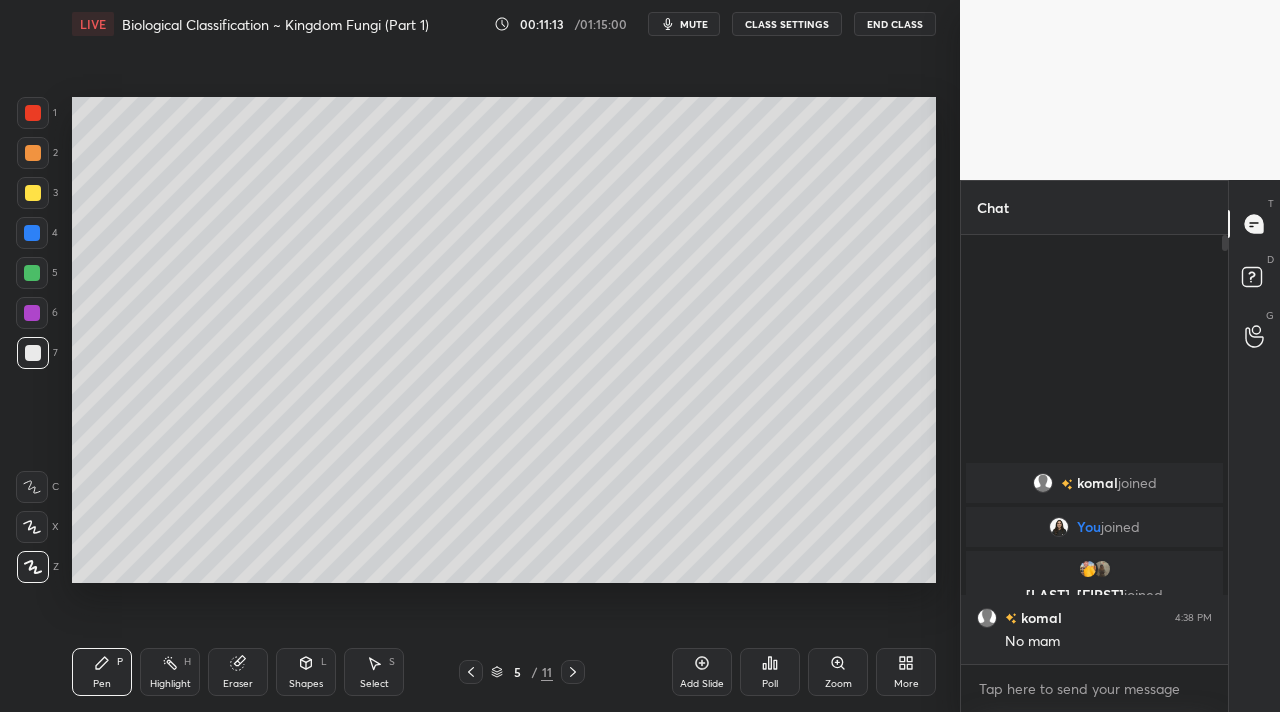 drag, startPoint x: 173, startPoint y: 678, endPoint x: 236, endPoint y: 670, distance: 63.505905 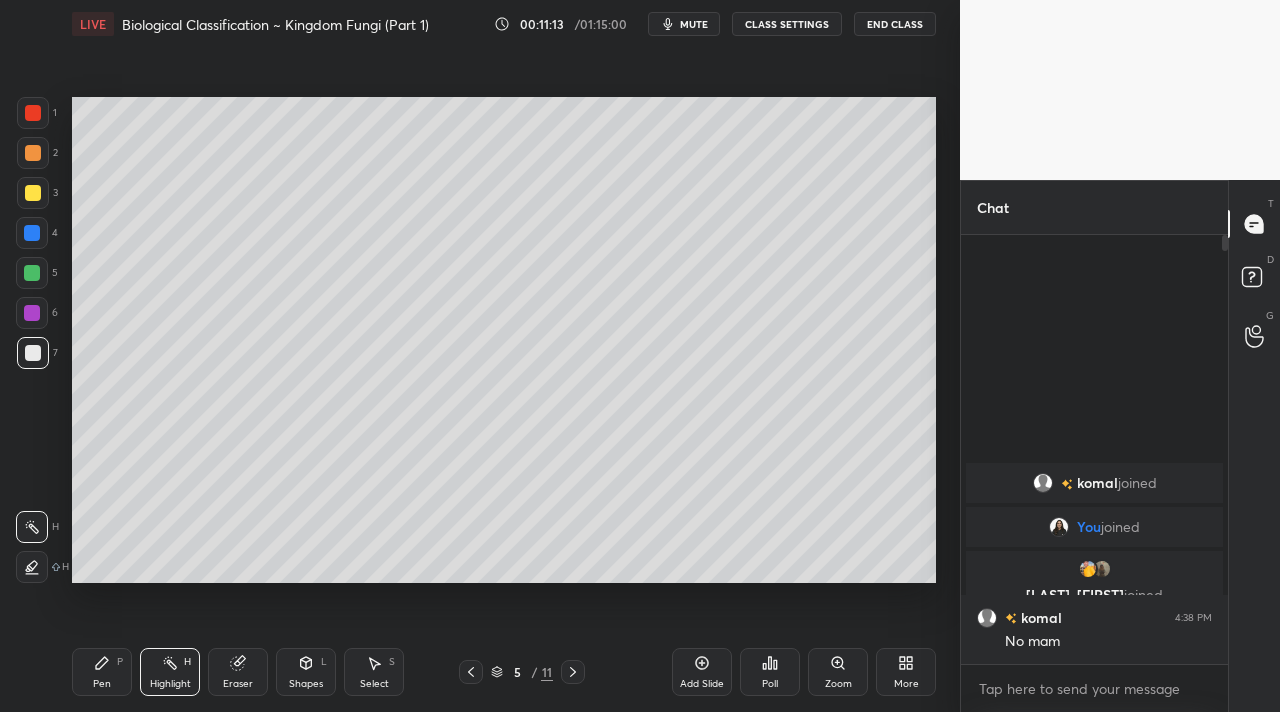 drag, startPoint x: 242, startPoint y: 658, endPoint x: 228, endPoint y: 644, distance: 19.79899 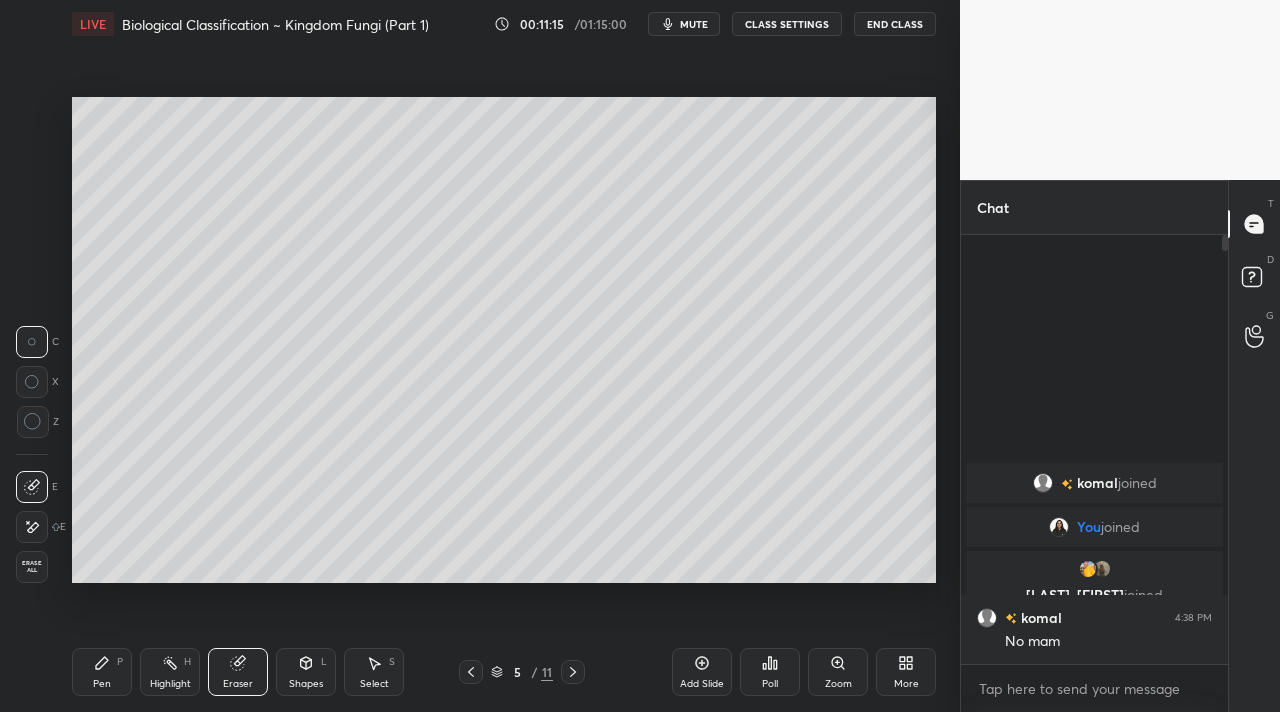 drag, startPoint x: 188, startPoint y: 687, endPoint x: 170, endPoint y: 673, distance: 22.803509 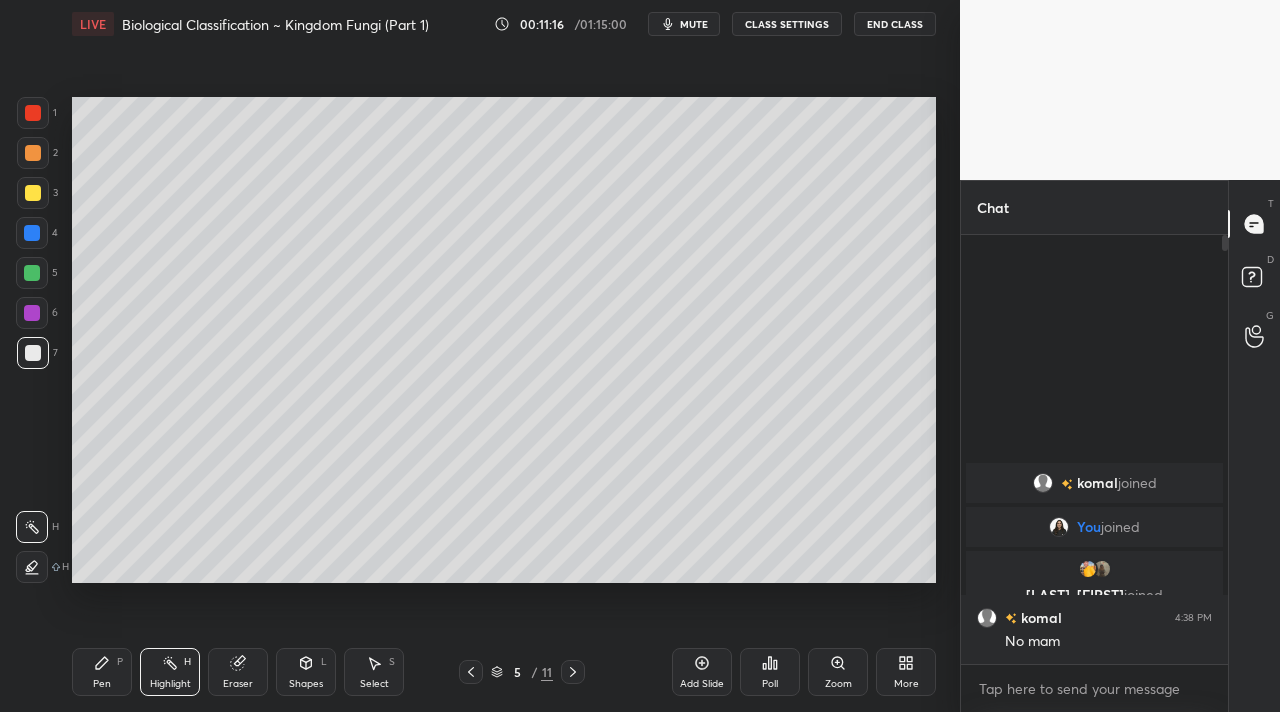click on "2" at bounding box center (37, 157) 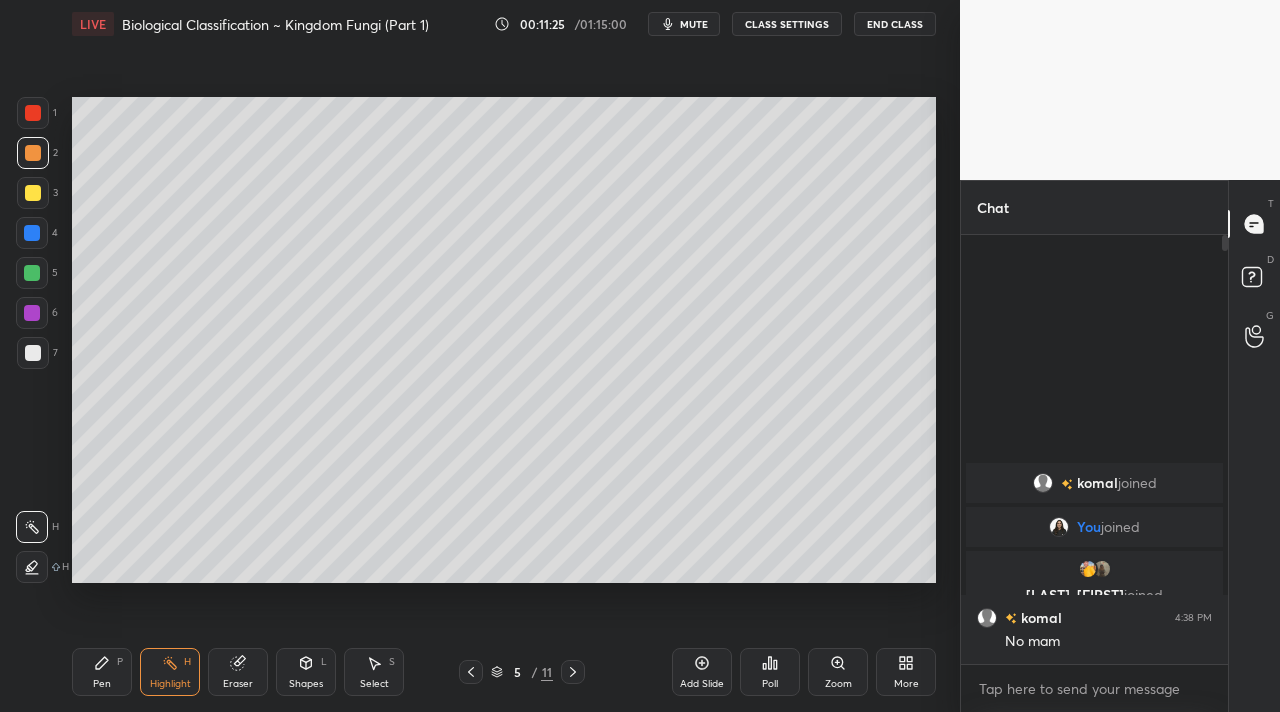 drag, startPoint x: 105, startPoint y: 663, endPoint x: 128, endPoint y: 648, distance: 27.45906 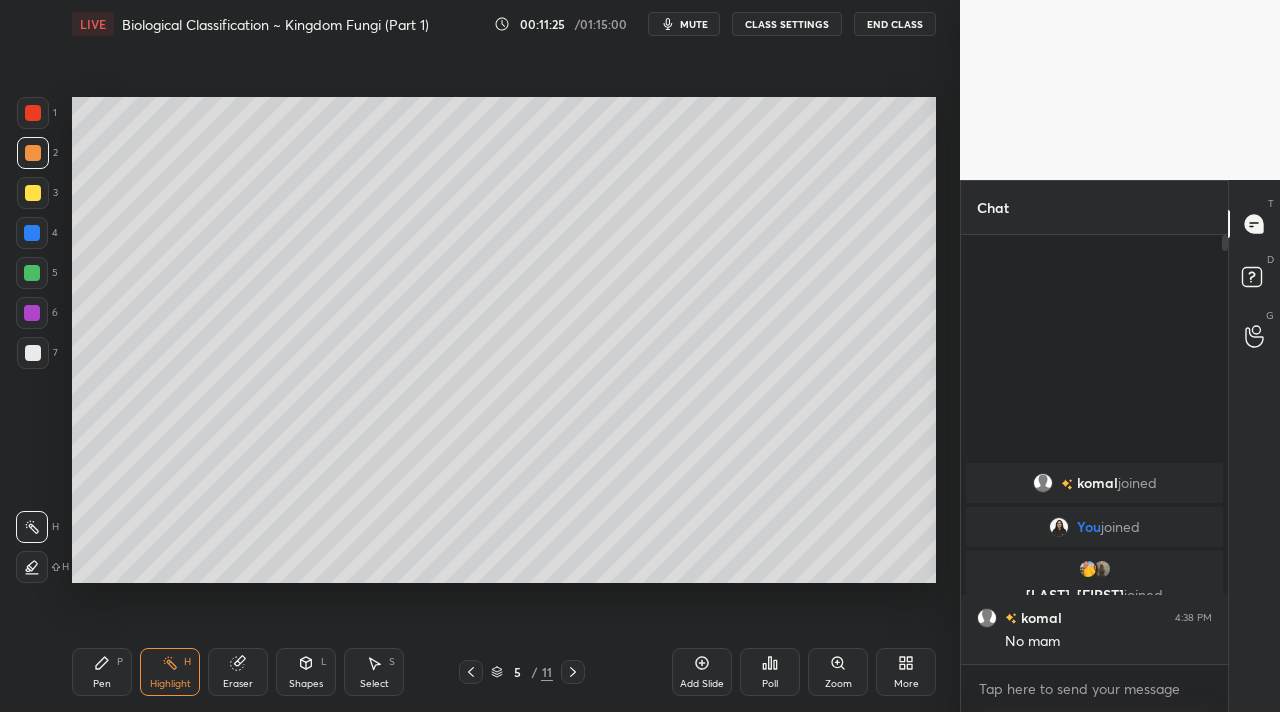 click 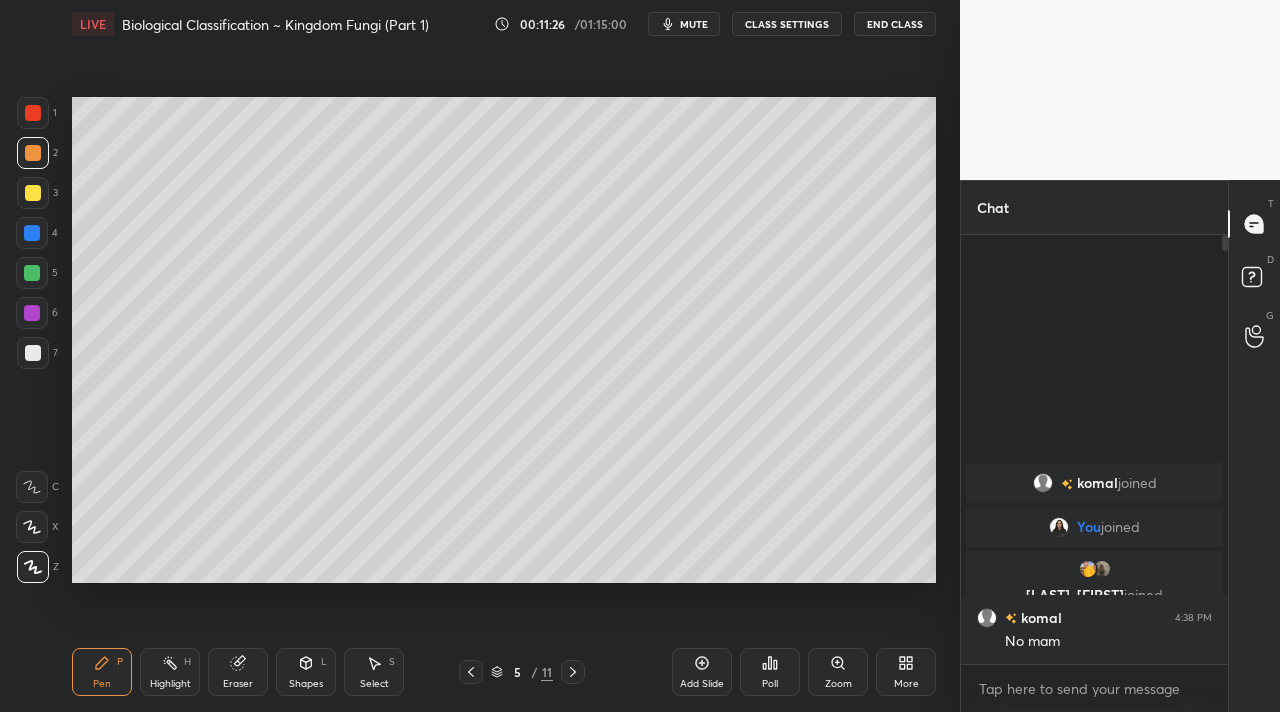 click on "1 2 3 4 5 6 7 C X Z C X Z E E Erase all   H H LIVE Biological Classification ~ Kingdom Fungi (Part 1) 00:11:26 /  01:15:00 mute CLASS SETTINGS End Class Setting up your live class Poll for   secs No correct answer Start poll Back Biological Classification ~ Kingdom Fungi (Part 1) • L1 of CBSE Class 11 Kirti Mehndiratta Pen P Highlight H Eraser Shapes L Select S 5 / 11 Add Slide Poll Zoom More" at bounding box center (472, 356) 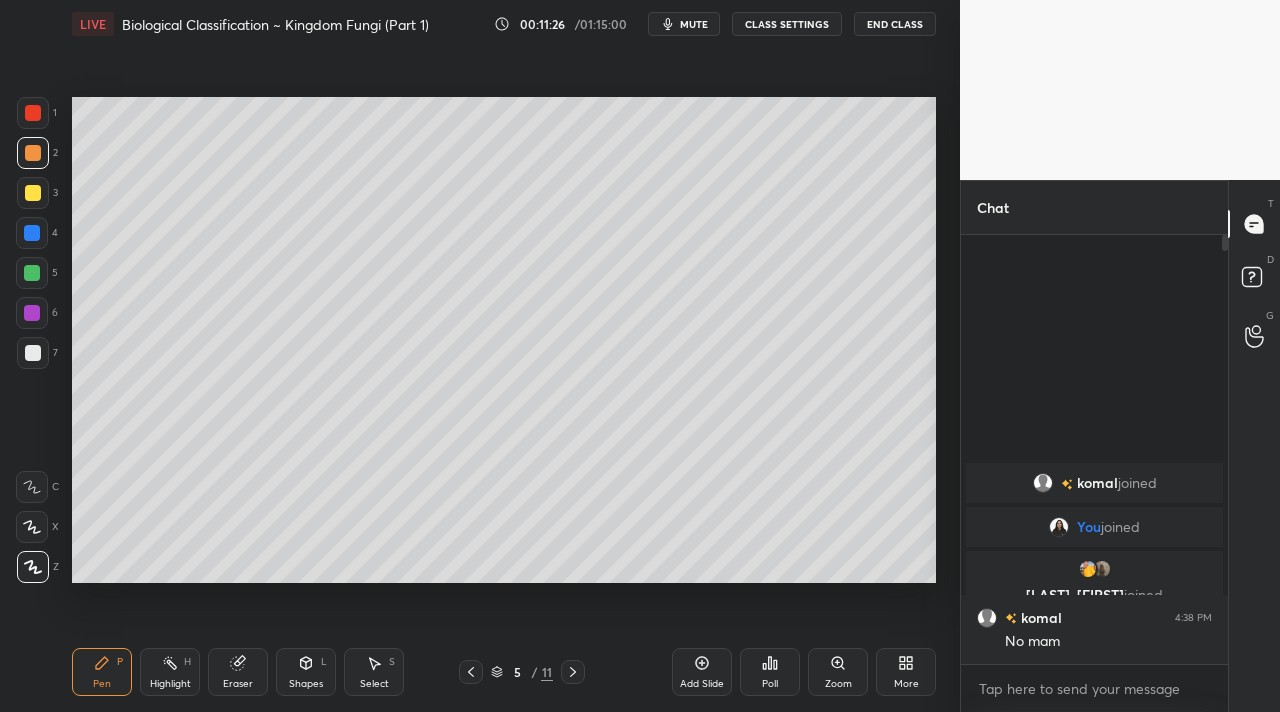 drag, startPoint x: 37, startPoint y: 114, endPoint x: 56, endPoint y: 125, distance: 21.954498 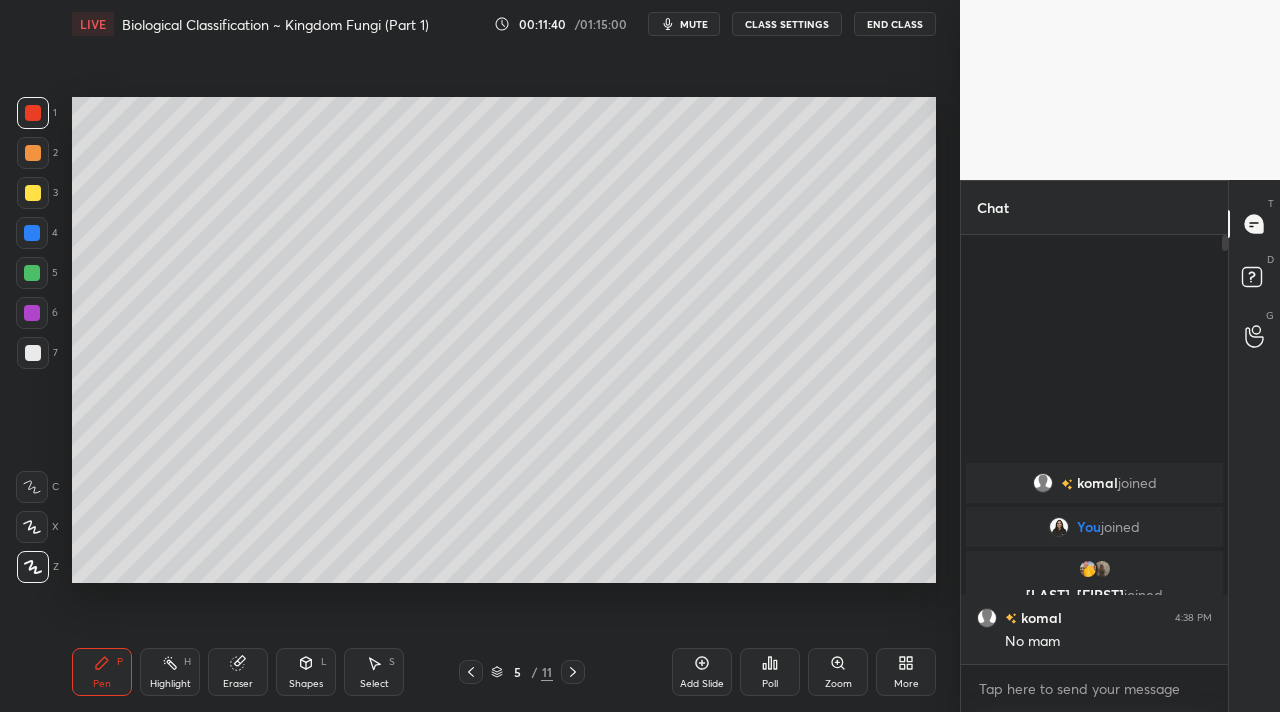 click at bounding box center [33, 353] 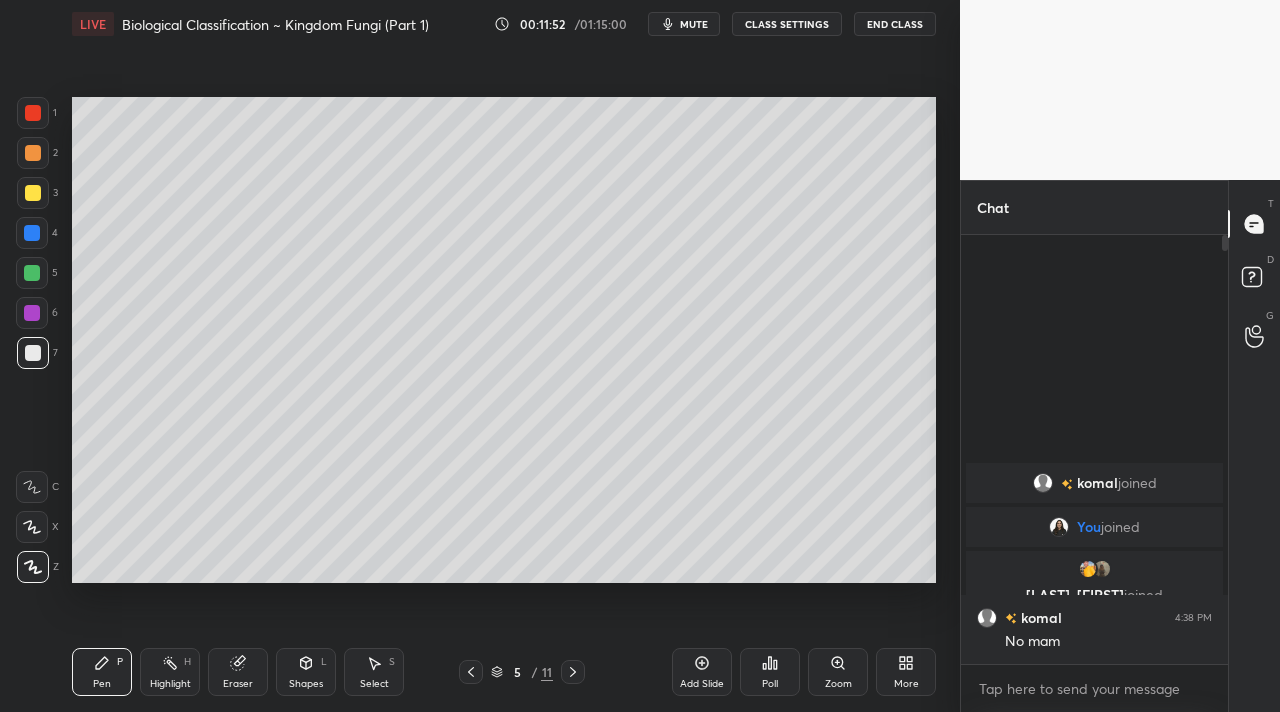 click at bounding box center [33, 153] 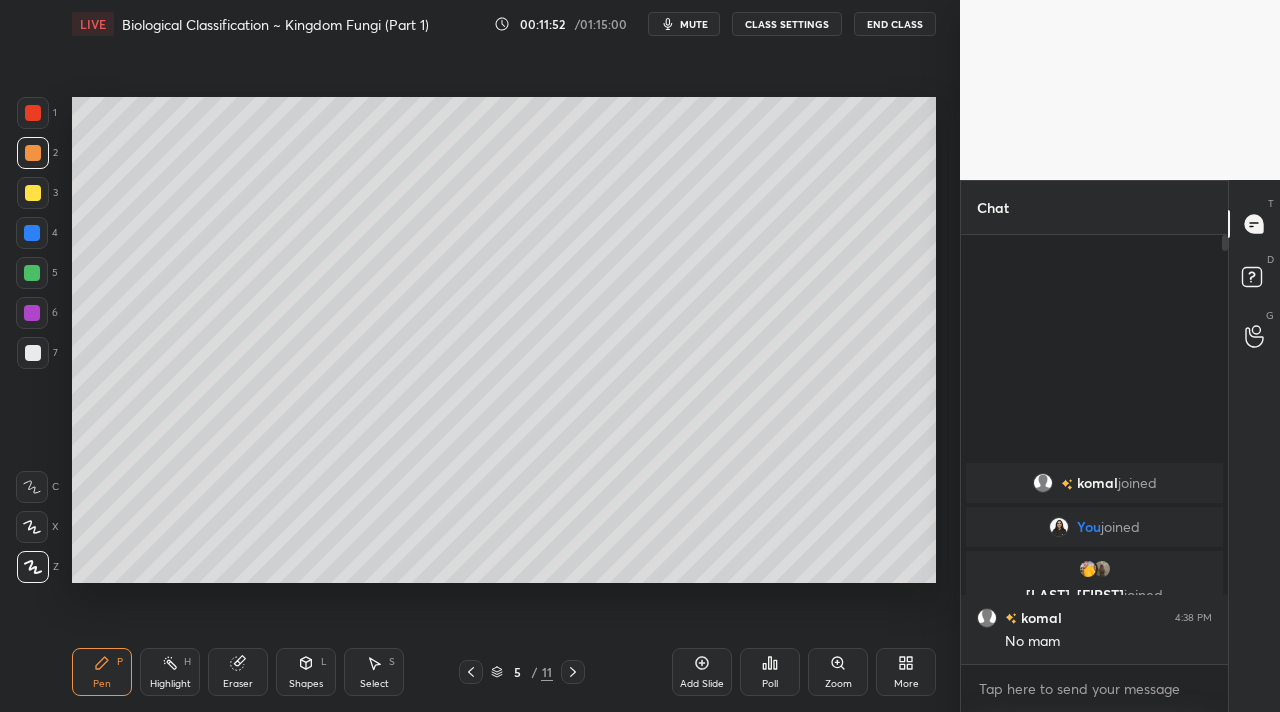 click at bounding box center (33, 113) 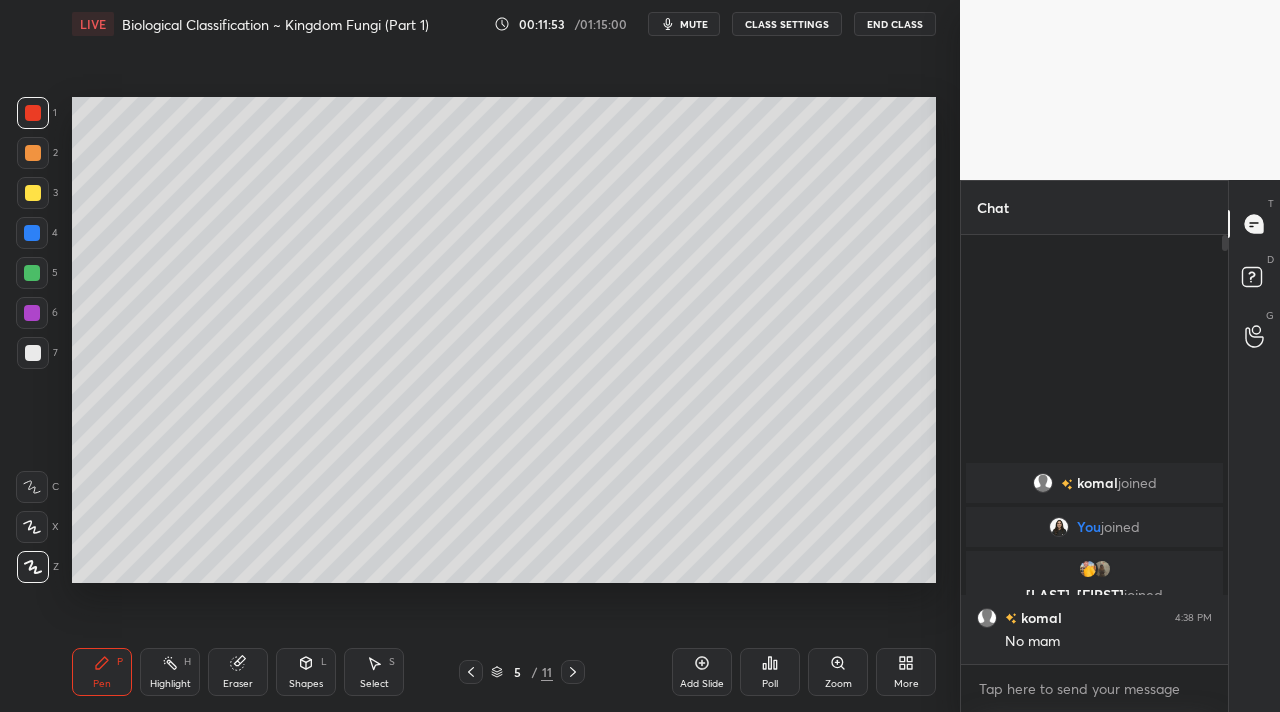 click at bounding box center [32, 233] 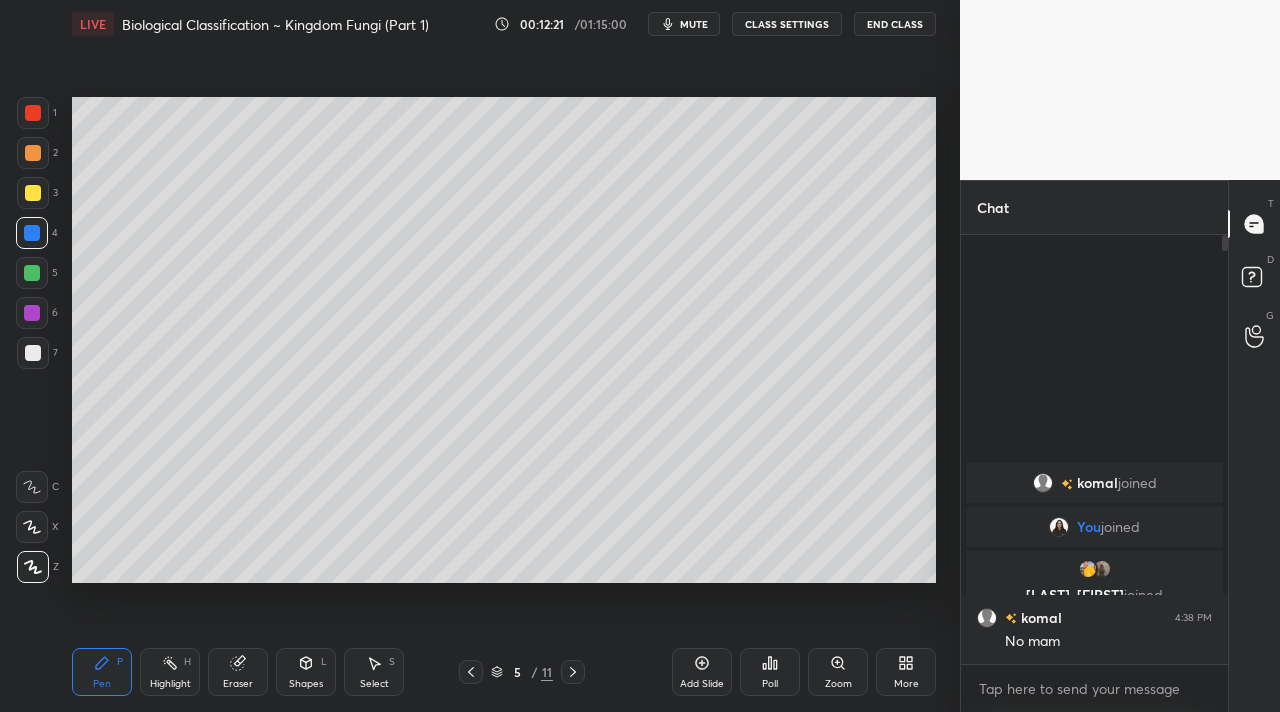drag, startPoint x: 575, startPoint y: 675, endPoint x: 568, endPoint y: 665, distance: 12.206555 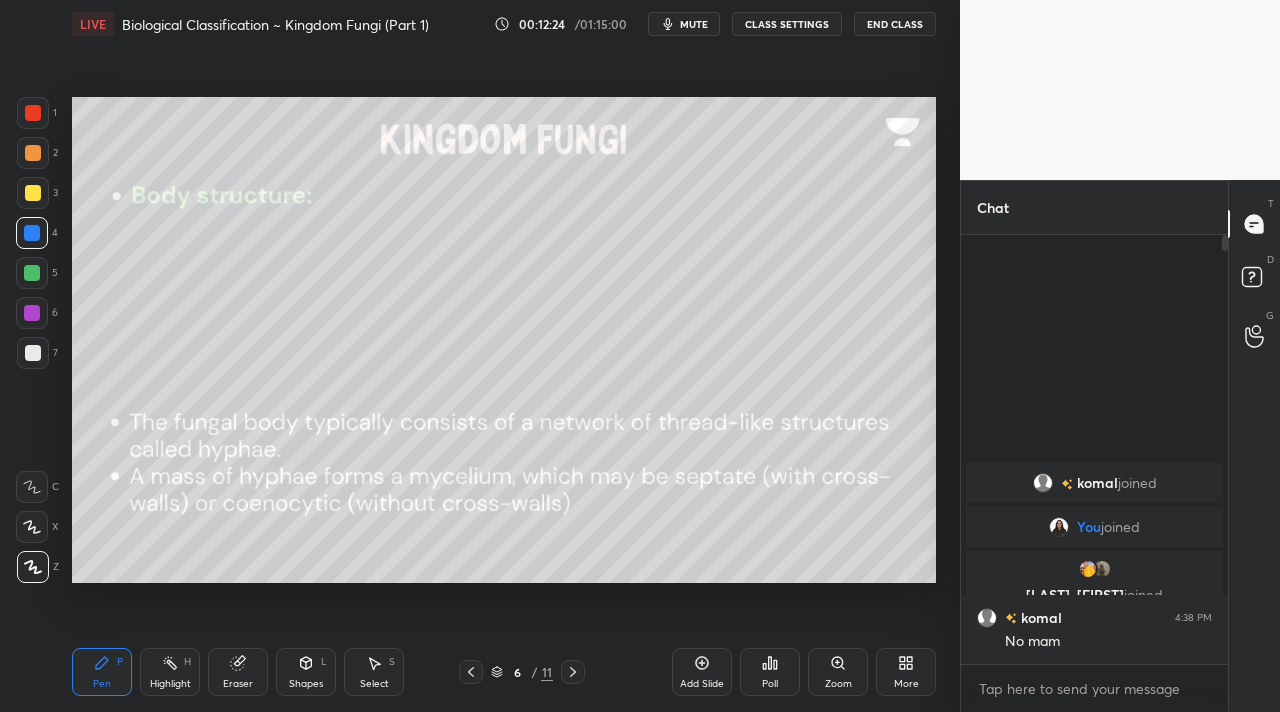 drag, startPoint x: 240, startPoint y: 687, endPoint x: 290, endPoint y: 685, distance: 50.039986 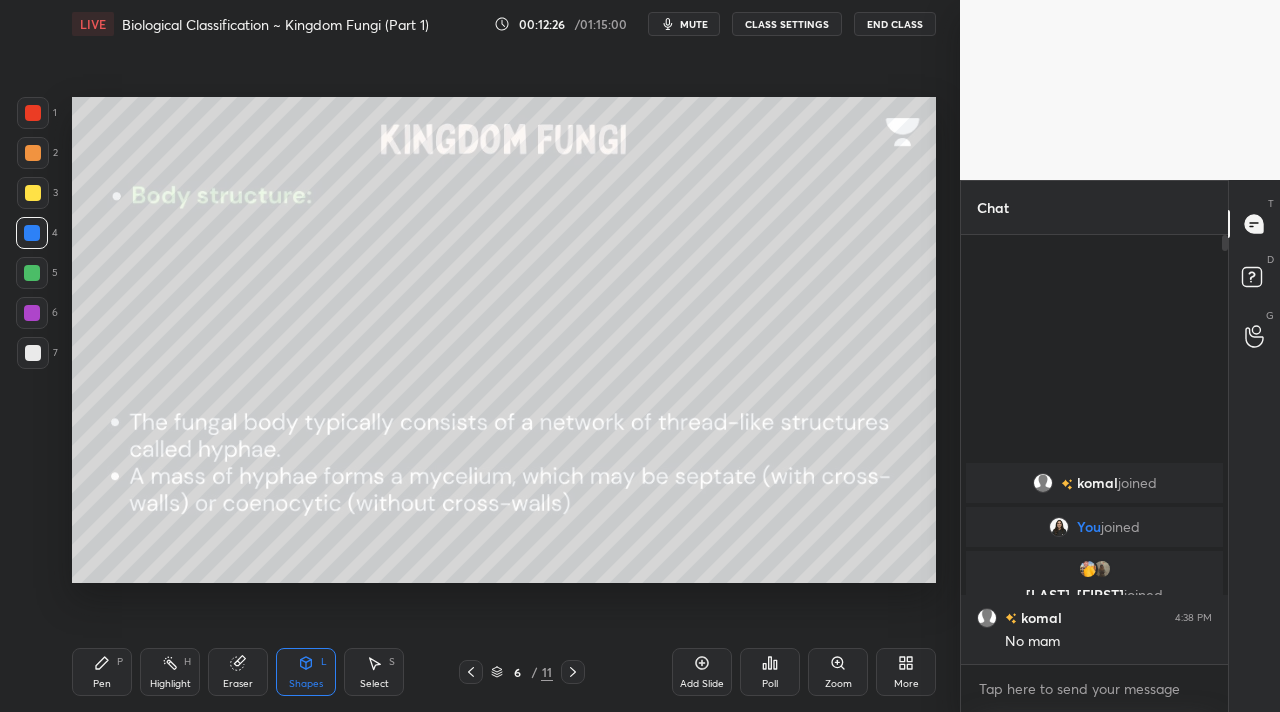 drag, startPoint x: 28, startPoint y: 353, endPoint x: 65, endPoint y: 330, distance: 43.56604 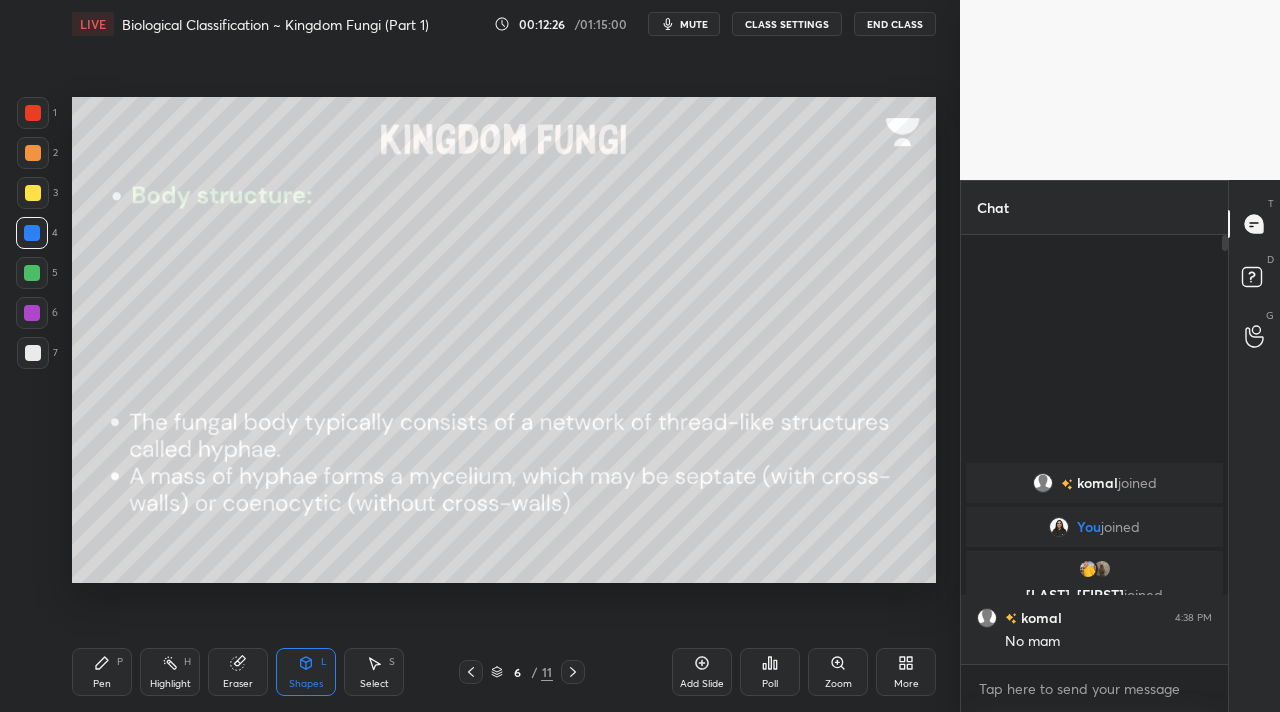 click at bounding box center (33, 353) 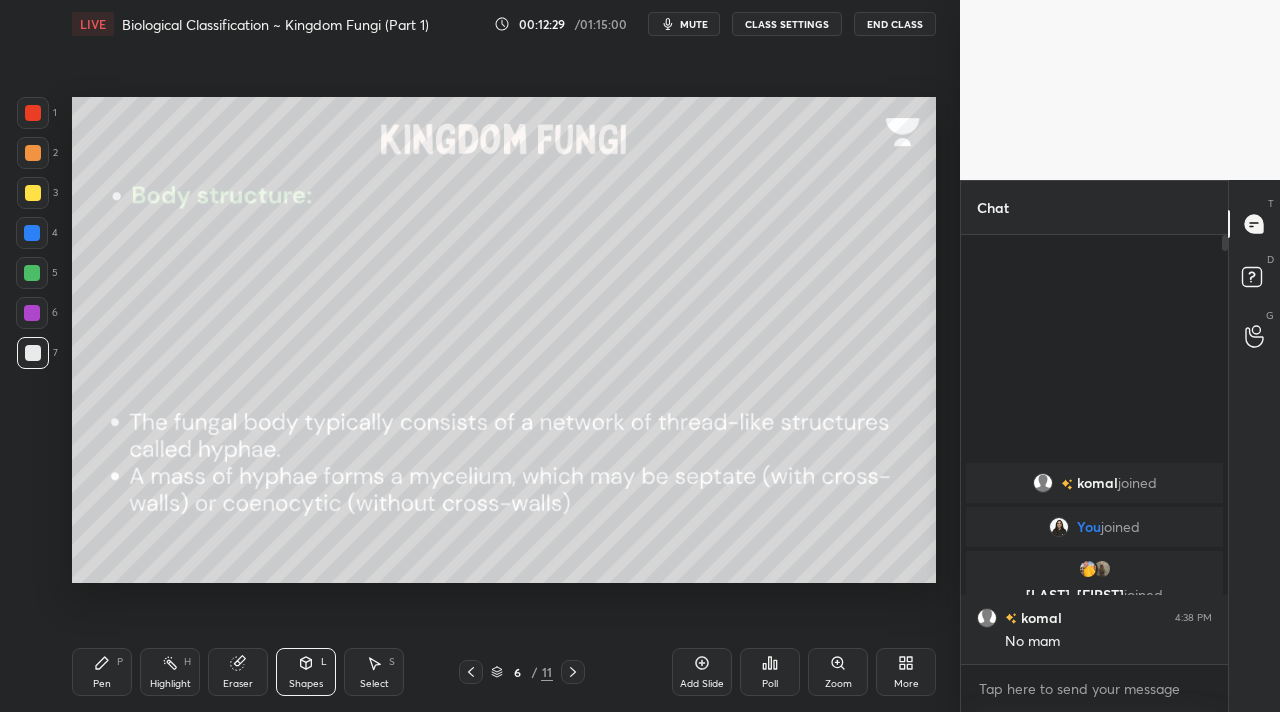 click on "Pen P" at bounding box center [102, 672] 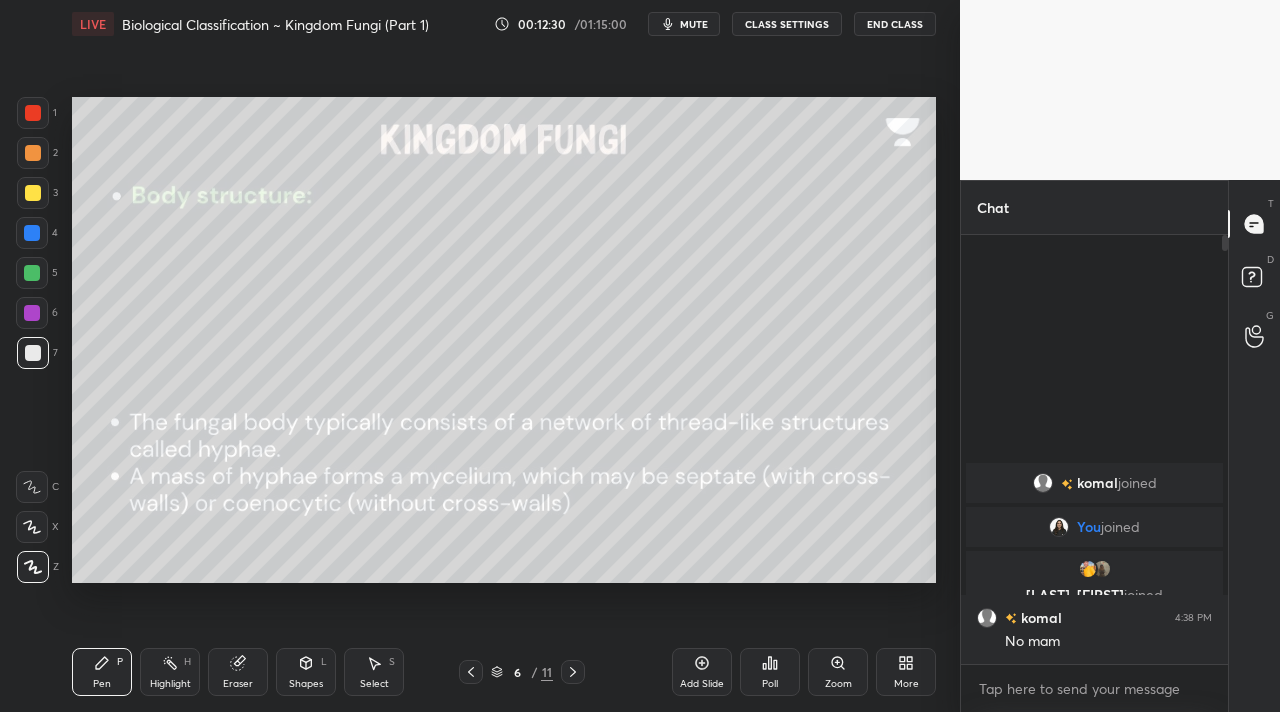 click at bounding box center (32, 273) 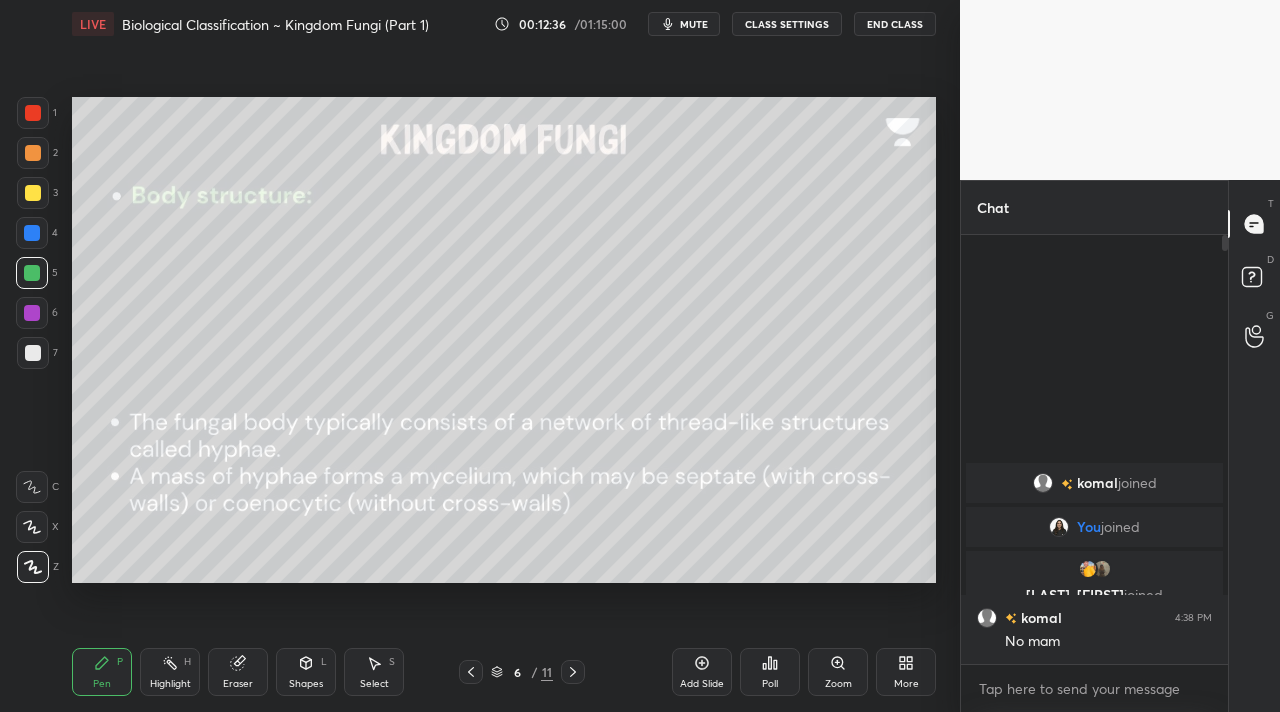 click on "3" at bounding box center [37, 193] 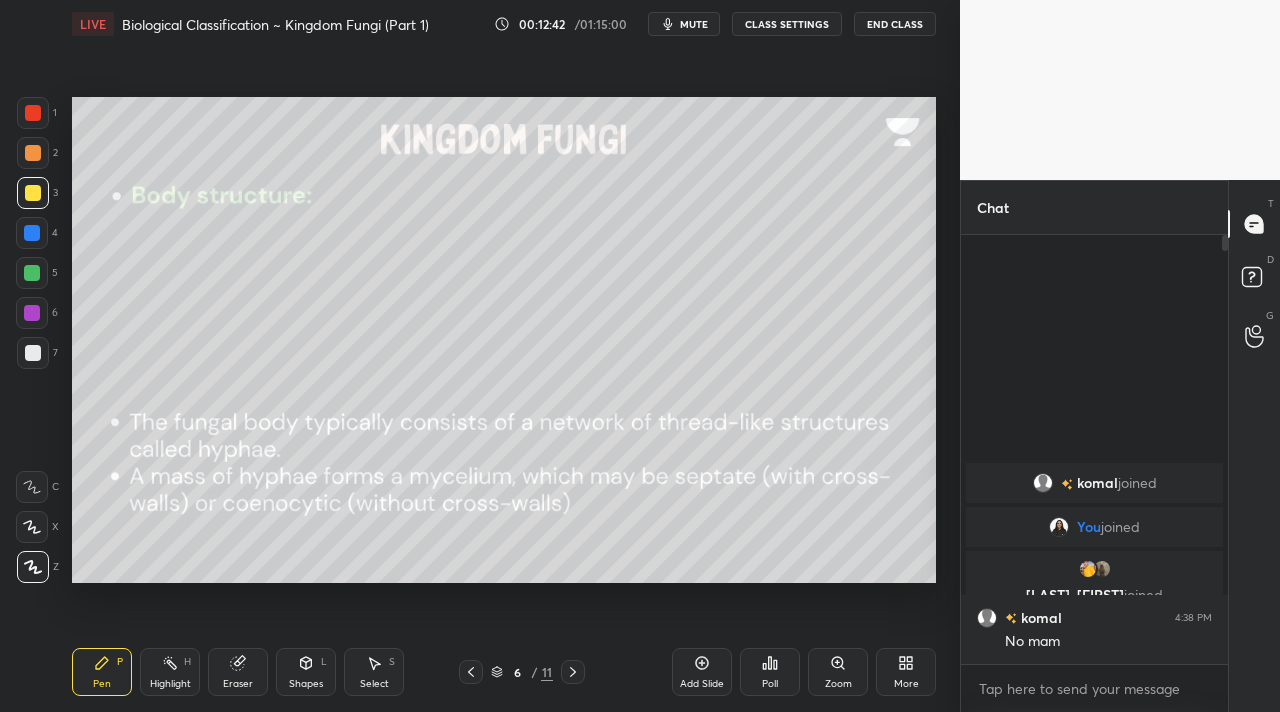 click on "2" at bounding box center (37, 157) 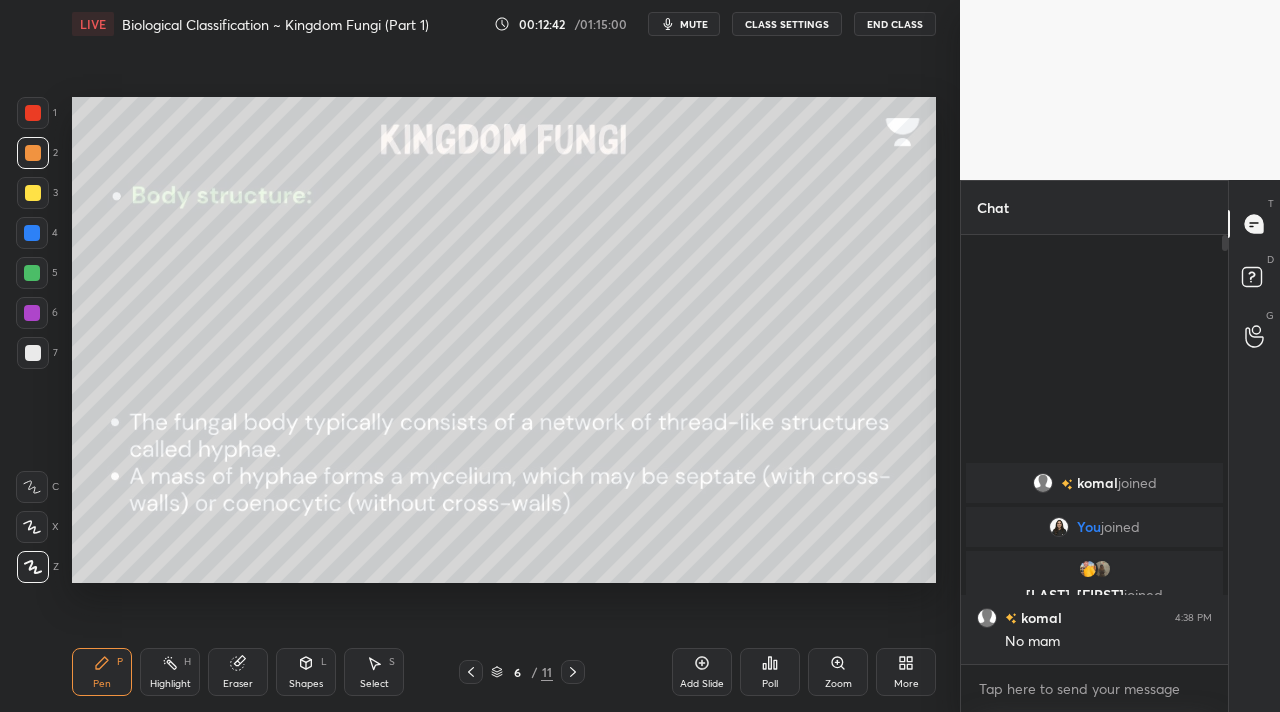click on "2" at bounding box center (37, 157) 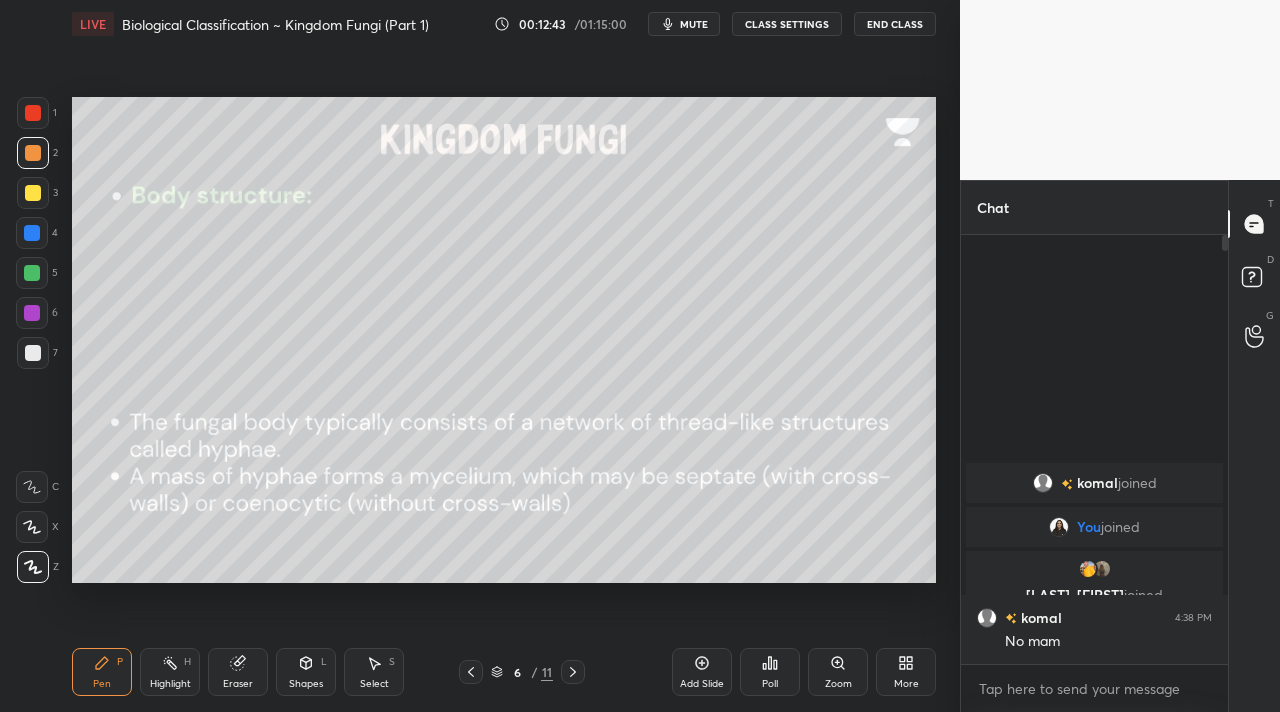click on "Highlight H" at bounding box center (170, 672) 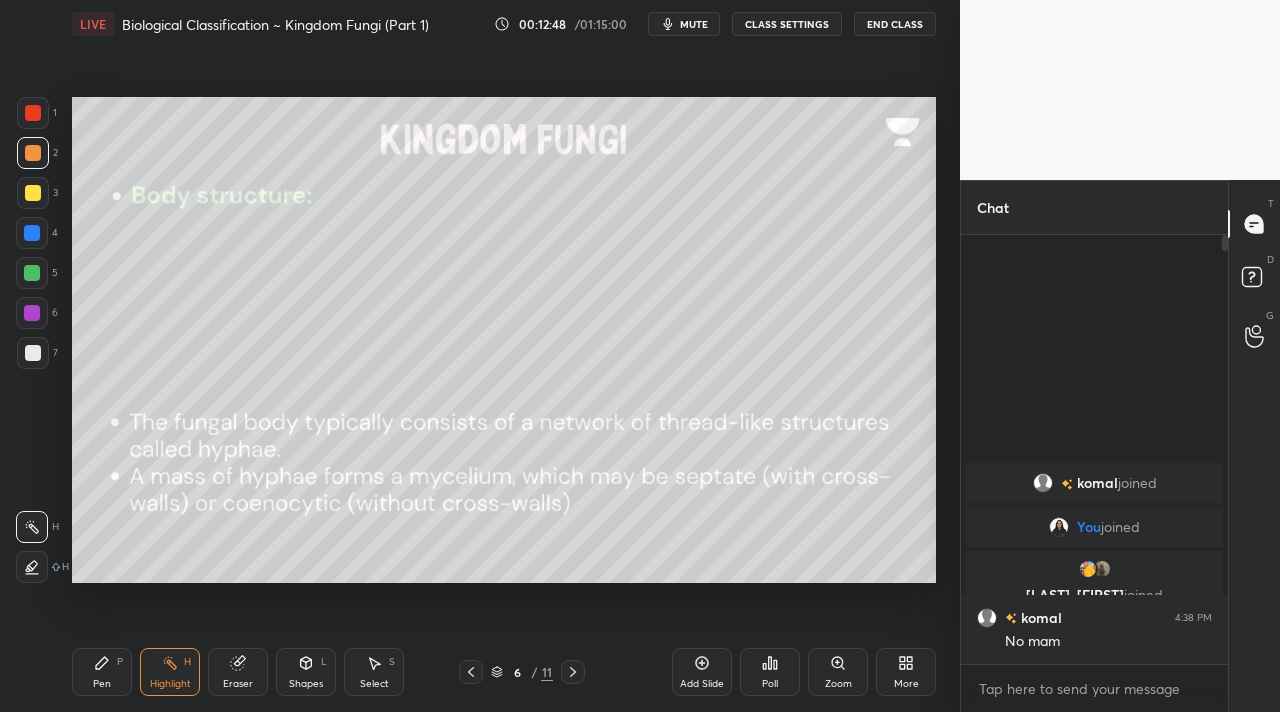 click at bounding box center [32, 273] 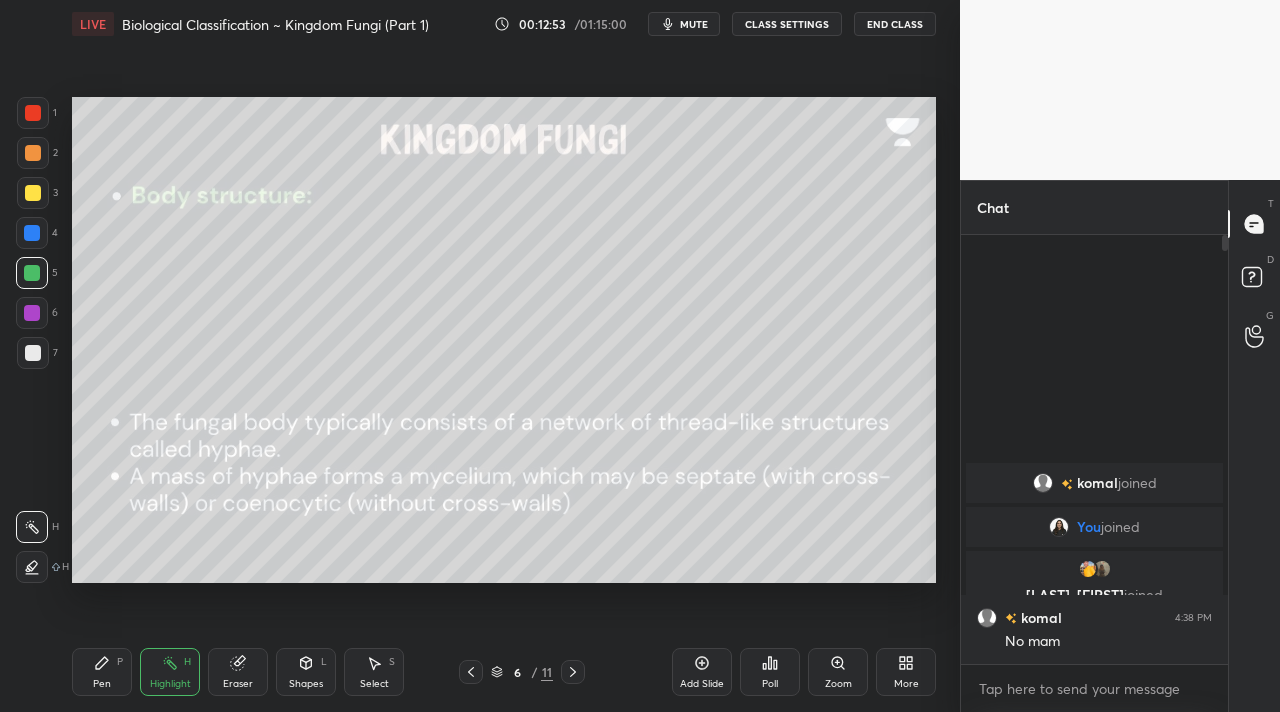 click 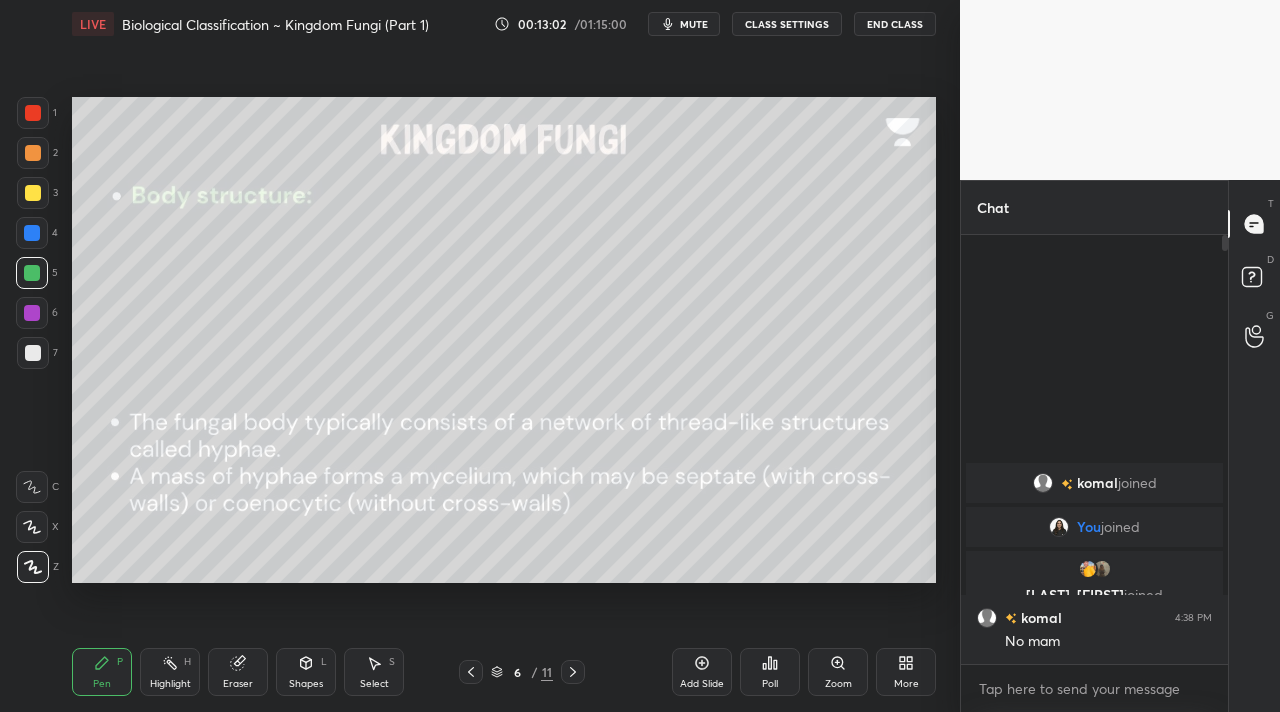 drag, startPoint x: 37, startPoint y: 204, endPoint x: 65, endPoint y: 231, distance: 38.8973 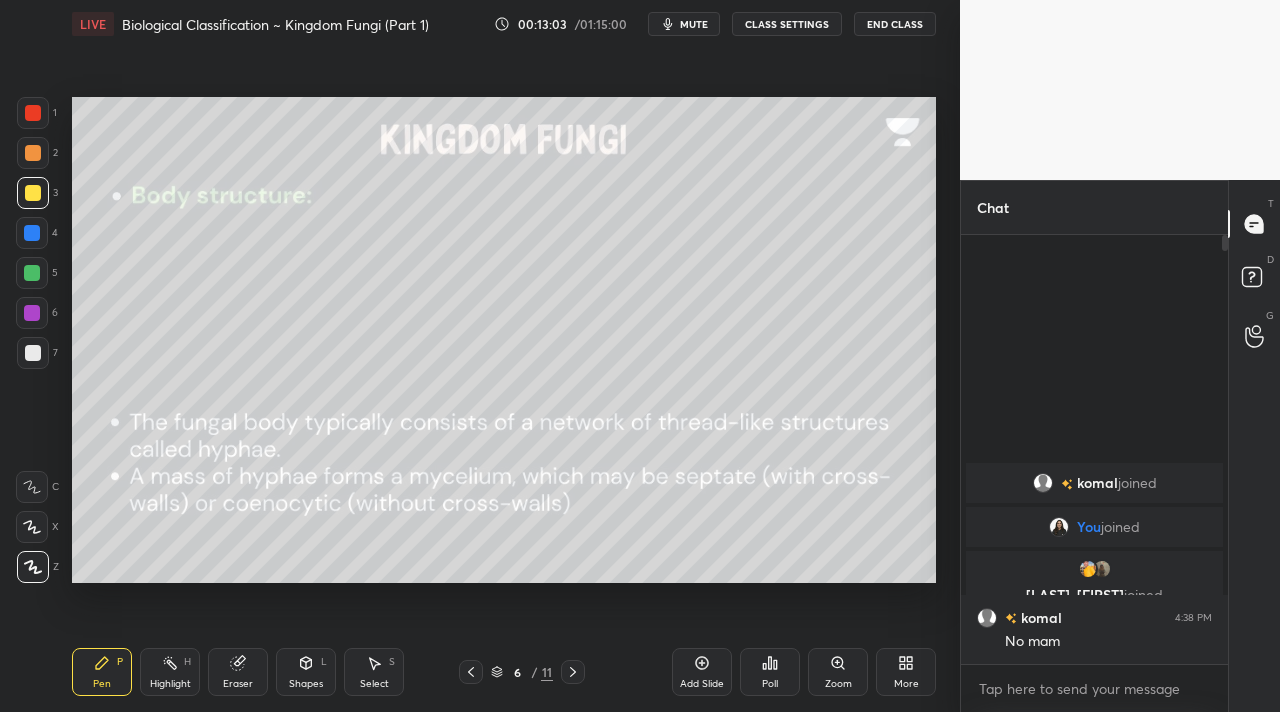 click at bounding box center [32, 273] 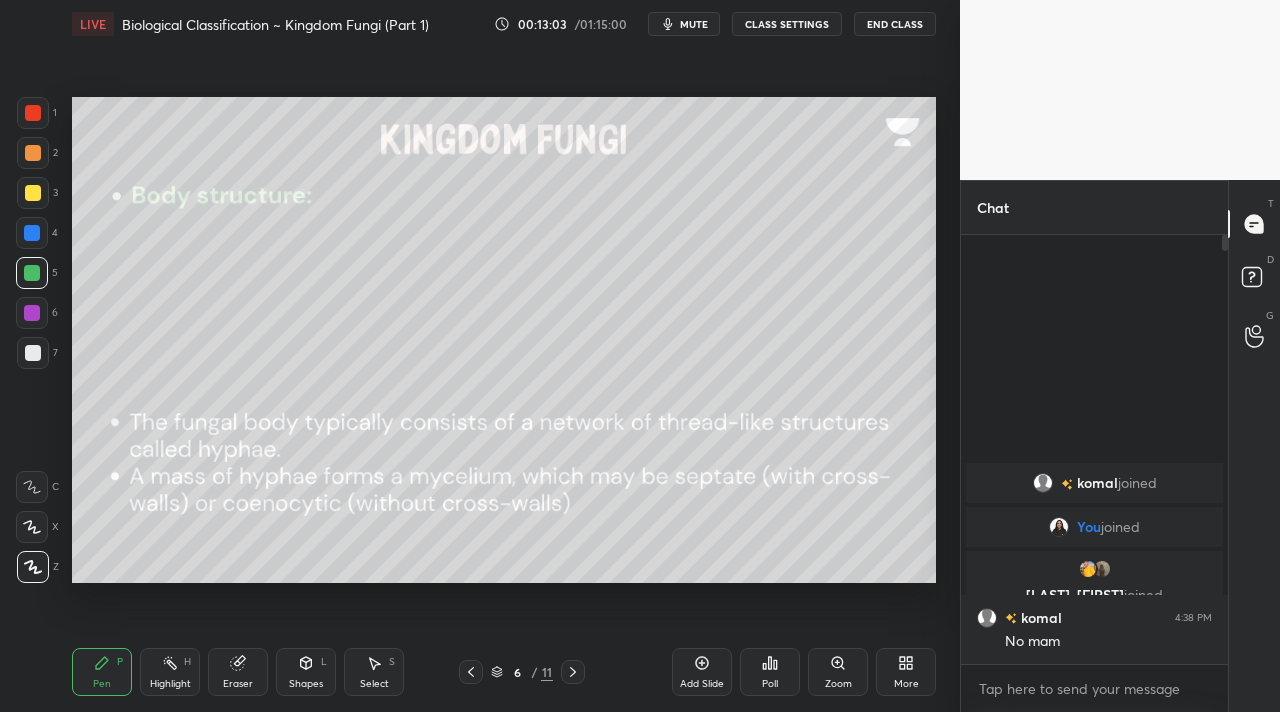 click at bounding box center (33, 353) 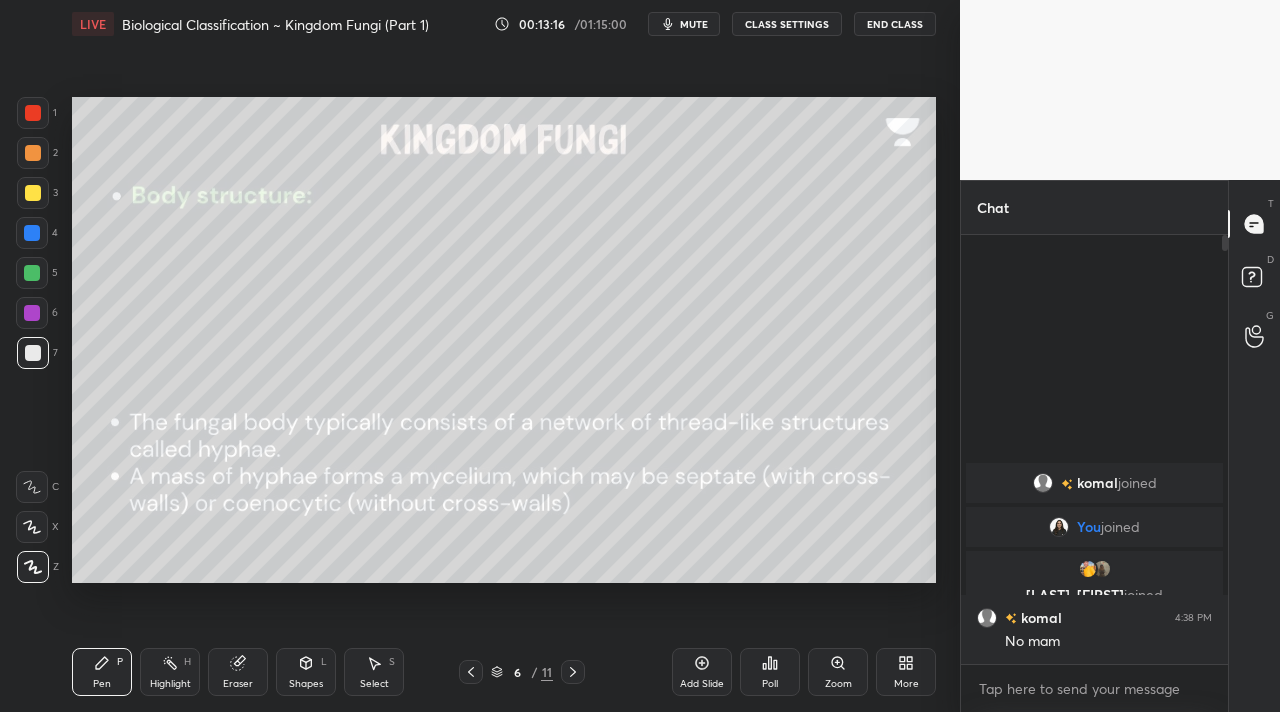 drag, startPoint x: 215, startPoint y: 683, endPoint x: 193, endPoint y: 679, distance: 22.36068 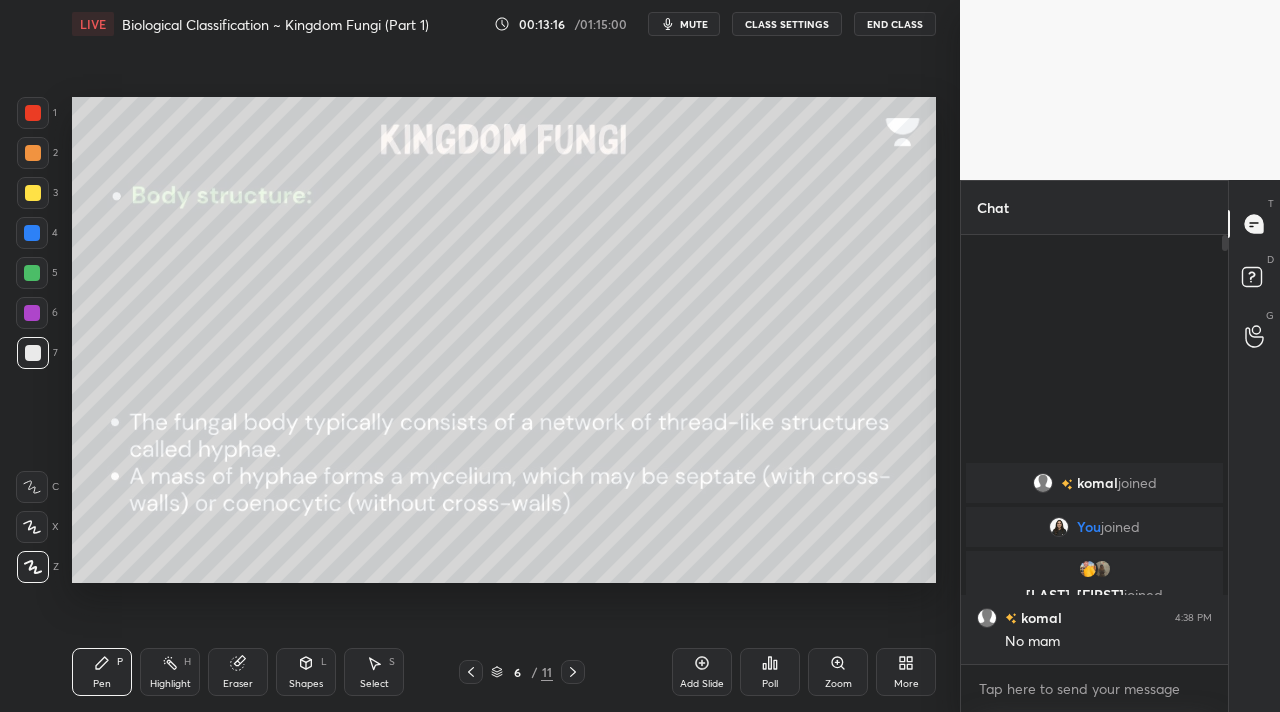 click on "Eraser" at bounding box center [238, 672] 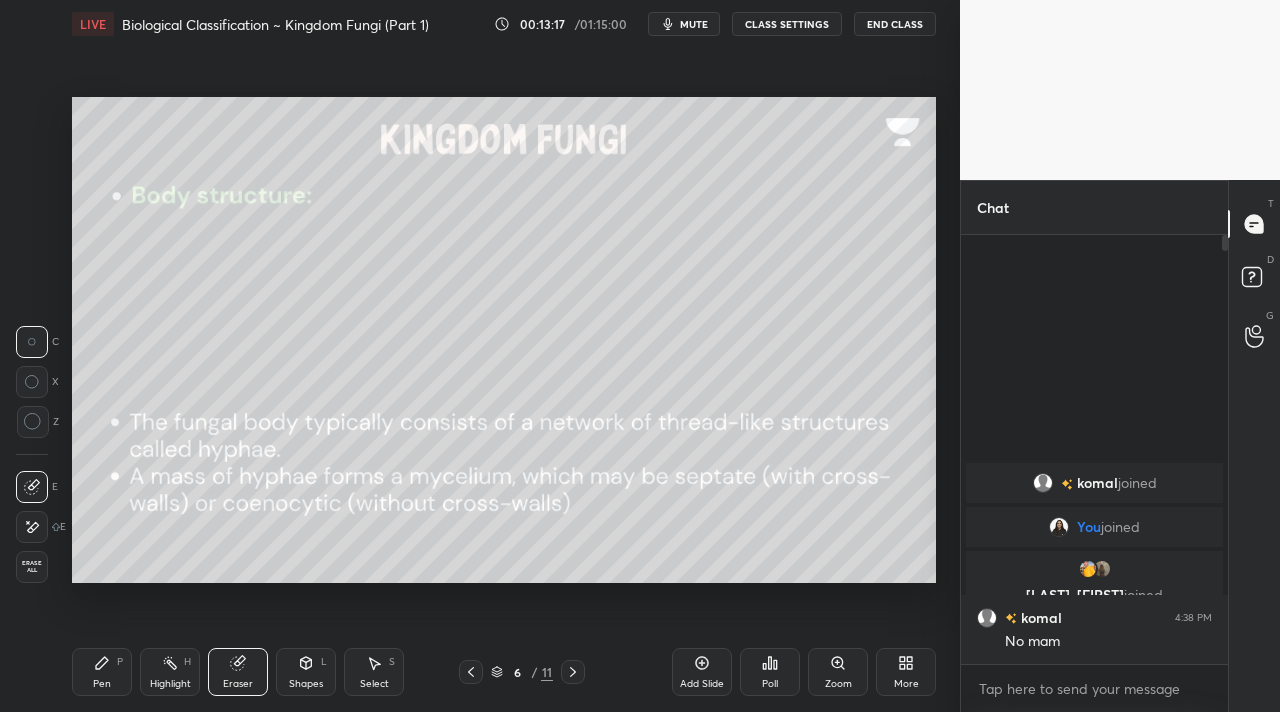 click on "Highlight H" at bounding box center [170, 672] 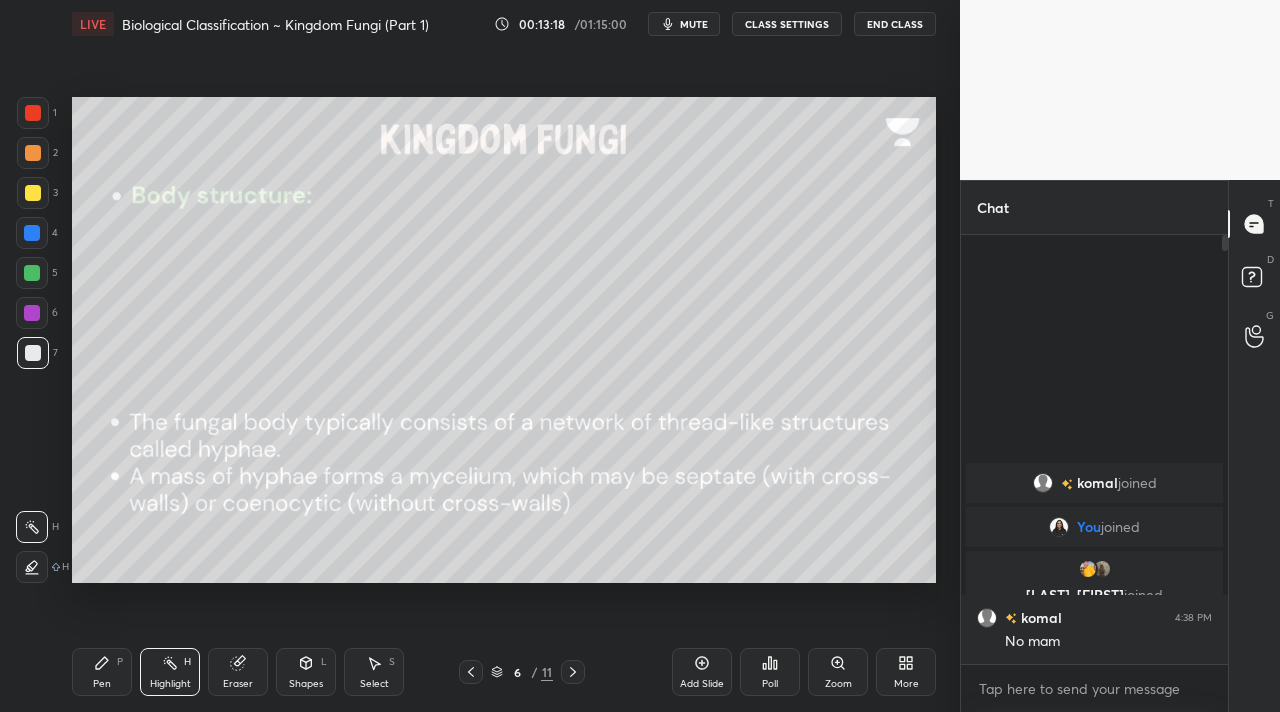click at bounding box center (33, 153) 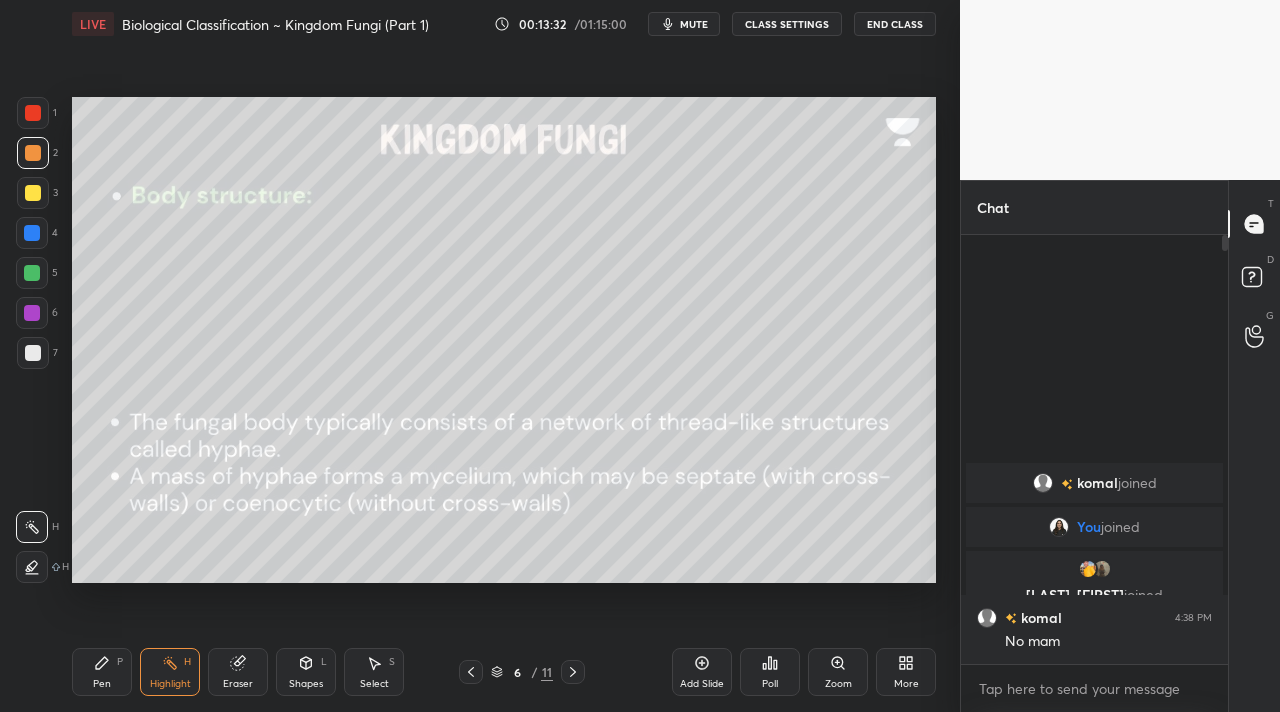 drag, startPoint x: 63, startPoint y: 111, endPoint x: 40, endPoint y: 114, distance: 23.194826 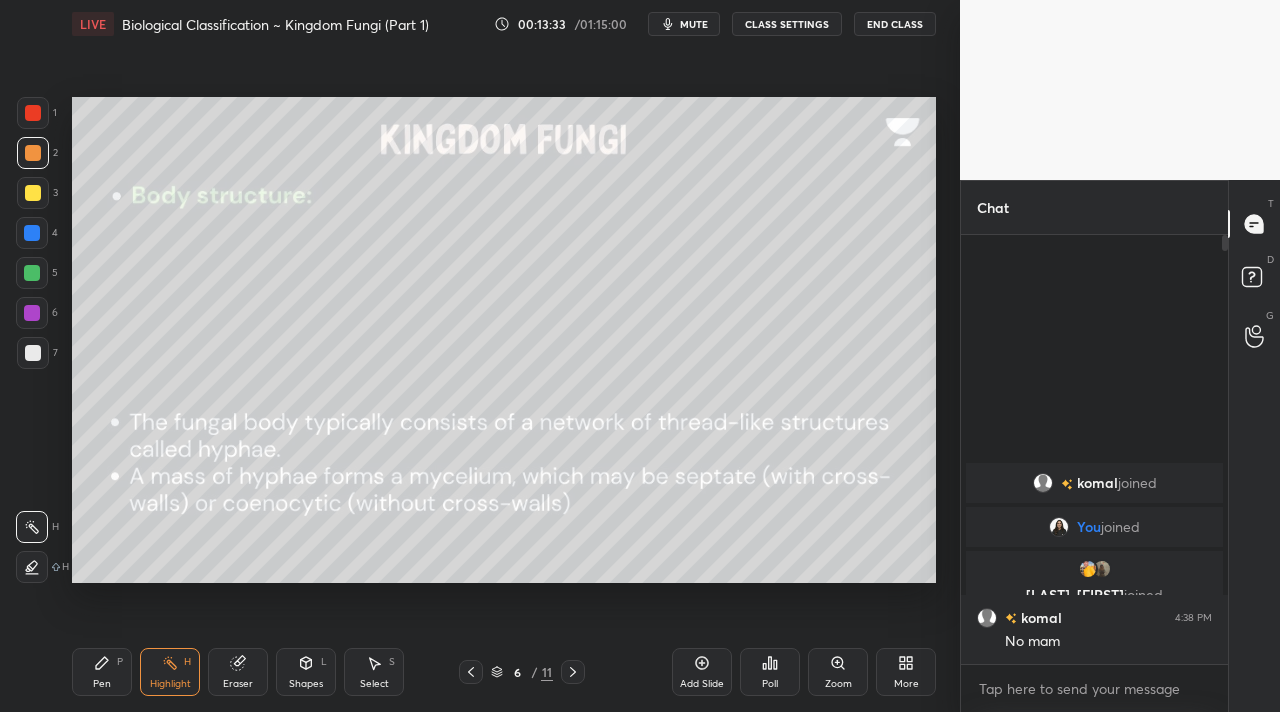click on "1 2 3 4 5 6 7 C X Z C X Z E E Erase all   H H" at bounding box center (32, 340) 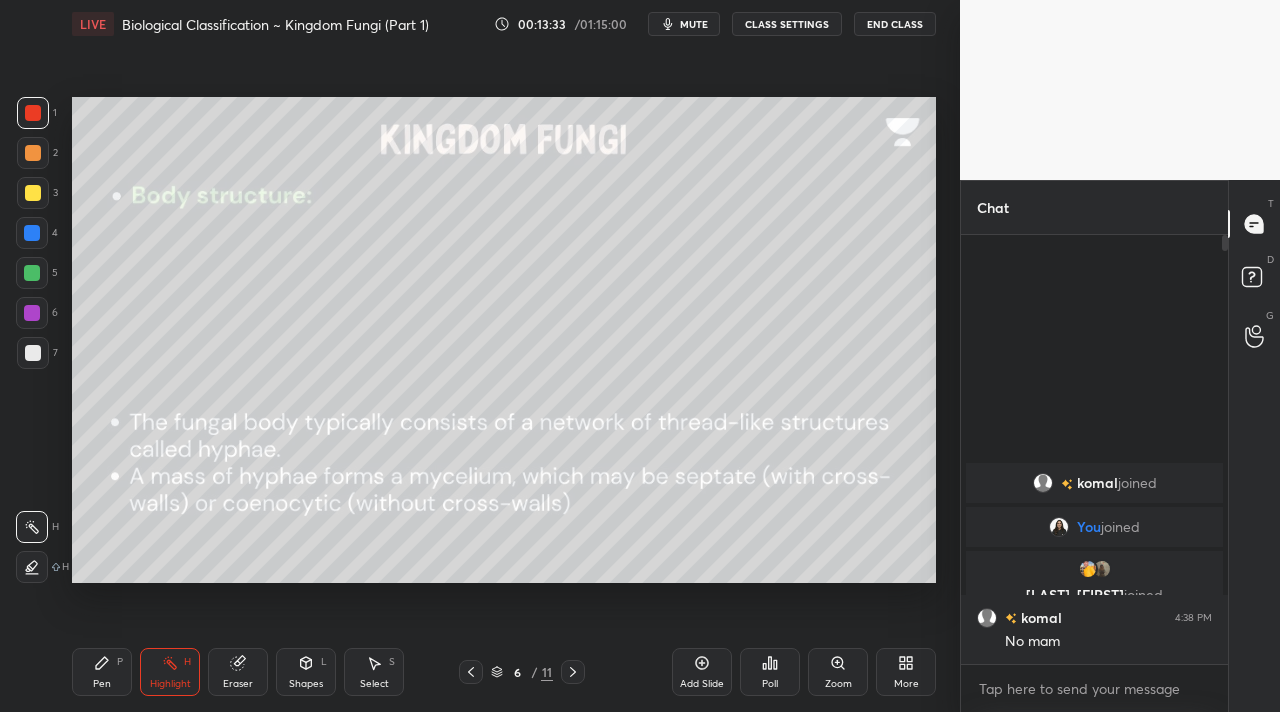 drag, startPoint x: 77, startPoint y: 645, endPoint x: 94, endPoint y: 678, distance: 37.12142 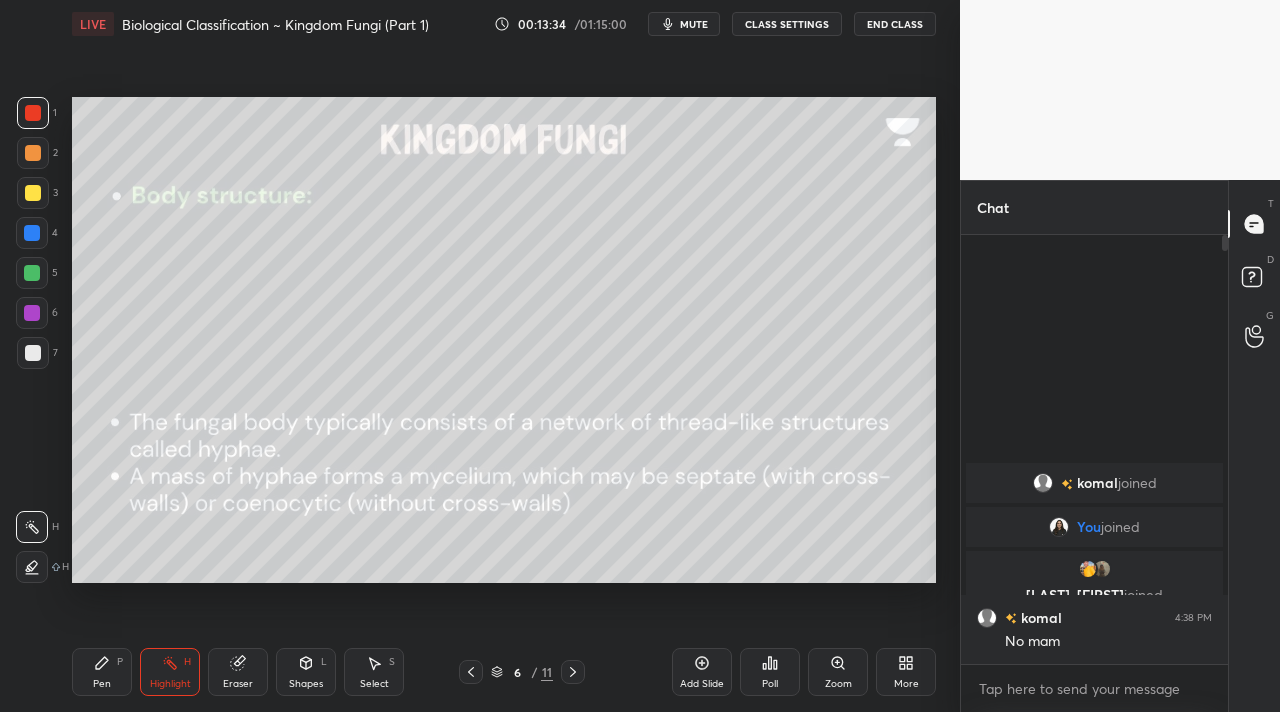 drag, startPoint x: 95, startPoint y: 682, endPoint x: 88, endPoint y: 650, distance: 32.75668 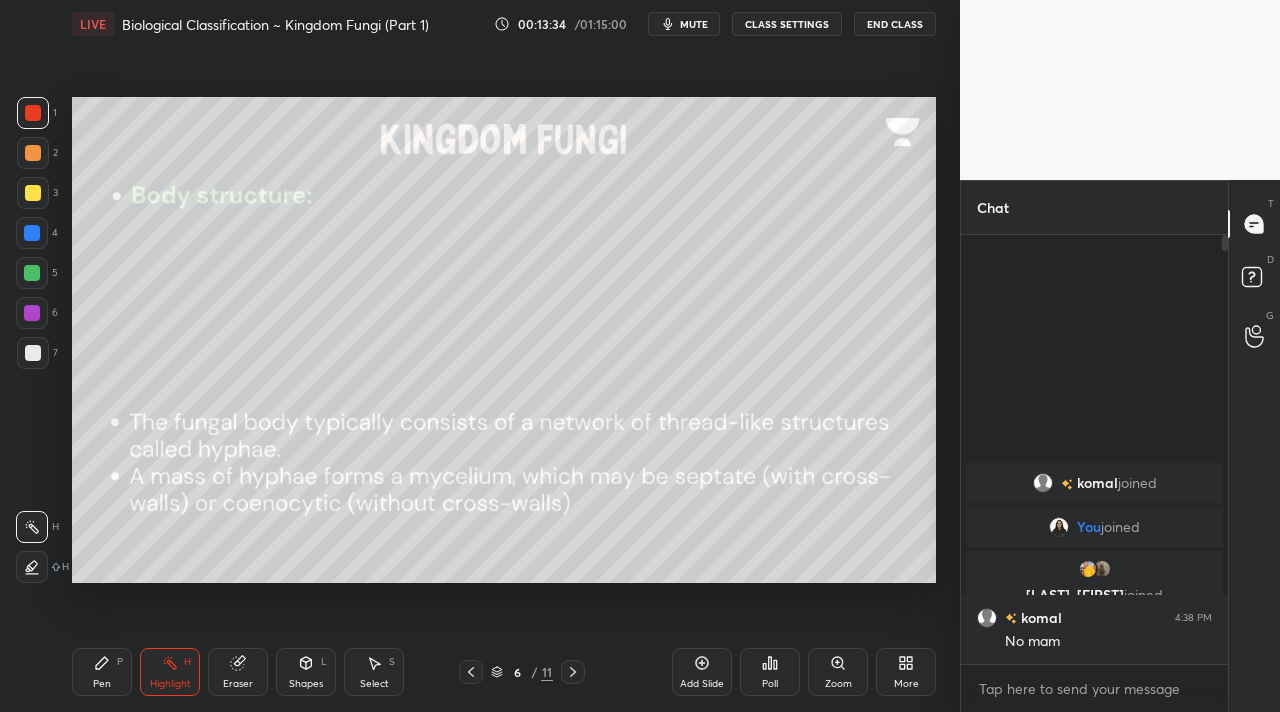 click on "Pen" at bounding box center [102, 684] 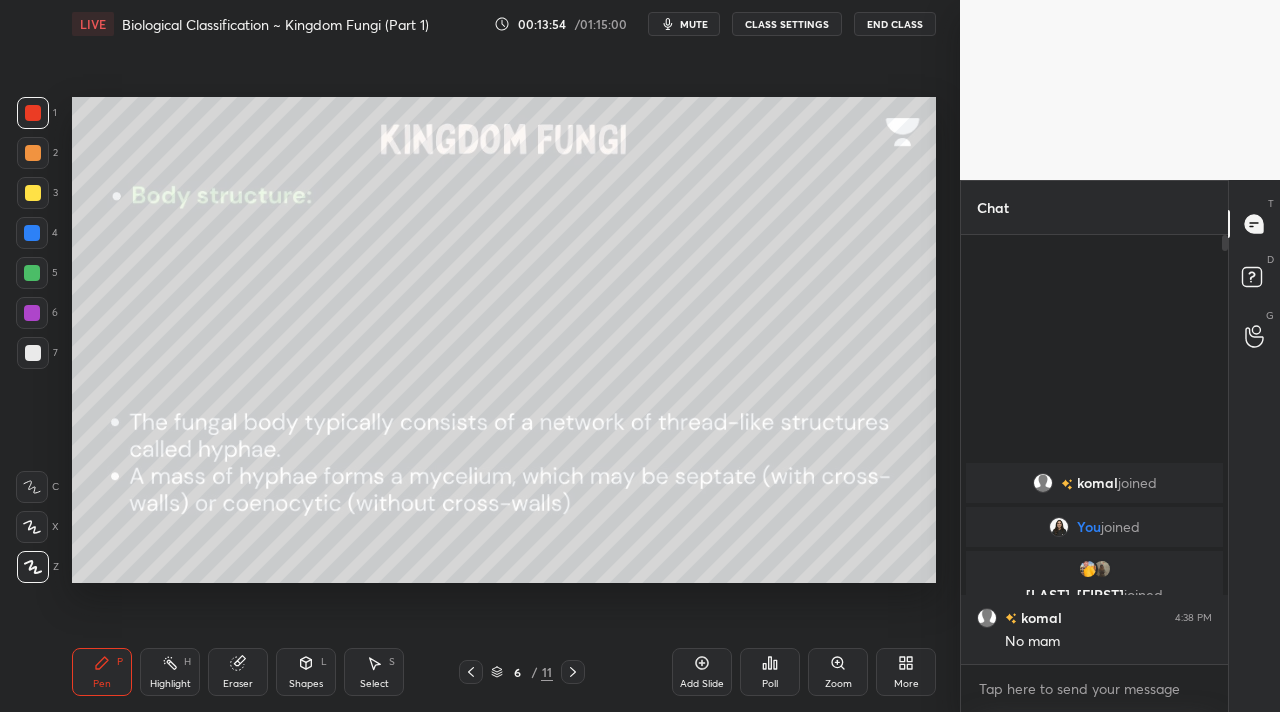 click 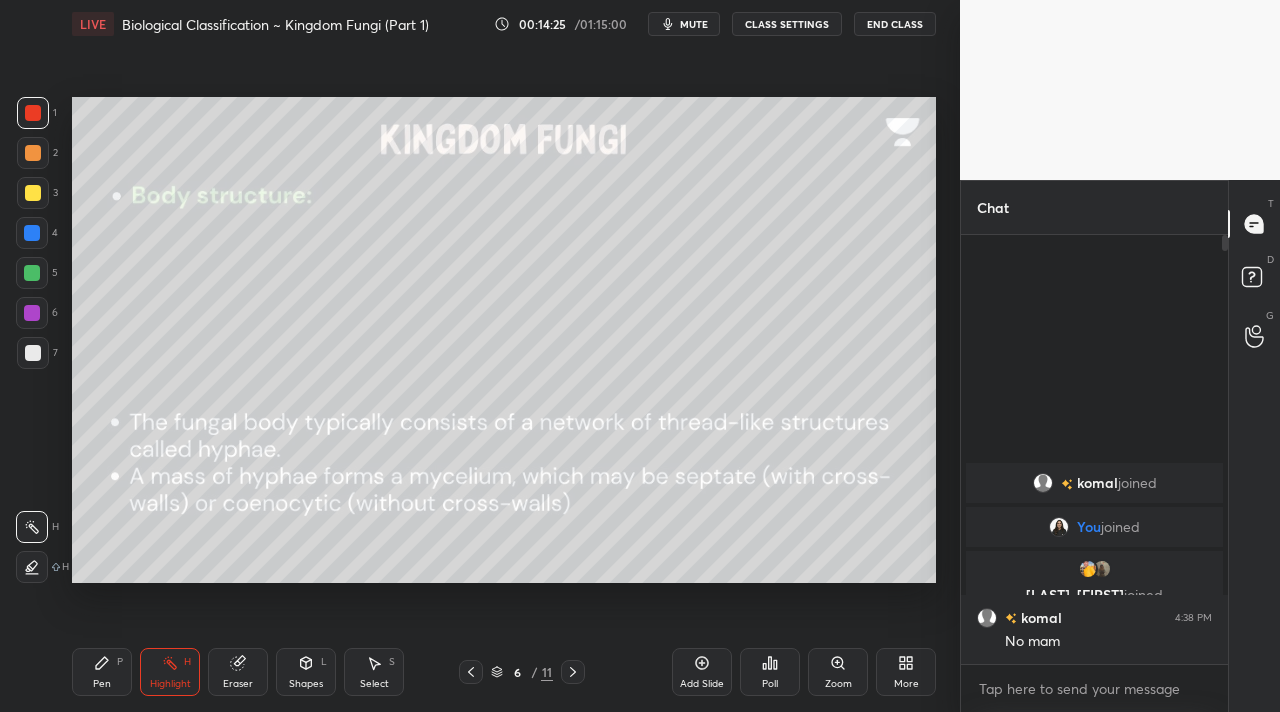 click on "Shapes" at bounding box center (306, 684) 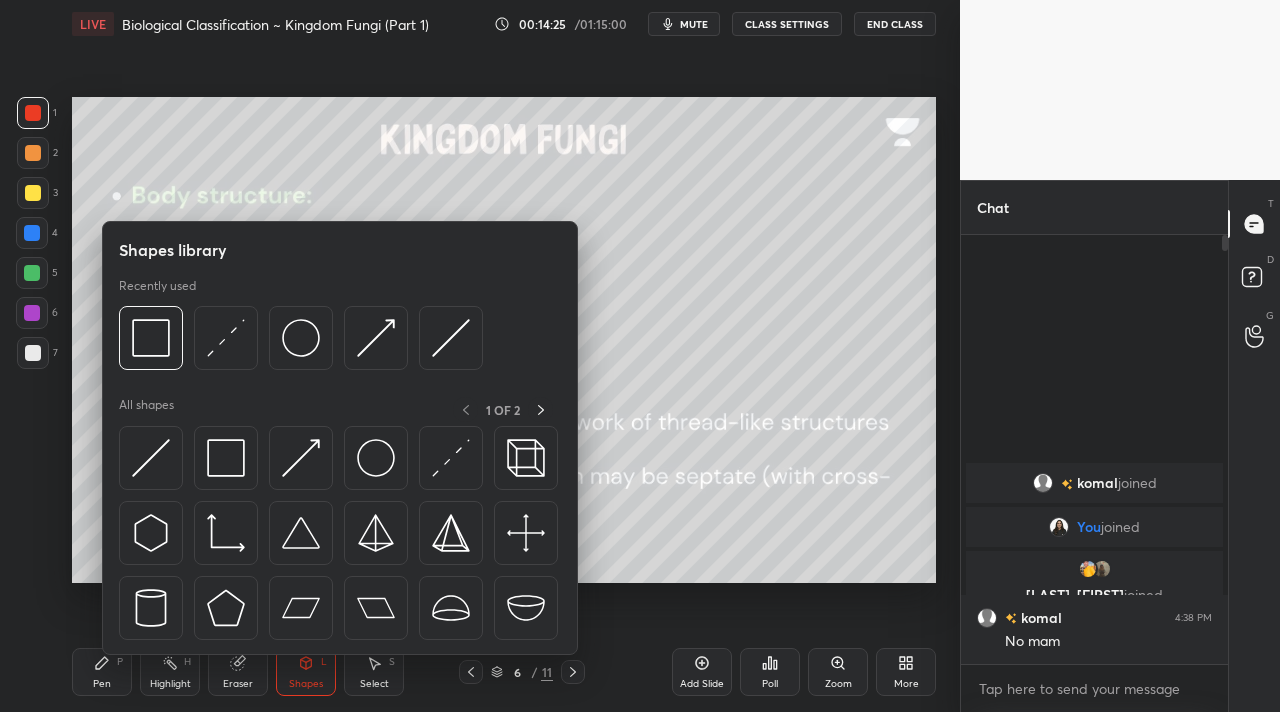 click on "Eraser" at bounding box center (238, 672) 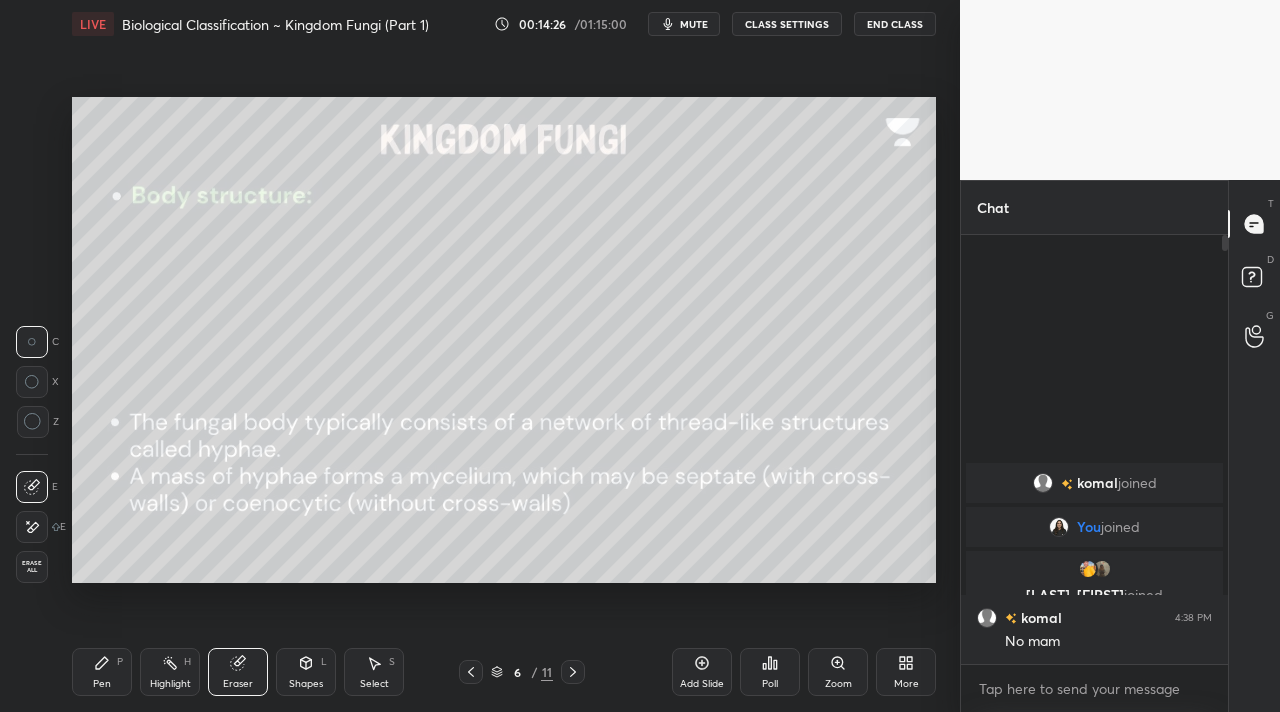 click on "Shapes L" at bounding box center [306, 672] 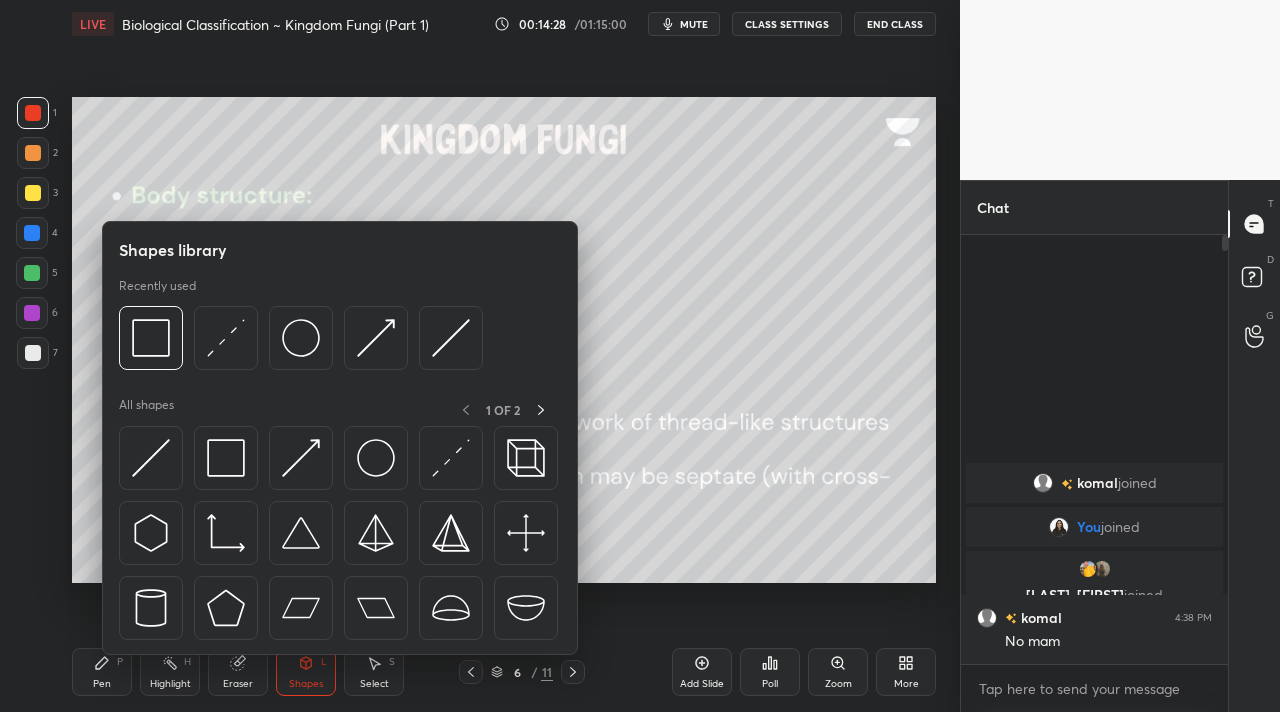 click at bounding box center (33, 193) 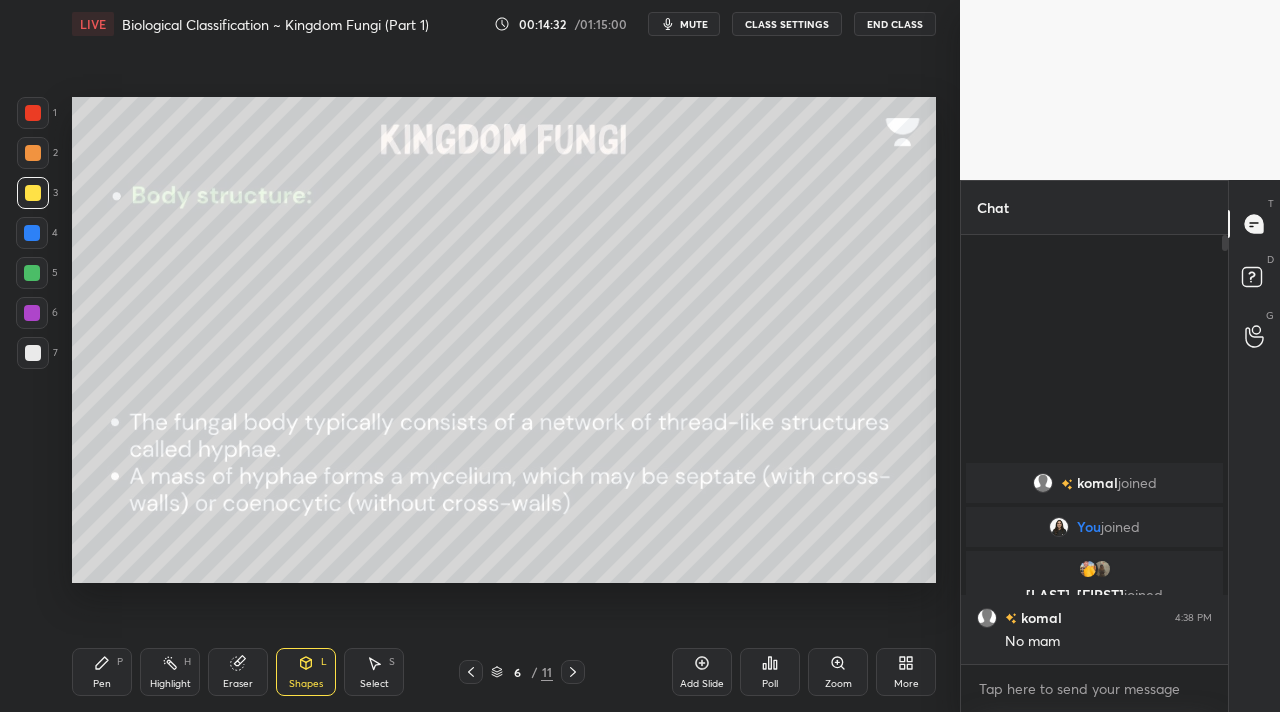 click 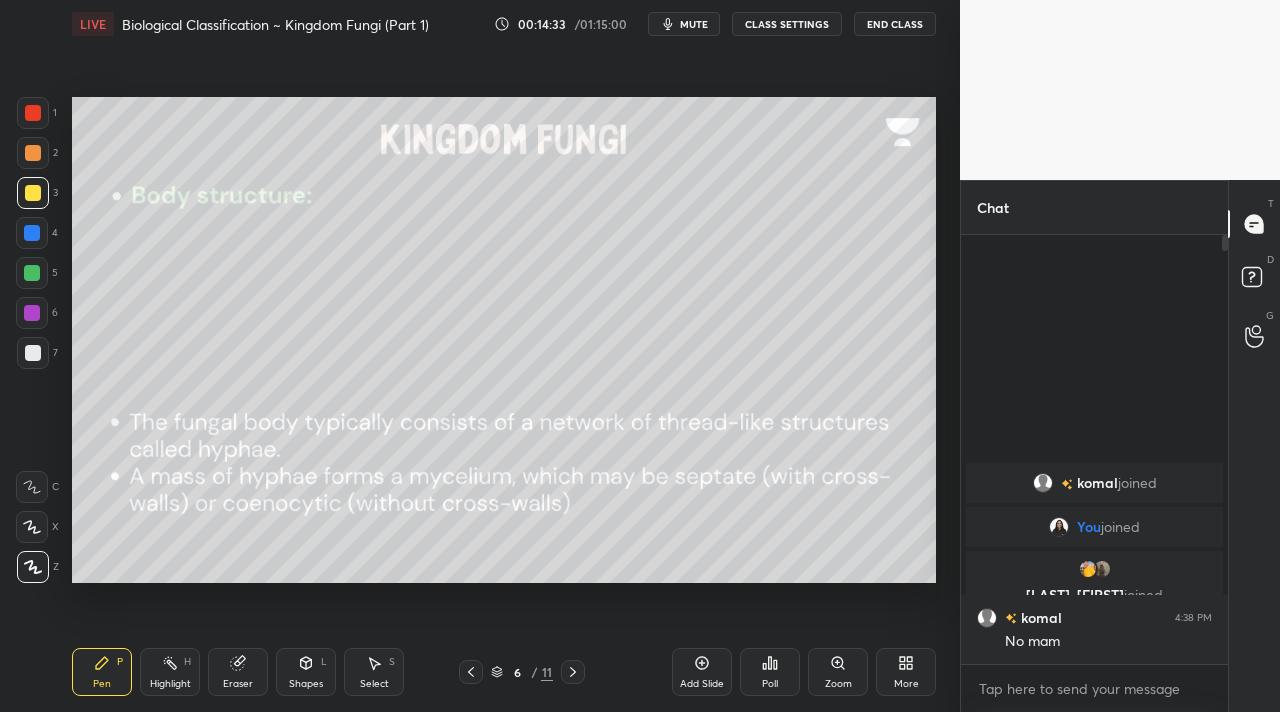 drag, startPoint x: 38, startPoint y: 154, endPoint x: 70, endPoint y: 158, distance: 32.24903 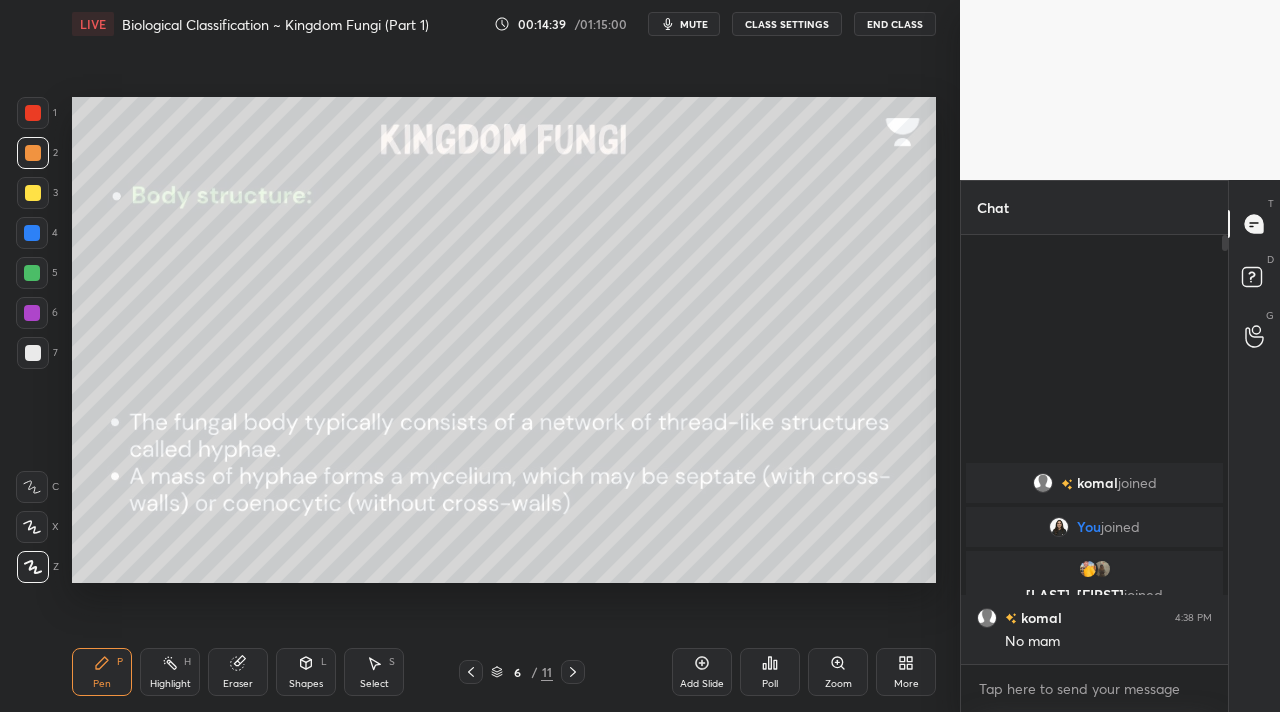 click on "Highlight H" at bounding box center (170, 672) 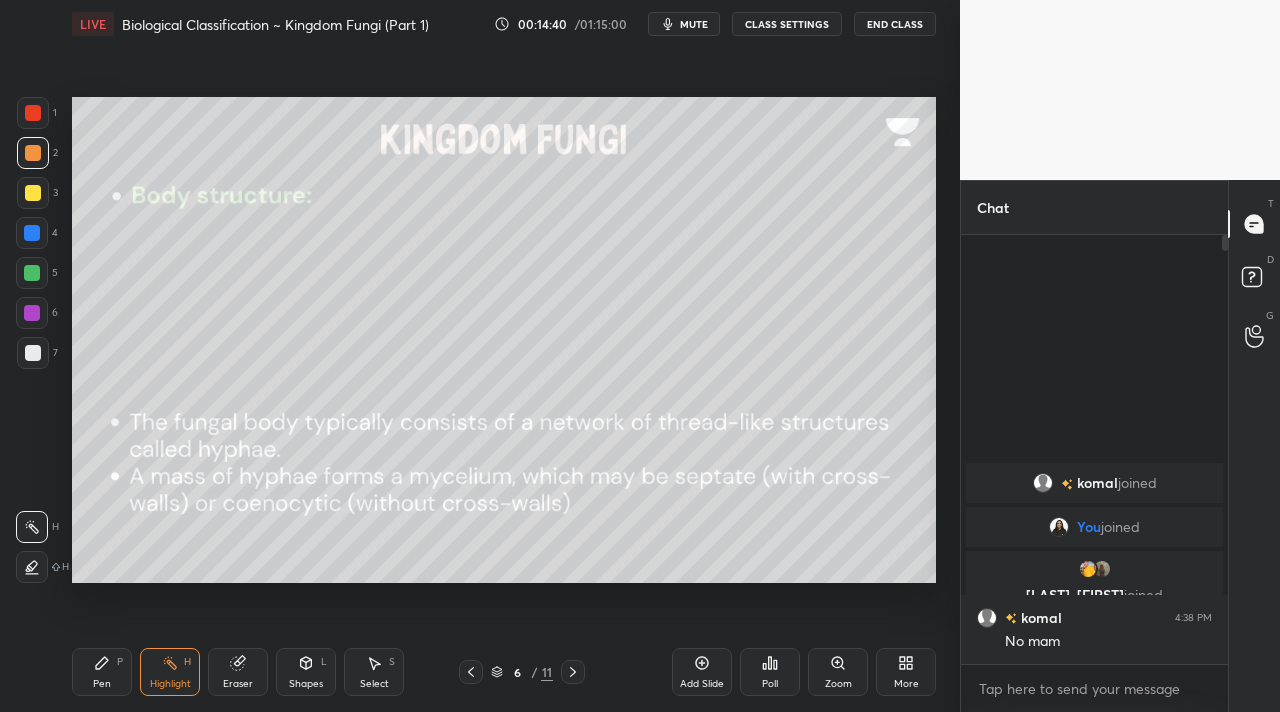 click at bounding box center [32, 233] 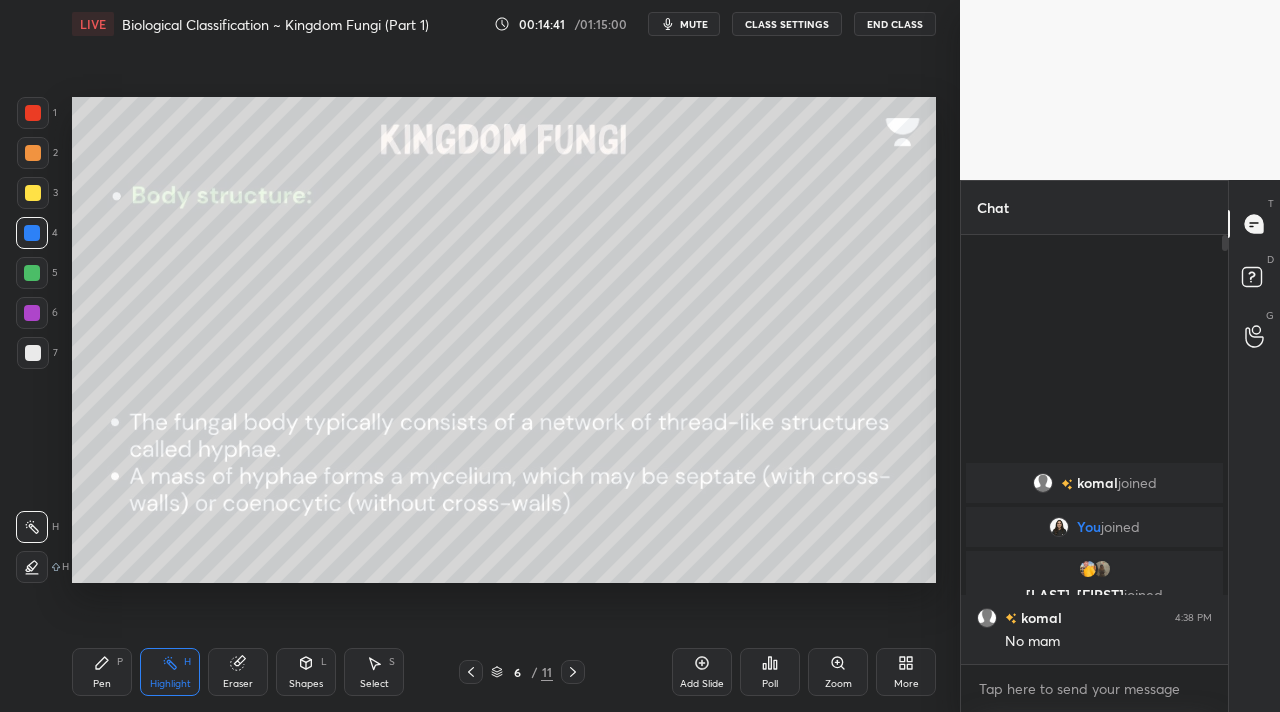 click at bounding box center (32, 233) 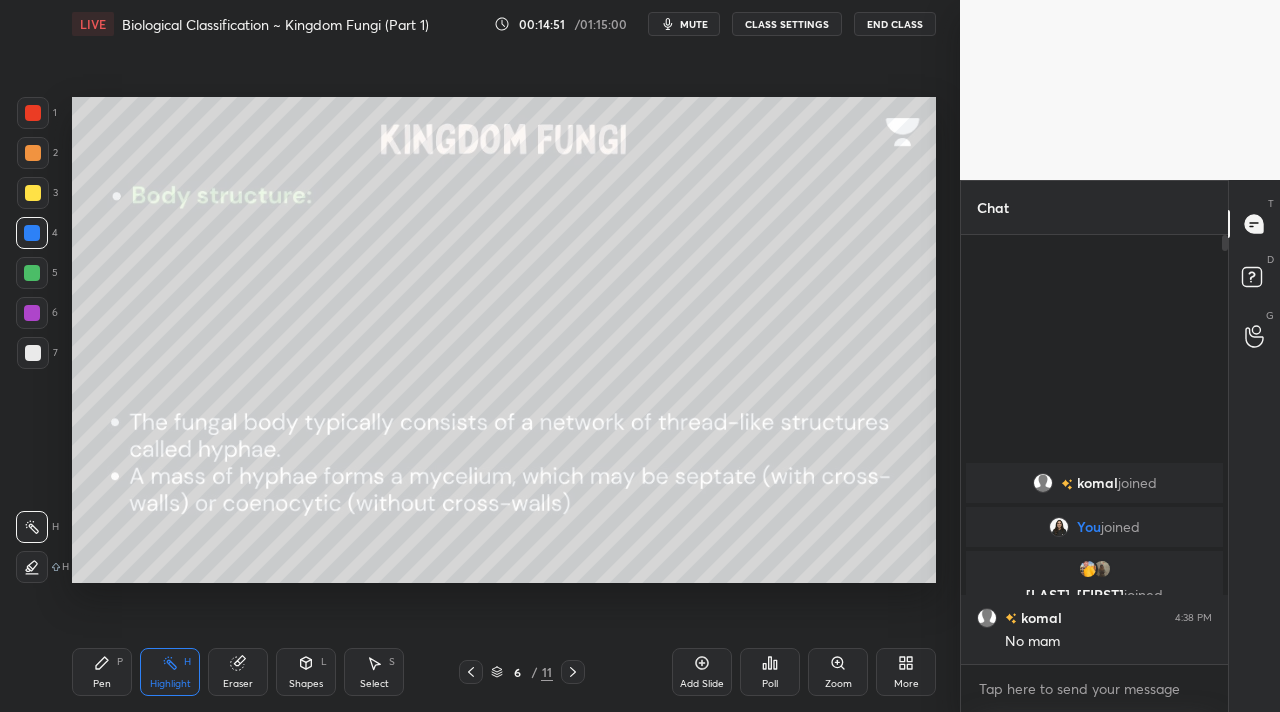 click at bounding box center [32, 567] 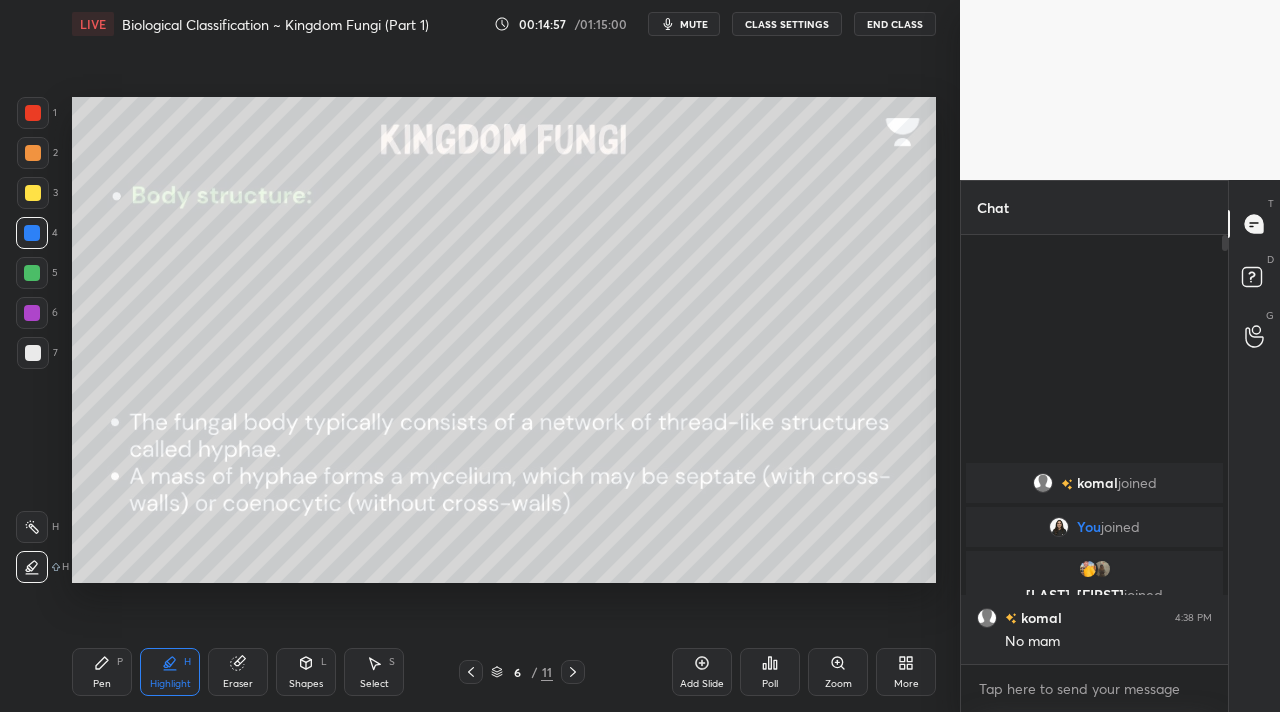click on "Eraser" at bounding box center [238, 672] 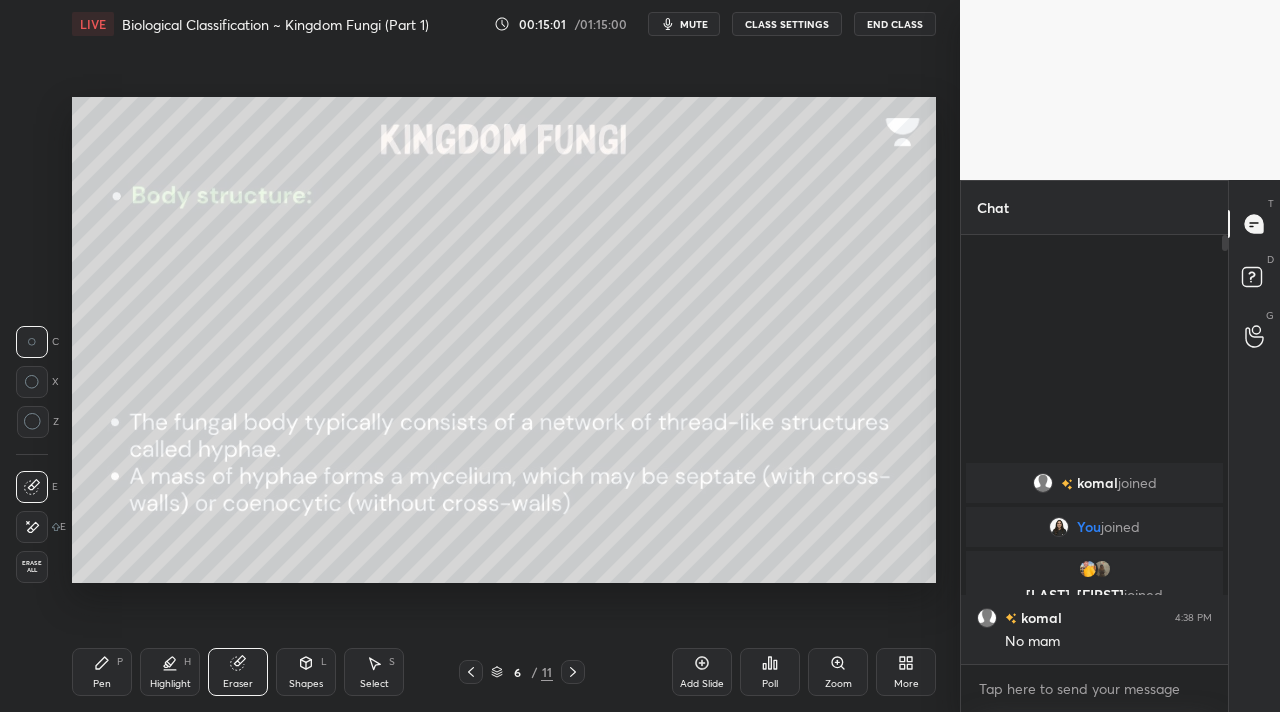 click on "Pen P" at bounding box center [102, 672] 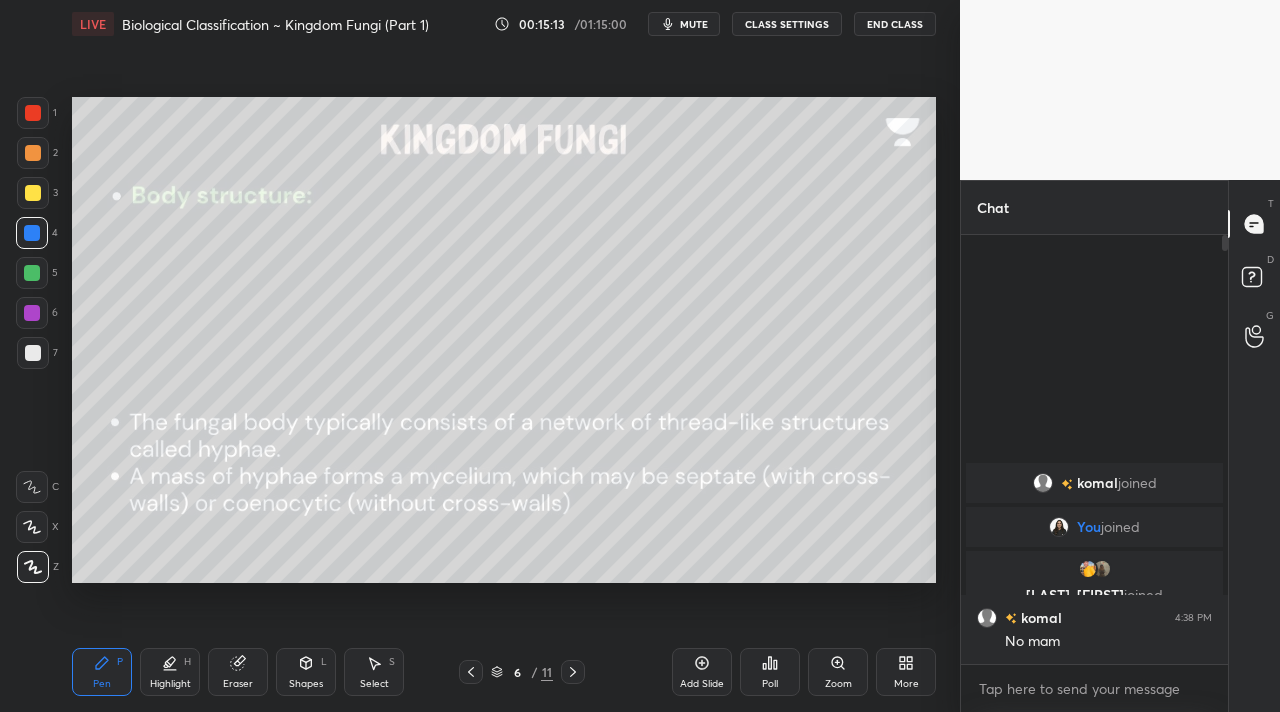 drag, startPoint x: 47, startPoint y: 167, endPoint x: 63, endPoint y: 168, distance: 16.03122 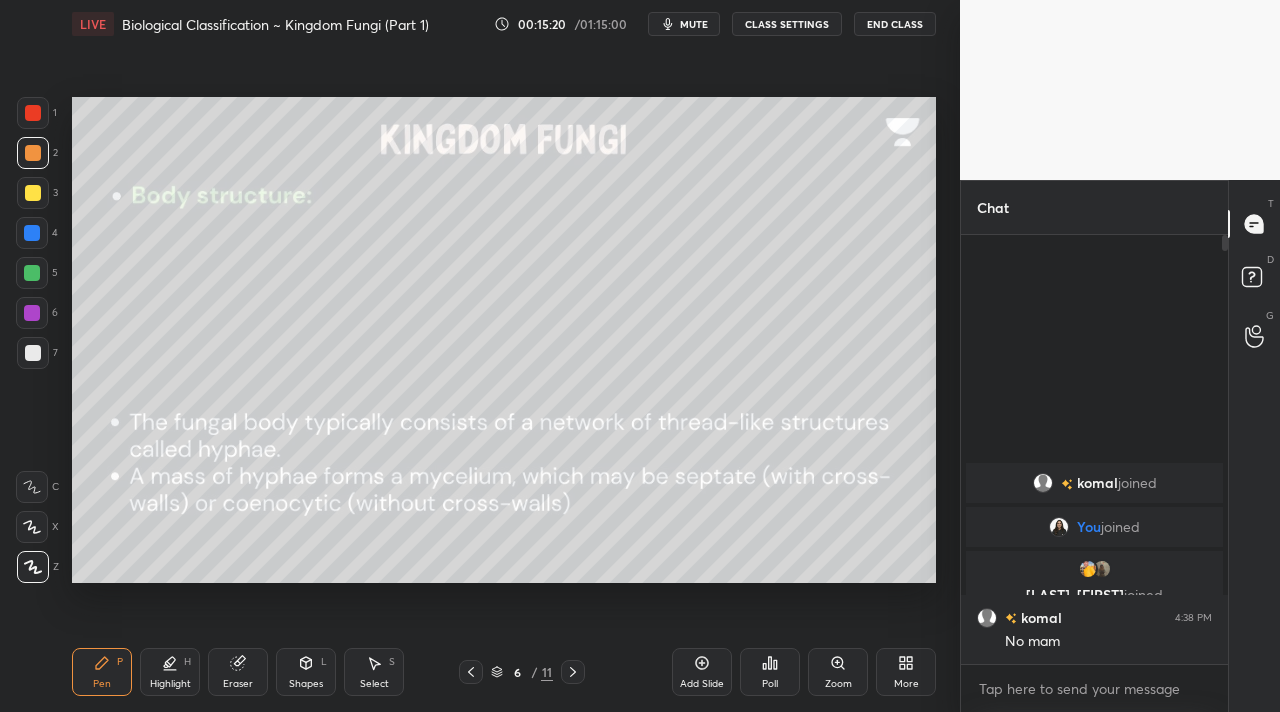 click on "1 2 3 4 5 6 7 C X Z C X Z E E Erase all   H H" at bounding box center [32, 340] 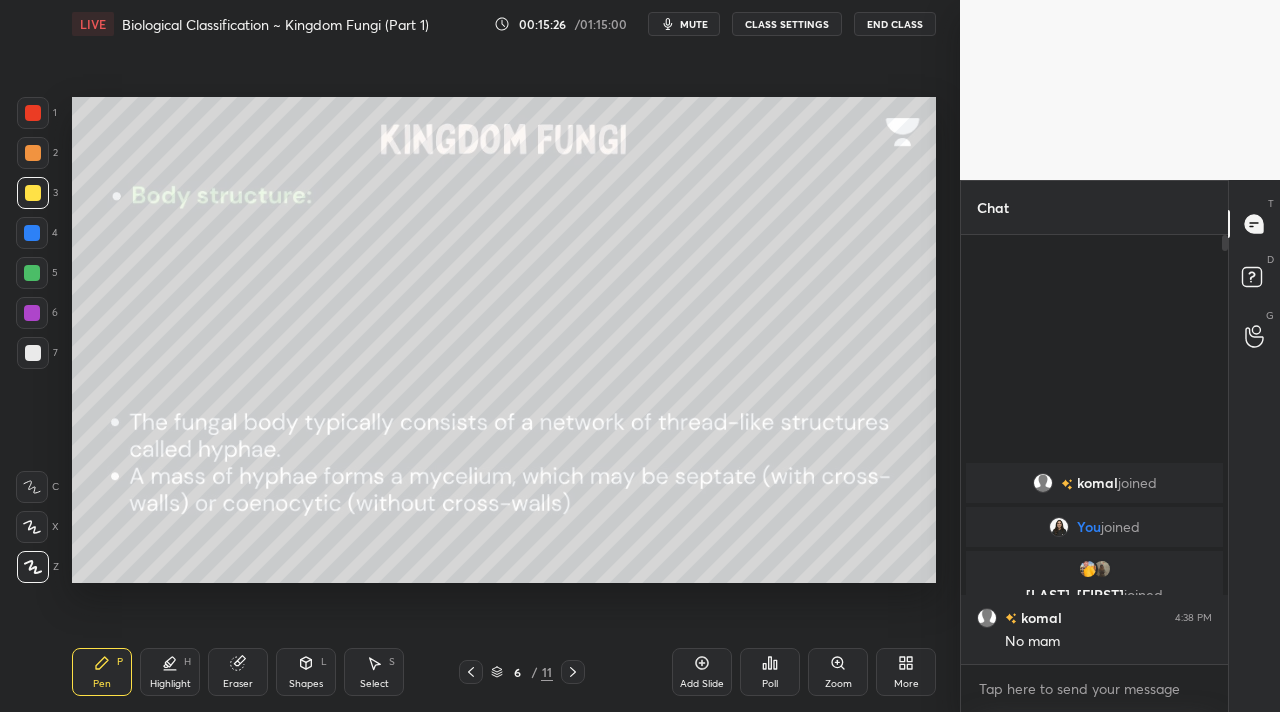 click on "Highlight" at bounding box center (170, 684) 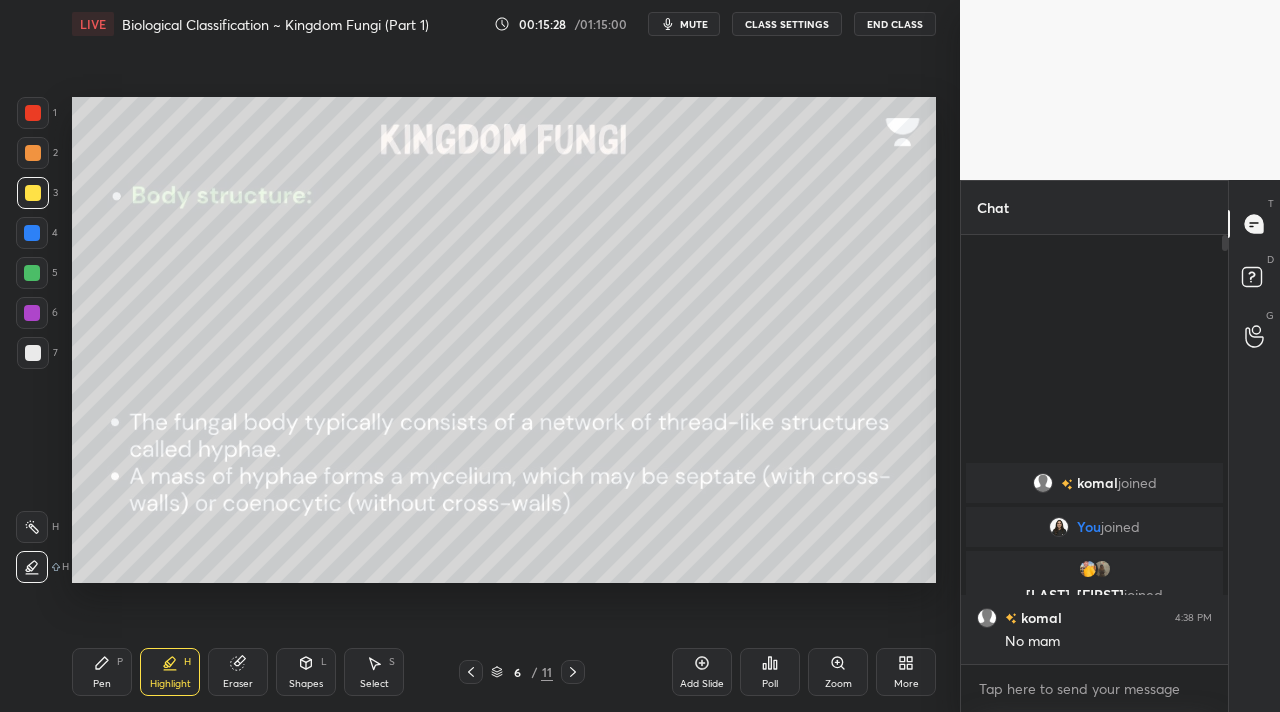 drag, startPoint x: 33, startPoint y: 247, endPoint x: 53, endPoint y: 237, distance: 22.36068 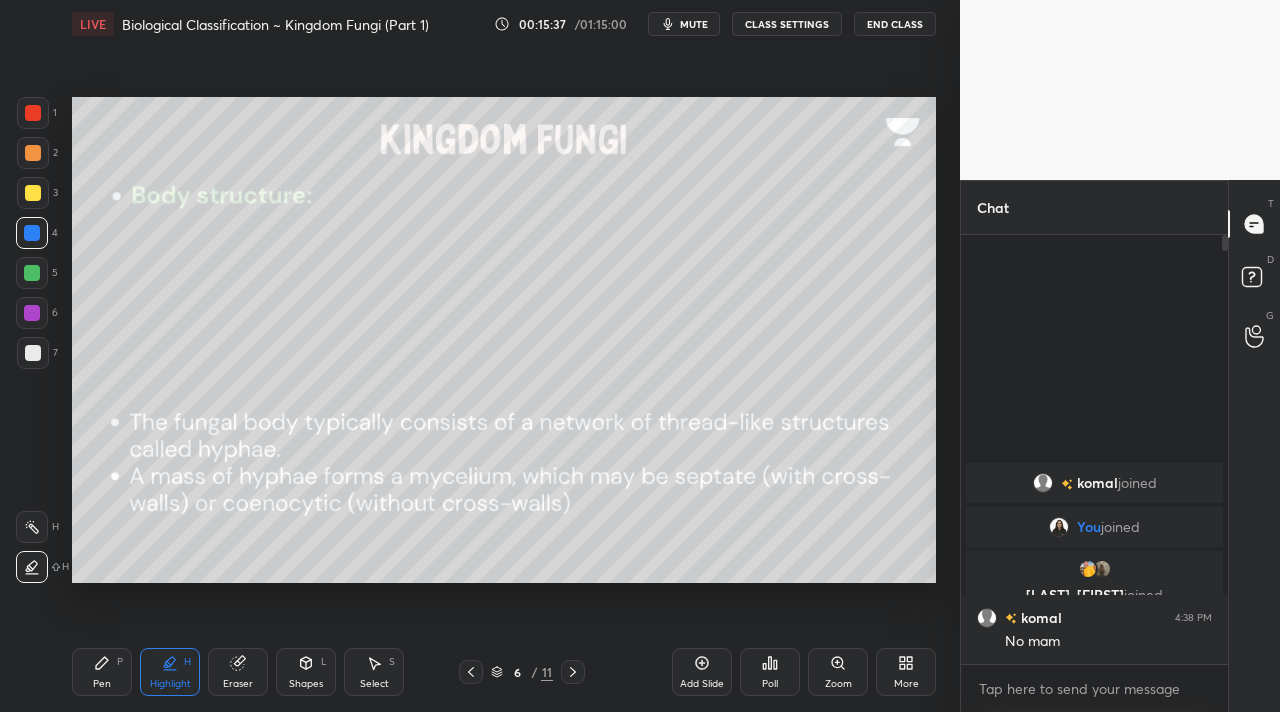 drag, startPoint x: 110, startPoint y: 678, endPoint x: 111, endPoint y: 622, distance: 56.008926 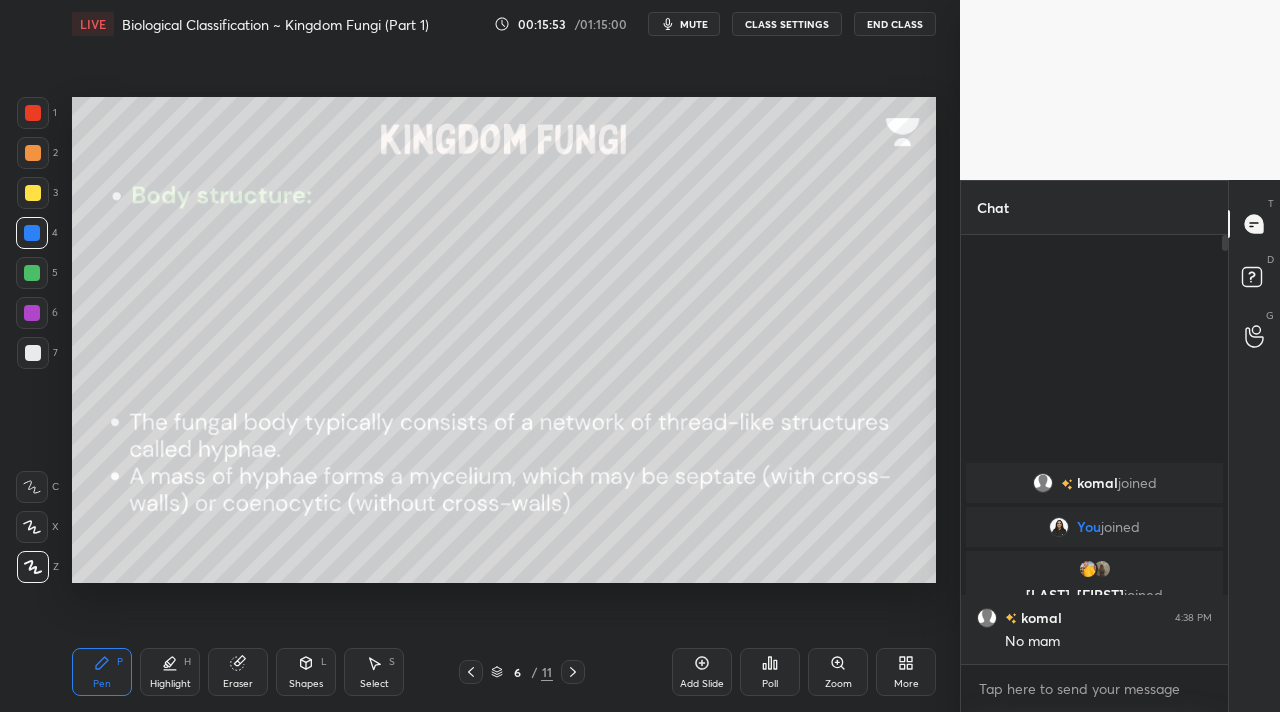 click on "Eraser" at bounding box center (238, 672) 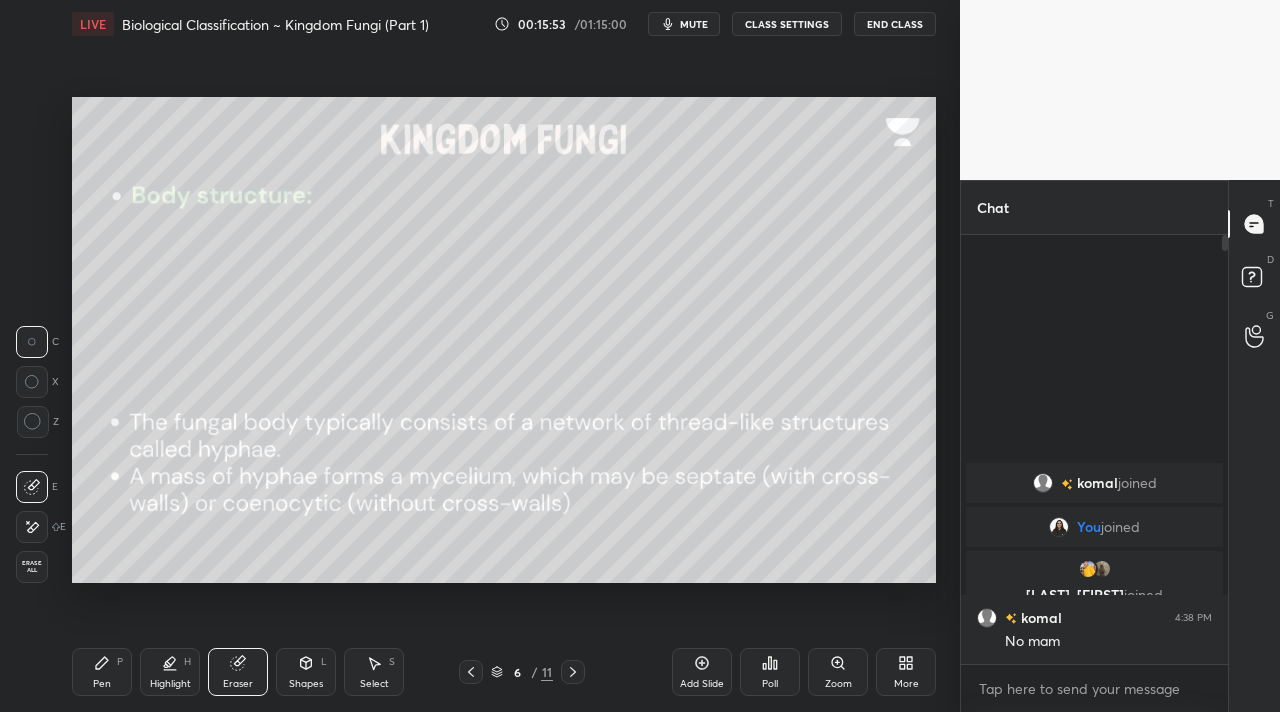 drag, startPoint x: 173, startPoint y: 665, endPoint x: 186, endPoint y: 652, distance: 18.384777 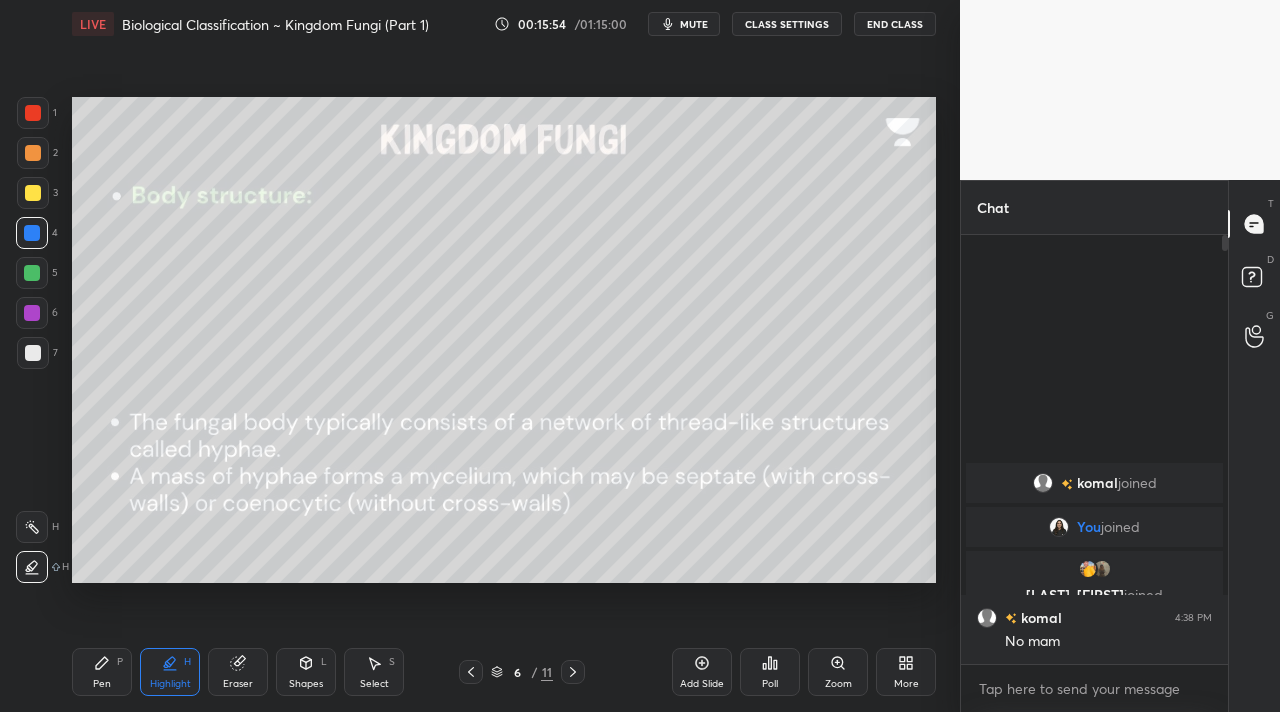drag, startPoint x: 27, startPoint y: 533, endPoint x: 41, endPoint y: 509, distance: 27.784887 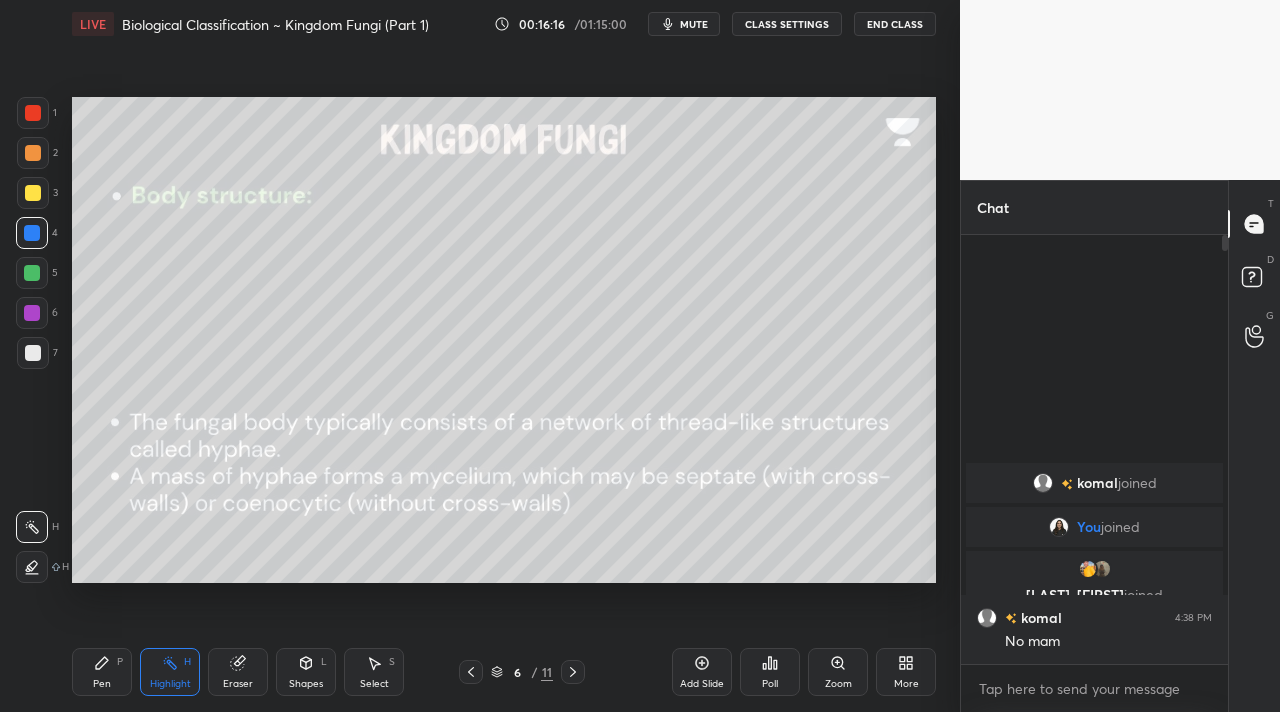 click 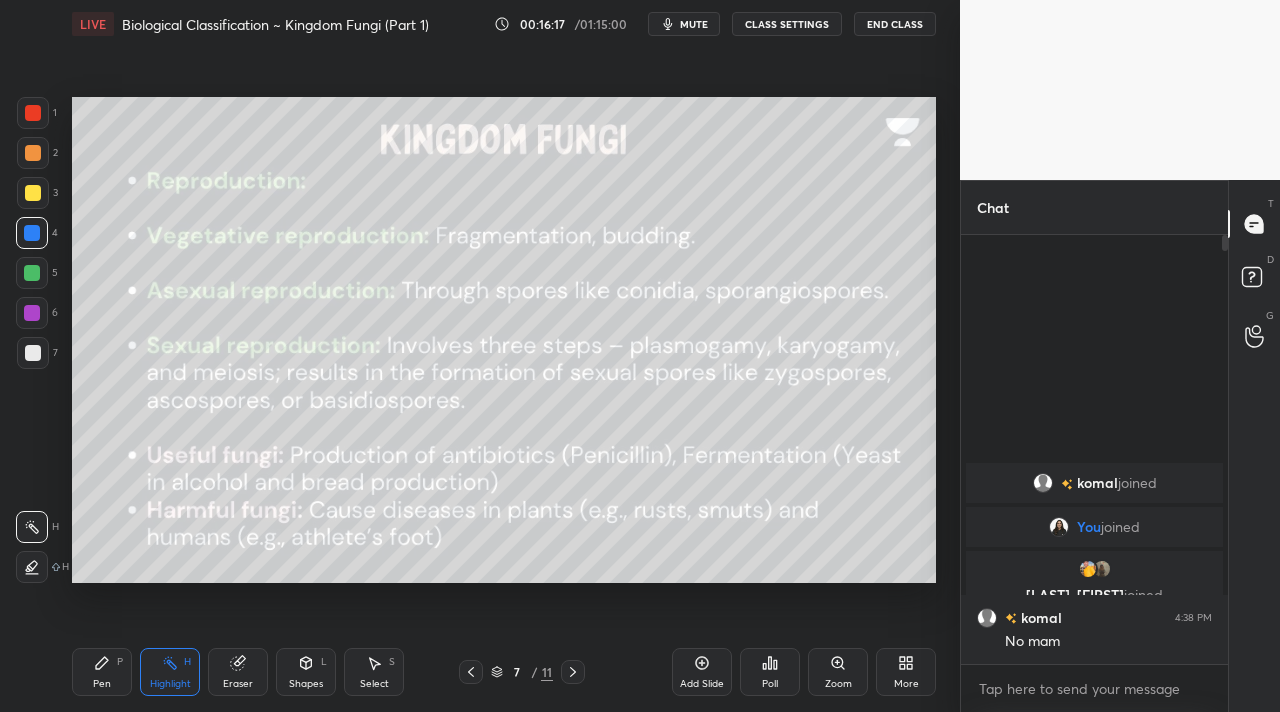 click 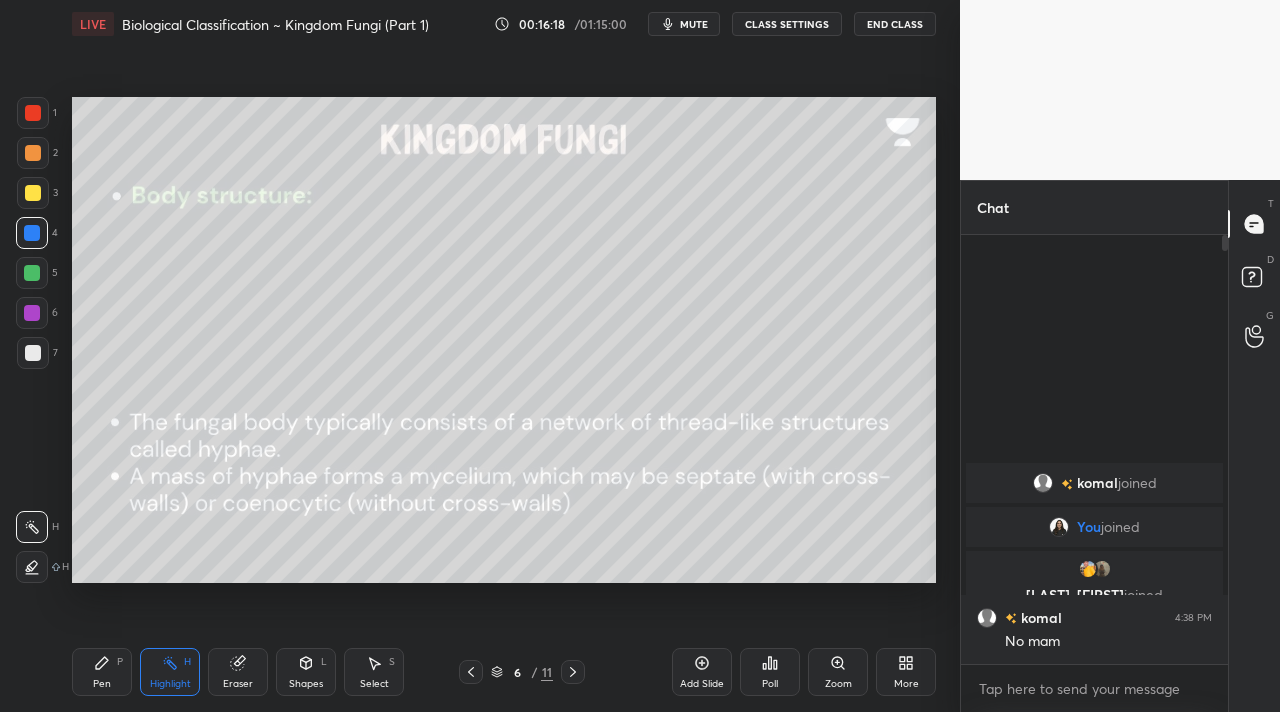 click on "Add Slide" at bounding box center [702, 672] 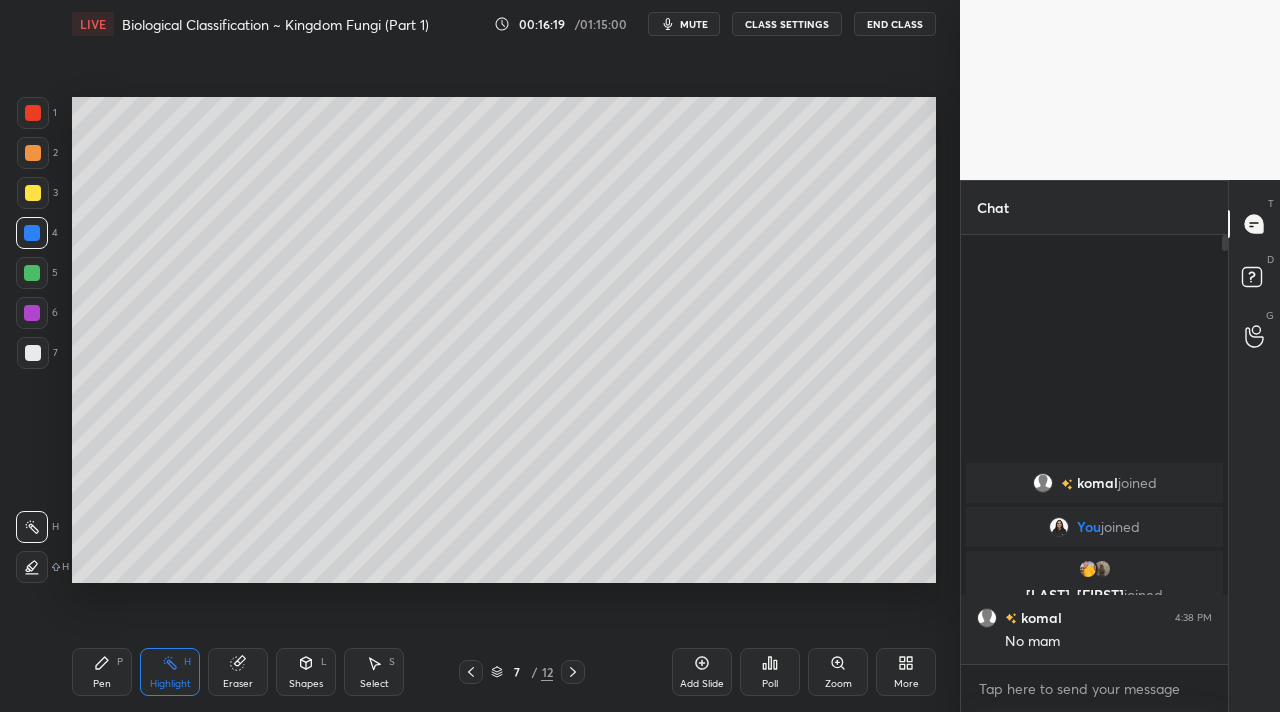 click at bounding box center [33, 193] 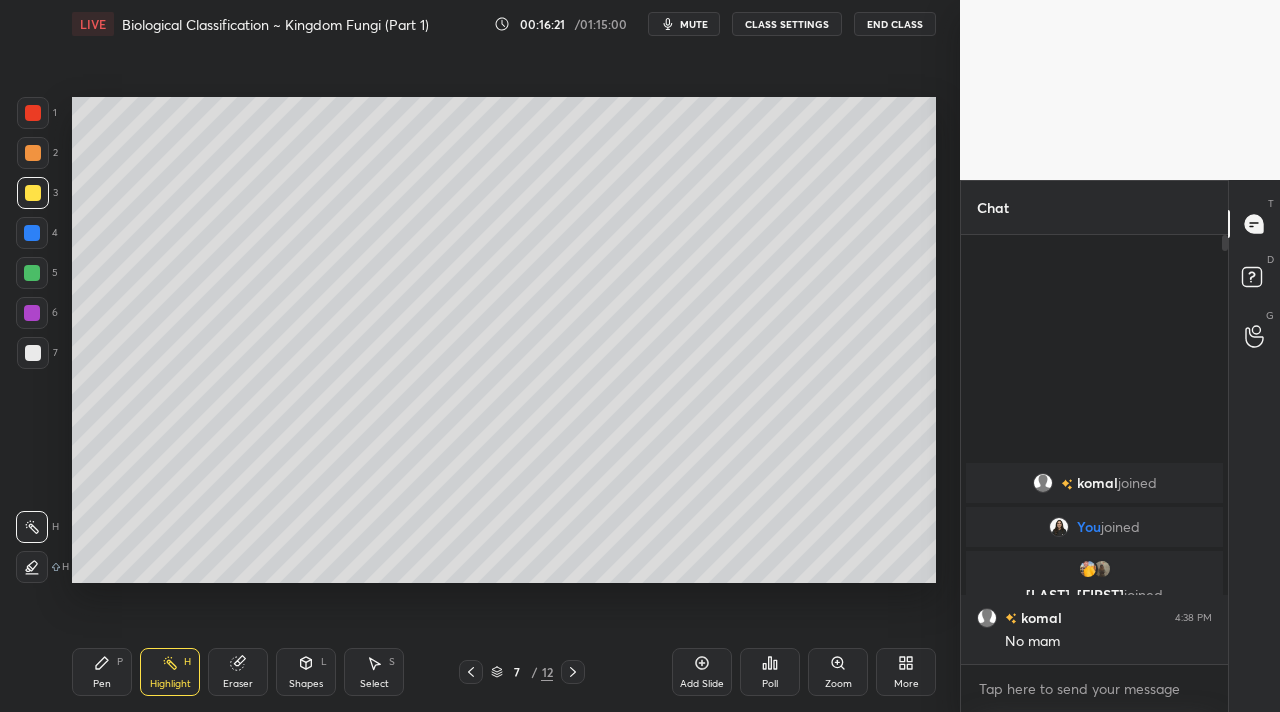 drag, startPoint x: 25, startPoint y: 156, endPoint x: 56, endPoint y: 161, distance: 31.400637 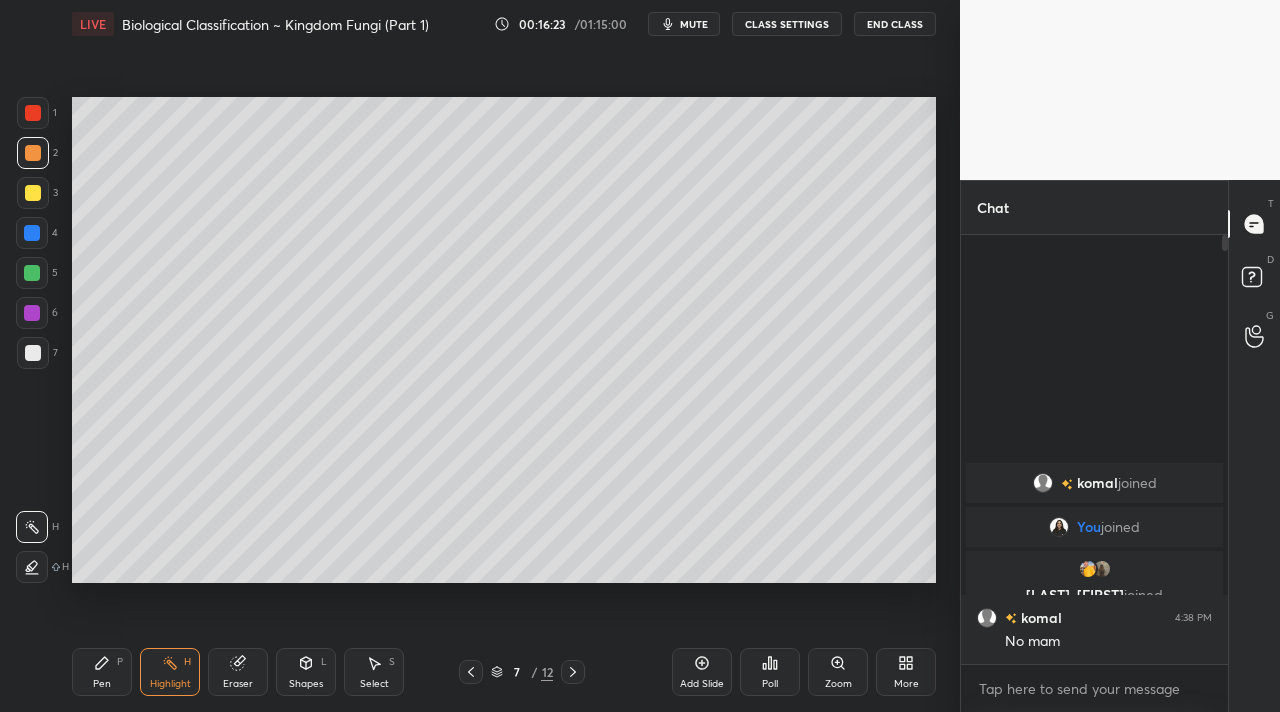 click on "Pen P Highlight H Eraser Shapes L Select S" at bounding box center [222, 672] 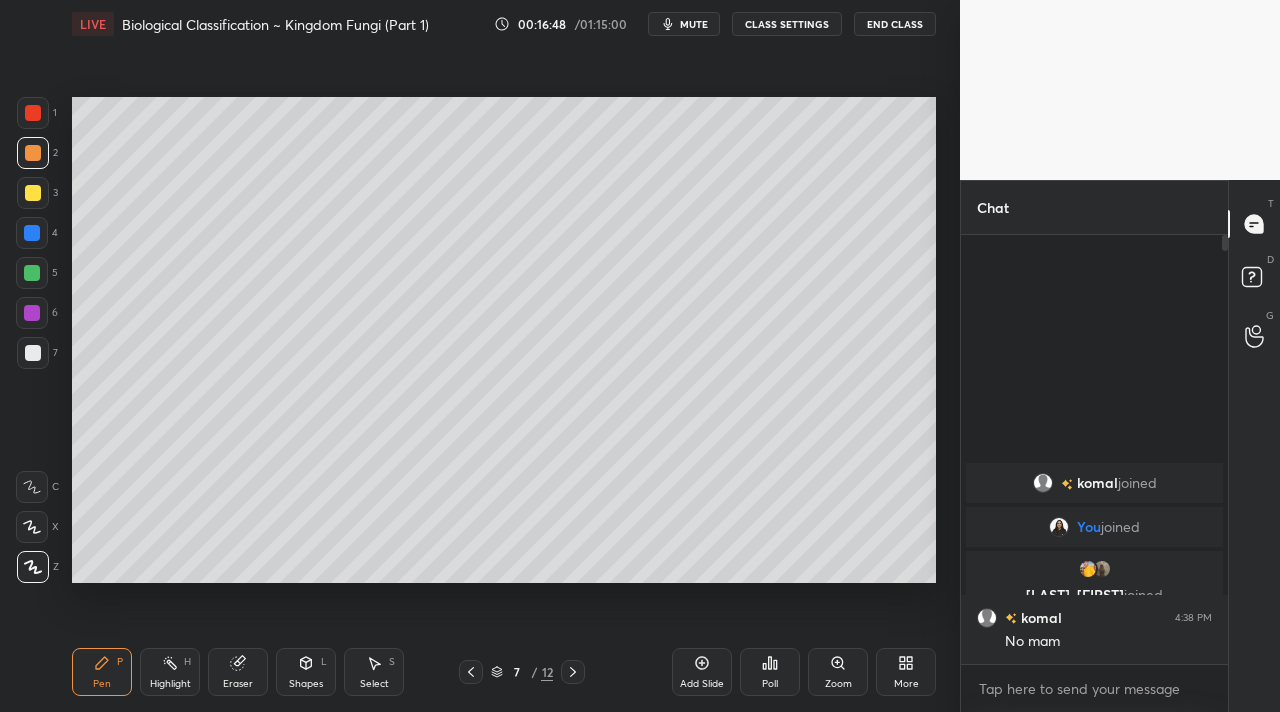 click on "4" at bounding box center (37, 233) 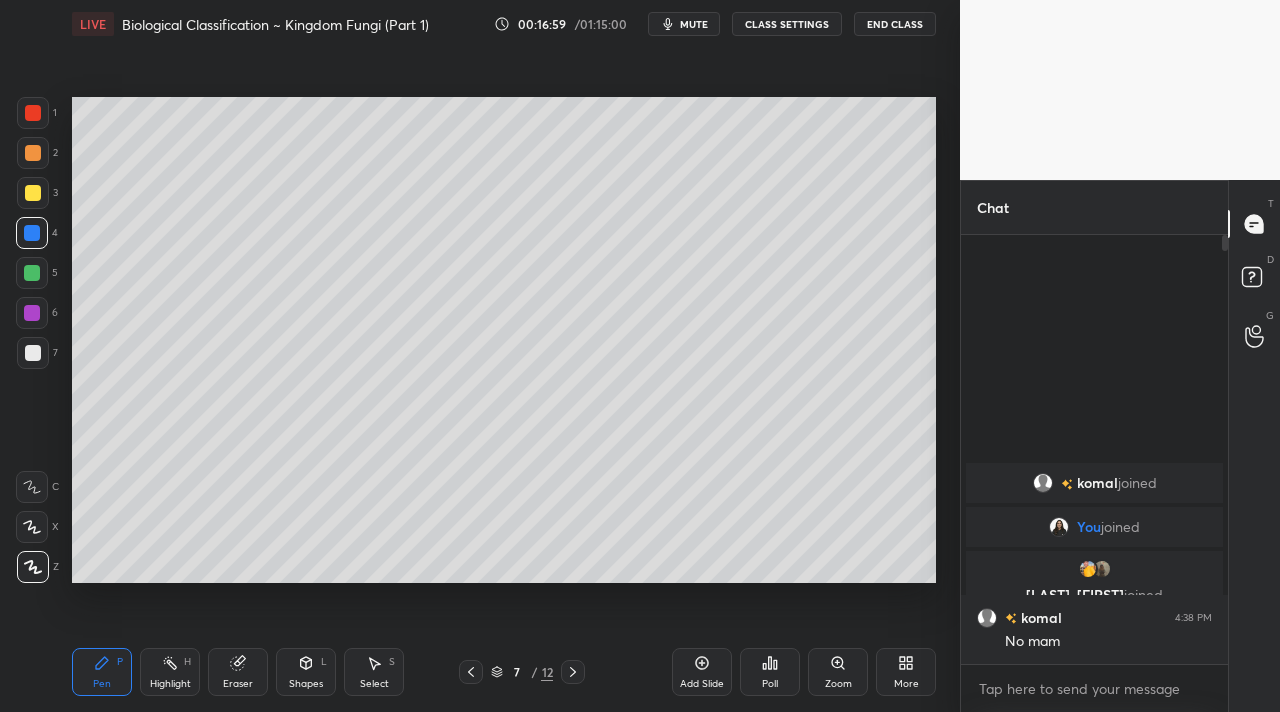 drag, startPoint x: 39, startPoint y: 166, endPoint x: 46, endPoint y: 126, distance: 40.60788 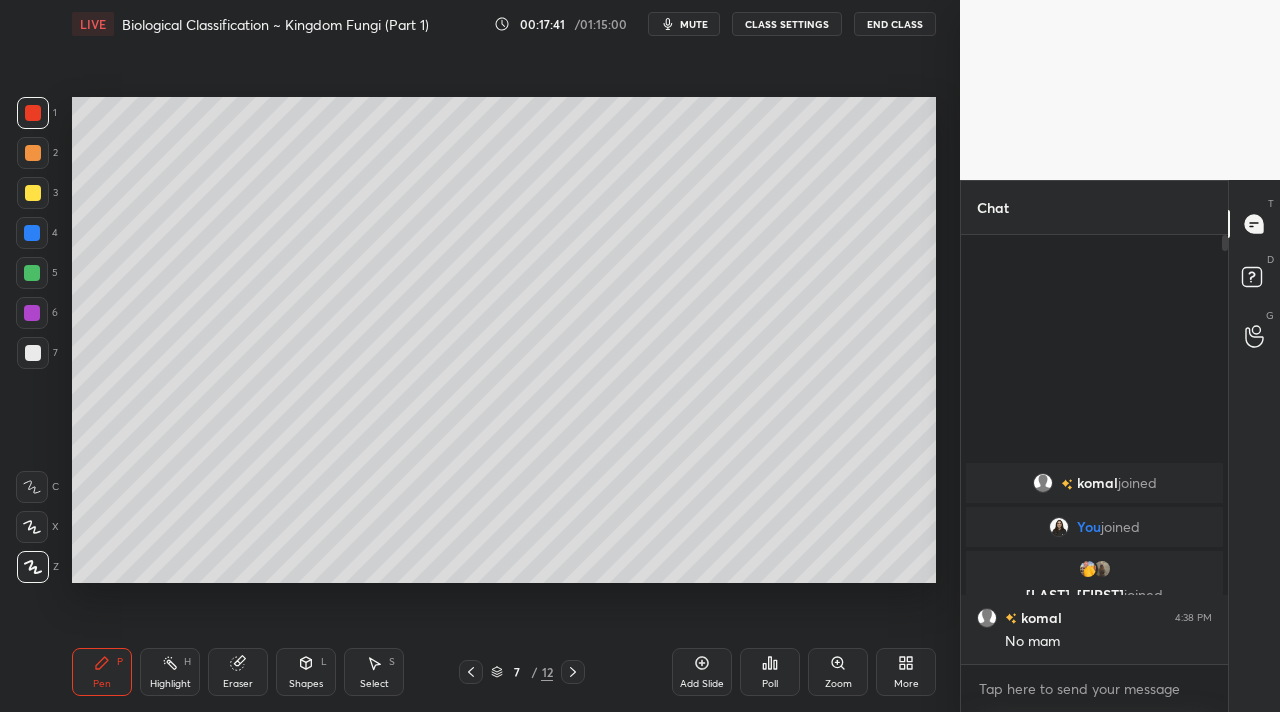 drag, startPoint x: 20, startPoint y: 194, endPoint x: 61, endPoint y: 222, distance: 49.648766 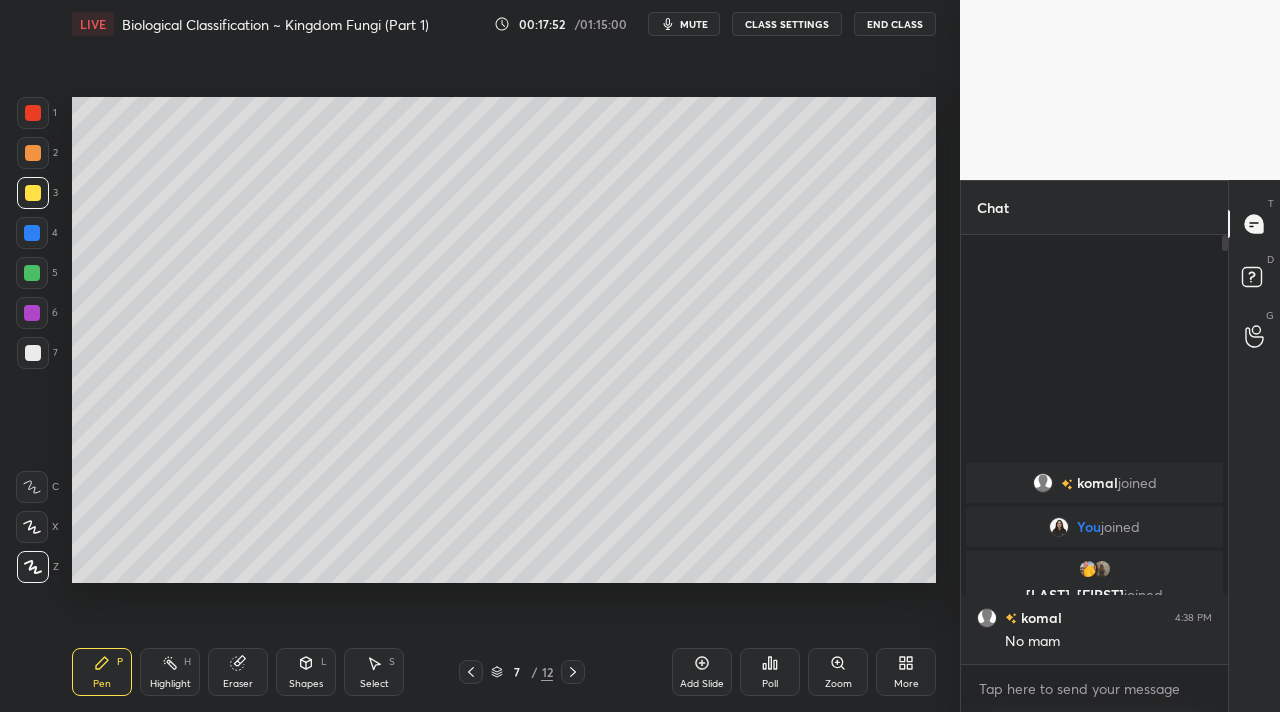 click on "Setting up your live class Poll for   secs No correct answer Start poll" at bounding box center [504, 340] 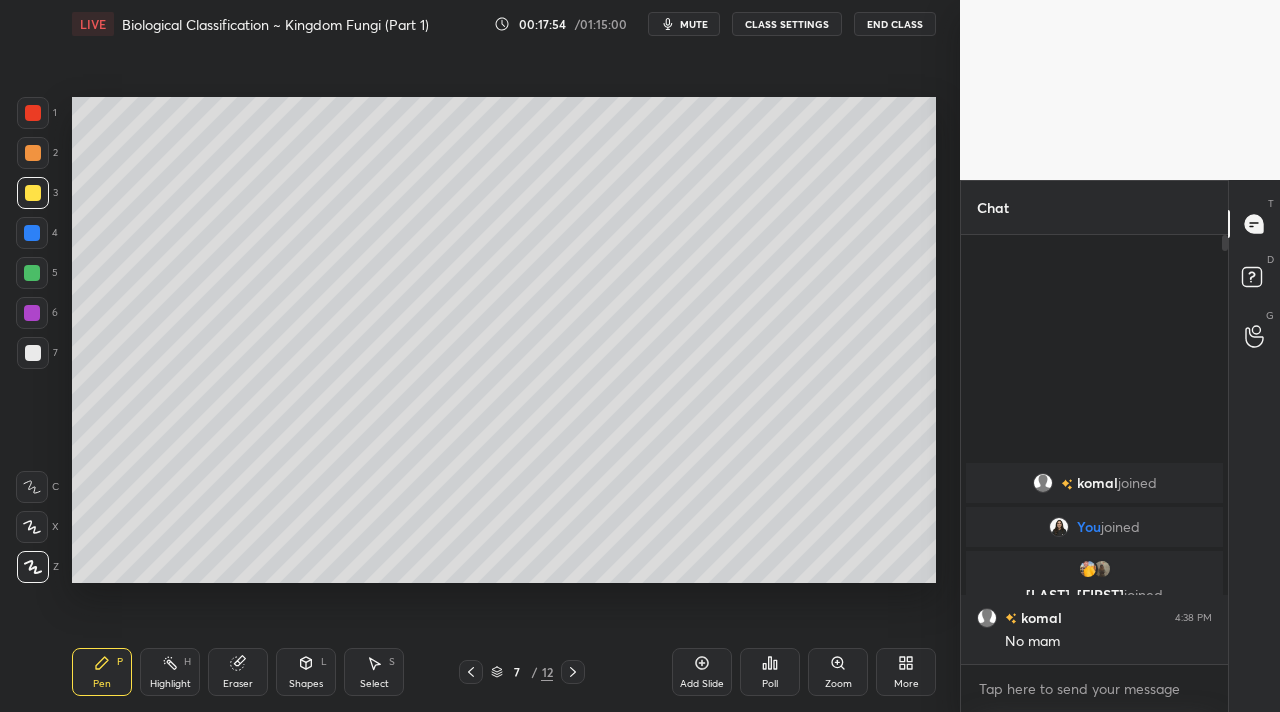 drag, startPoint x: 575, startPoint y: 671, endPoint x: 564, endPoint y: 662, distance: 14.21267 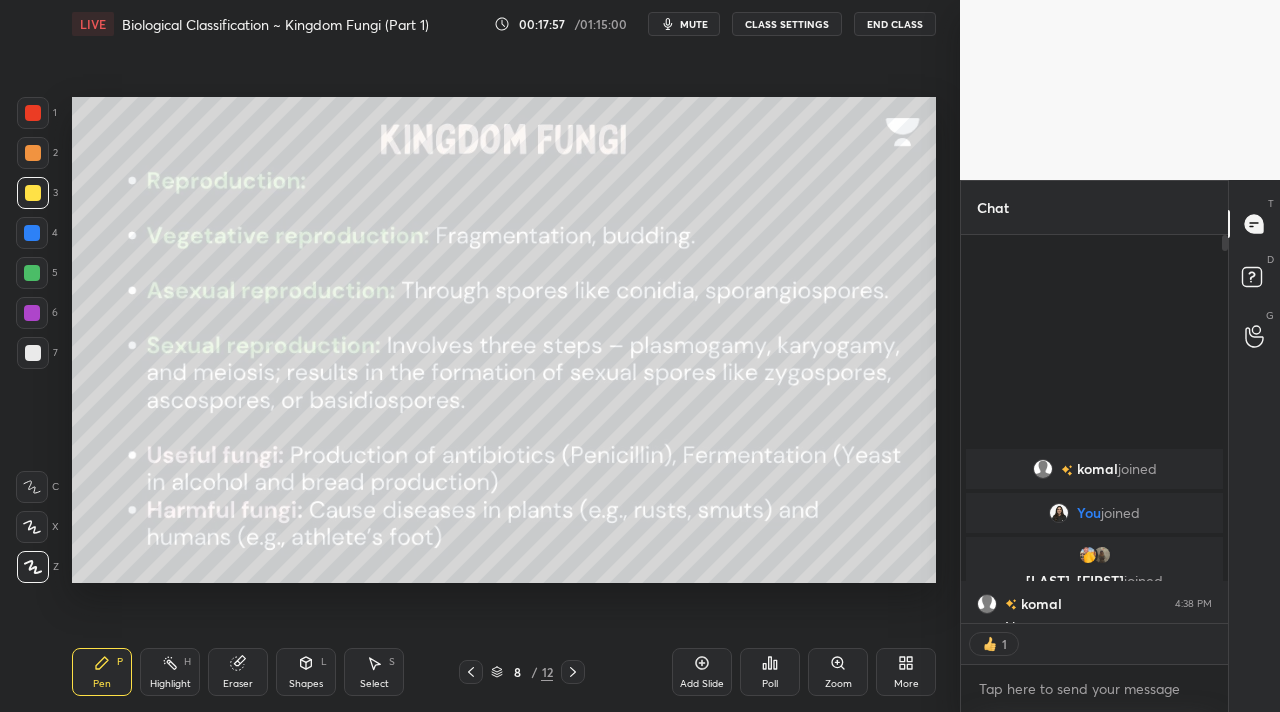 scroll, scrollTop: 382, scrollLeft: 261, axis: both 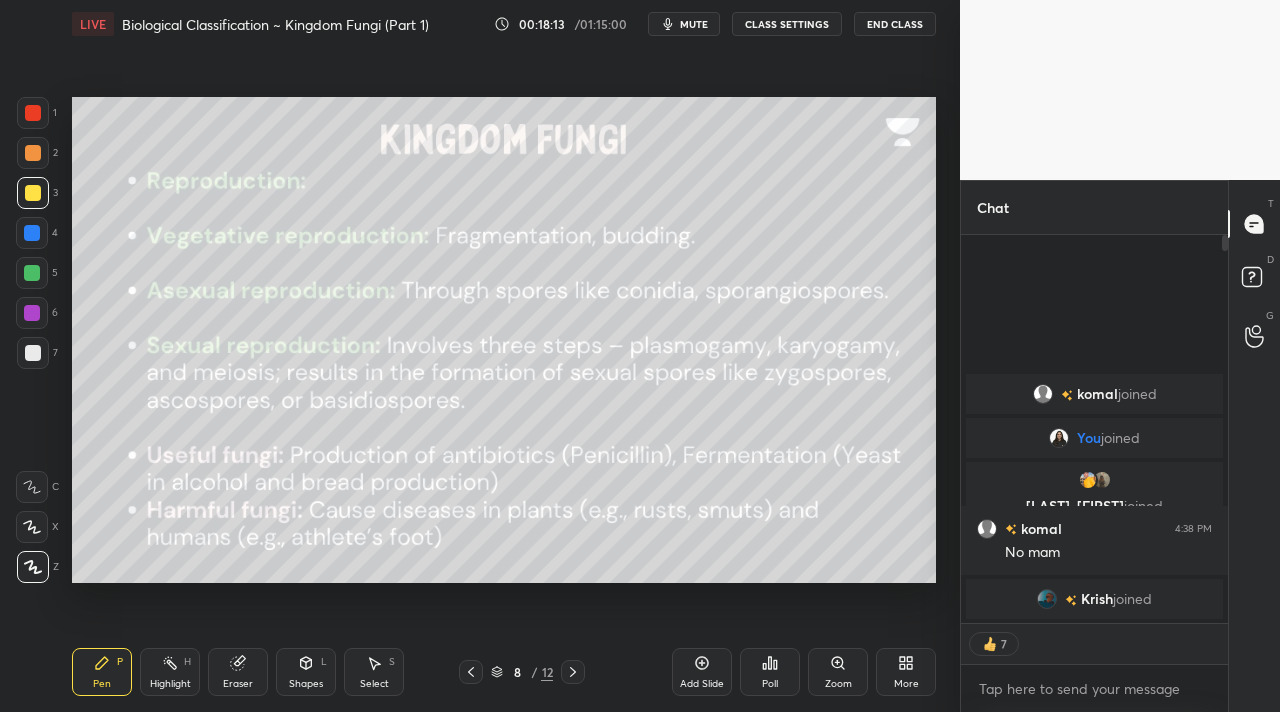 click 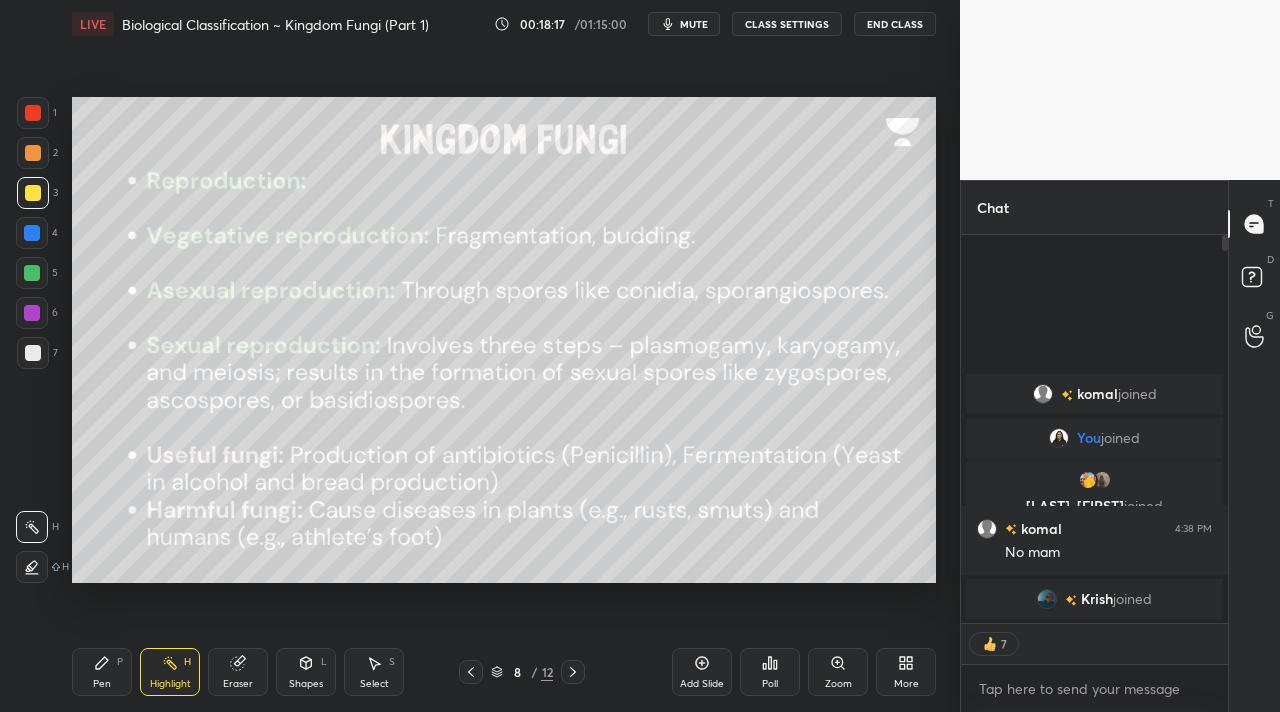 scroll, scrollTop: 7, scrollLeft: 7, axis: both 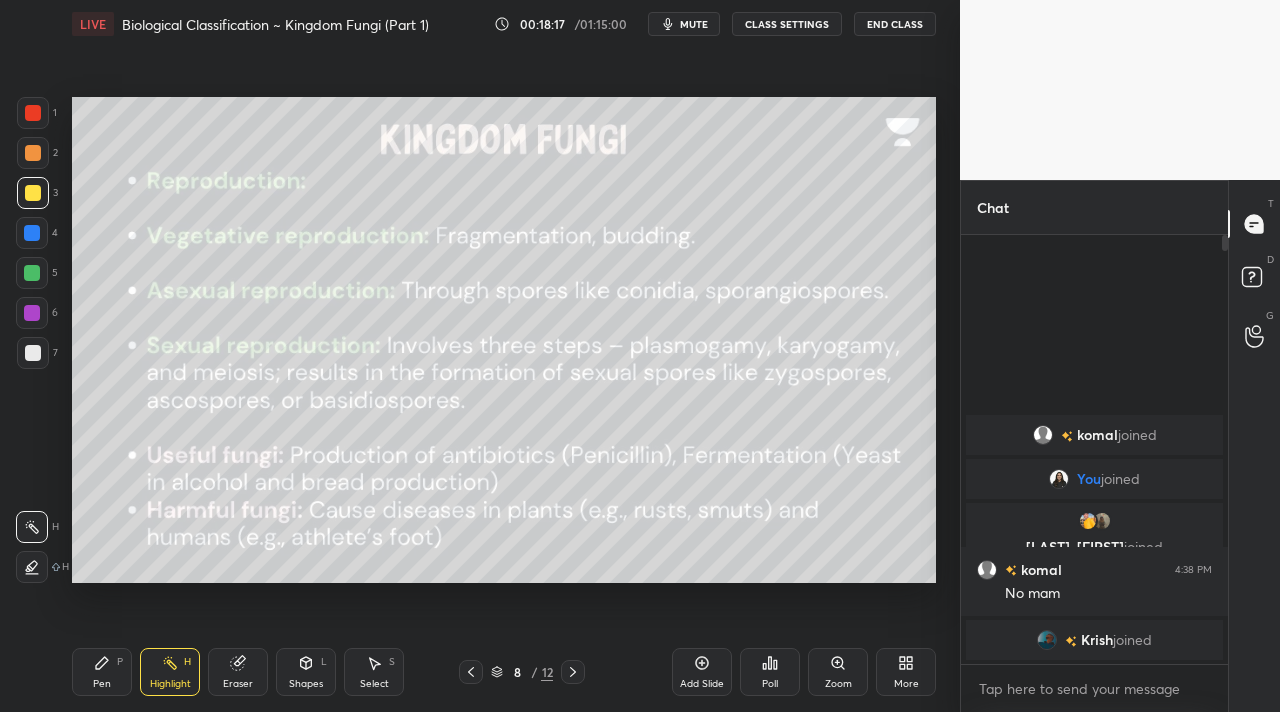 drag, startPoint x: 122, startPoint y: 670, endPoint x: 130, endPoint y: 647, distance: 24.351591 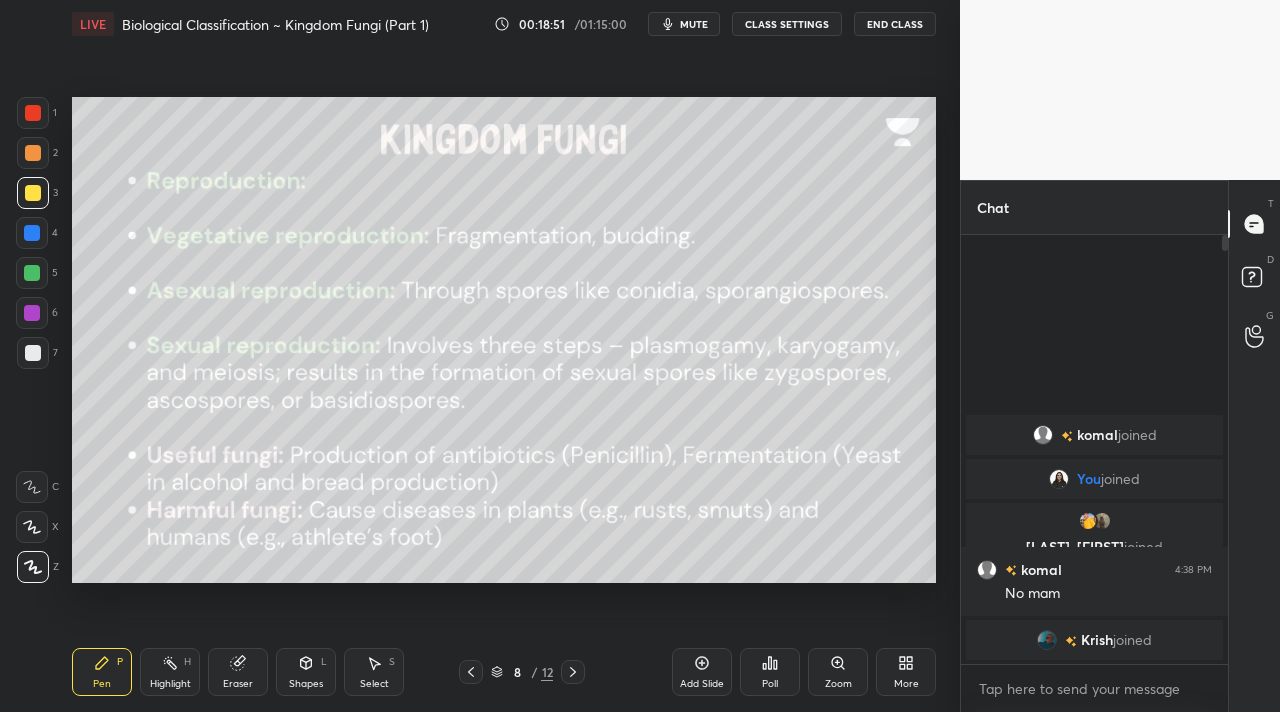 click 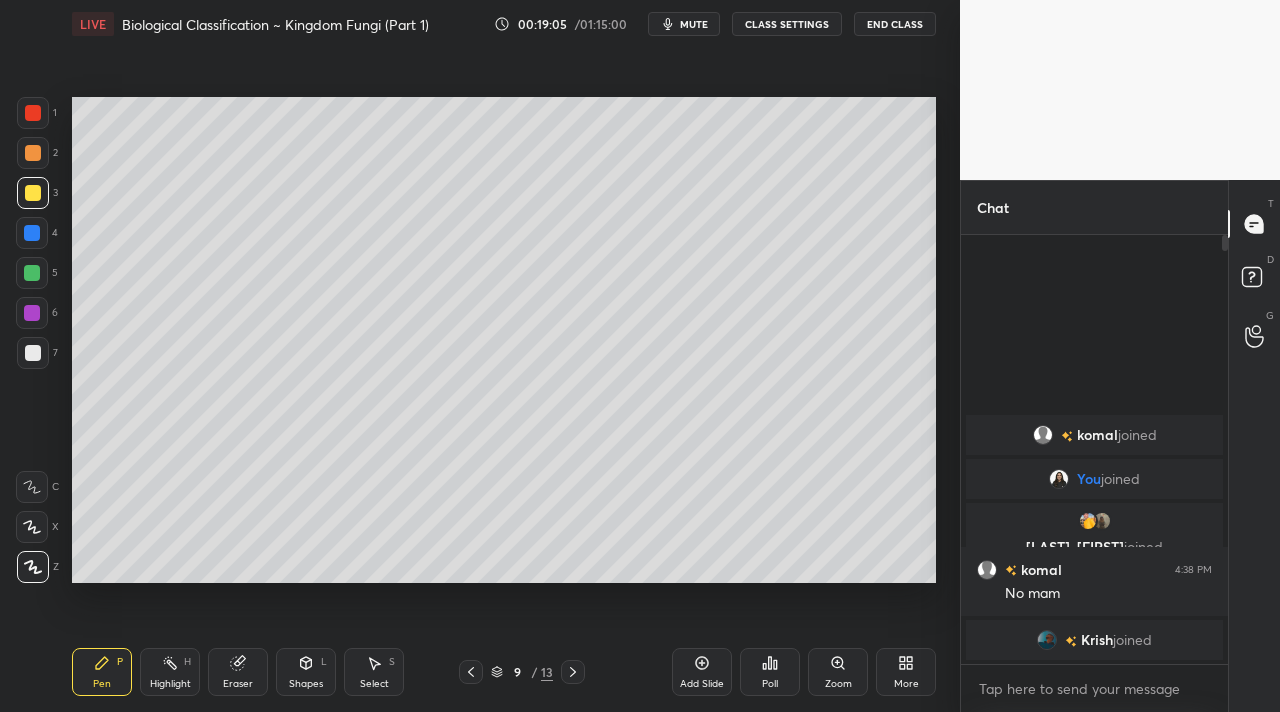 click at bounding box center (33, 113) 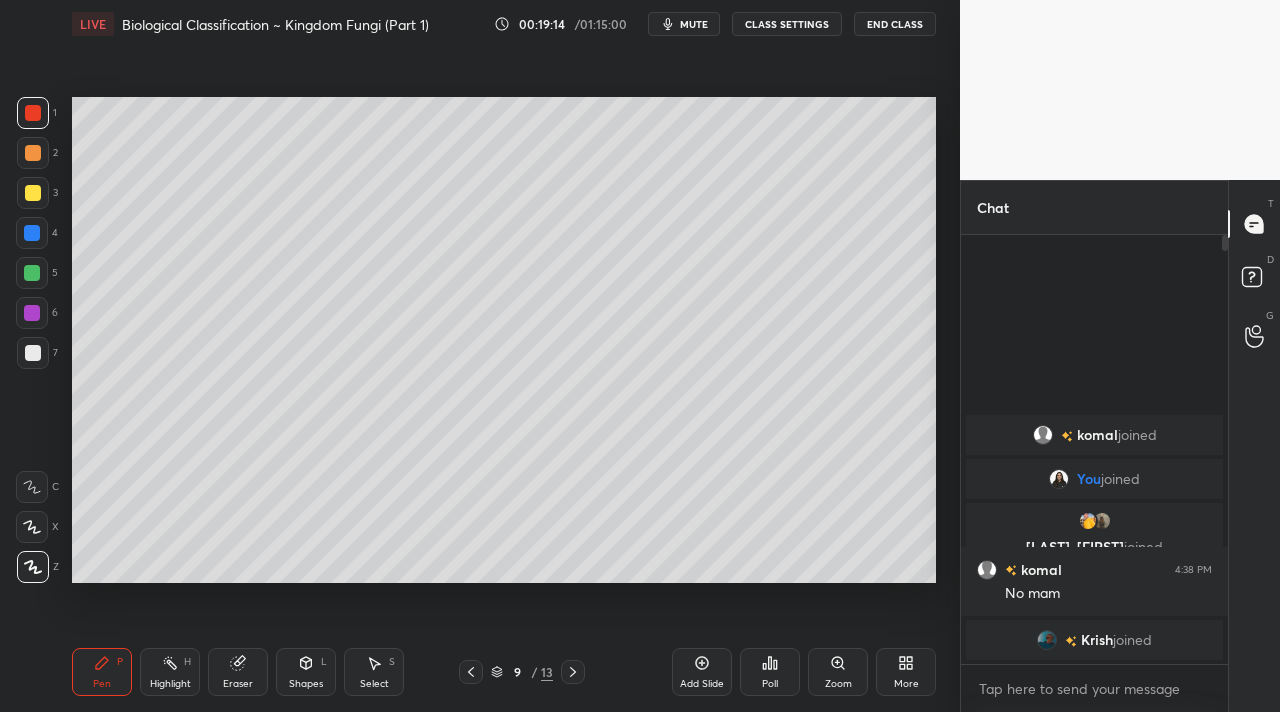 drag, startPoint x: 239, startPoint y: 655, endPoint x: 273, endPoint y: 625, distance: 45.343136 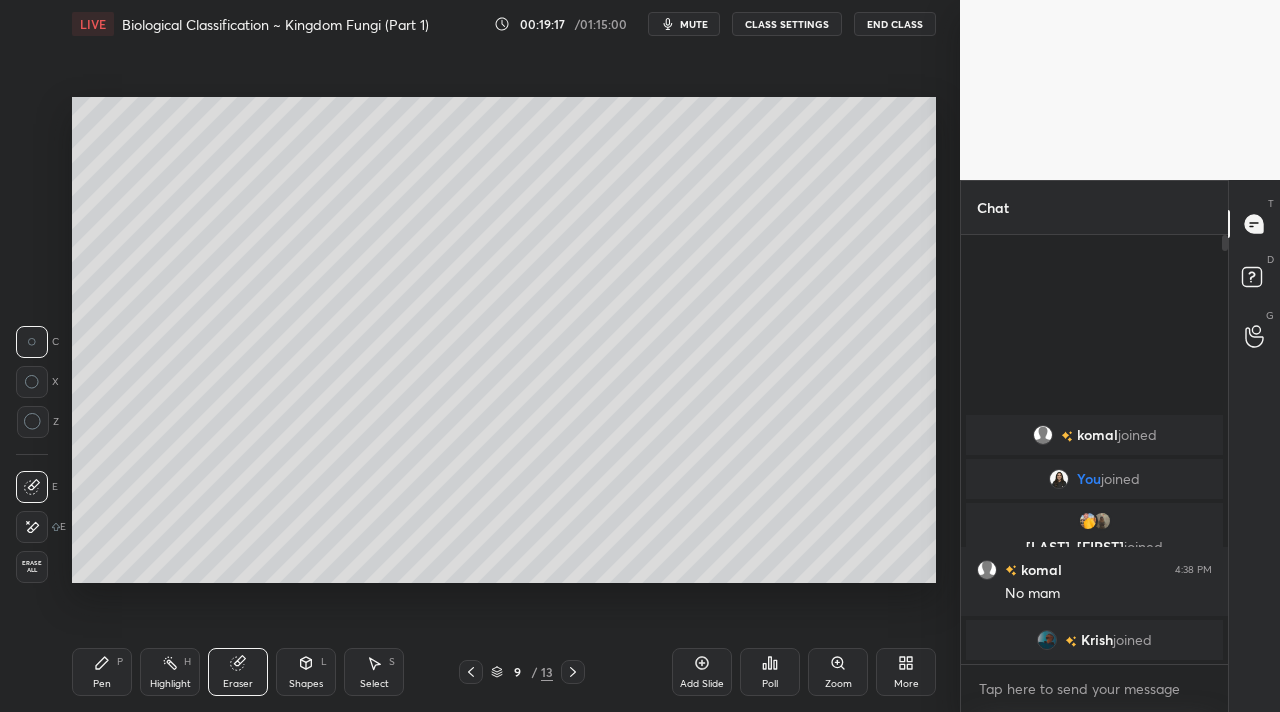 drag, startPoint x: 125, startPoint y: 677, endPoint x: 122, endPoint y: 664, distance: 13.341664 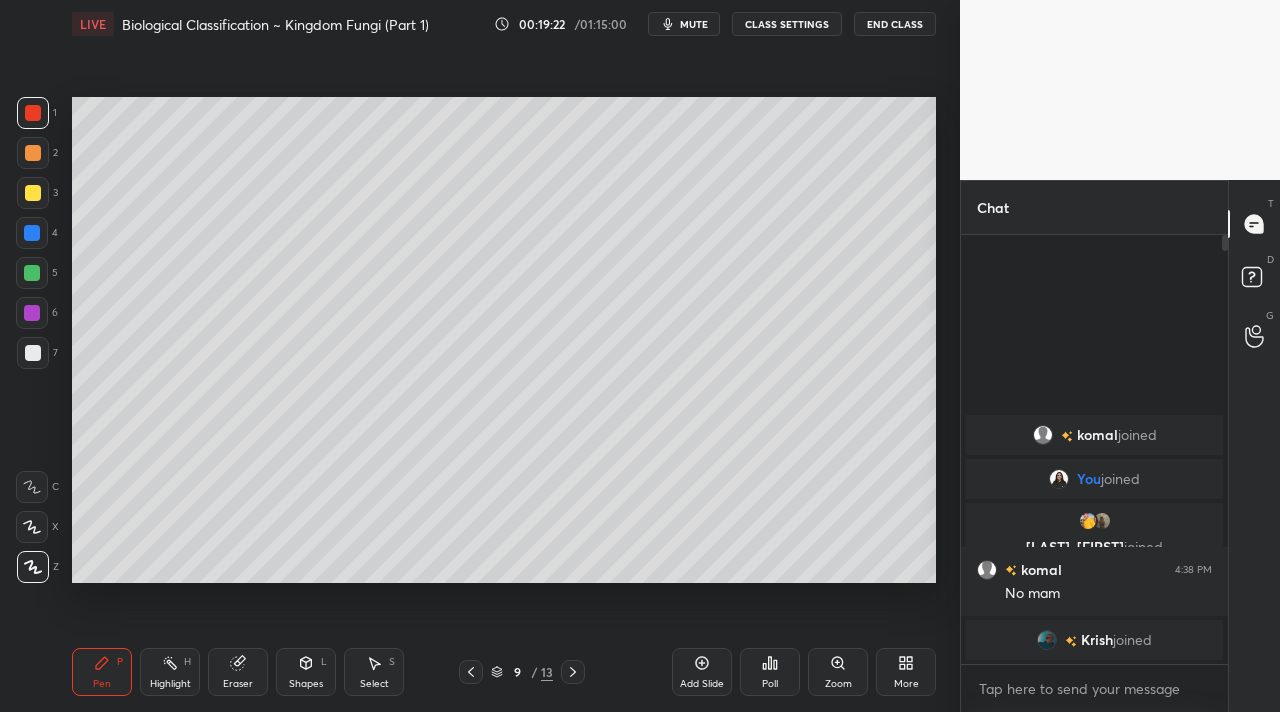 click on "3" at bounding box center (37, 193) 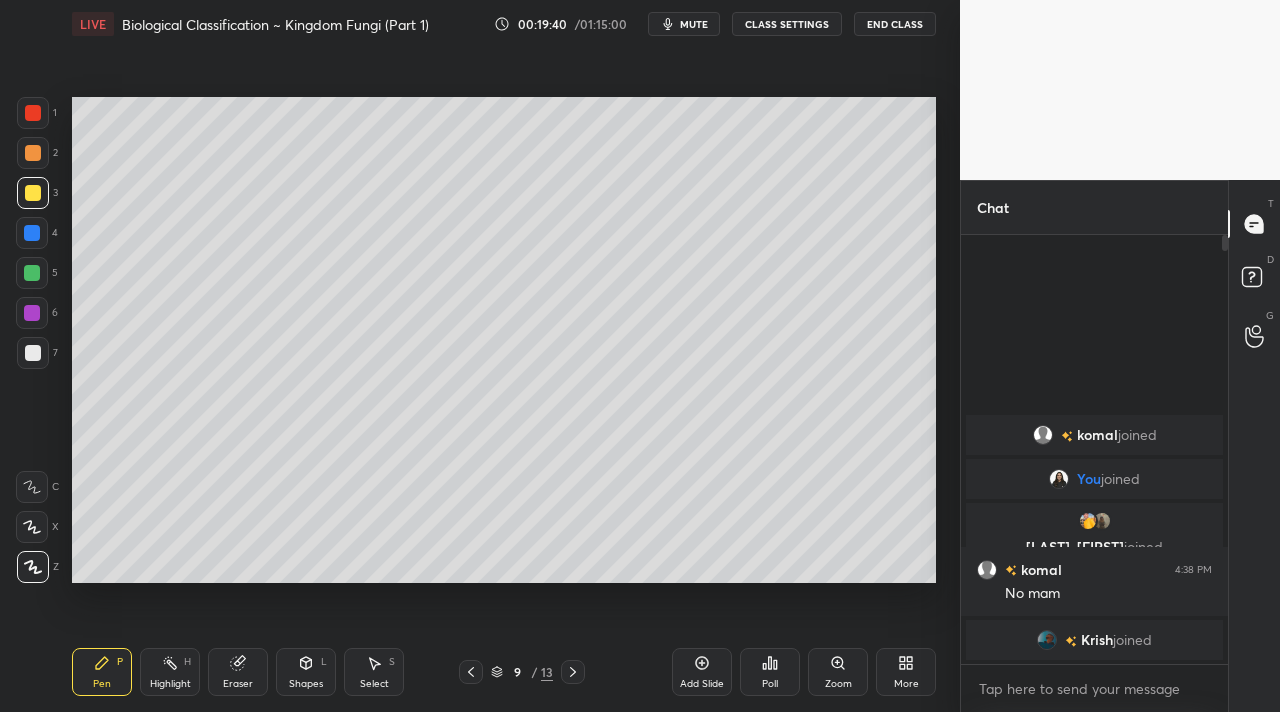 click at bounding box center (33, 113) 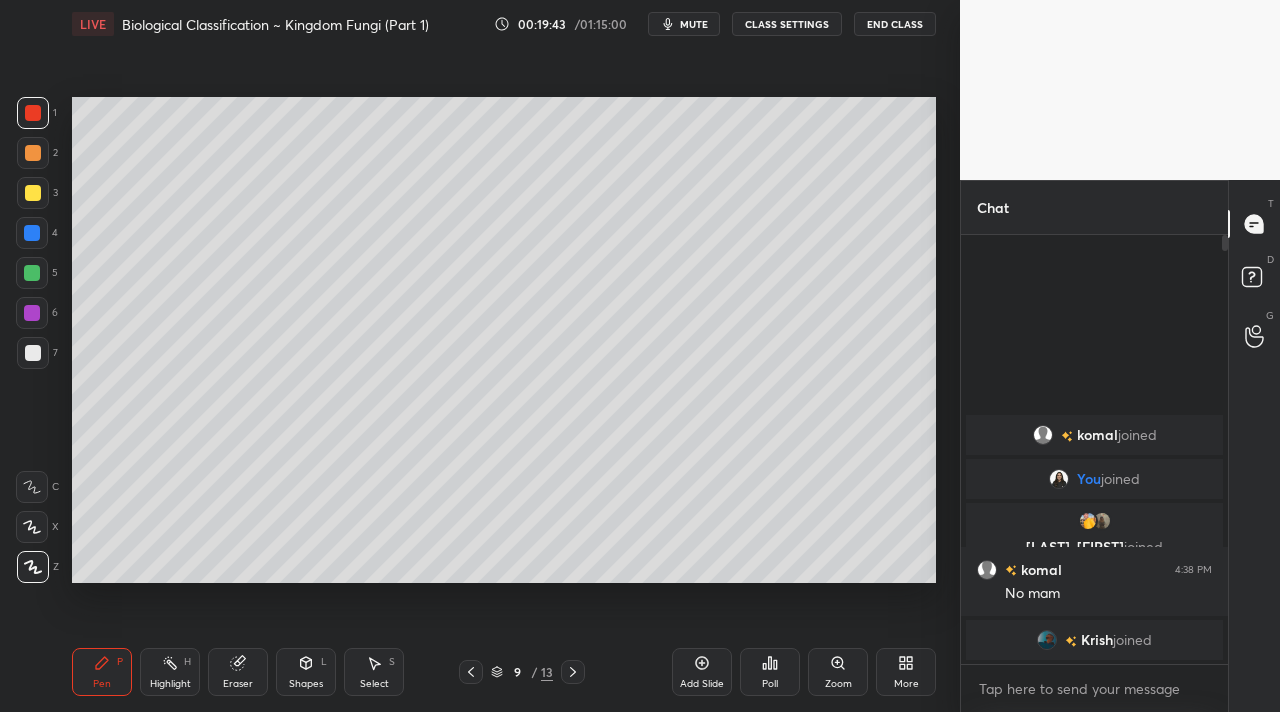 click at bounding box center (33, 153) 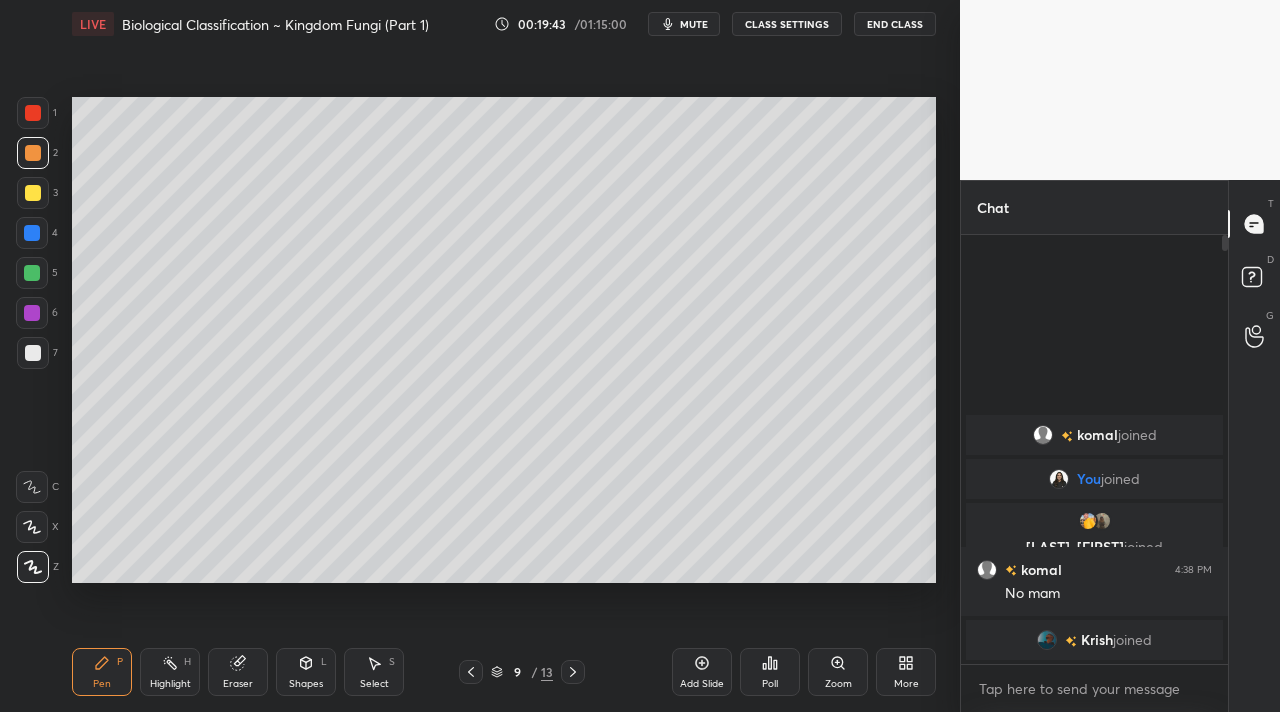 click at bounding box center [33, 113] 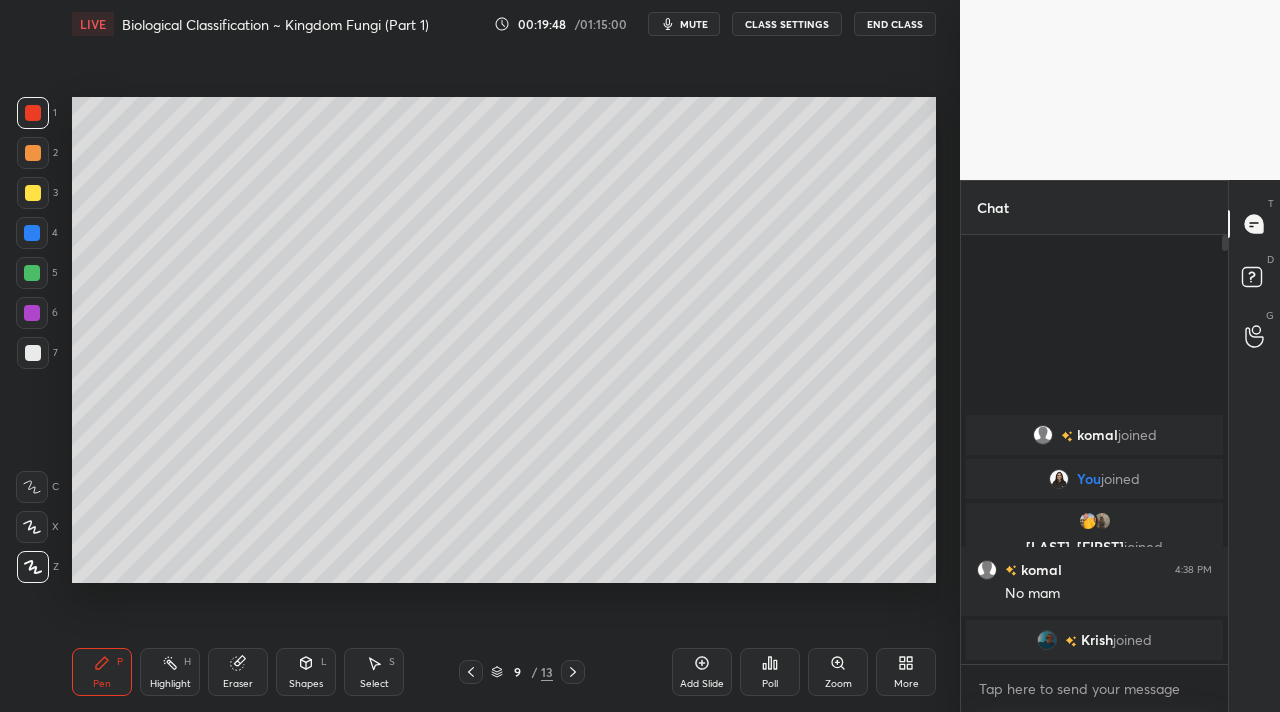 click at bounding box center [33, 353] 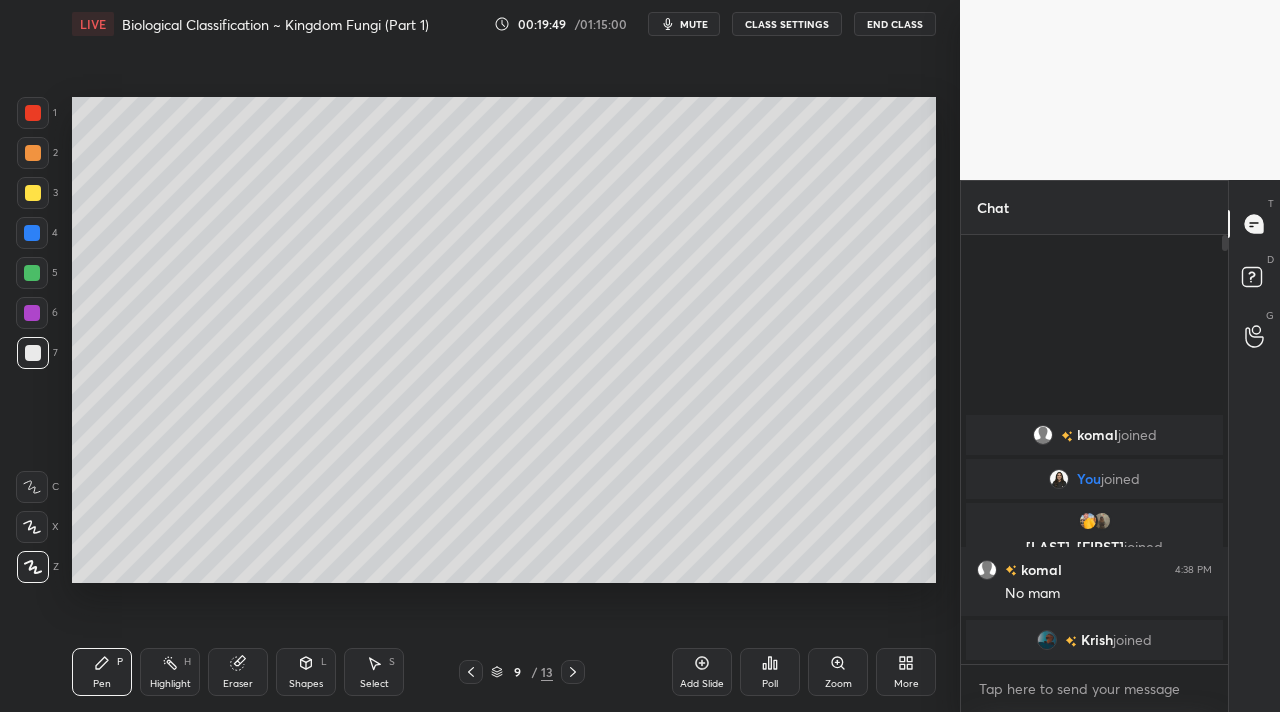 drag, startPoint x: 20, startPoint y: 214, endPoint x: 9, endPoint y: 216, distance: 11.18034 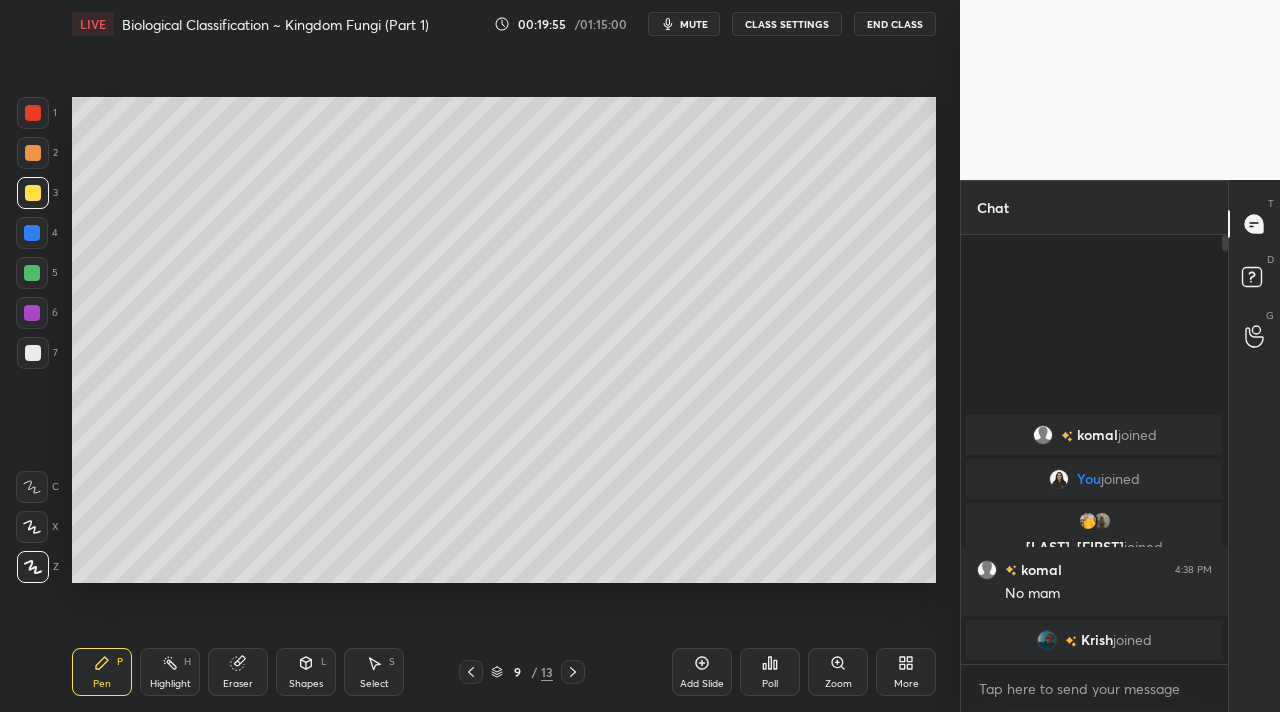 drag, startPoint x: 474, startPoint y: 673, endPoint x: 404, endPoint y: 650, distance: 73.68175 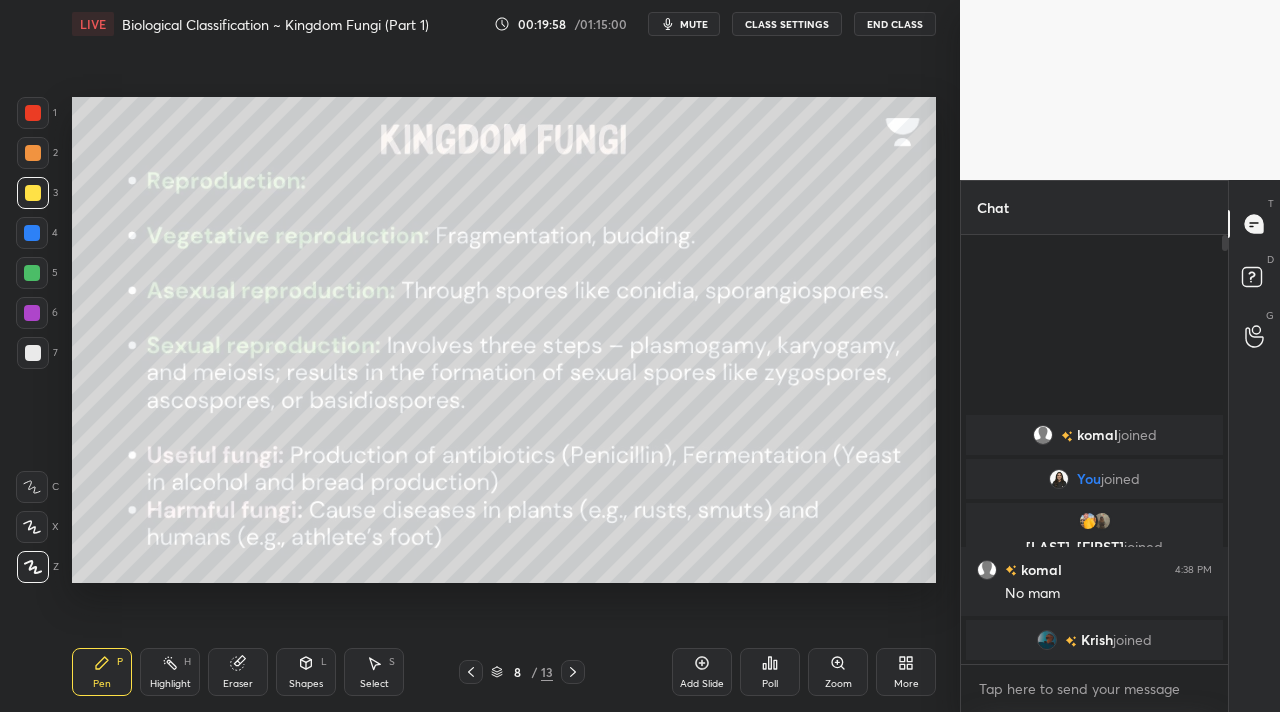 click on "Shapes L" at bounding box center (306, 672) 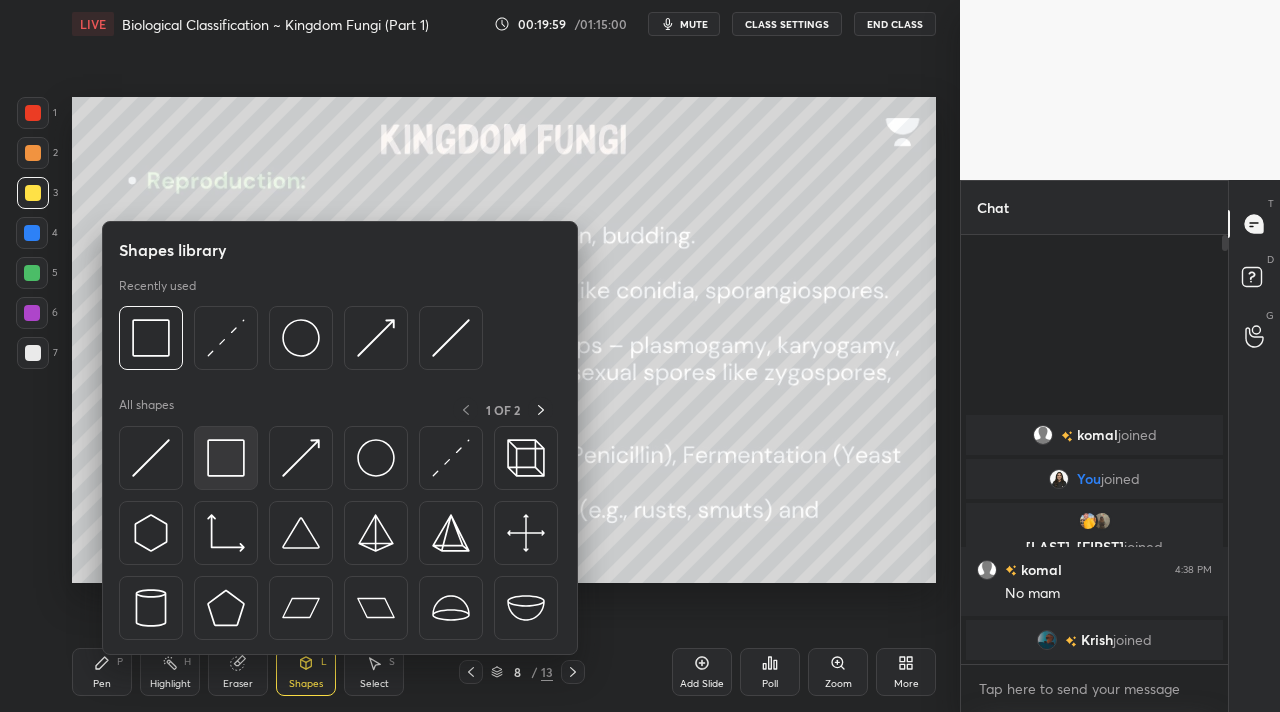 drag, startPoint x: 206, startPoint y: 454, endPoint x: 47, endPoint y: 322, distance: 206.65189 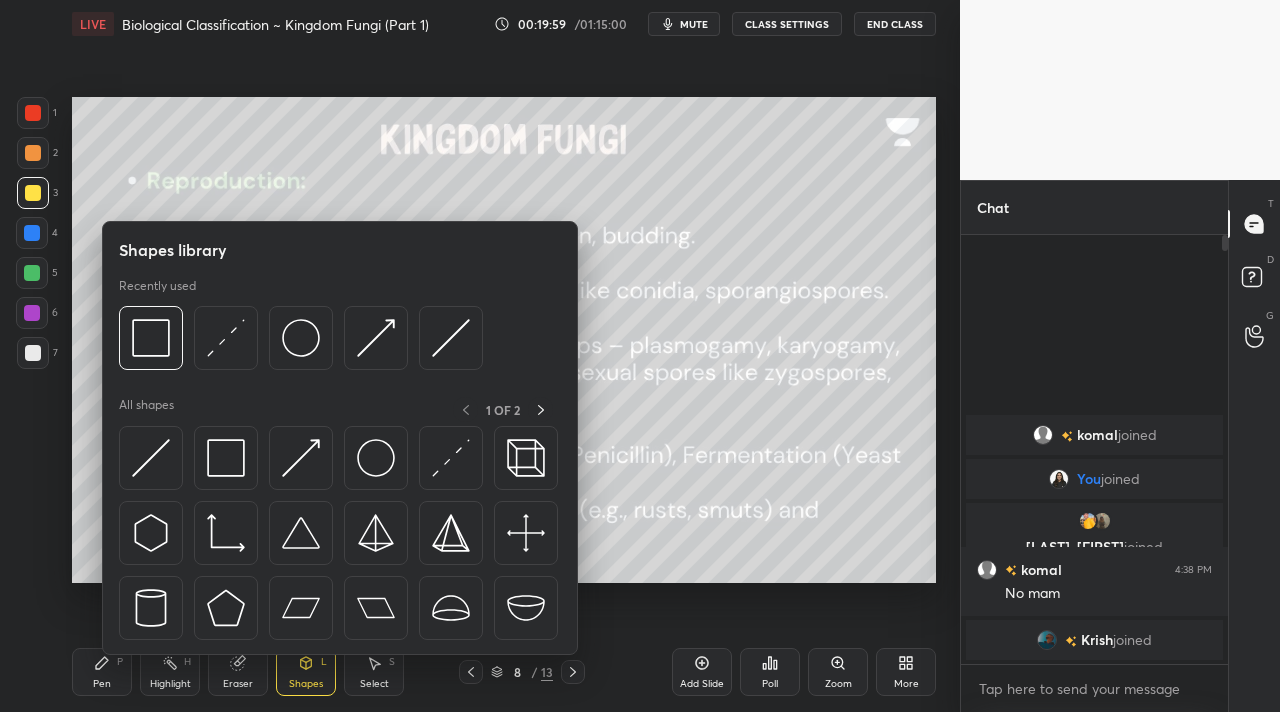 click at bounding box center [32, 313] 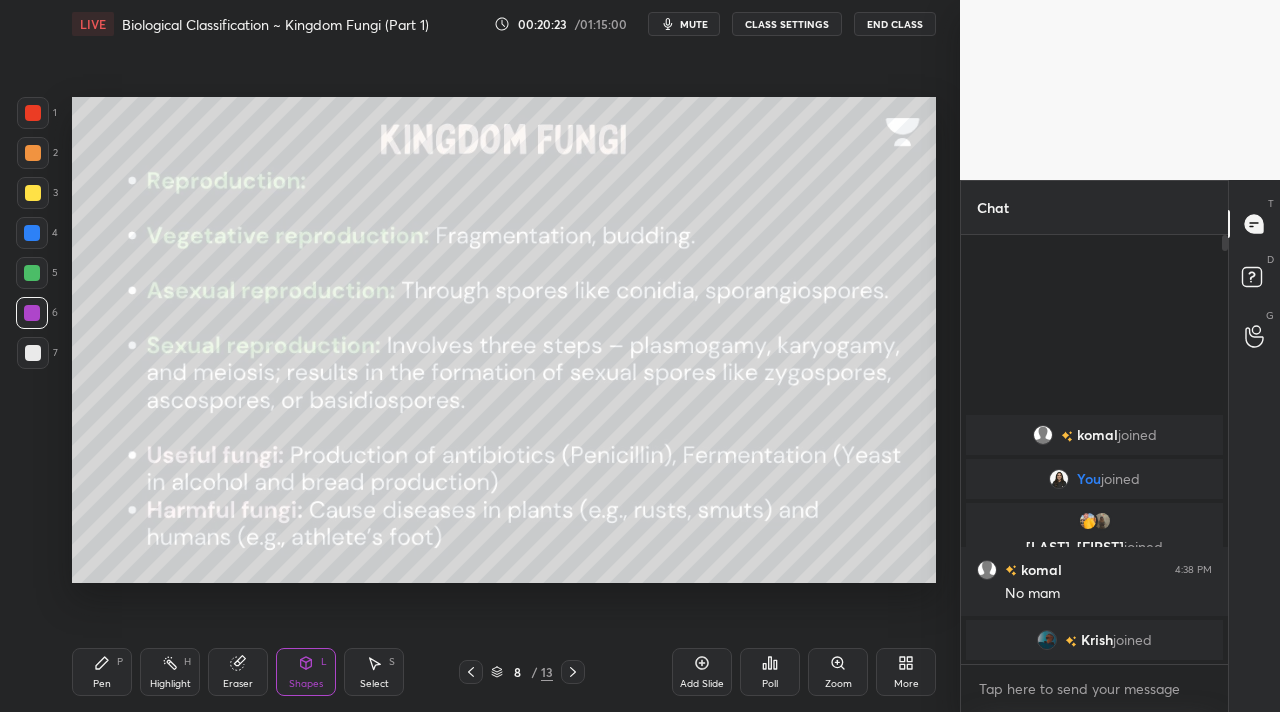 click on "Pen P" at bounding box center (102, 672) 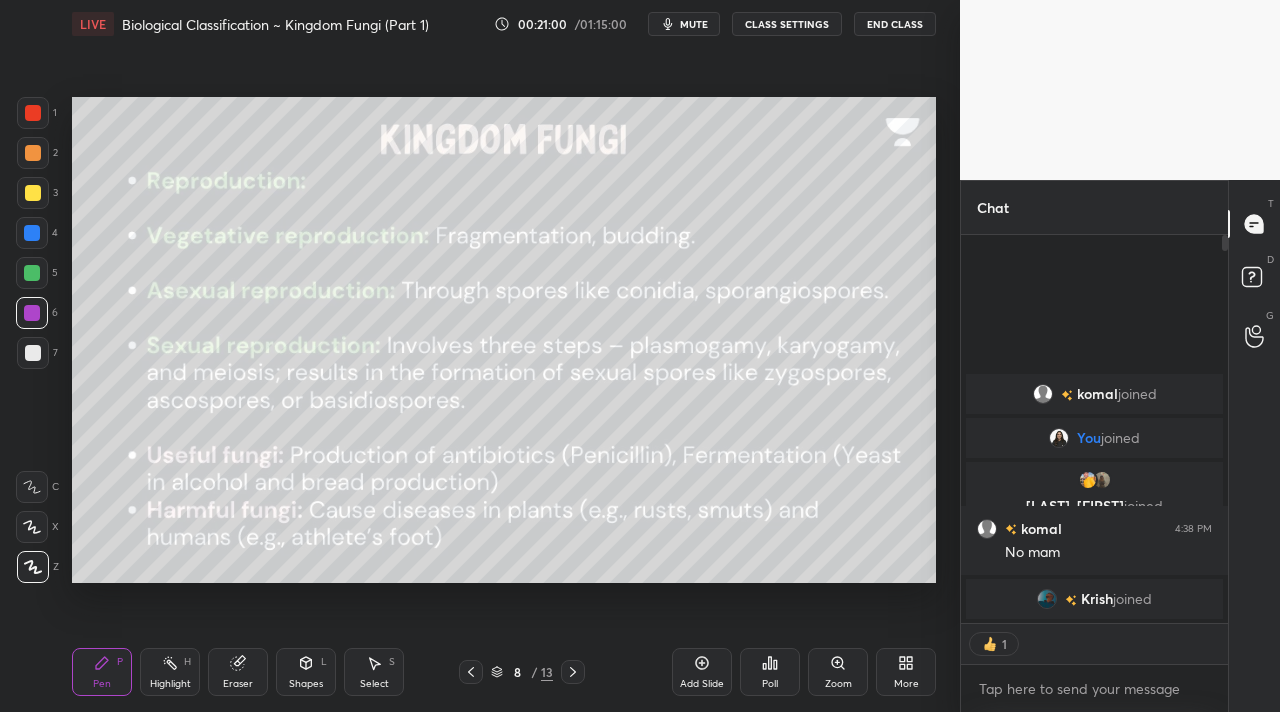 scroll, scrollTop: 382, scrollLeft: 261, axis: both 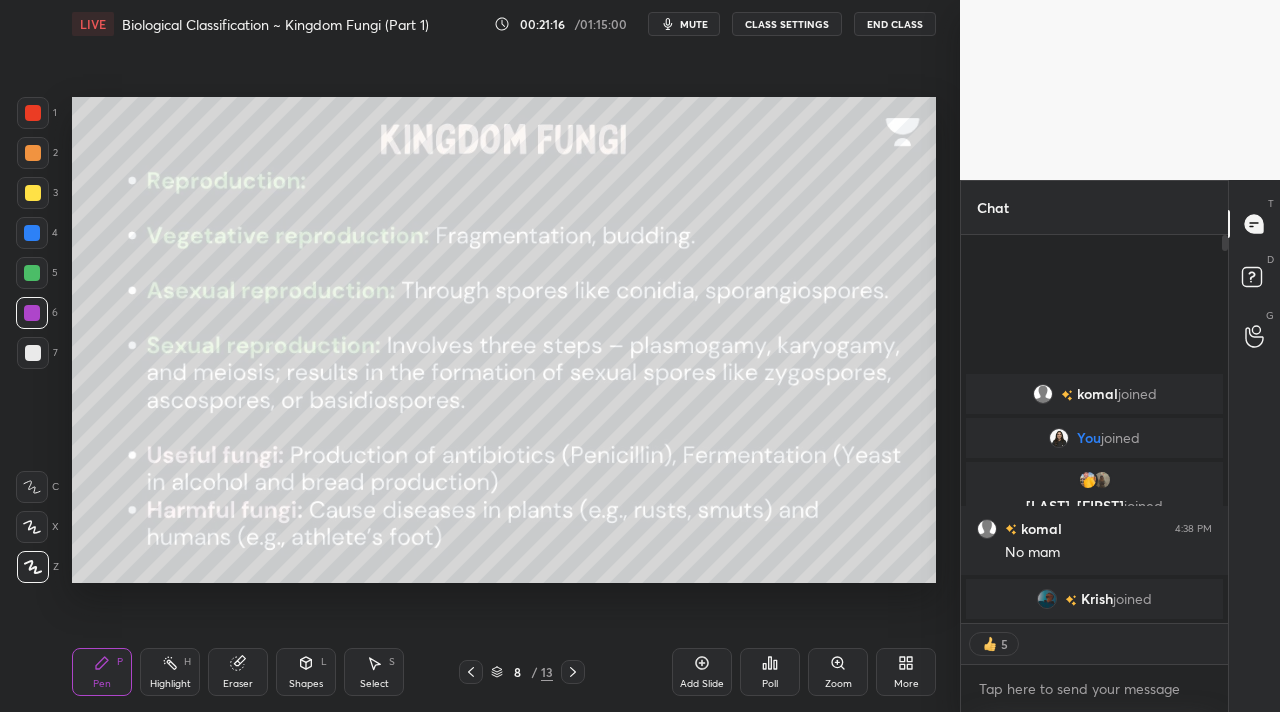 click 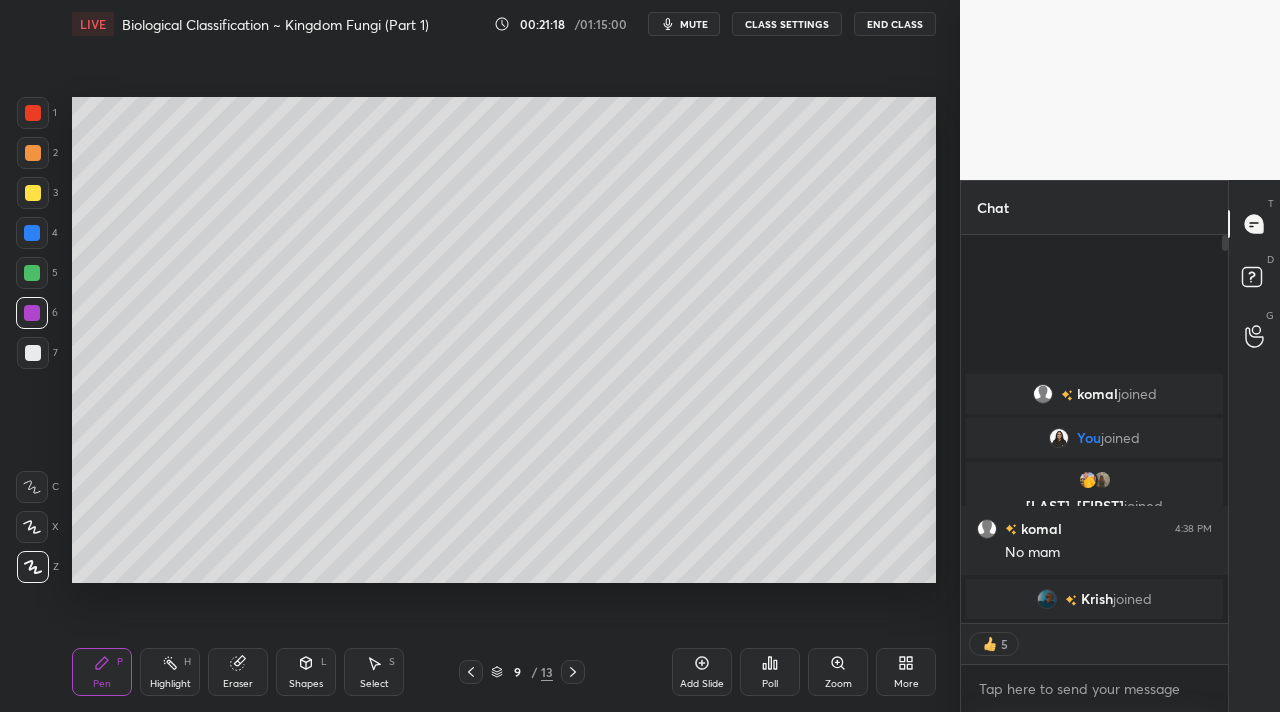click 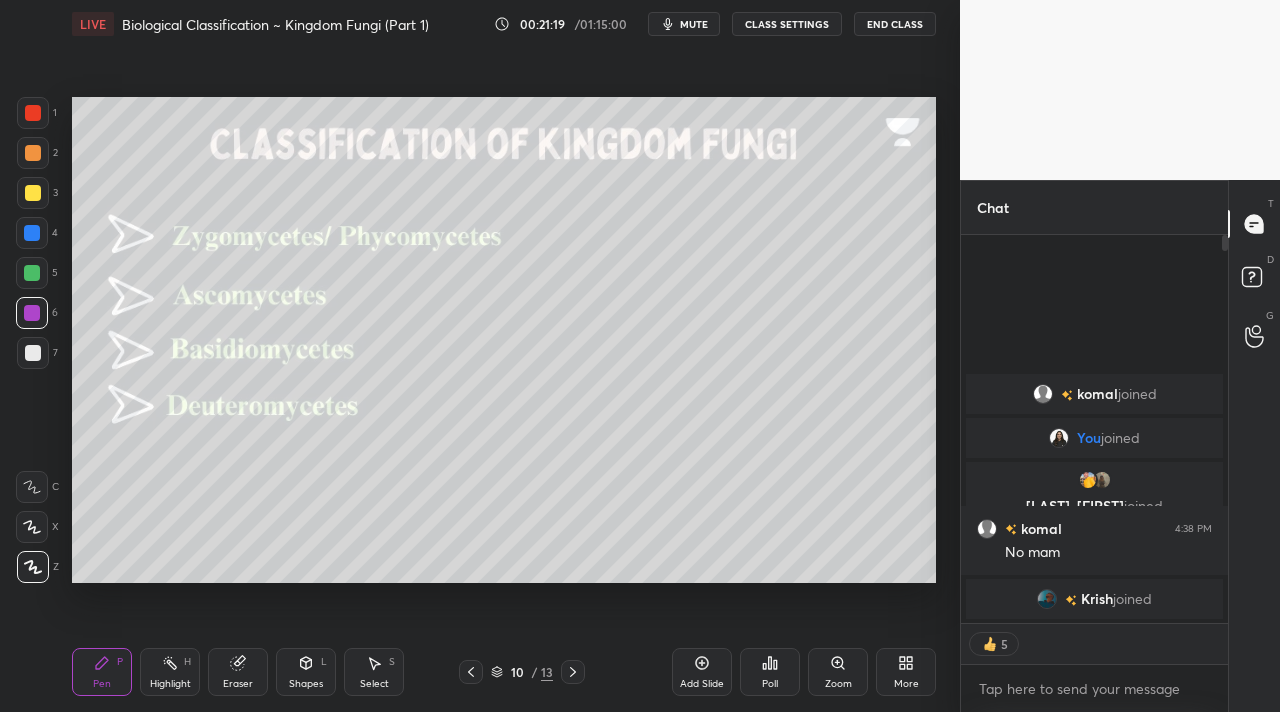 drag, startPoint x: 288, startPoint y: 675, endPoint x: 287, endPoint y: 655, distance: 20.024984 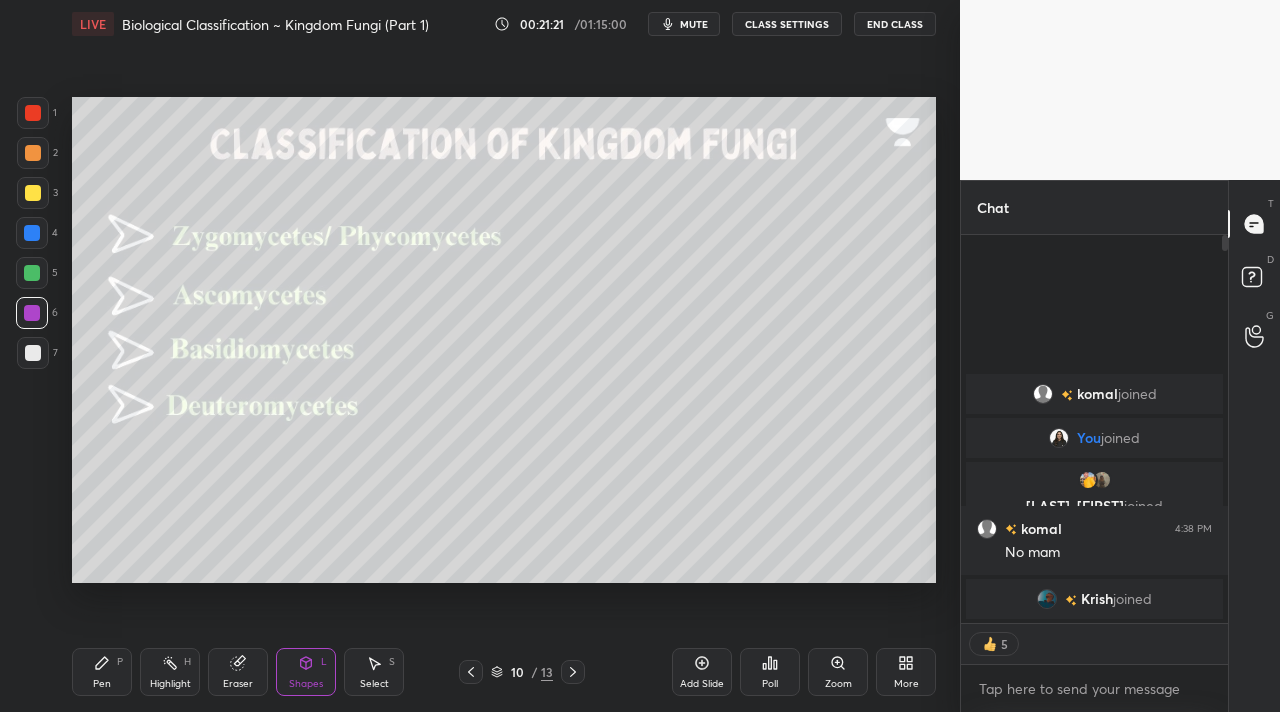 click at bounding box center [33, 193] 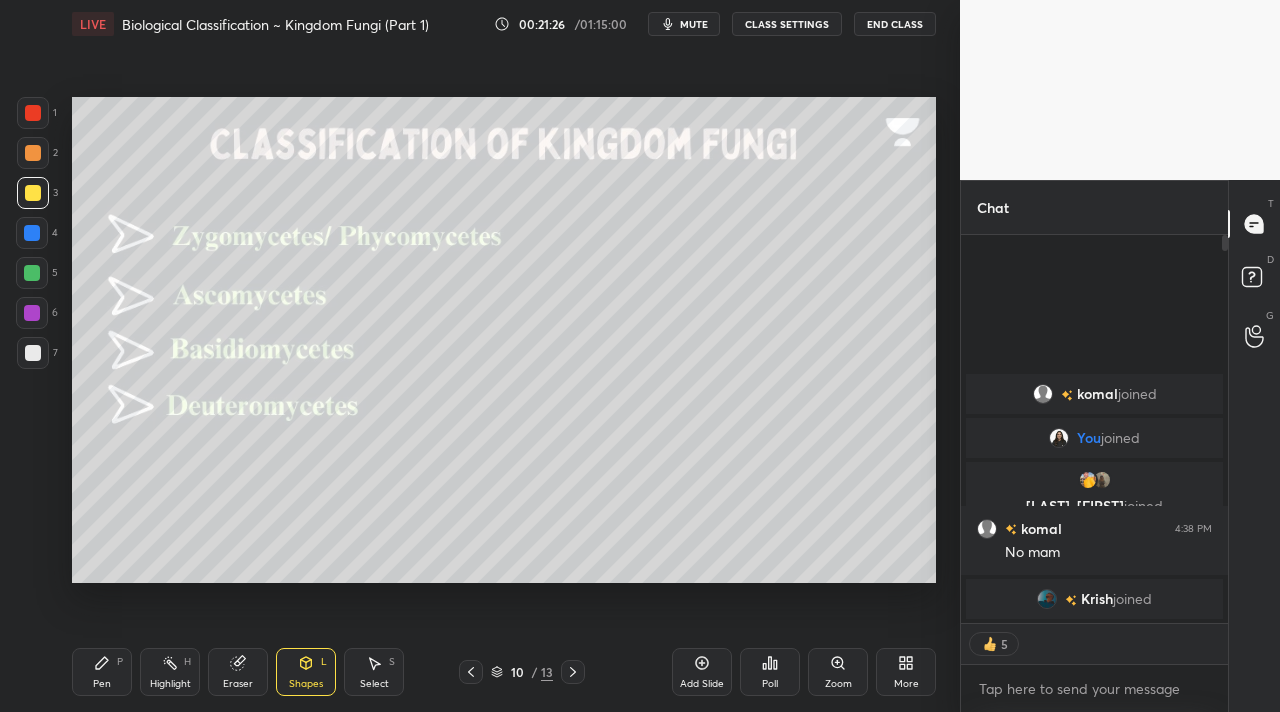 type on "x" 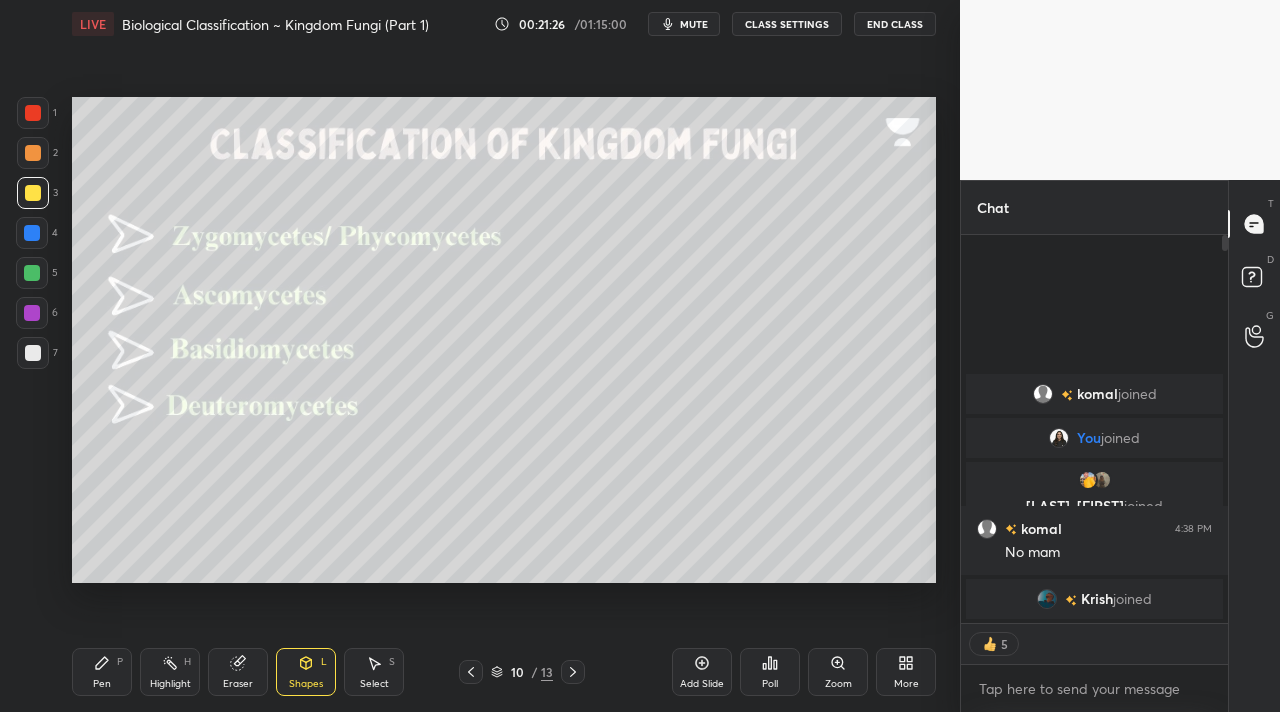 scroll, scrollTop: 7, scrollLeft: 7, axis: both 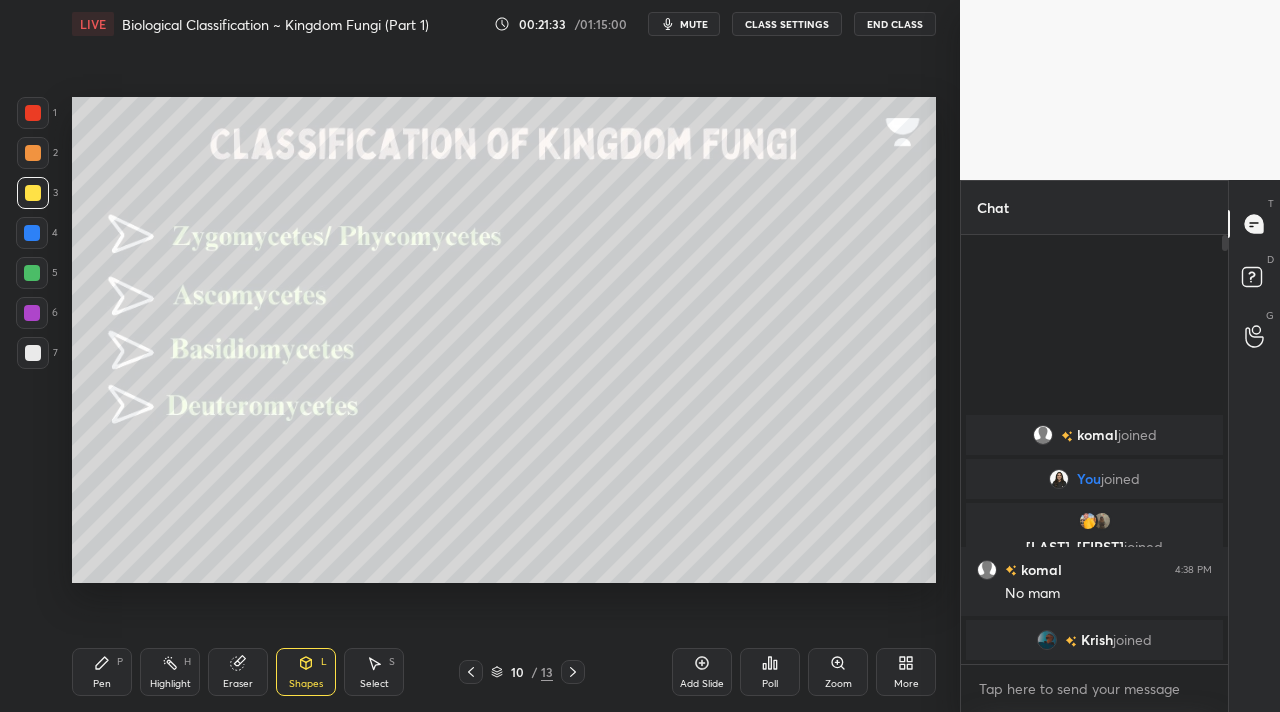 click on "Pen P" at bounding box center (102, 672) 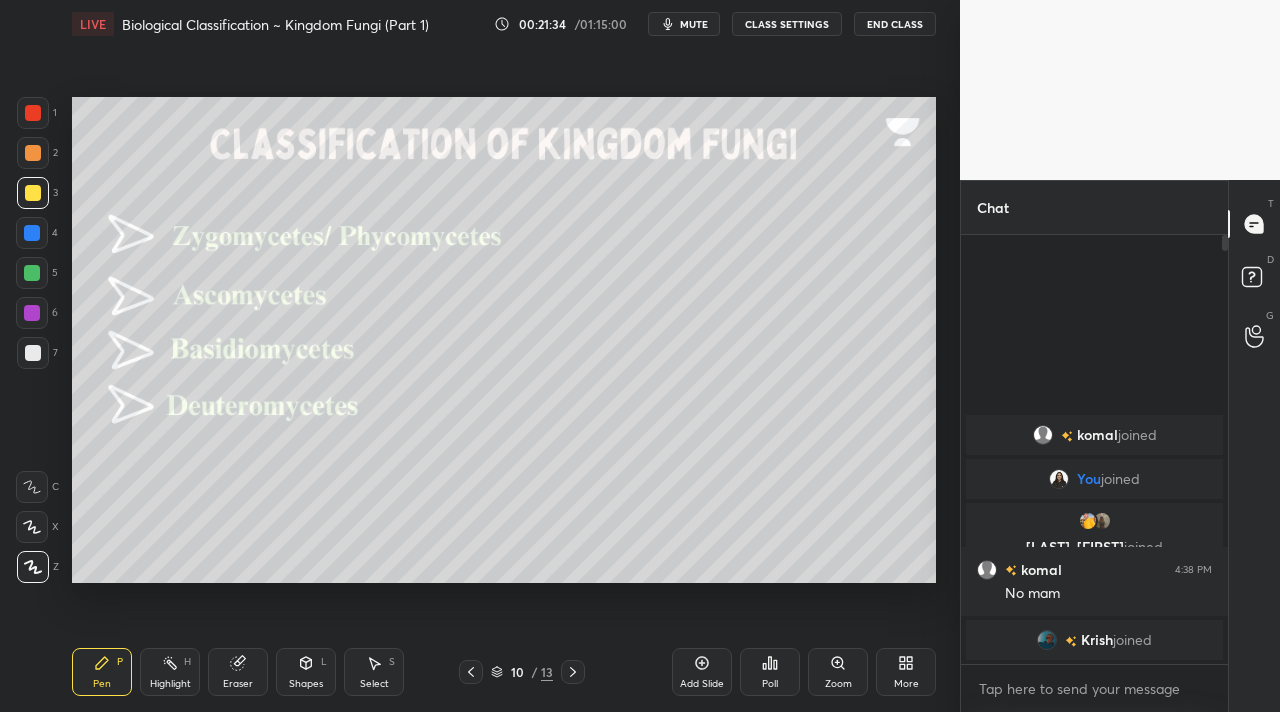 click at bounding box center [33, 153] 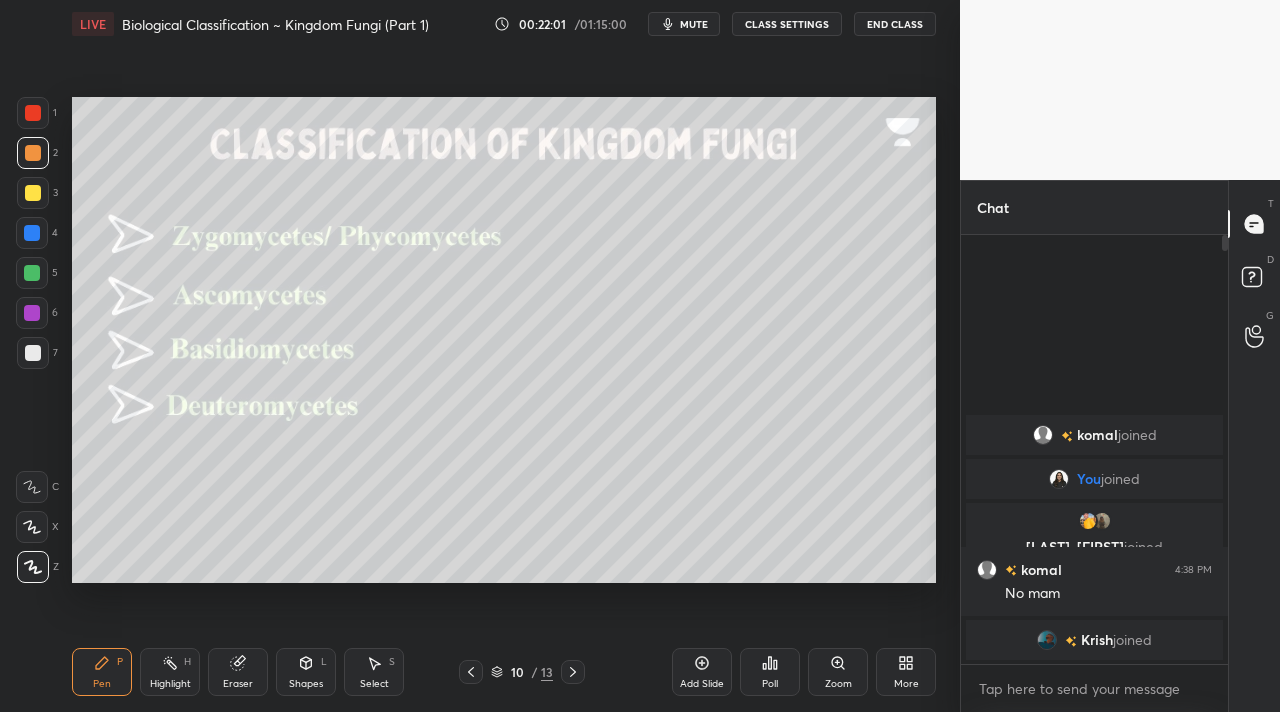 click 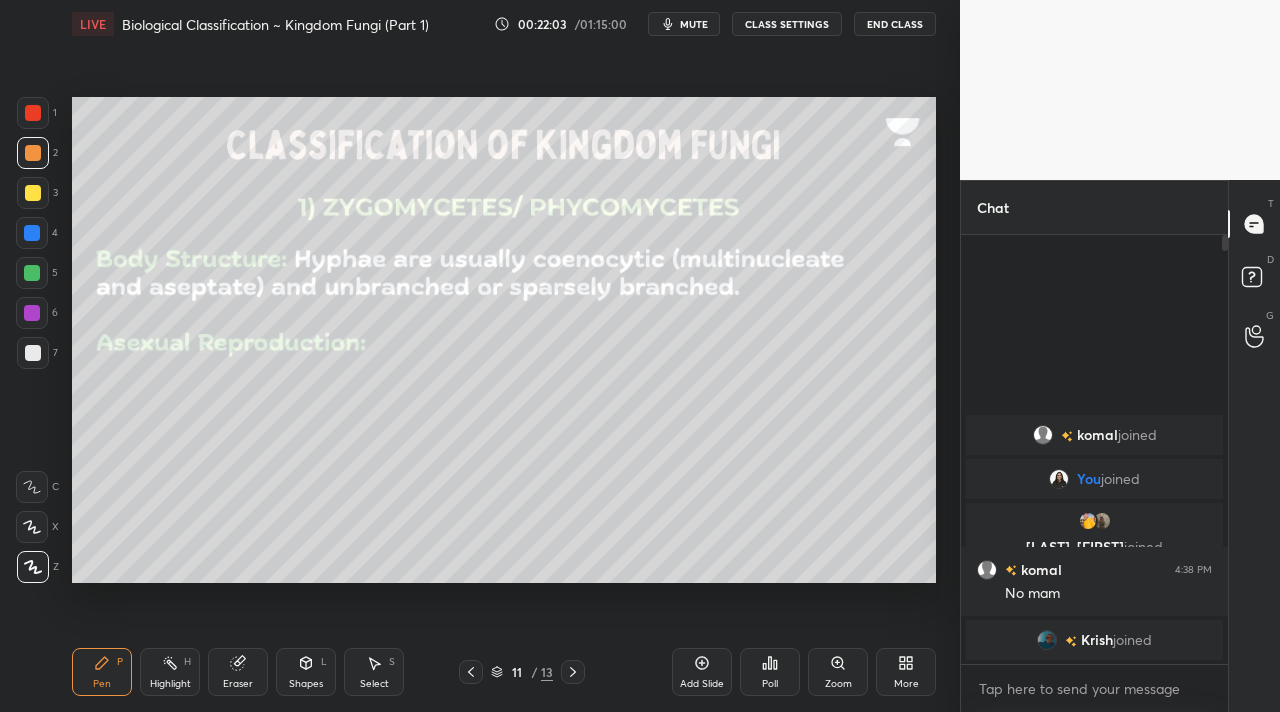 click on "Shapes L" at bounding box center [306, 672] 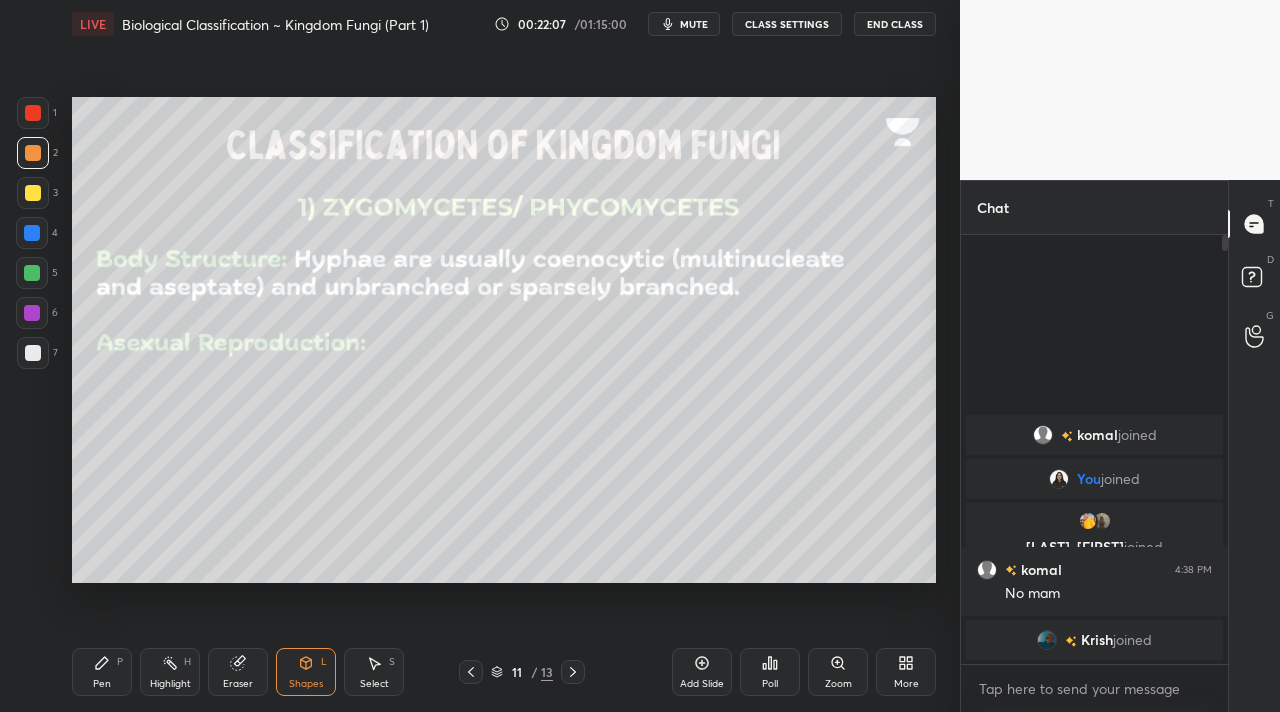click on "Pen P" at bounding box center [102, 672] 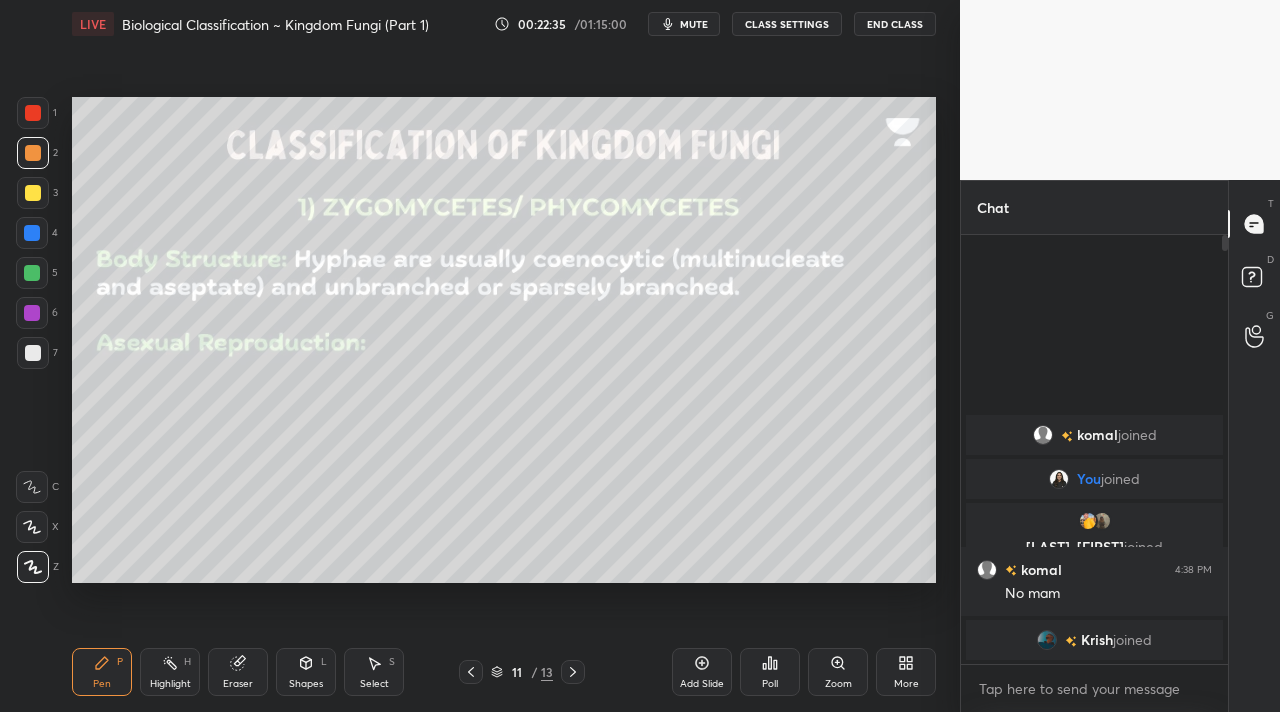 click 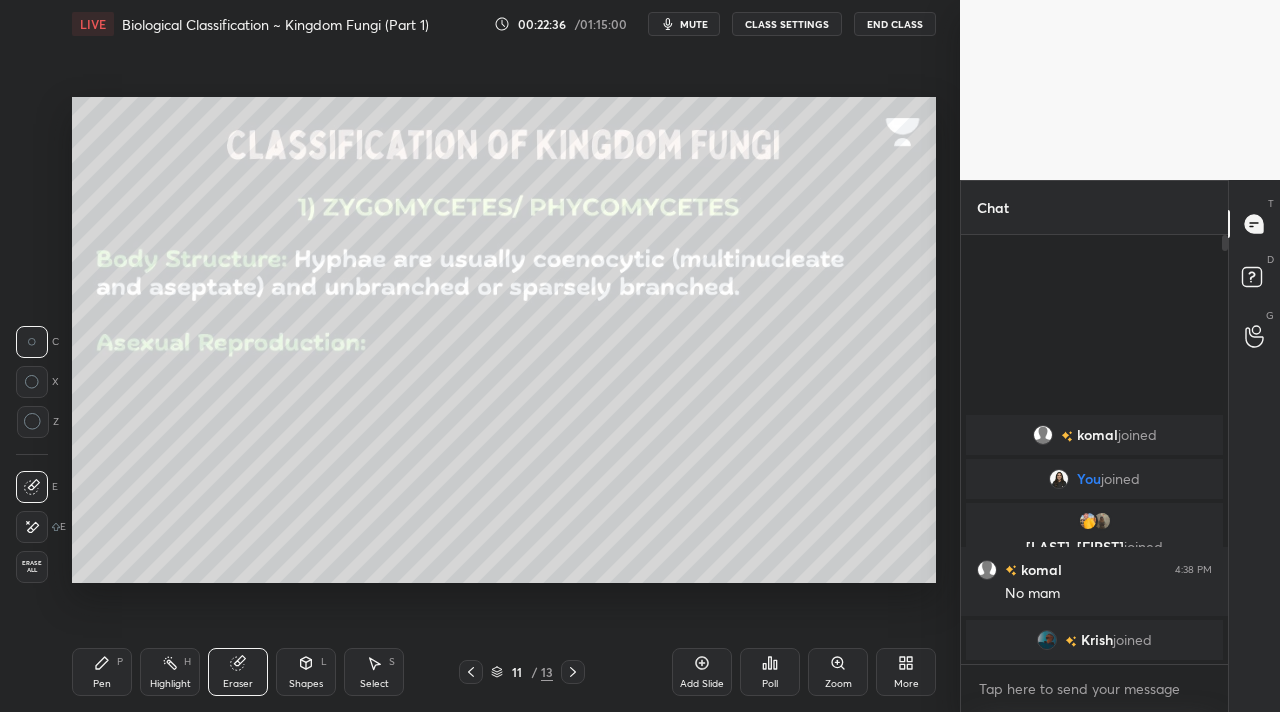 click on "Pen P Highlight H Eraser Shapes L Select S 11 / 13 Add Slide Poll Zoom More" at bounding box center (504, 672) 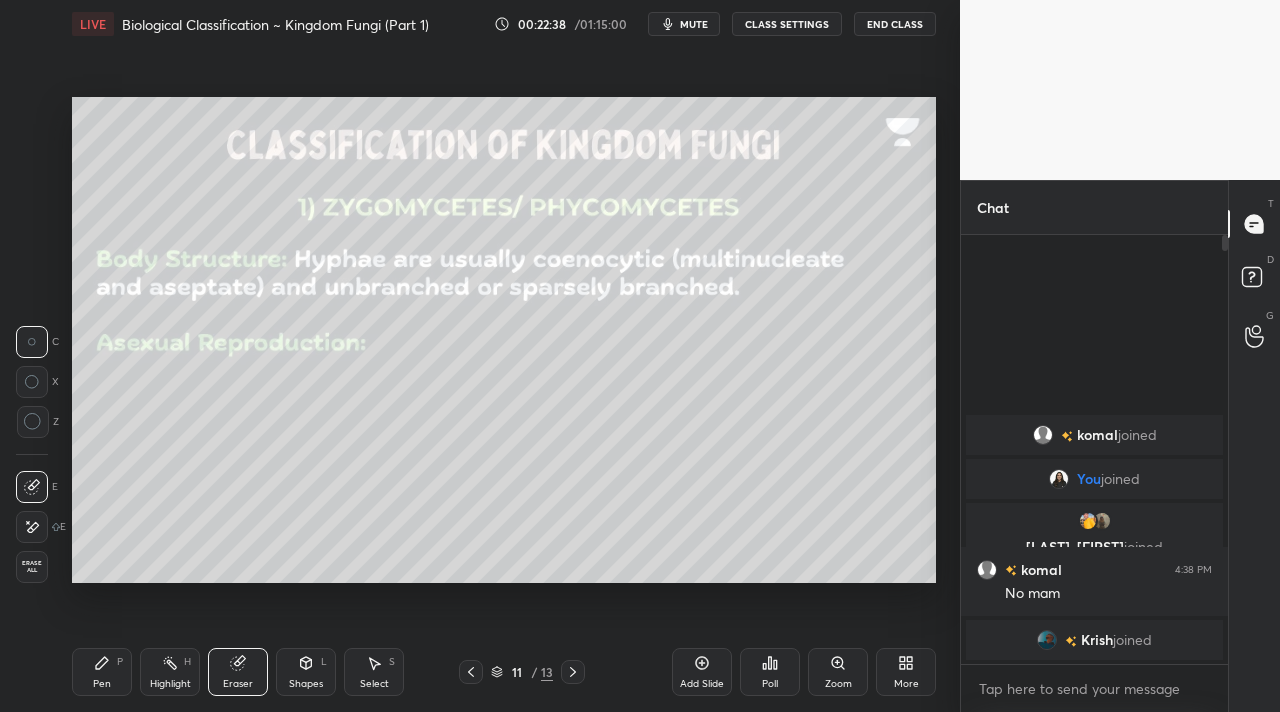 drag, startPoint x: 114, startPoint y: 662, endPoint x: 102, endPoint y: 611, distance: 52.392746 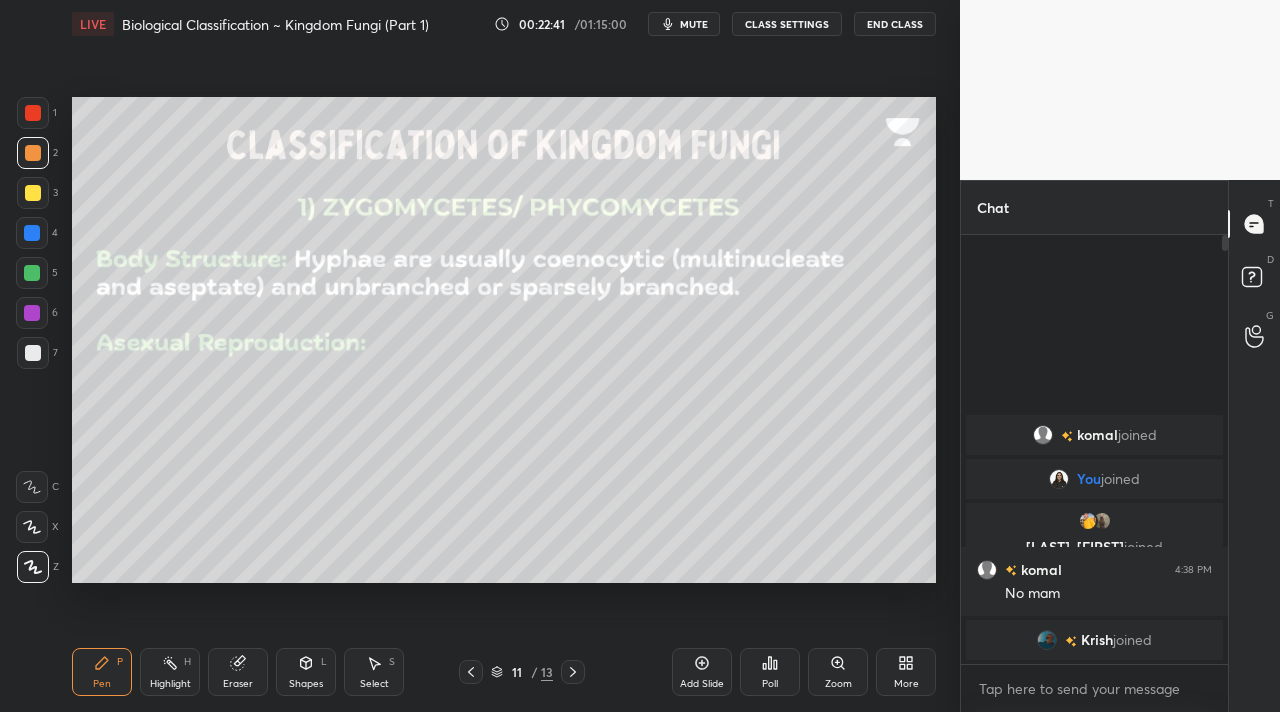 drag, startPoint x: 222, startPoint y: 664, endPoint x: 217, endPoint y: 591, distance: 73.171036 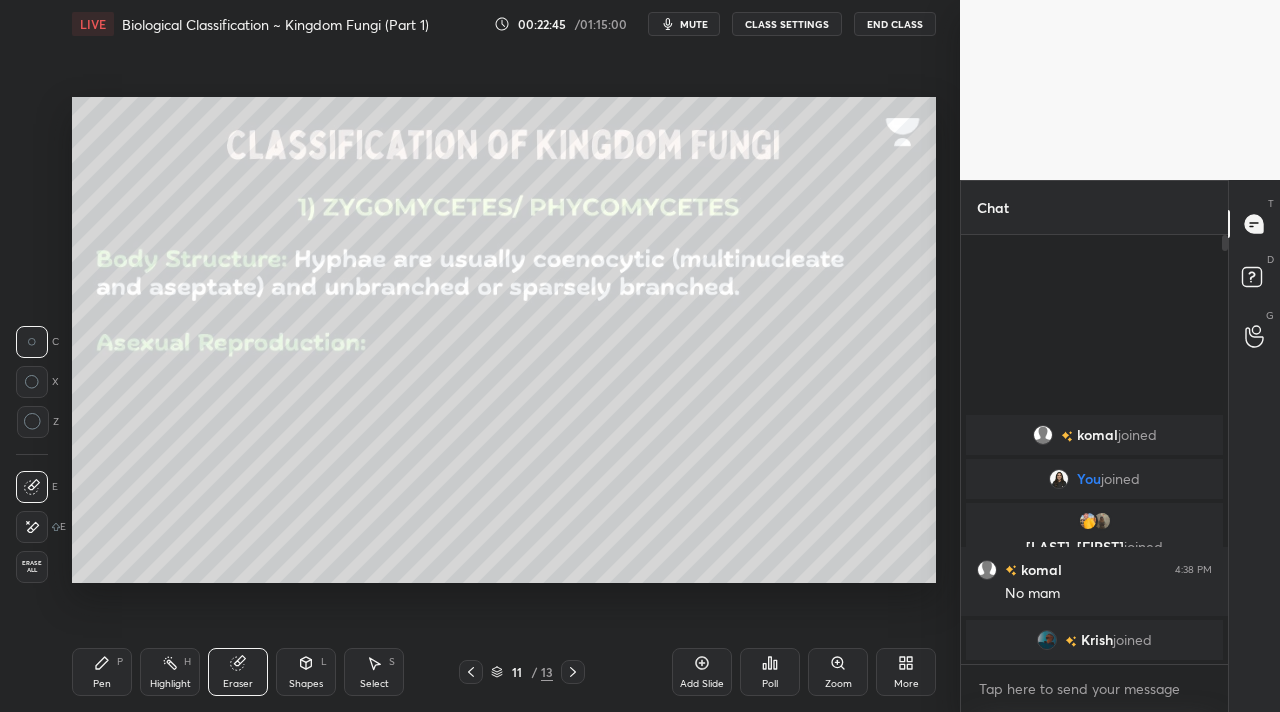 click on "Pen P" at bounding box center [102, 672] 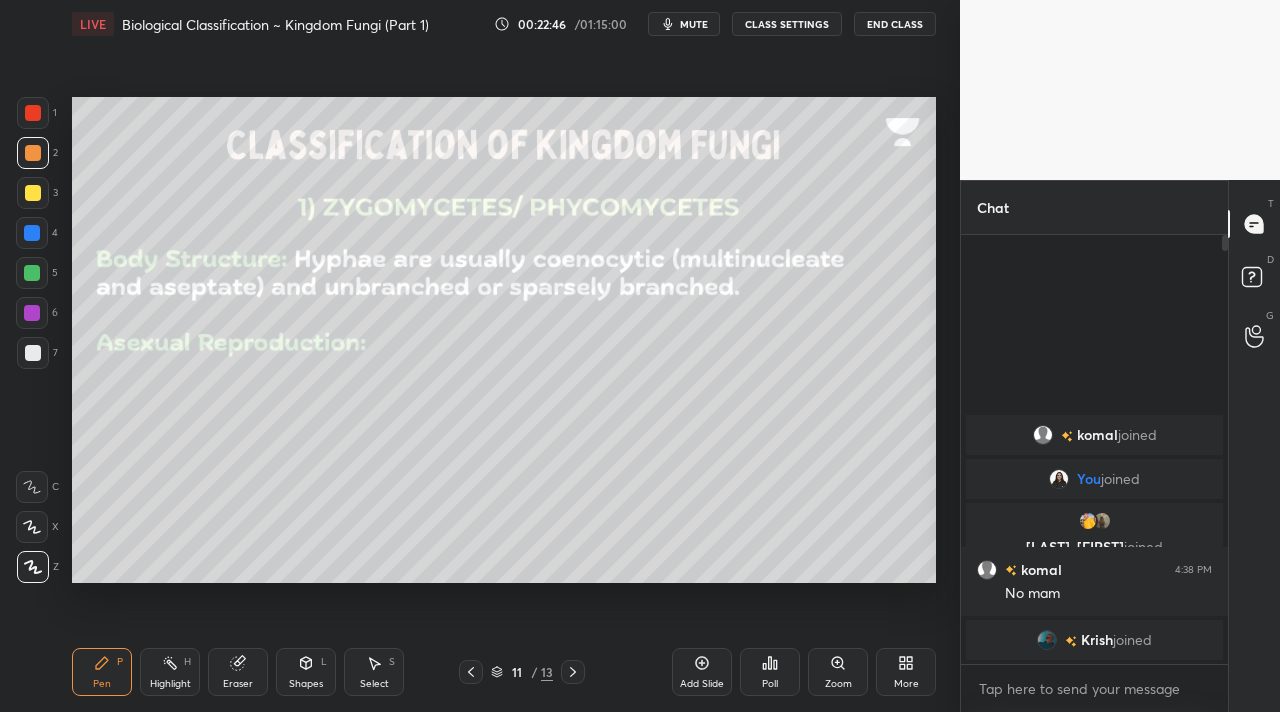 click at bounding box center (33, 113) 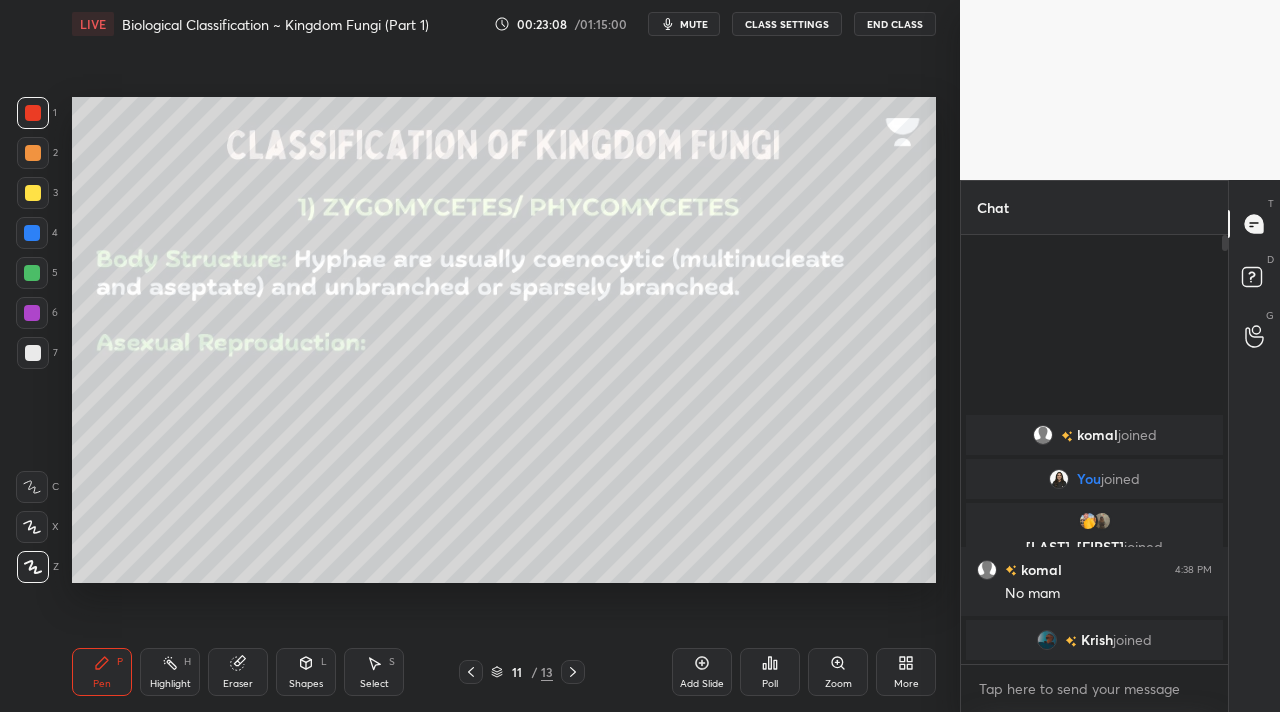drag, startPoint x: 32, startPoint y: 361, endPoint x: 67, endPoint y: 371, distance: 36.40055 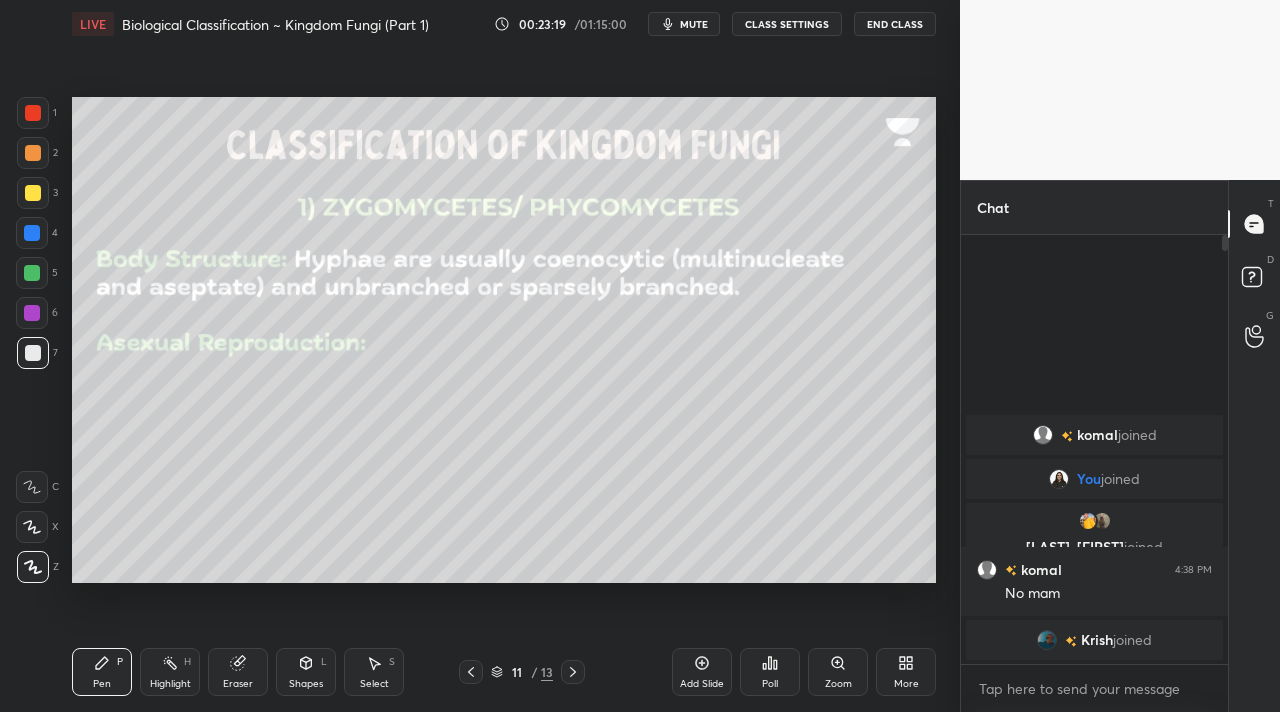 click on "3" at bounding box center [37, 193] 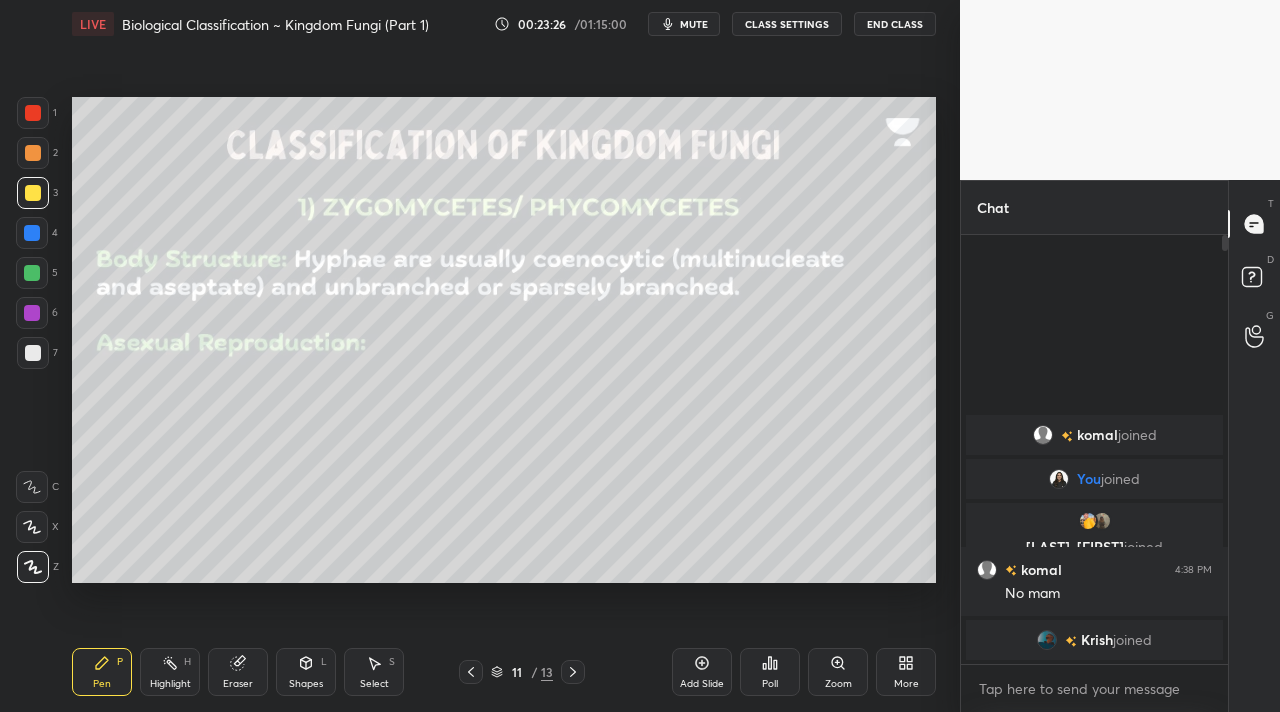 click at bounding box center (33, 113) 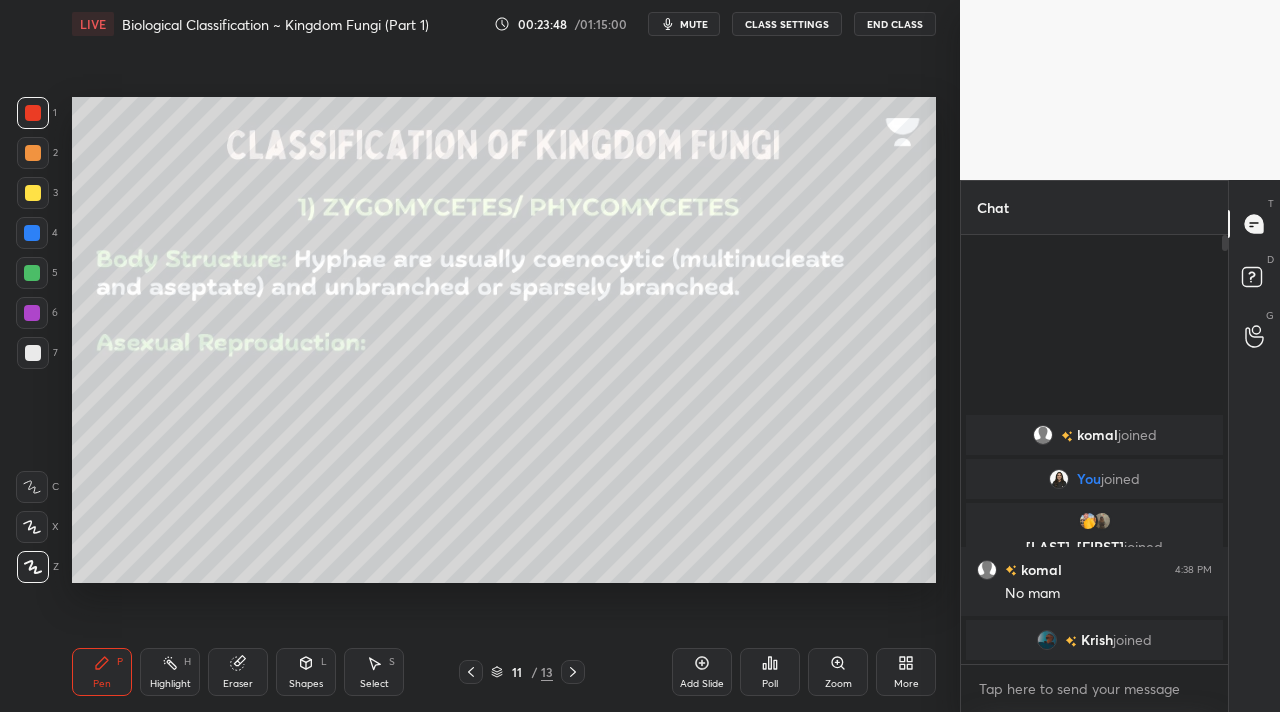 click on "Highlight H" at bounding box center [170, 672] 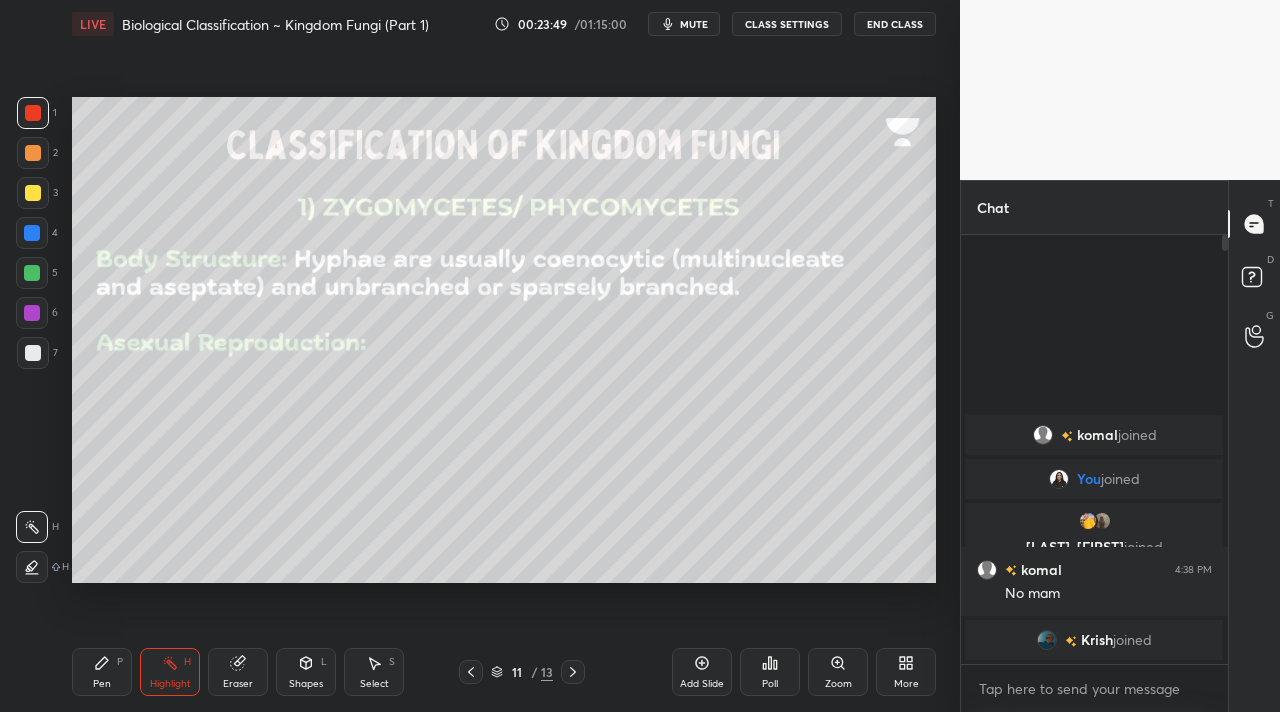 drag, startPoint x: 223, startPoint y: 668, endPoint x: 204, endPoint y: 593, distance: 77.36925 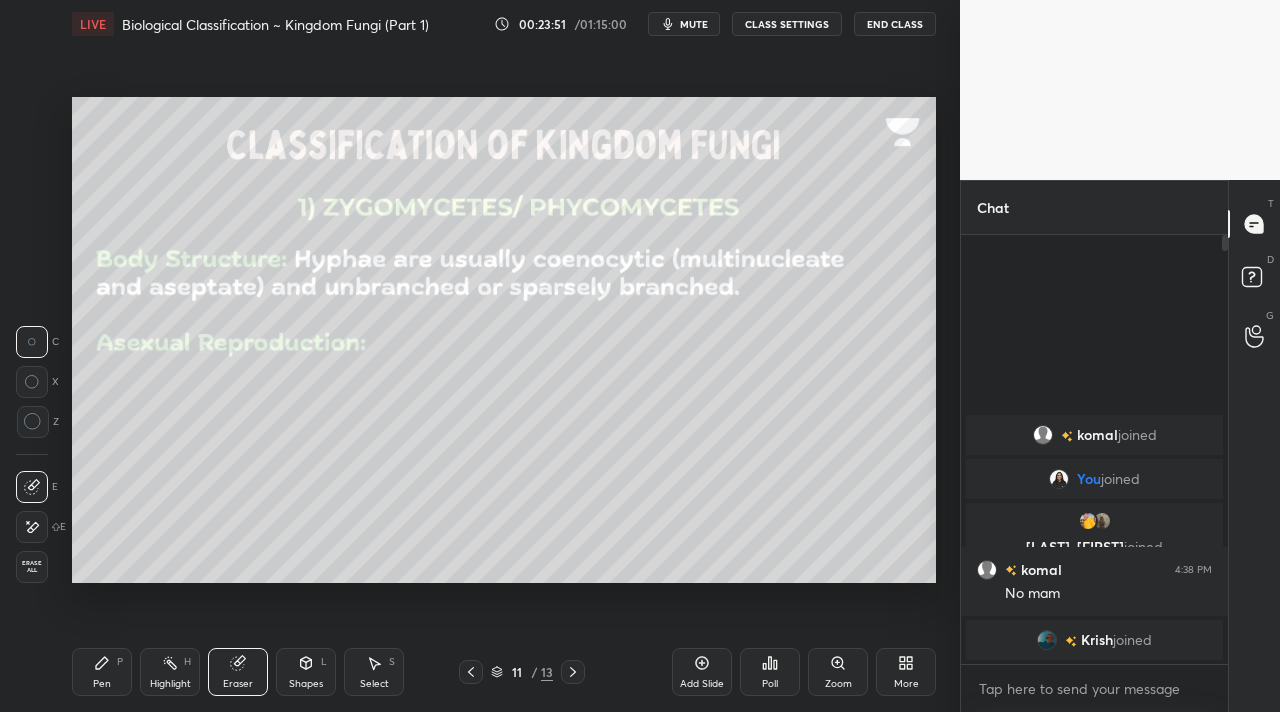 click on "Pen P" at bounding box center (102, 672) 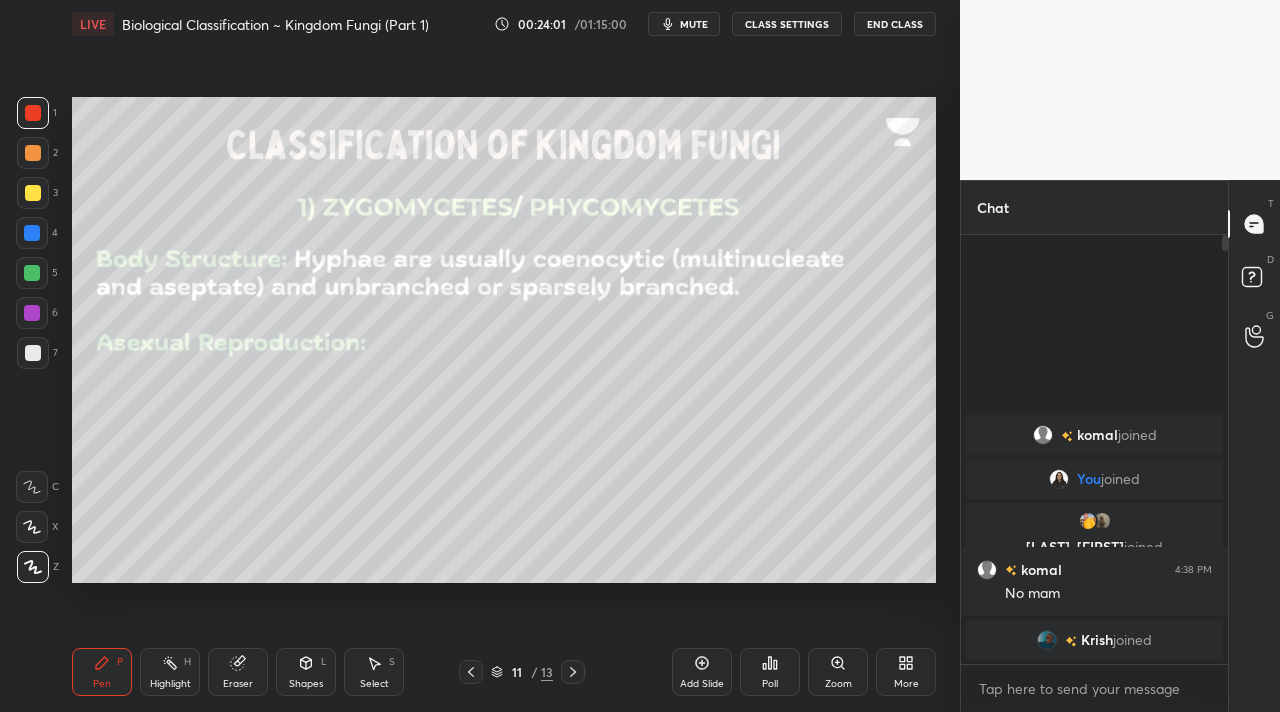 drag, startPoint x: 43, startPoint y: 156, endPoint x: 65, endPoint y: 171, distance: 26.627054 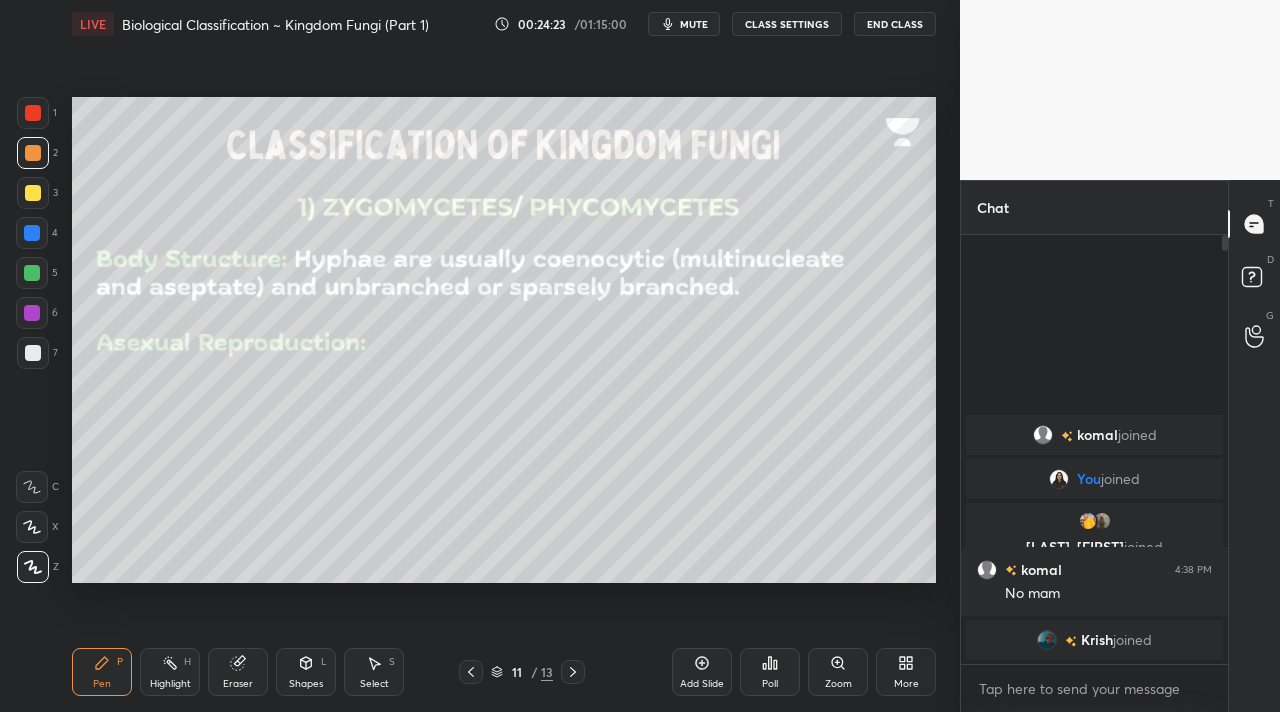 click on "Add Slide" at bounding box center (702, 672) 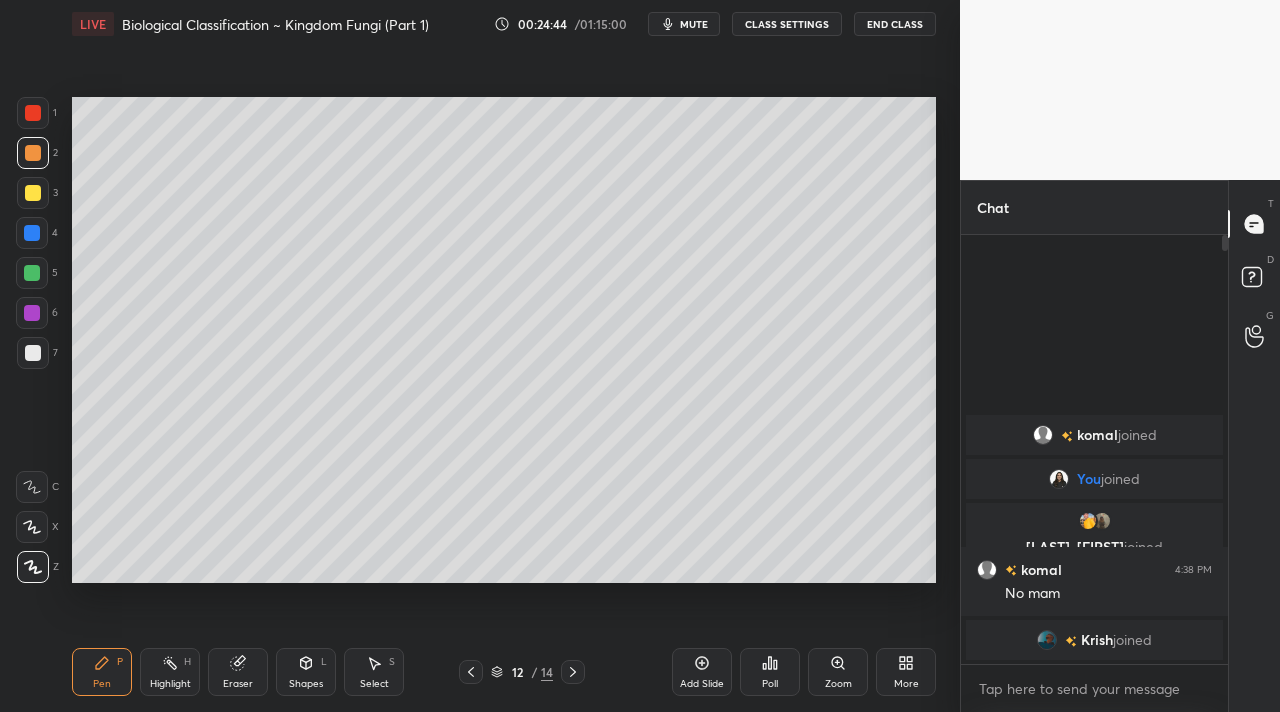 click on "Eraser" at bounding box center [238, 672] 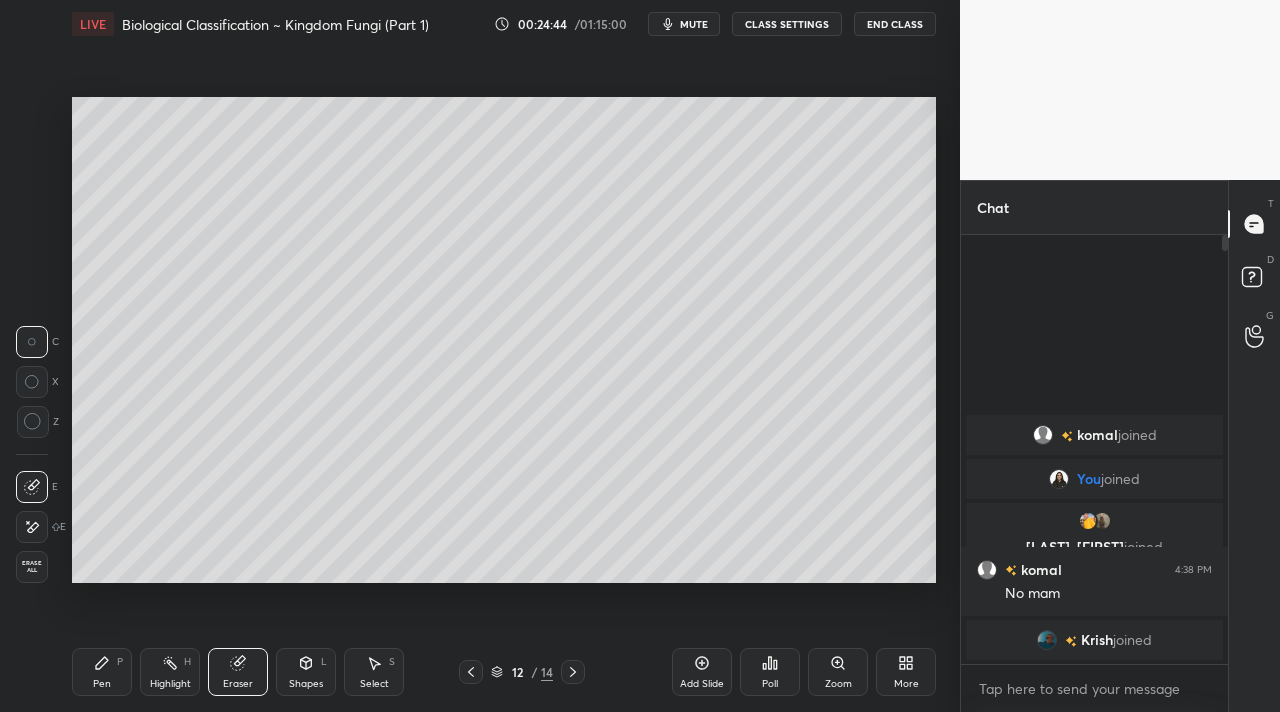 drag, startPoint x: 166, startPoint y: 670, endPoint x: 175, endPoint y: 660, distance: 13.453624 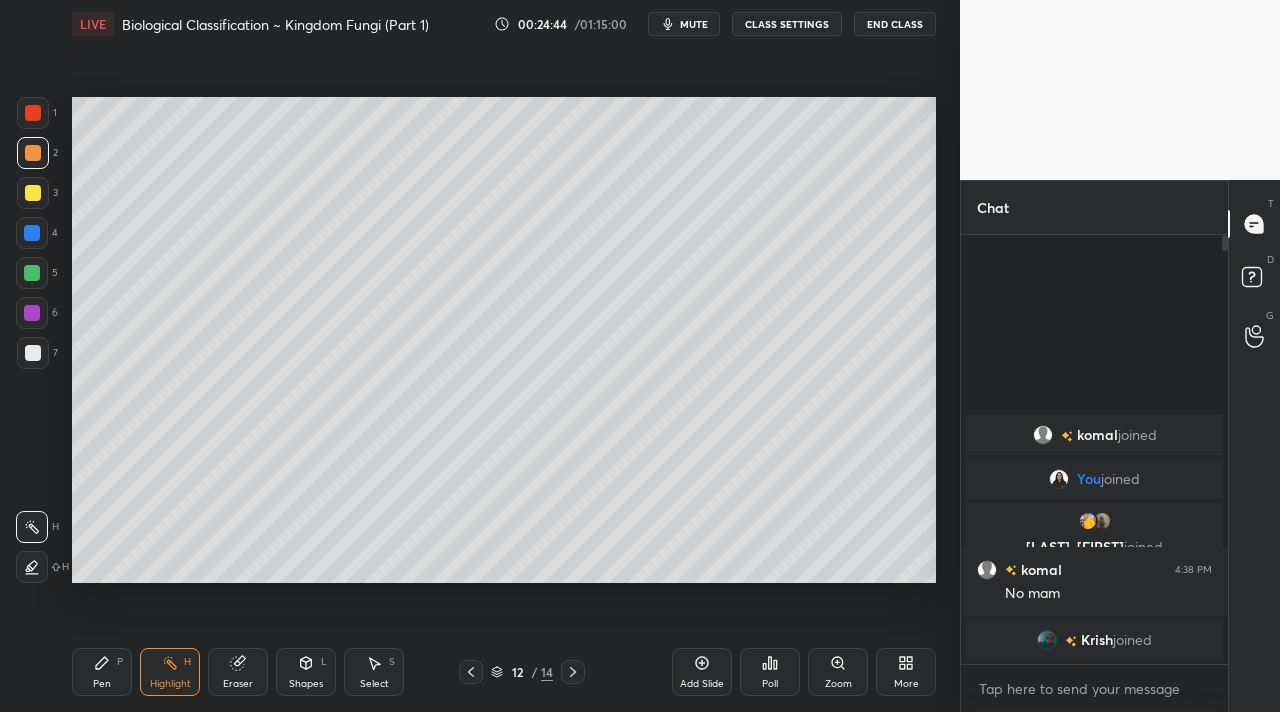 click on "Shapes L" at bounding box center (306, 672) 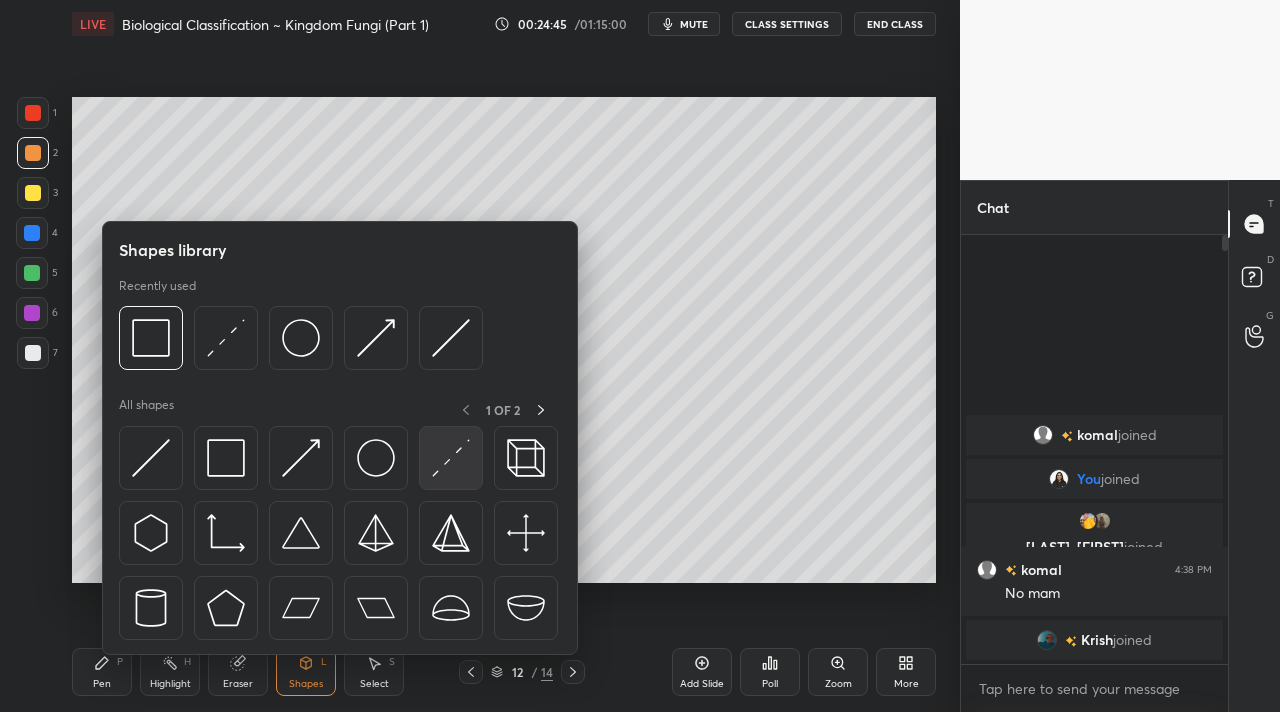 click at bounding box center (451, 458) 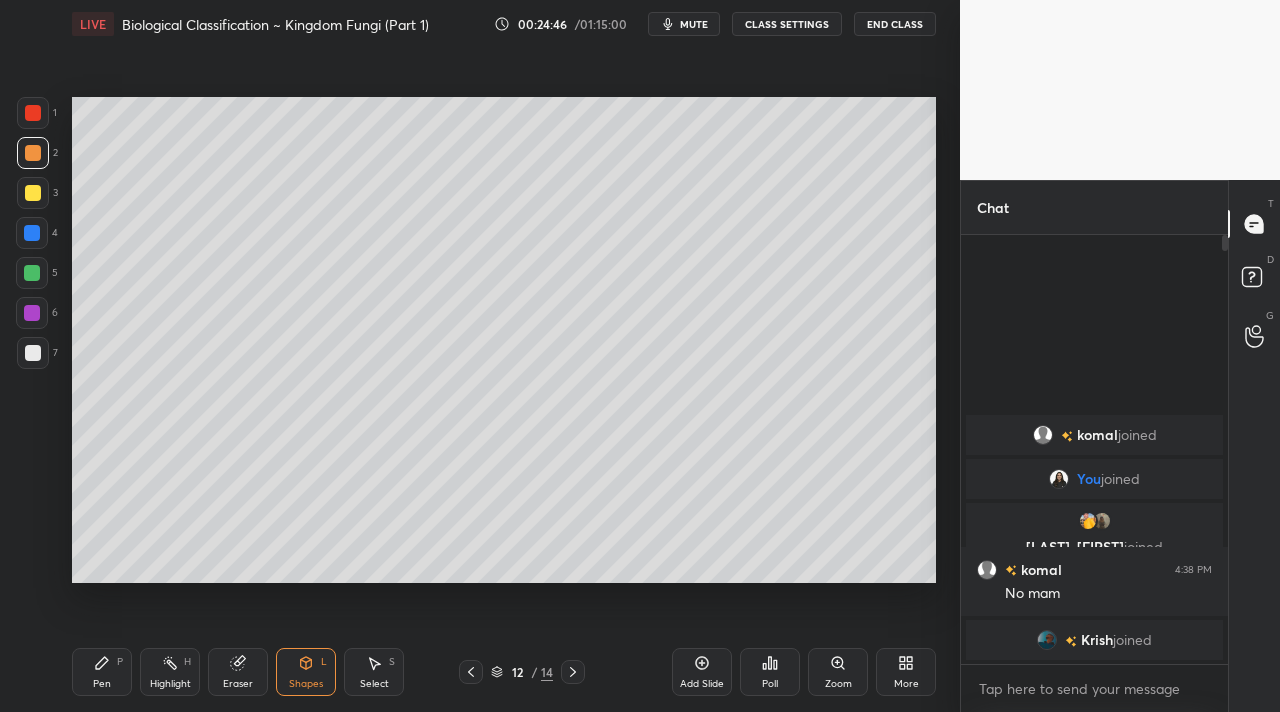 click at bounding box center [32, 273] 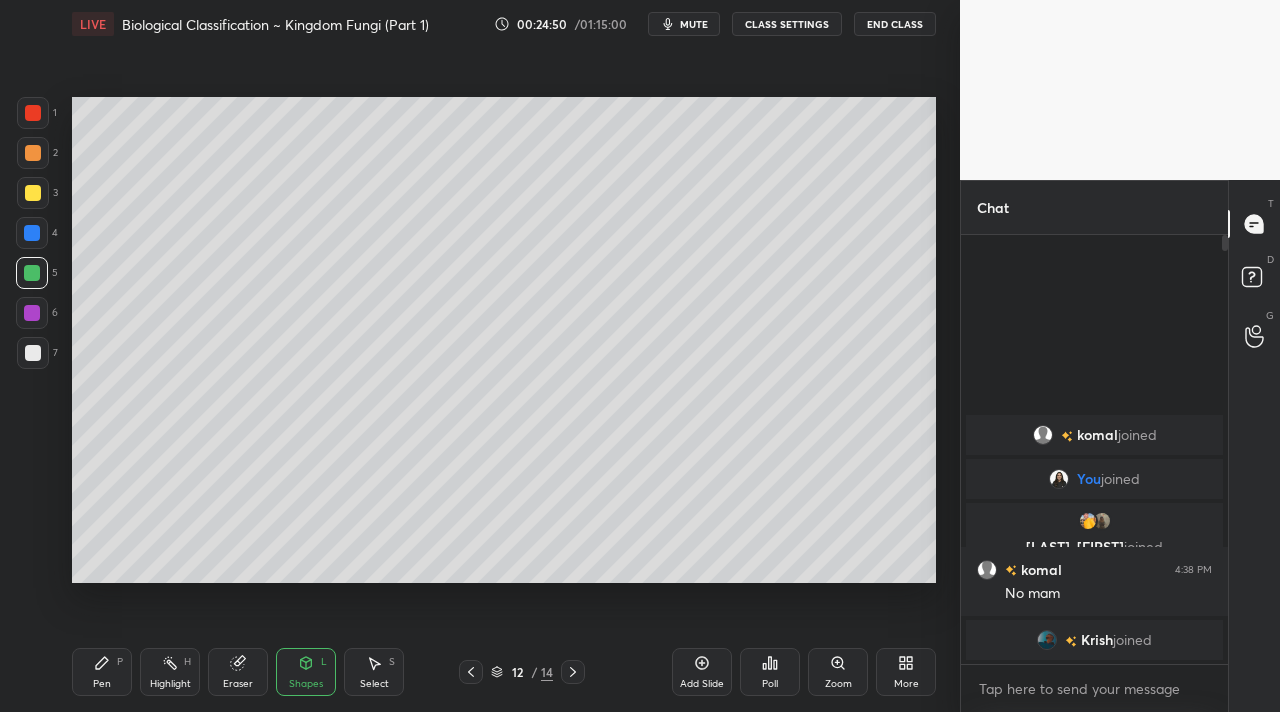 click on "1 2 3 4 5 6 7 C X Z C X Z E E Erase all   H H LIVE Biological Classification ~ Kingdom Fungi (Part 1) 00:24:50 /  01:15:00 mute CLASS SETTINGS End Class Setting up your live class Poll for   secs No correct answer Start poll Back Biological Classification ~ Kingdom Fungi (Part 1) • L1 of CBSE Class 11 [PERSON] Pen P Highlight H Eraser Shapes L Select S 12 / 14 Add Slide Poll Zoom More" at bounding box center [480, 356] 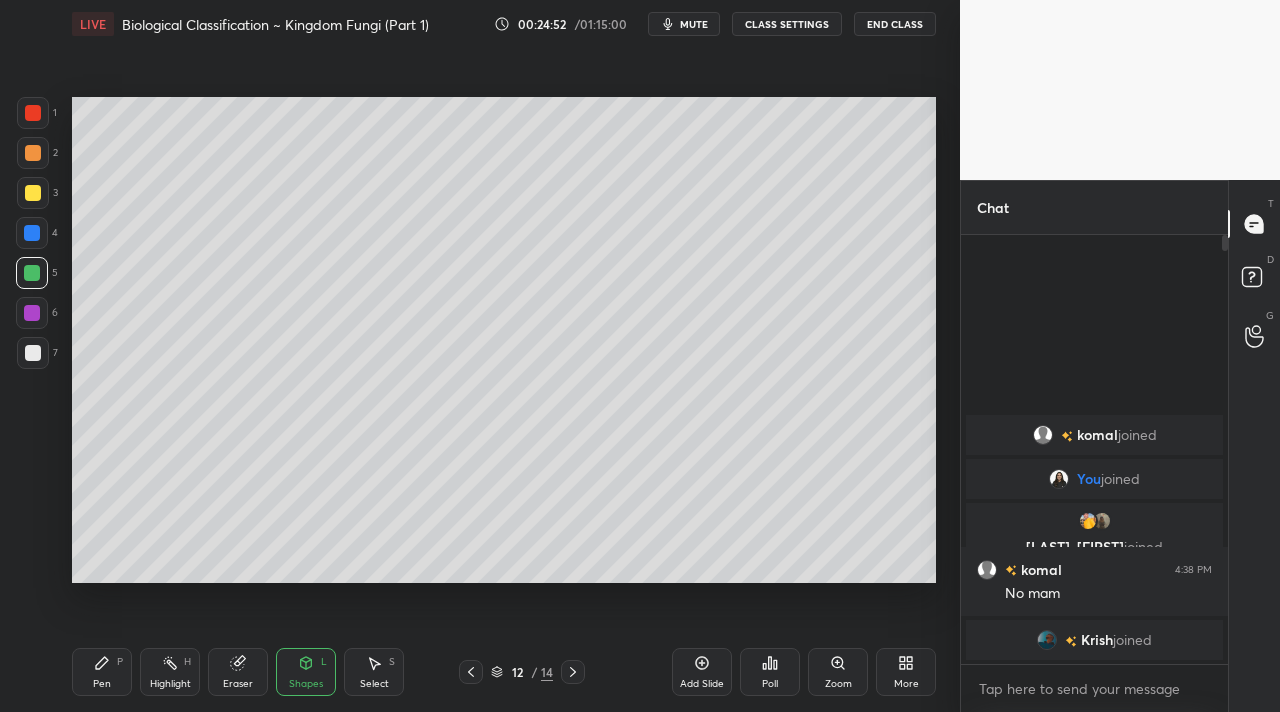 click on "Pen P" at bounding box center [102, 672] 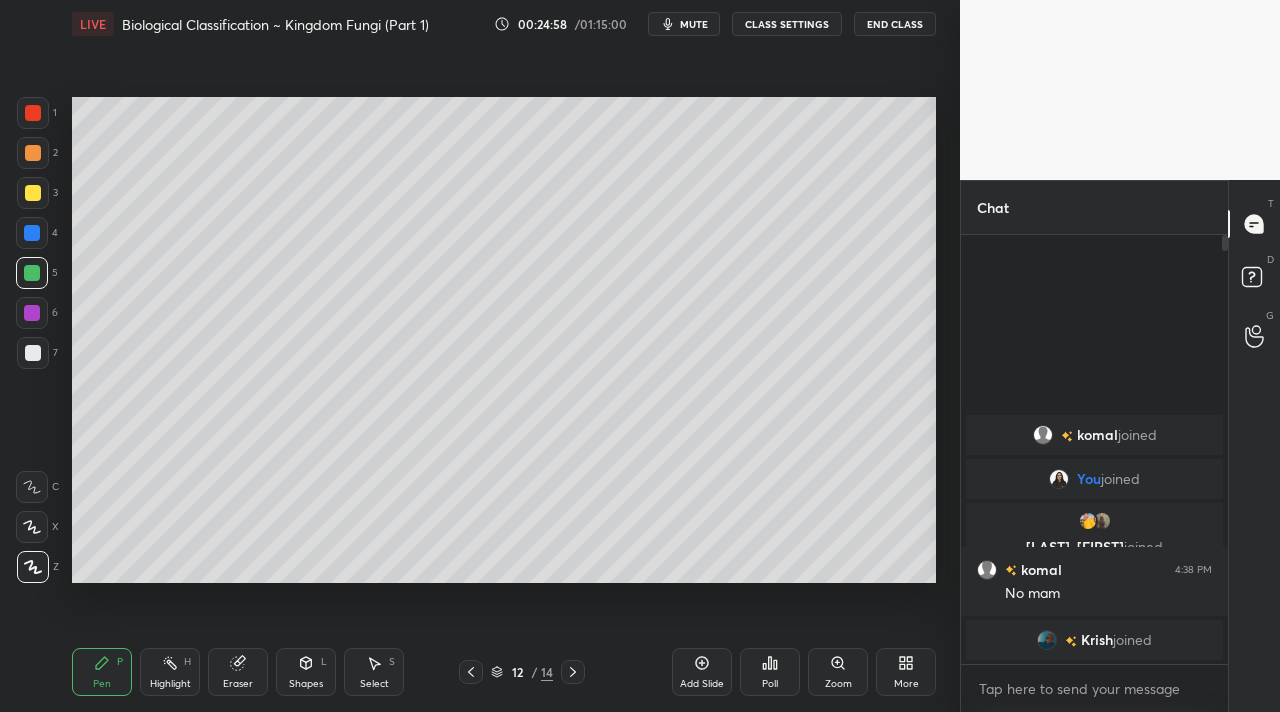click on "Pen P Highlight H Eraser Shapes L Select S 12 / 14 Add Slide Poll Zoom More" at bounding box center [504, 672] 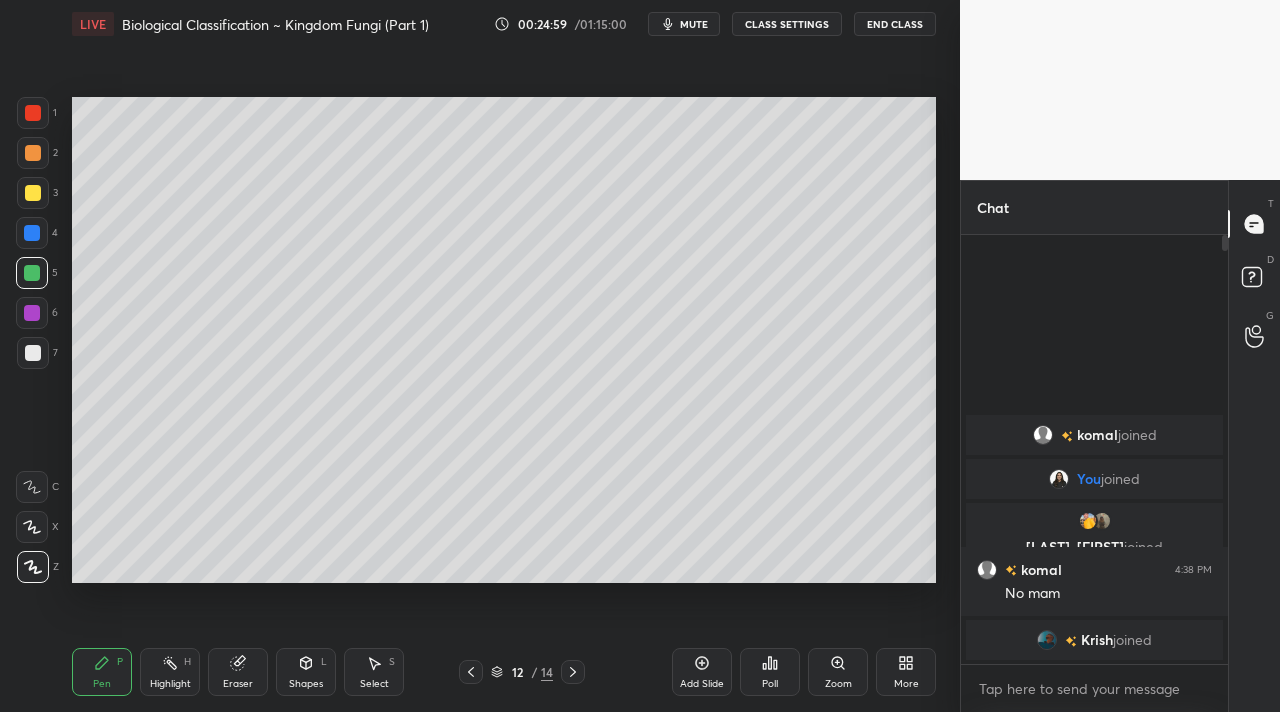 click on "Shapes L" at bounding box center [306, 672] 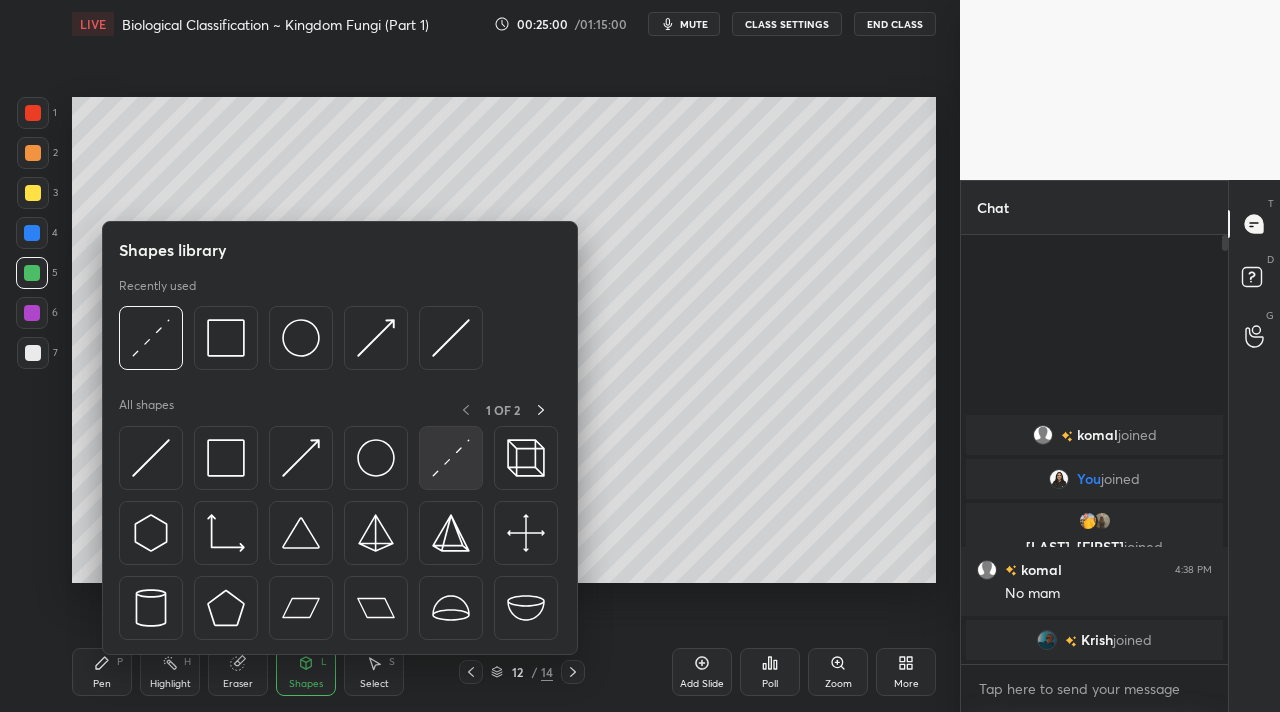 click at bounding box center [451, 458] 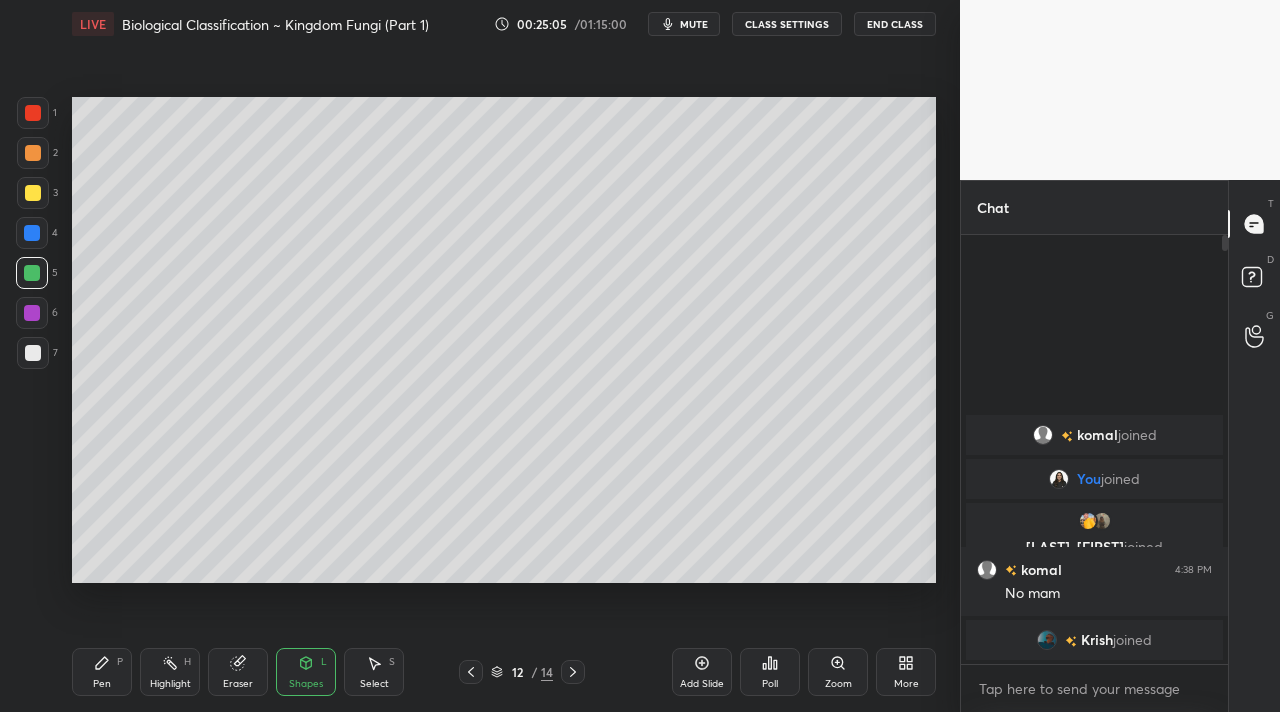 click on "Setting up your live class Poll for   secs No correct answer Start poll" at bounding box center (504, 340) 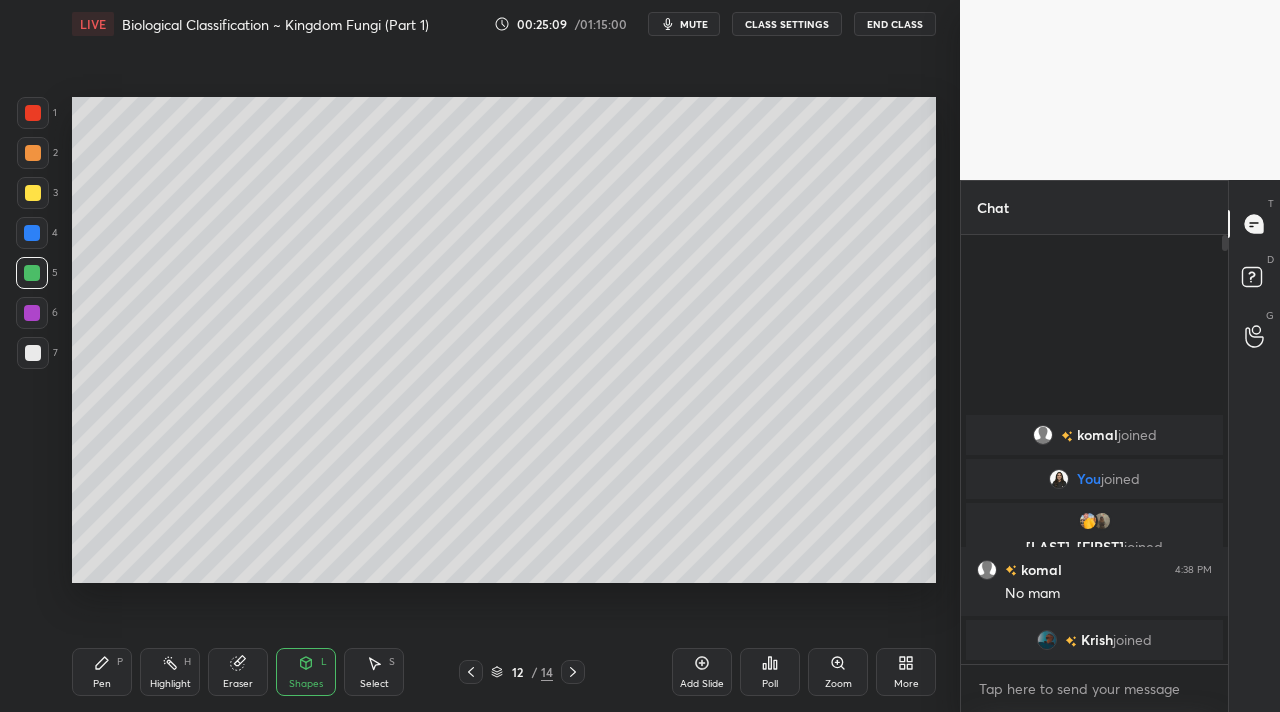 click on "Shapes" at bounding box center [306, 684] 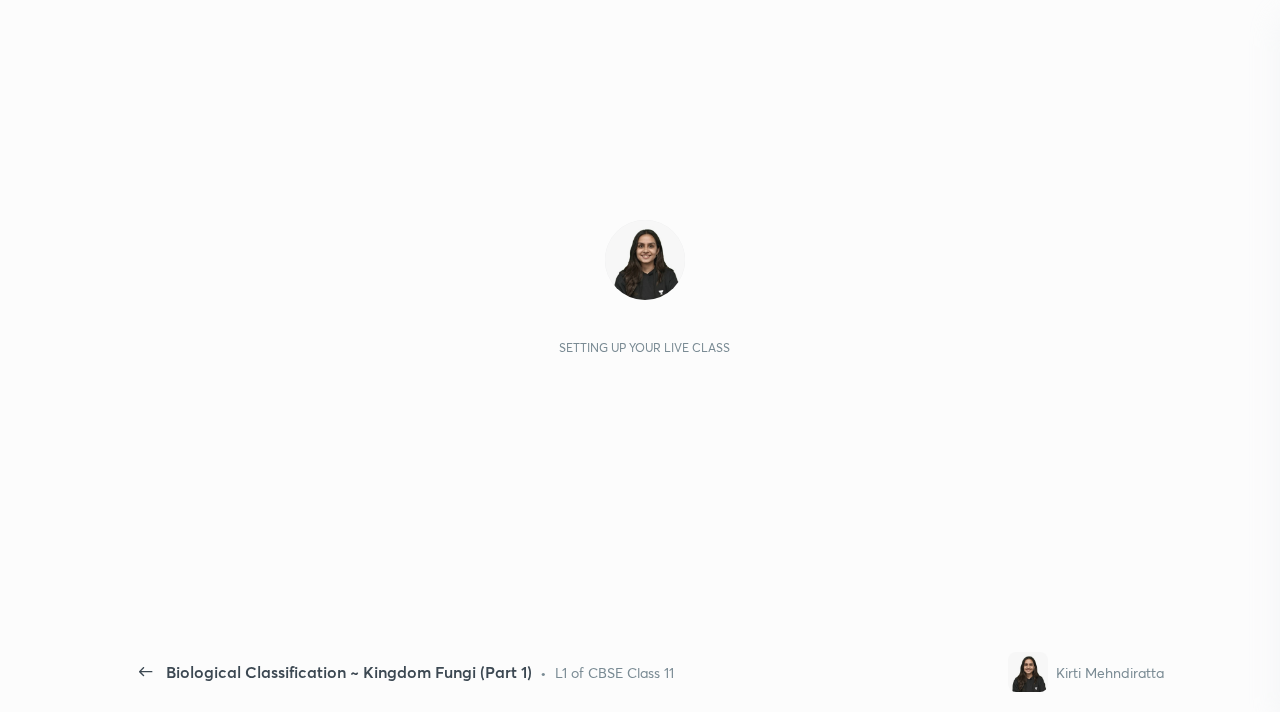 scroll, scrollTop: 0, scrollLeft: 0, axis: both 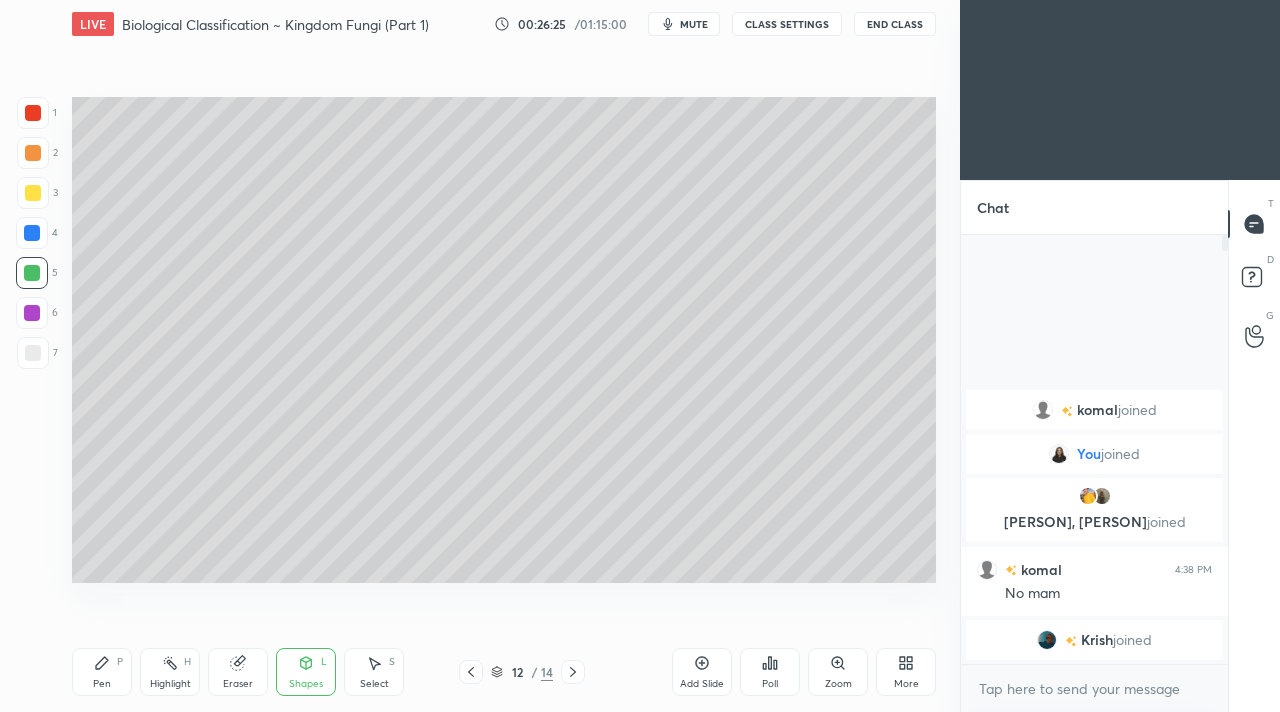 click on "More" at bounding box center (906, 672) 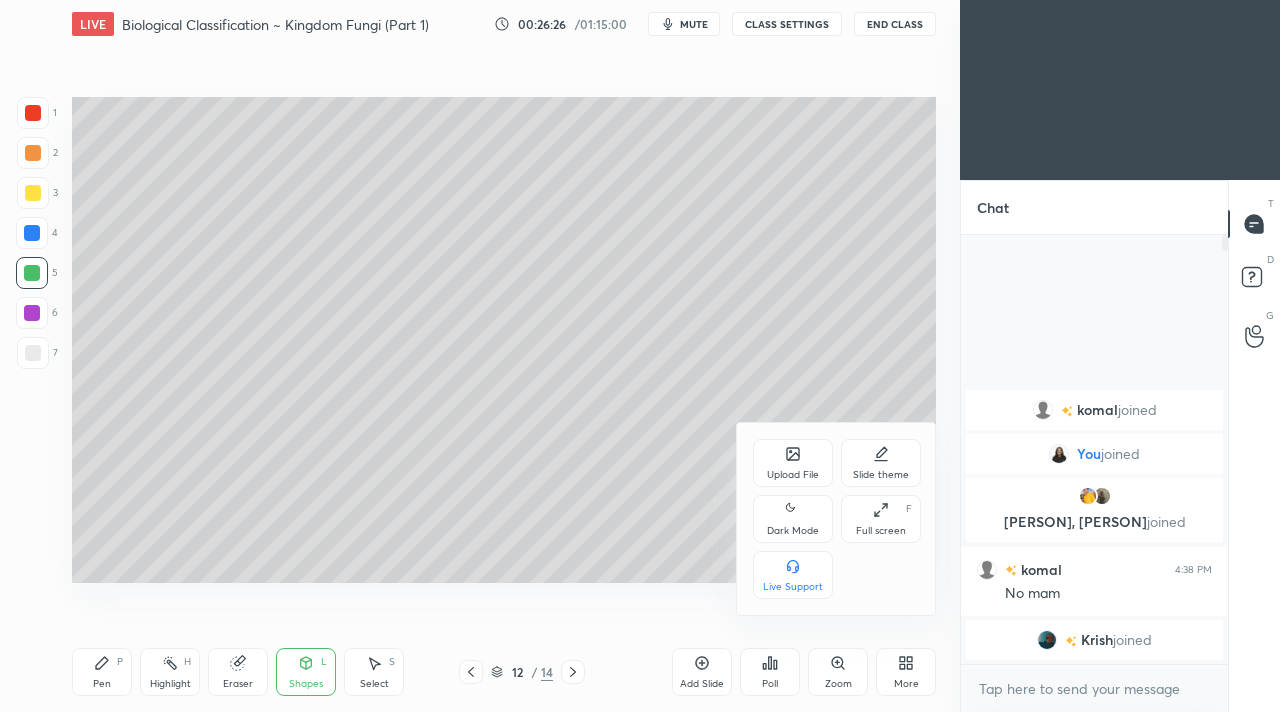 click 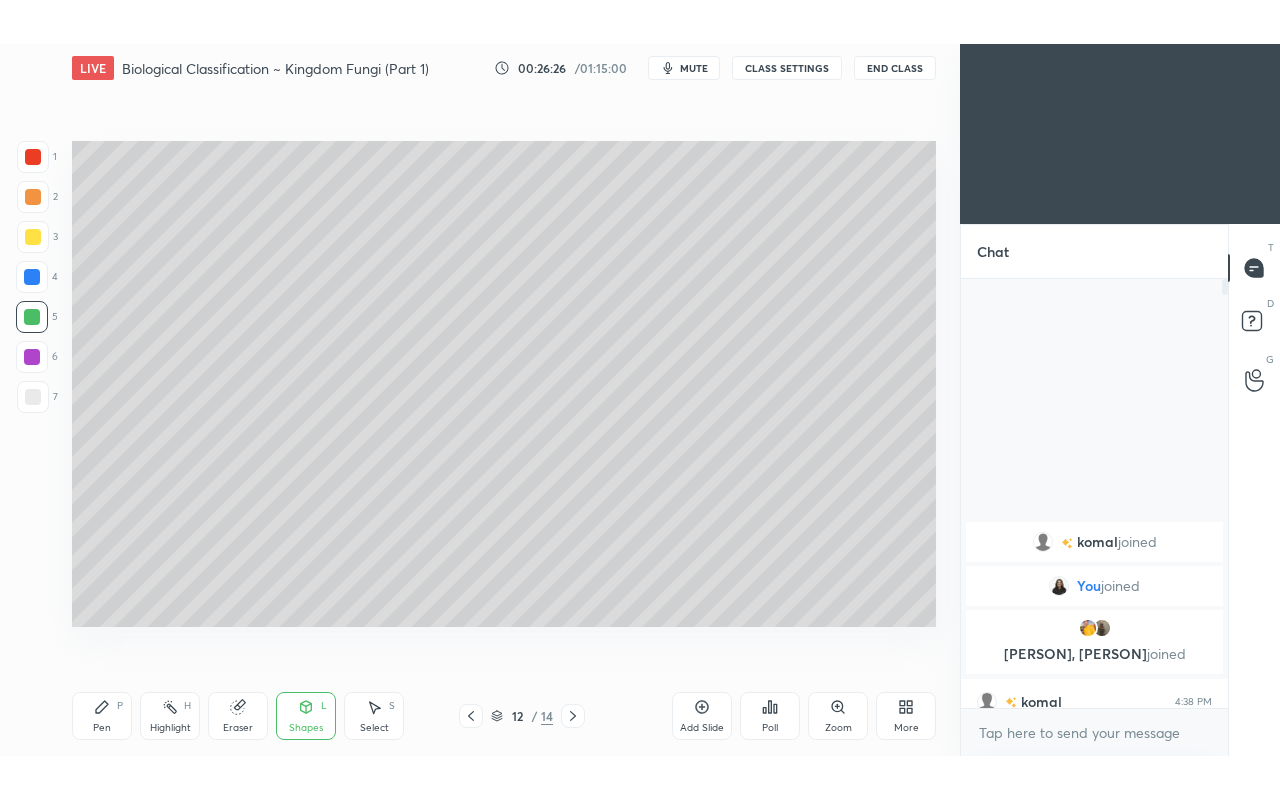 scroll, scrollTop: 99328, scrollLeft: 99120, axis: both 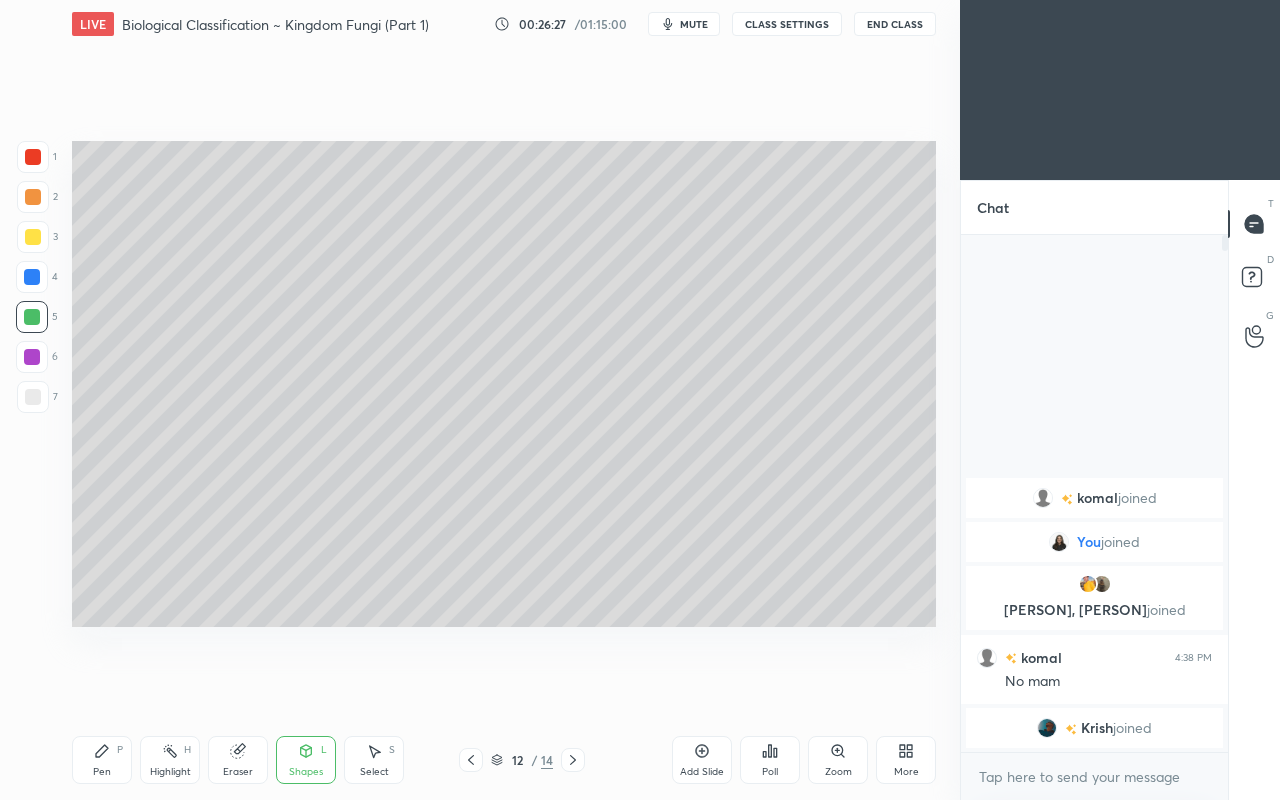click on "Shapes L" at bounding box center (306, 760) 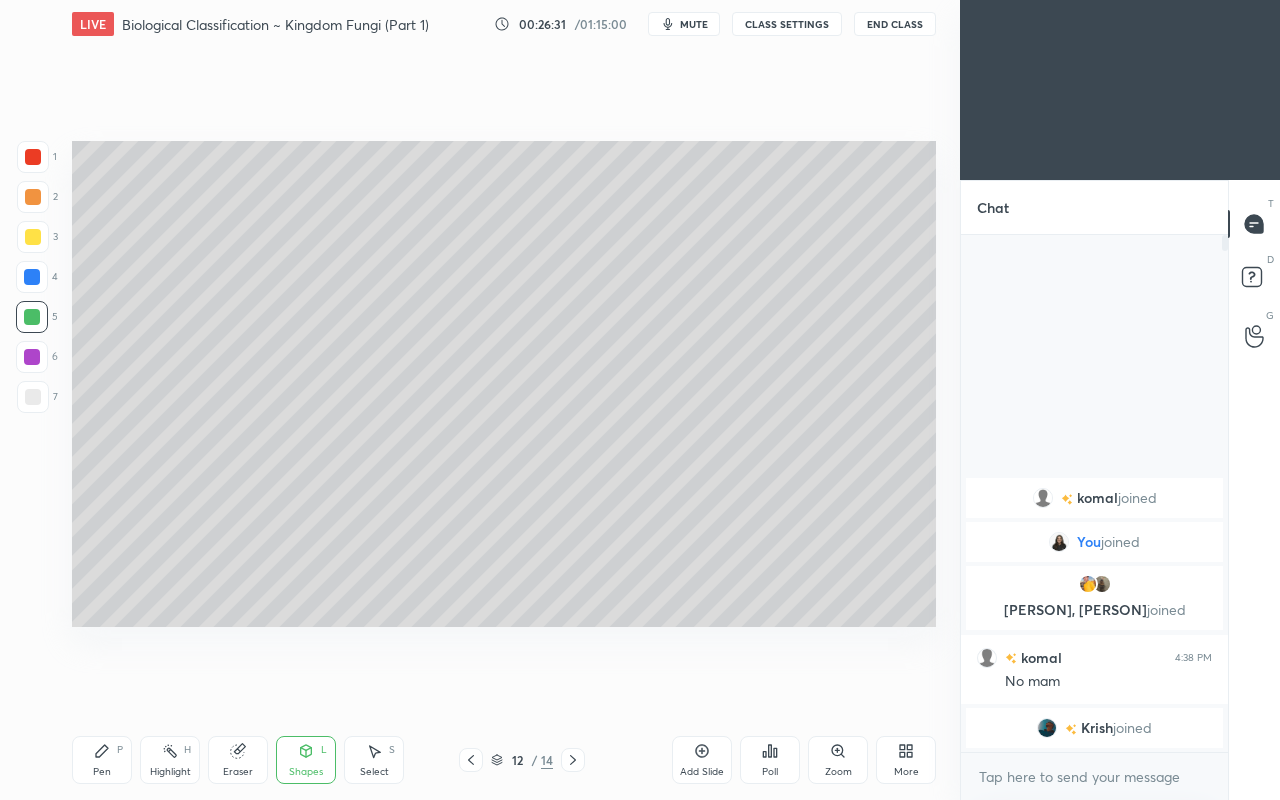 click on "Pen" at bounding box center (102, 772) 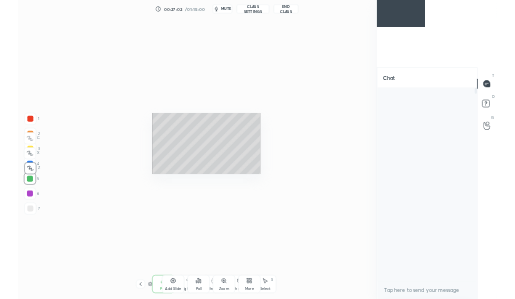 scroll, scrollTop: 171, scrollLeft: 342, axis: both 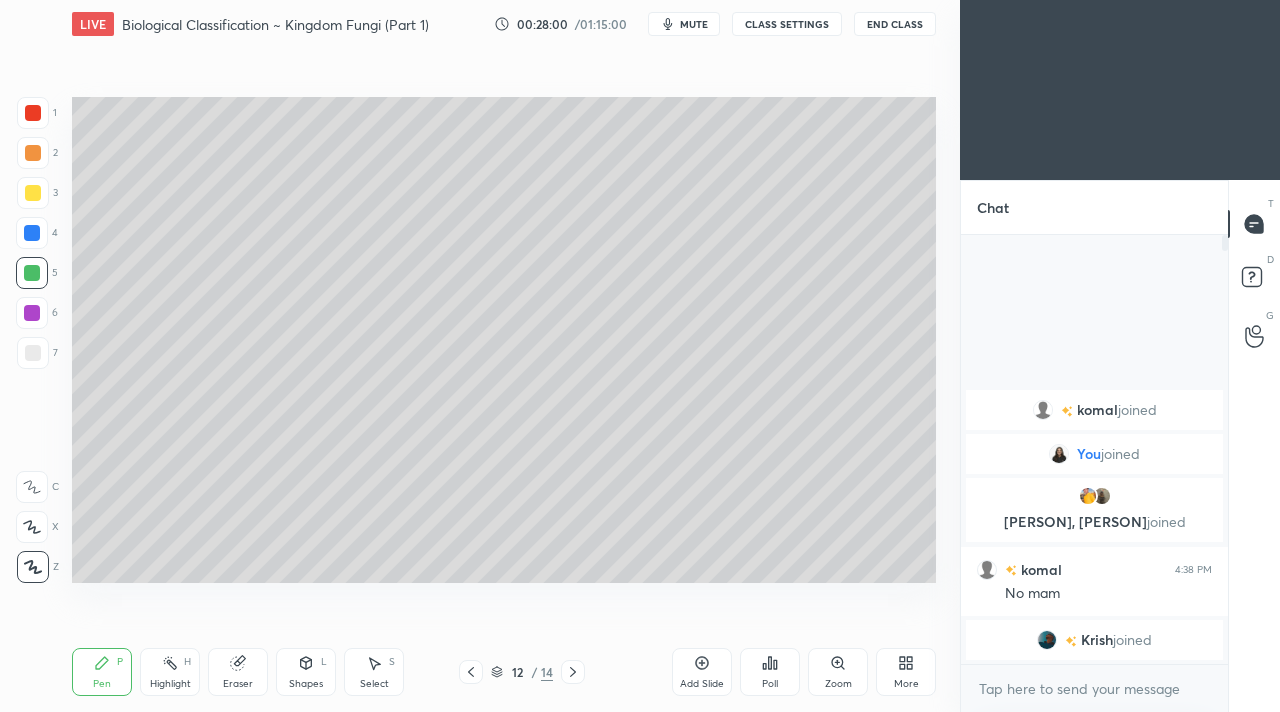 click 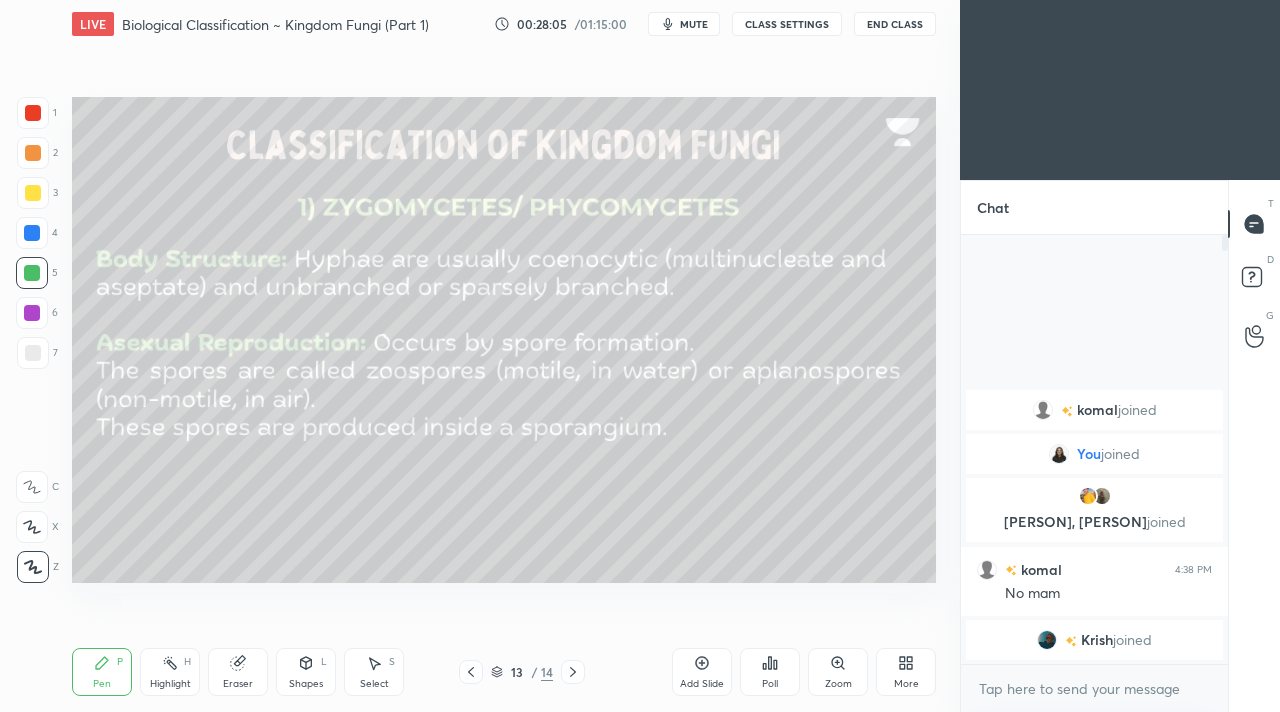 click at bounding box center [33, 153] 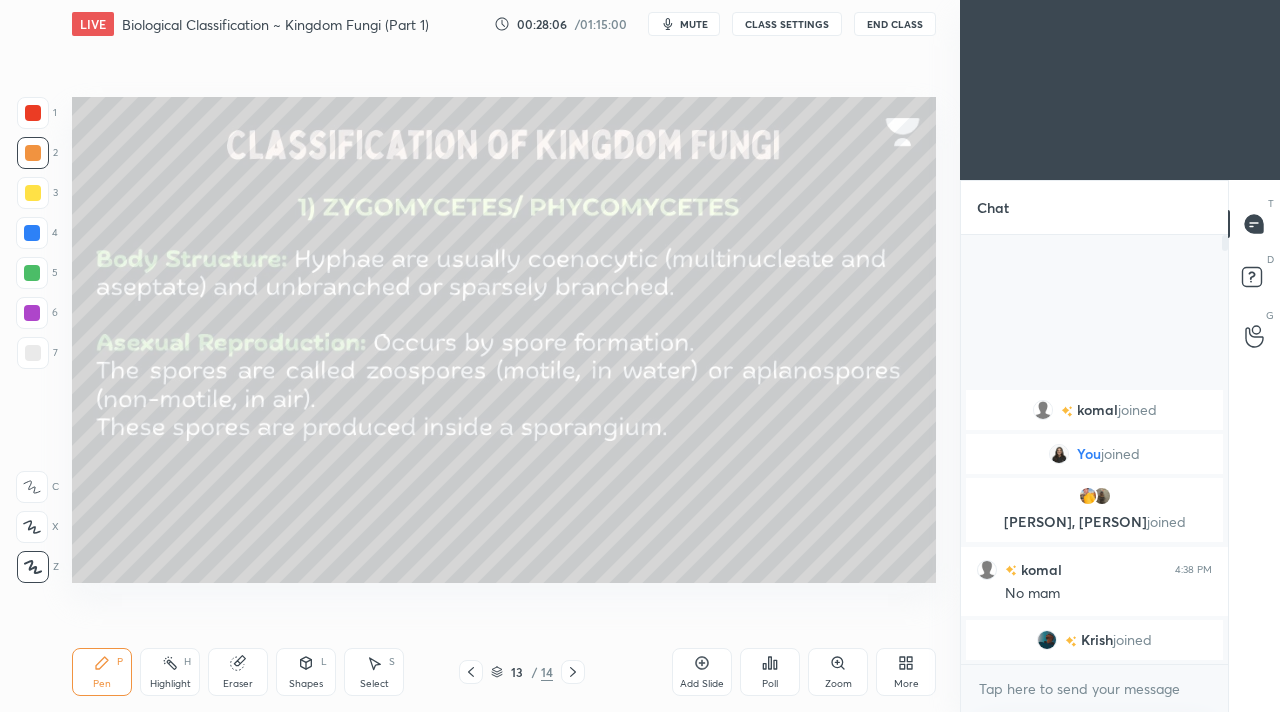 click at bounding box center [33, 193] 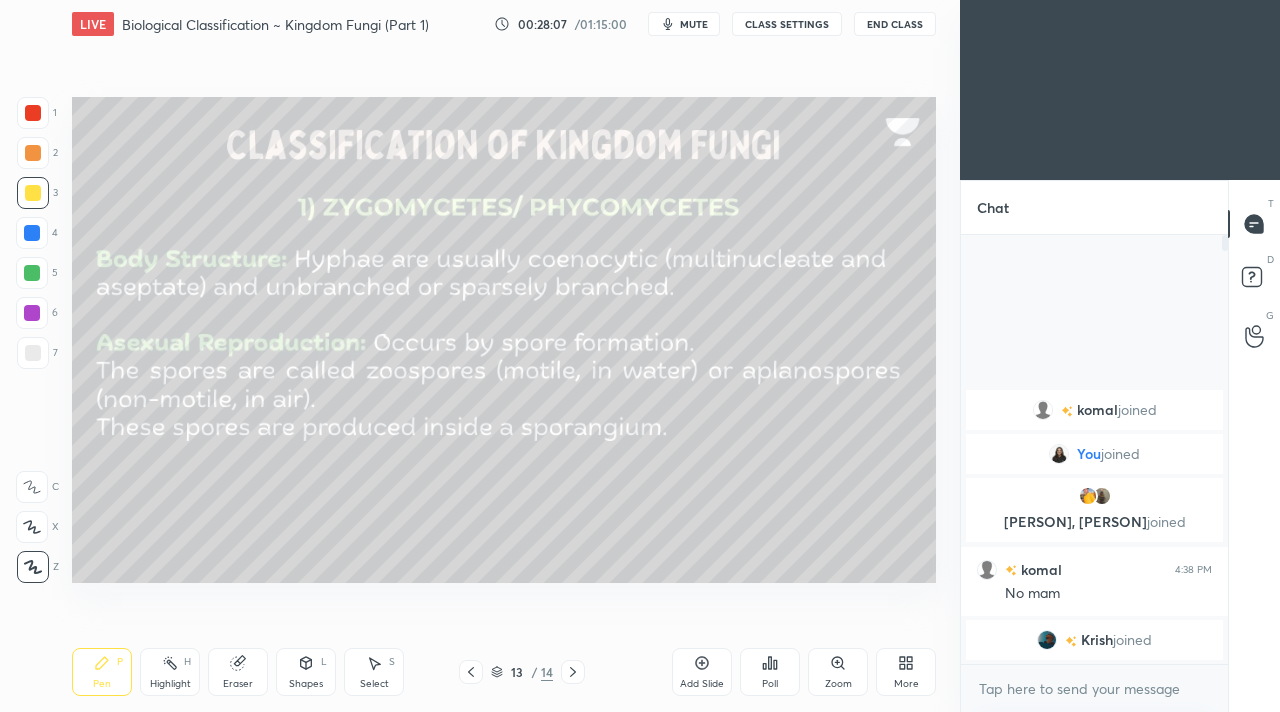 click 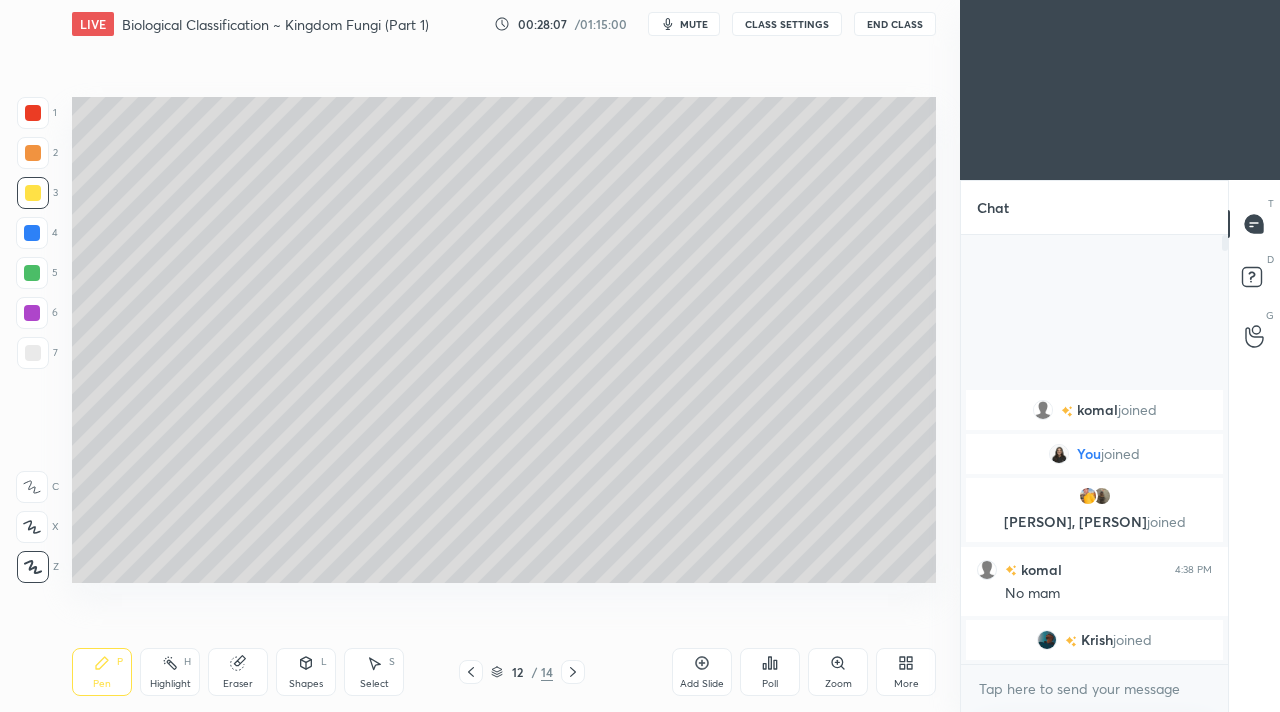 click 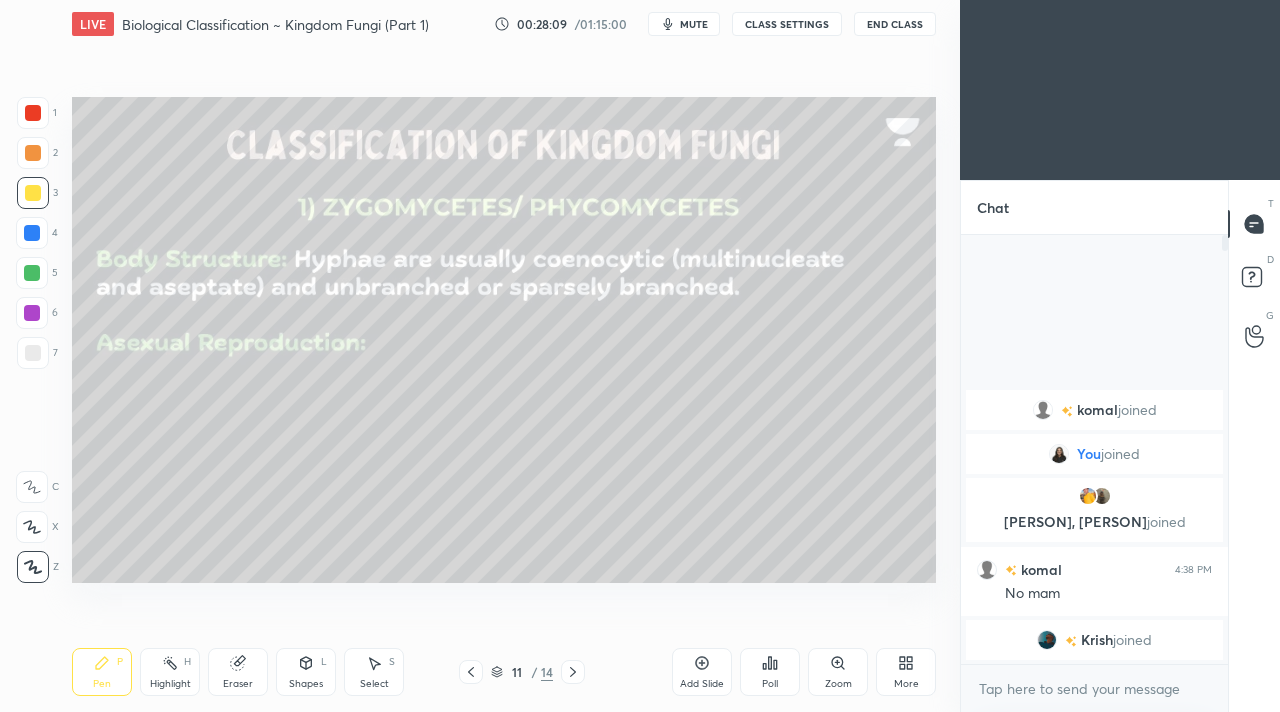 click 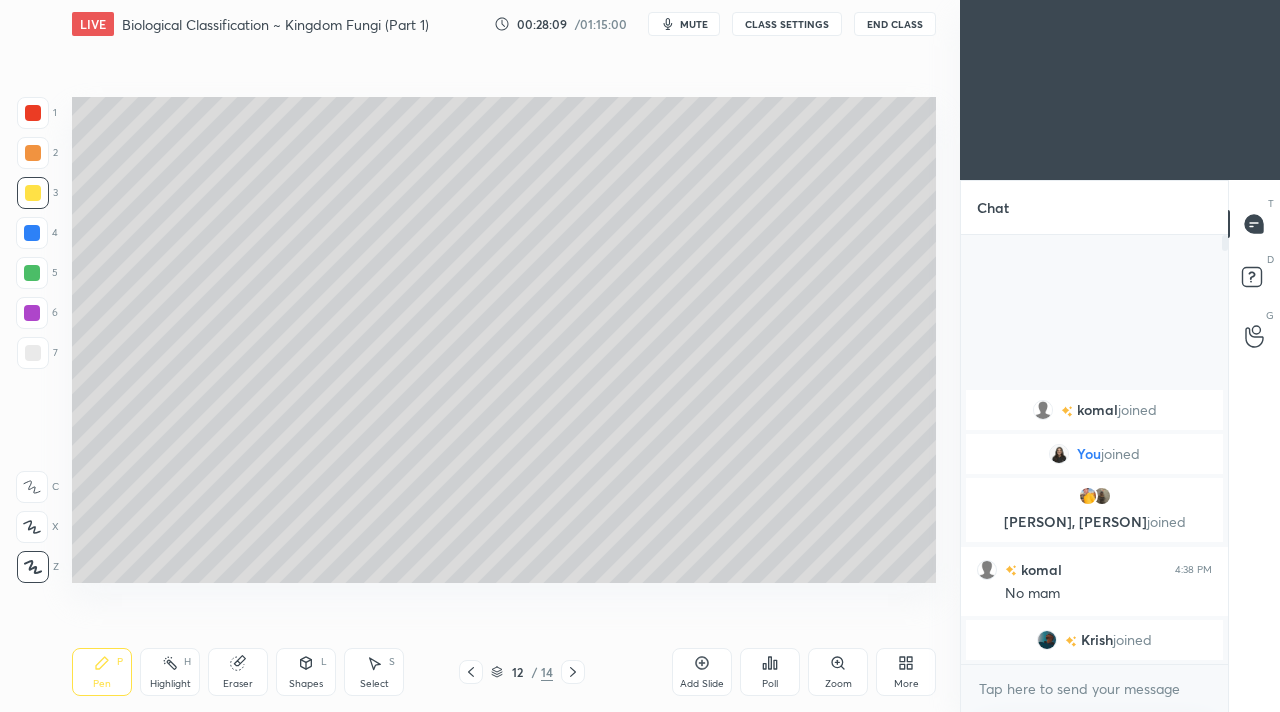 click 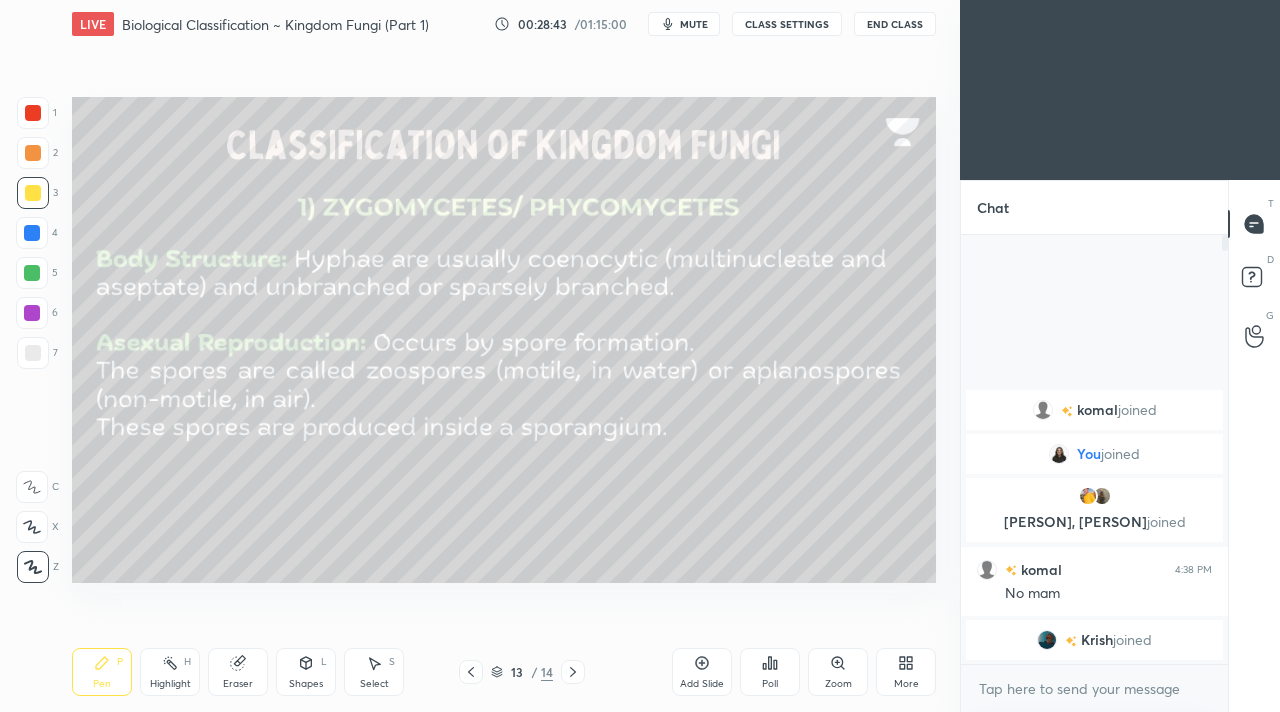 click at bounding box center [573, 672] 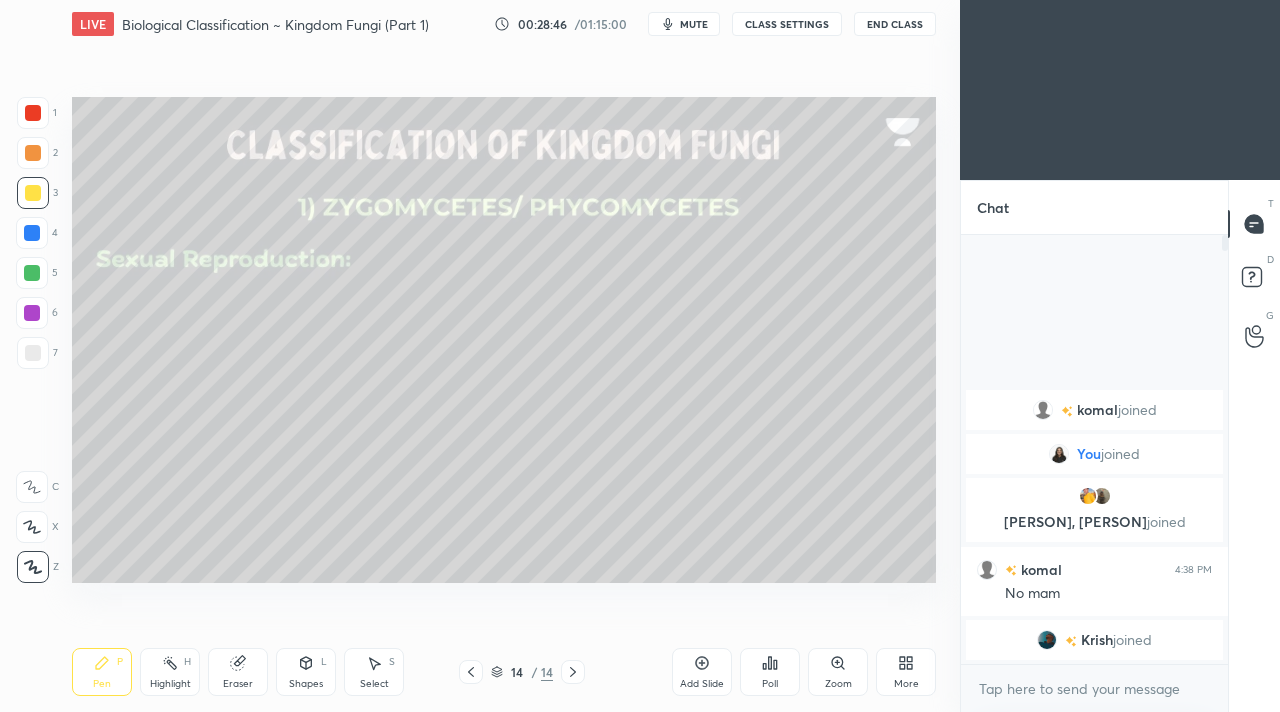 drag, startPoint x: 24, startPoint y: 157, endPoint x: 29, endPoint y: 168, distance: 12.083046 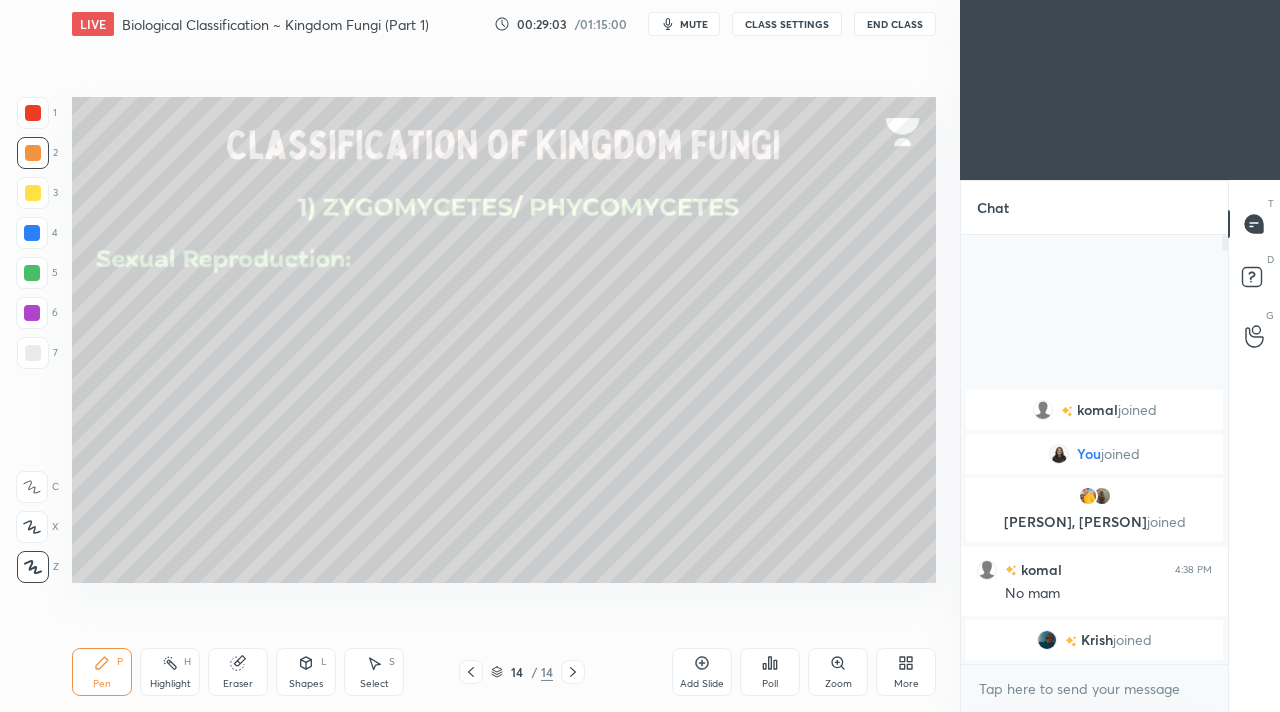 drag, startPoint x: 49, startPoint y: 191, endPoint x: 48, endPoint y: 205, distance: 14.035668 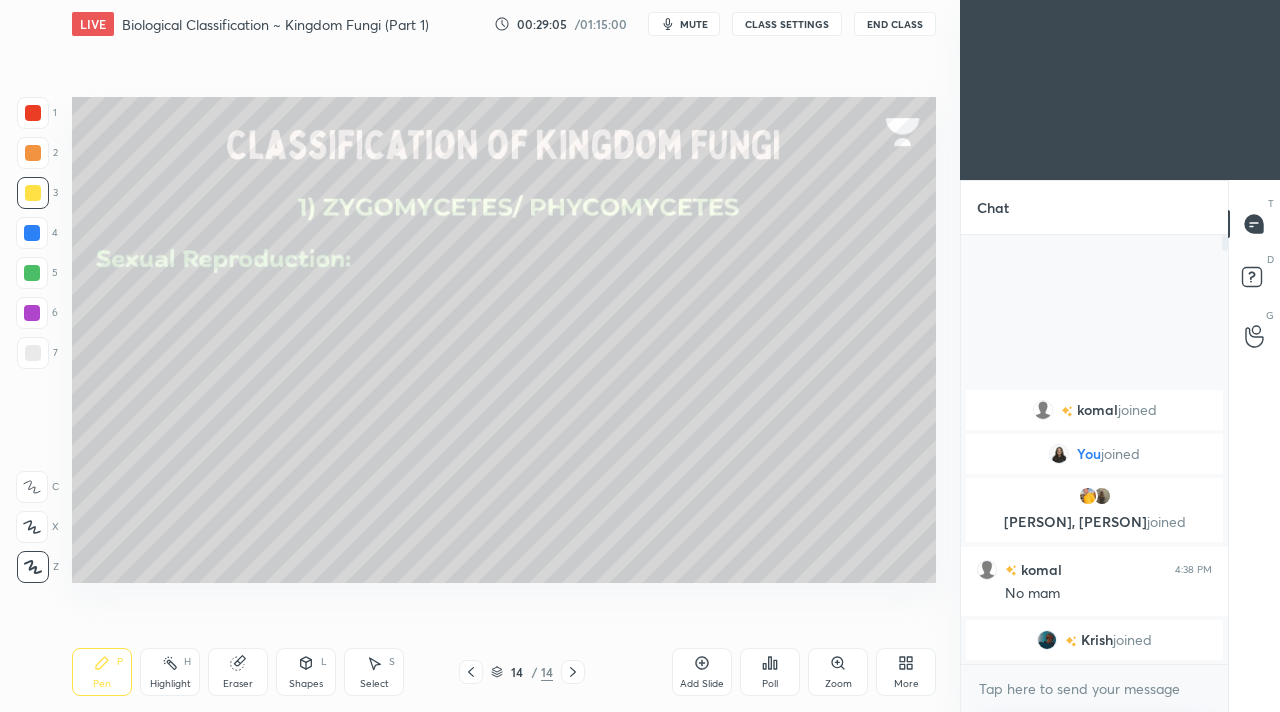 drag, startPoint x: 27, startPoint y: 143, endPoint x: 57, endPoint y: 172, distance: 41.725292 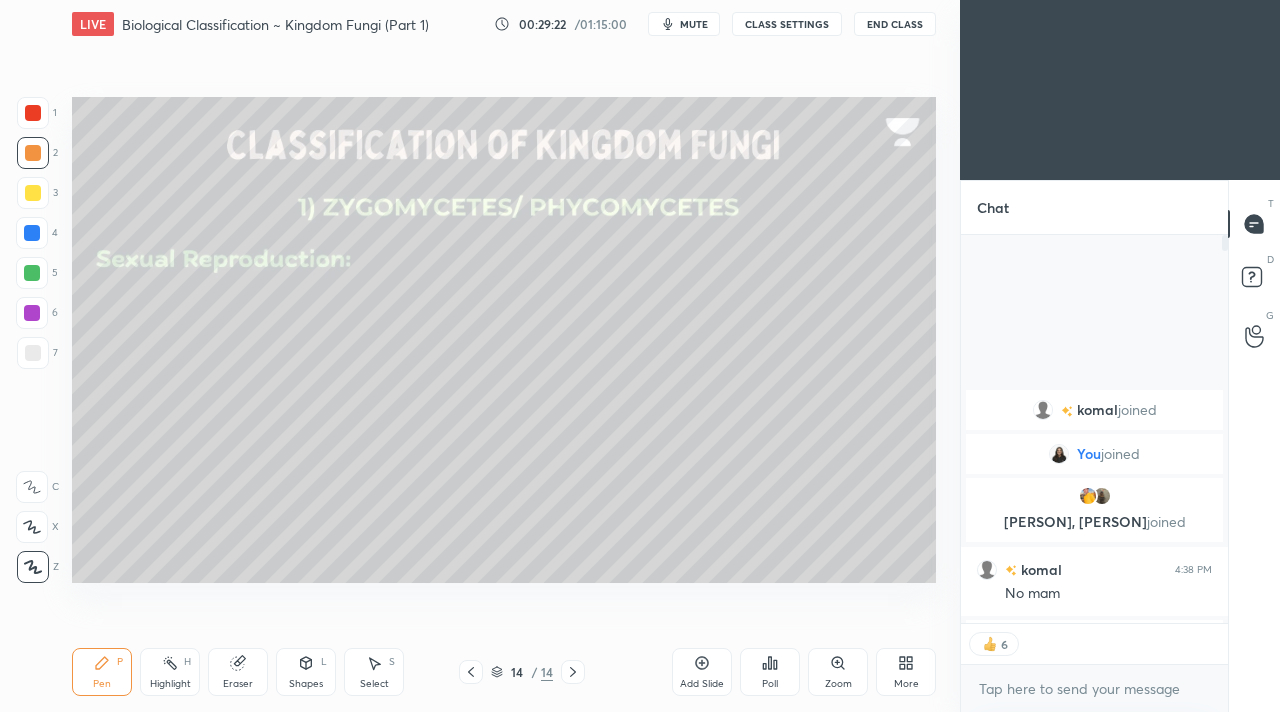 scroll, scrollTop: 382, scrollLeft: 261, axis: both 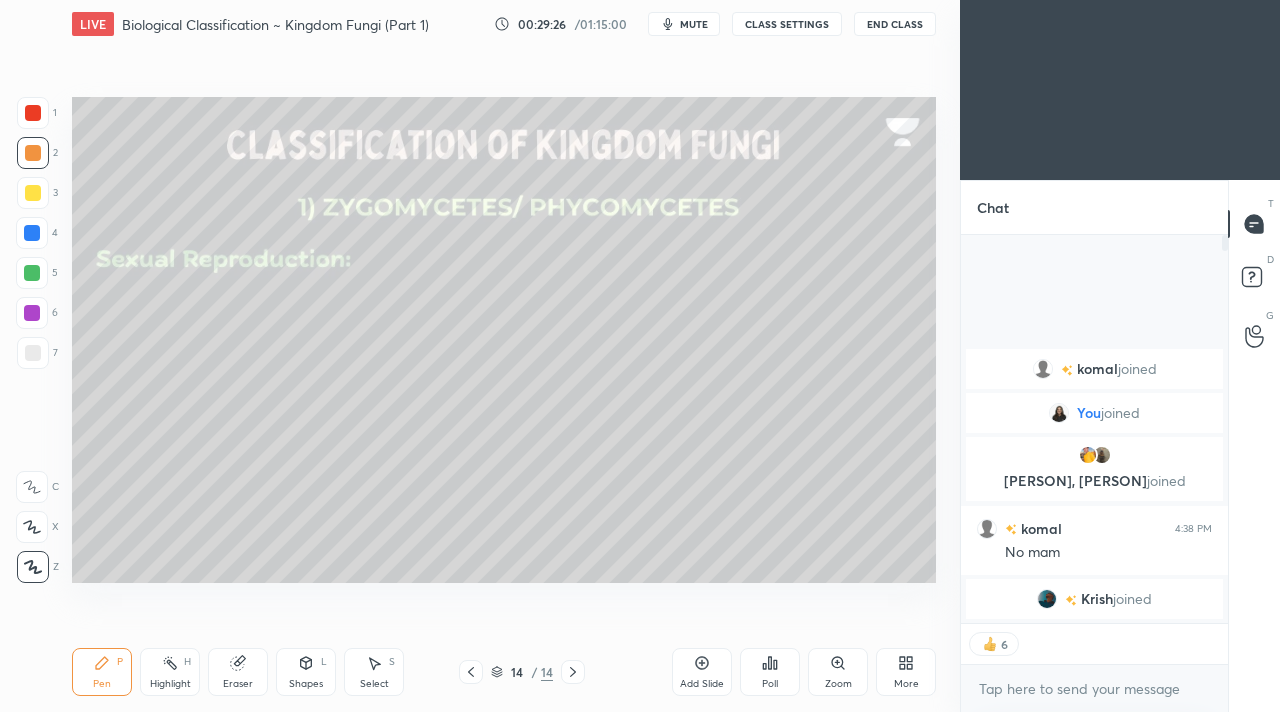 drag, startPoint x: 36, startPoint y: 215, endPoint x: 33, endPoint y: 200, distance: 15.297058 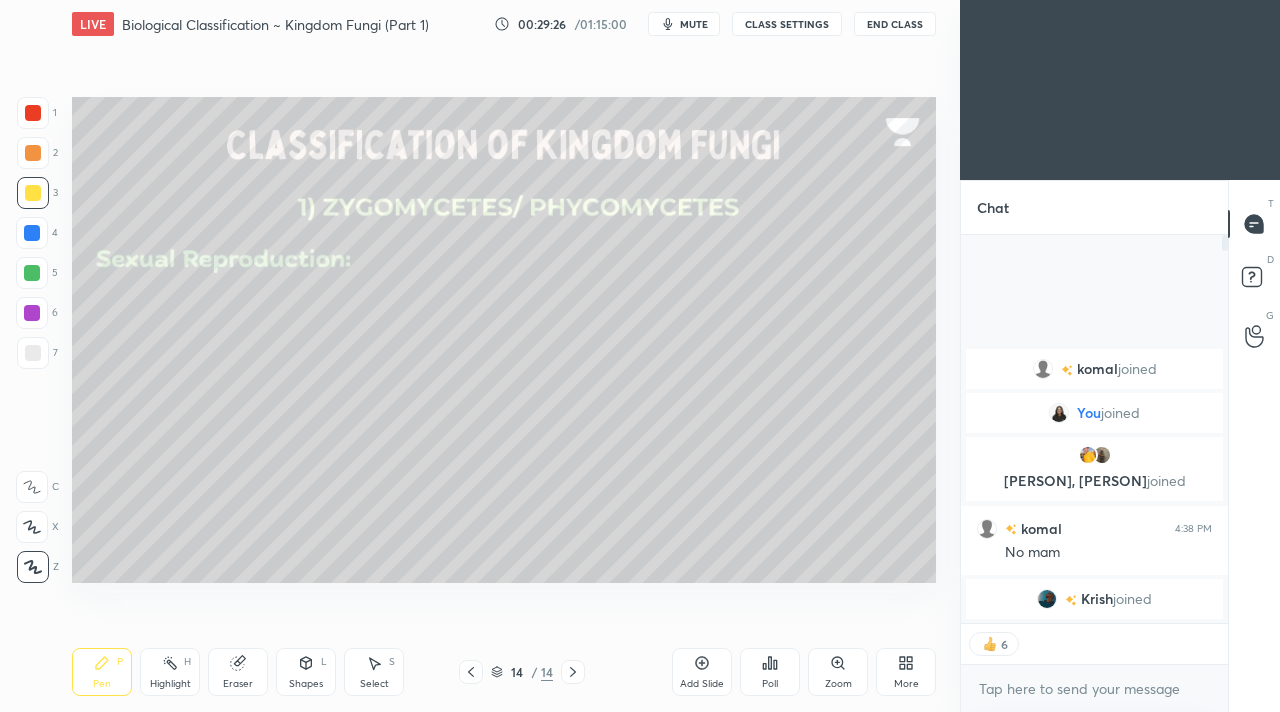 click at bounding box center [33, 193] 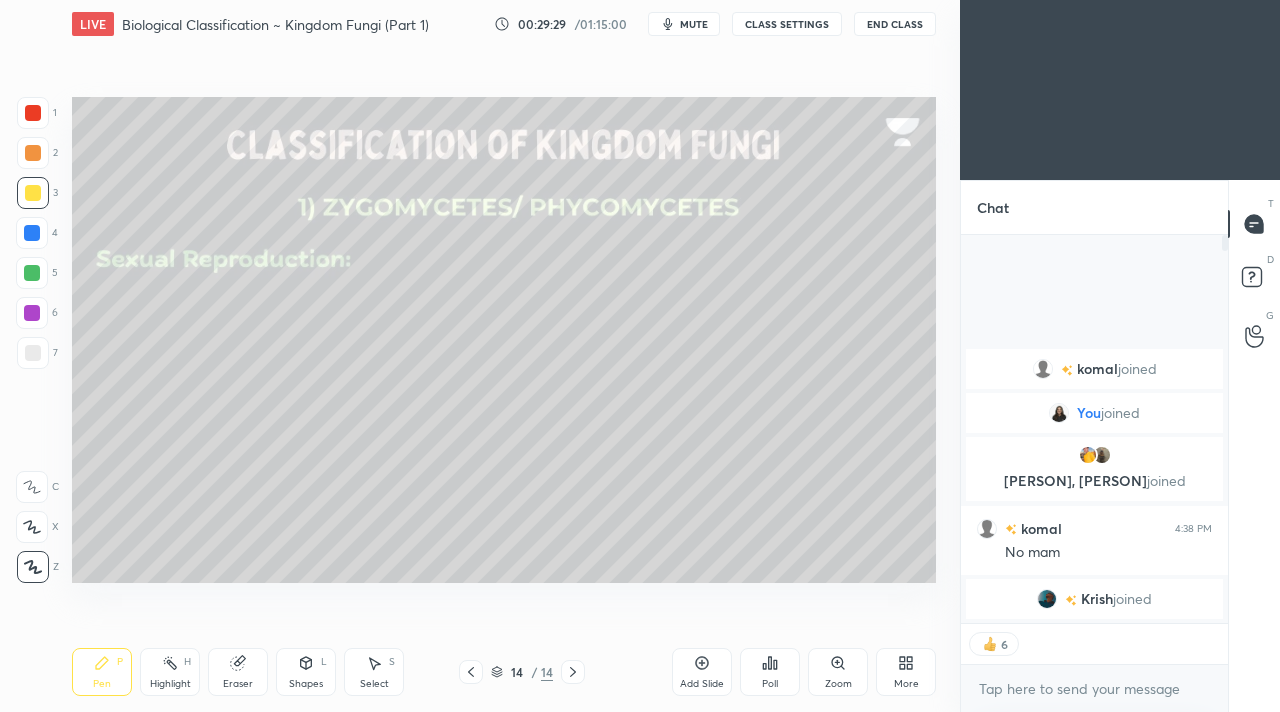 click at bounding box center (33, 153) 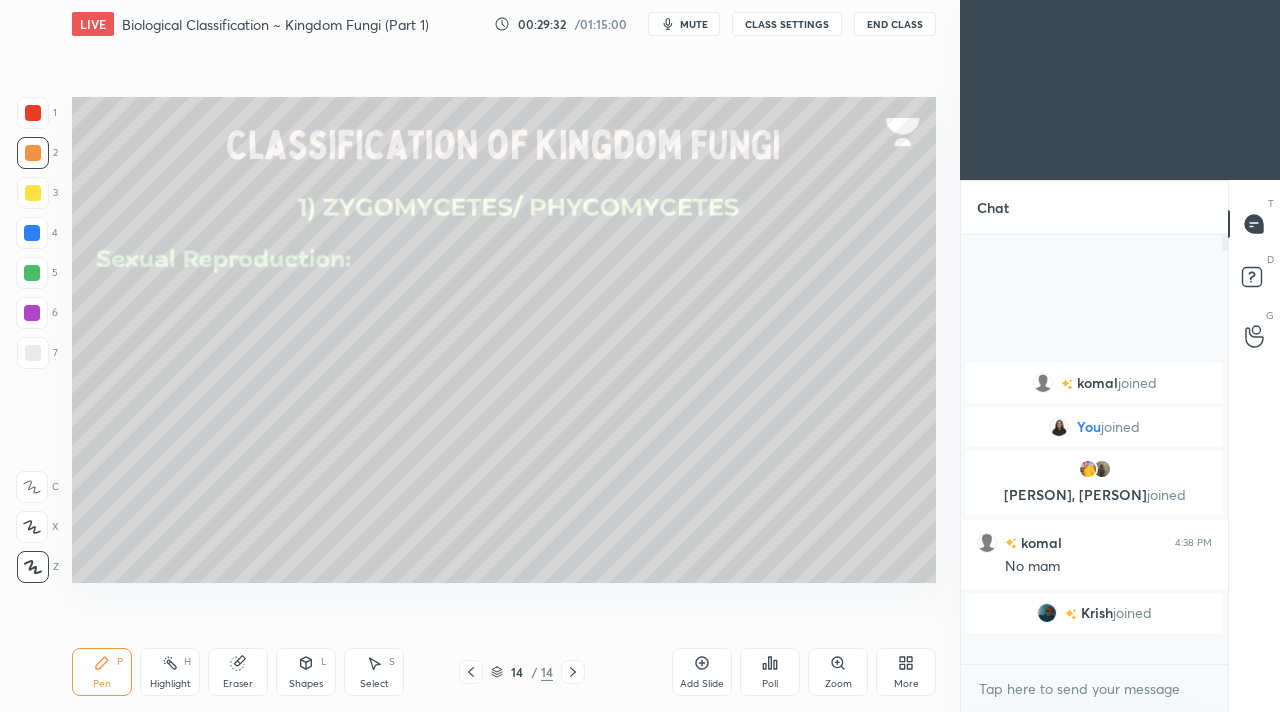 scroll, scrollTop: 7, scrollLeft: 7, axis: both 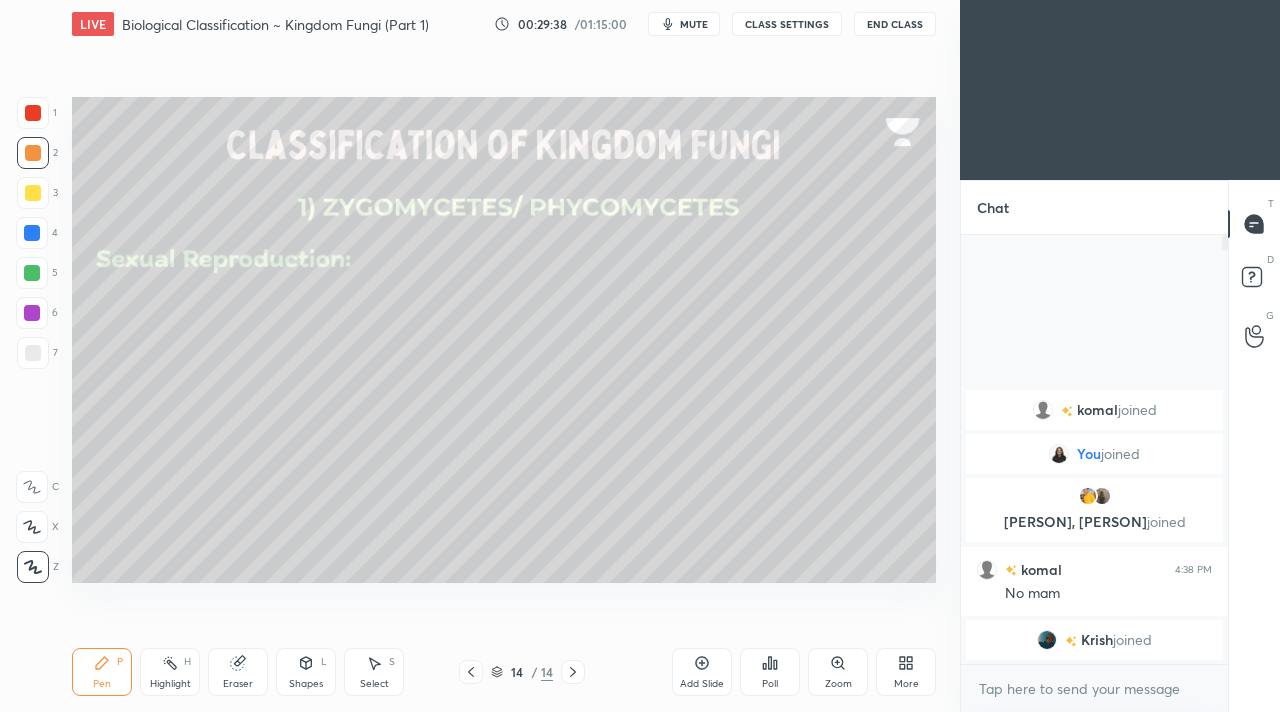 drag, startPoint x: 27, startPoint y: 195, endPoint x: 22, endPoint y: 180, distance: 15.811388 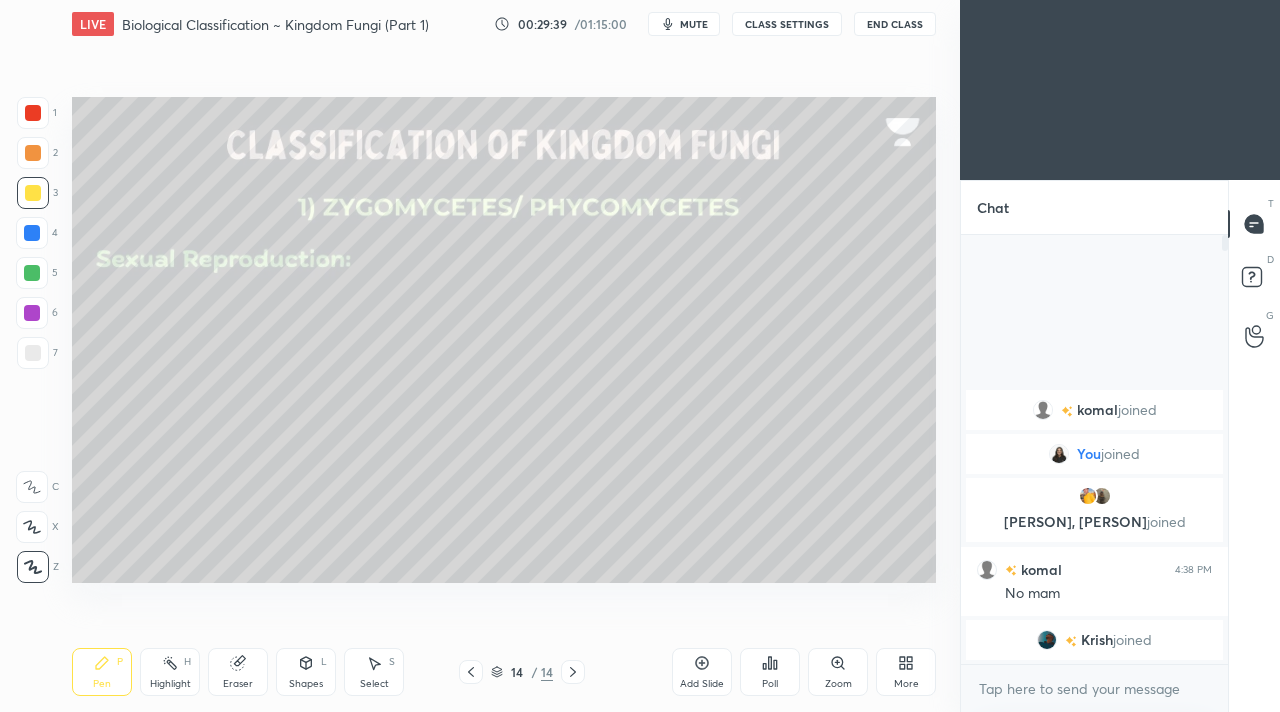 click on "Highlight H" at bounding box center (170, 672) 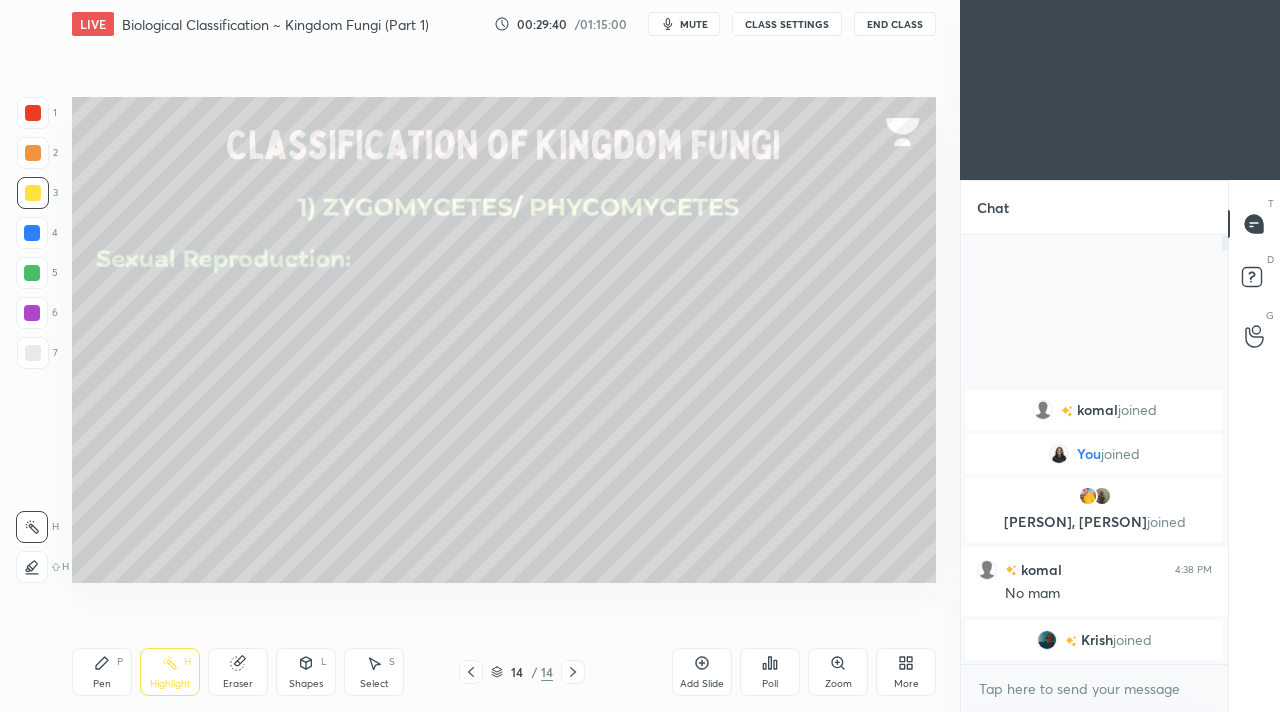 drag, startPoint x: 255, startPoint y: 678, endPoint x: 247, endPoint y: 652, distance: 27.202942 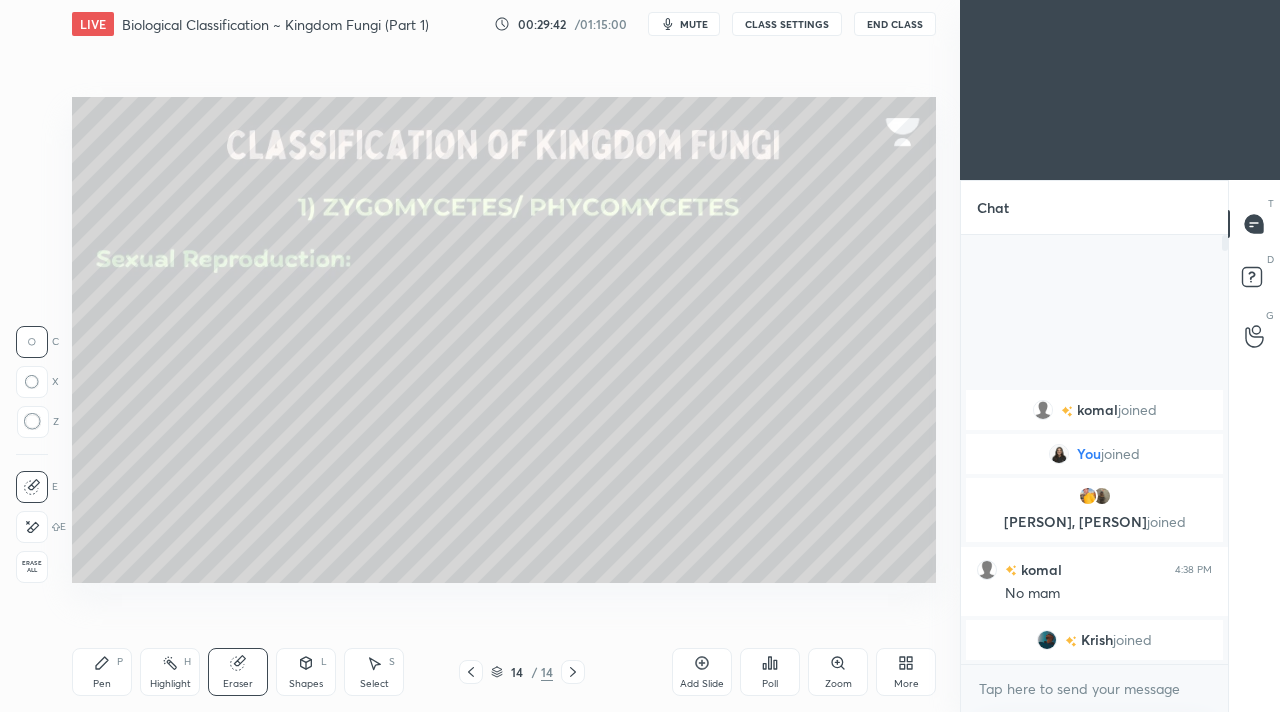 drag, startPoint x: 122, startPoint y: 668, endPoint x: 114, endPoint y: 656, distance: 14.422205 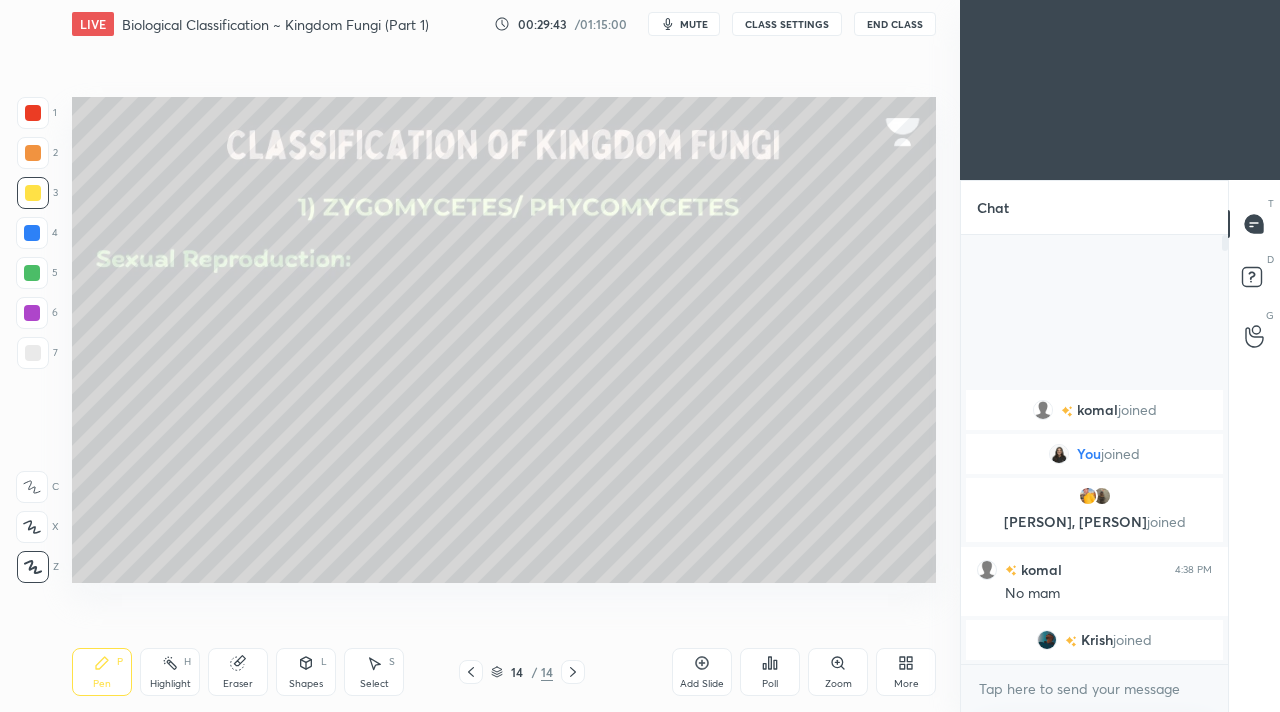 click at bounding box center (33, 153) 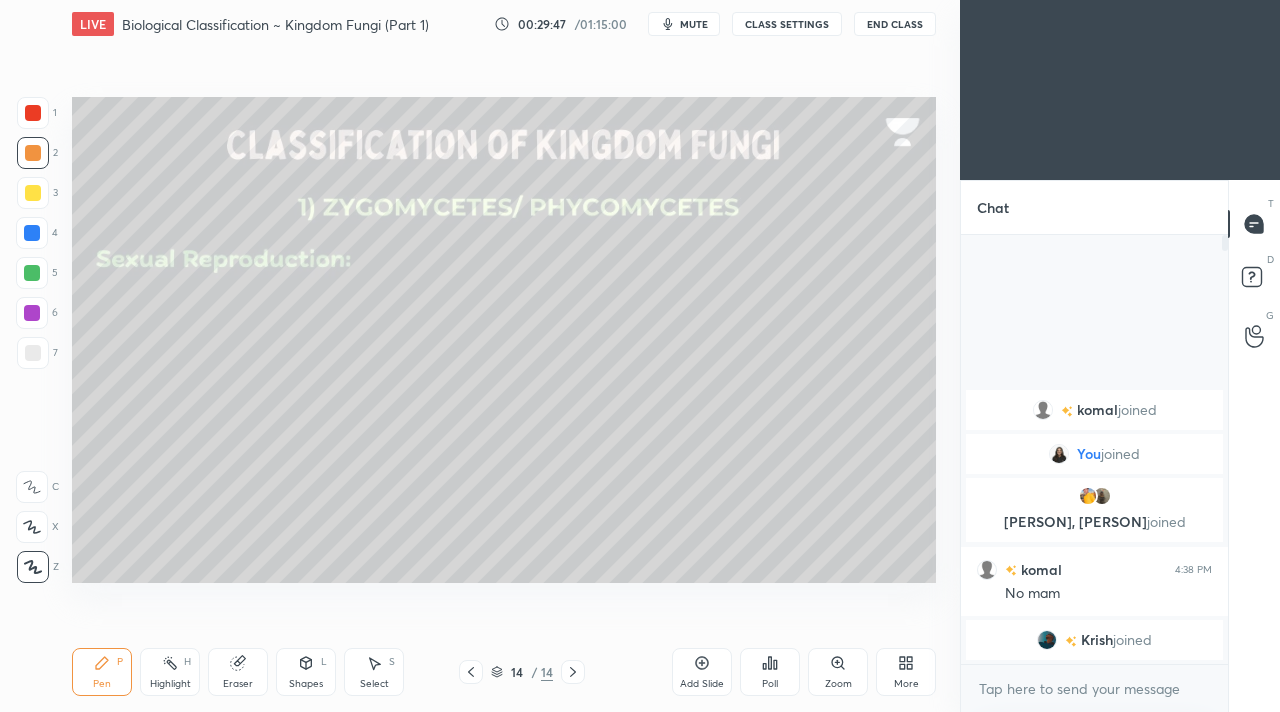 click 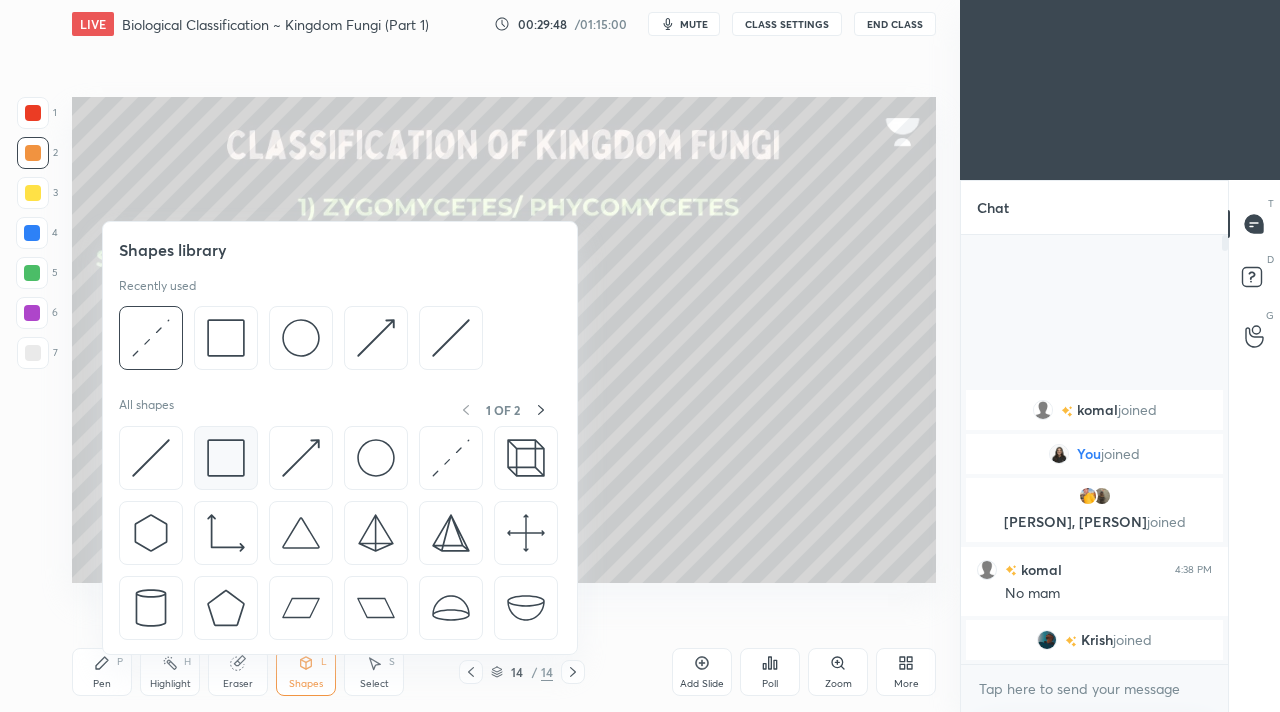 click at bounding box center [226, 458] 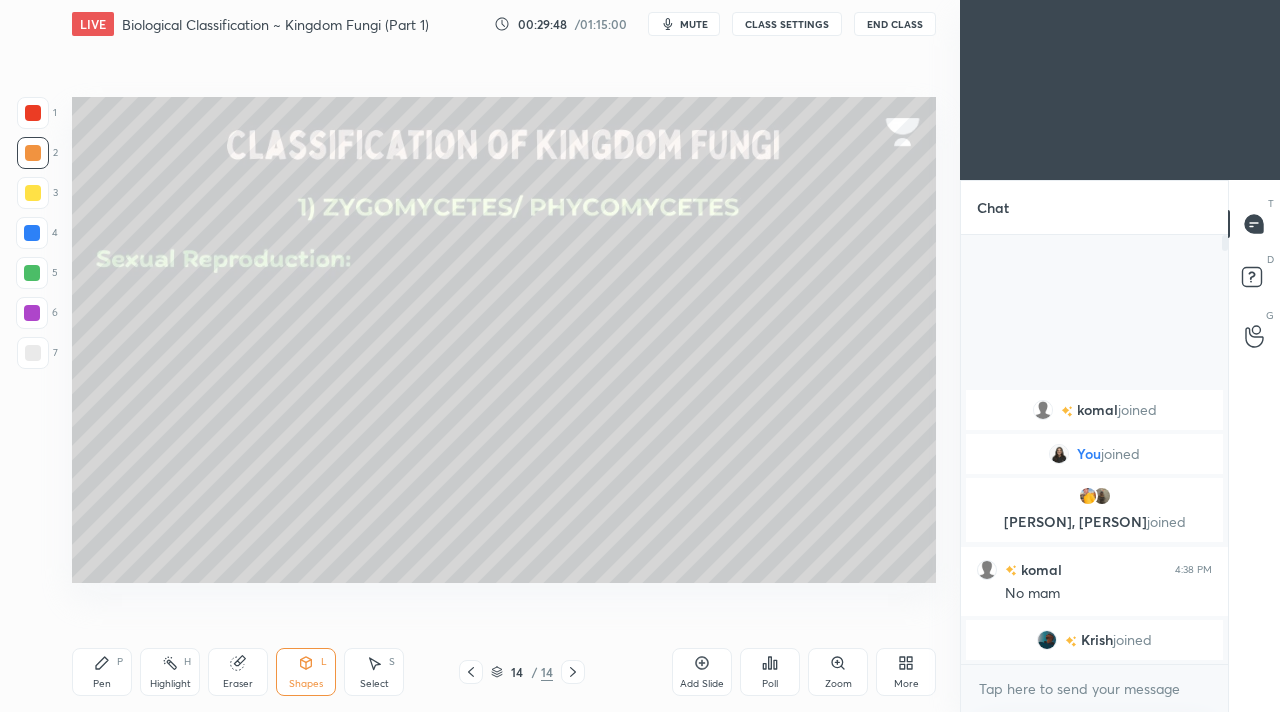 drag, startPoint x: 22, startPoint y: 323, endPoint x: 53, endPoint y: 319, distance: 31.257 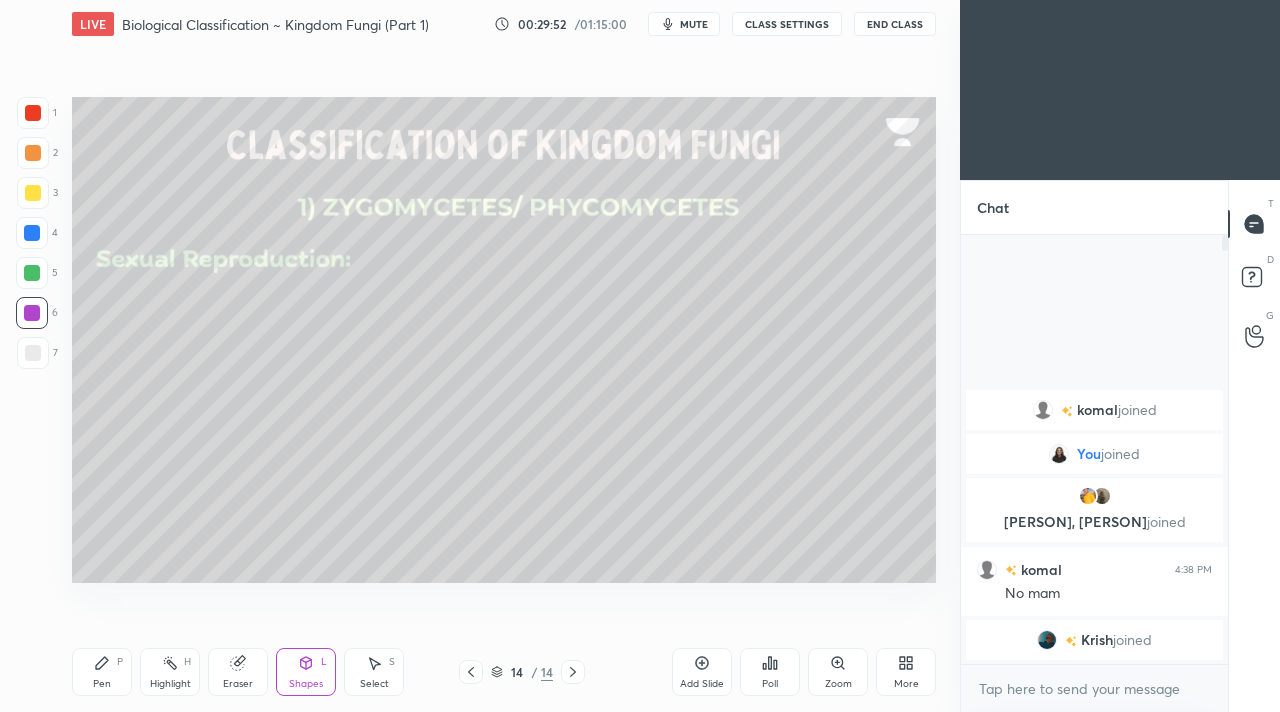 drag, startPoint x: 28, startPoint y: 129, endPoint x: 30, endPoint y: 142, distance: 13.152946 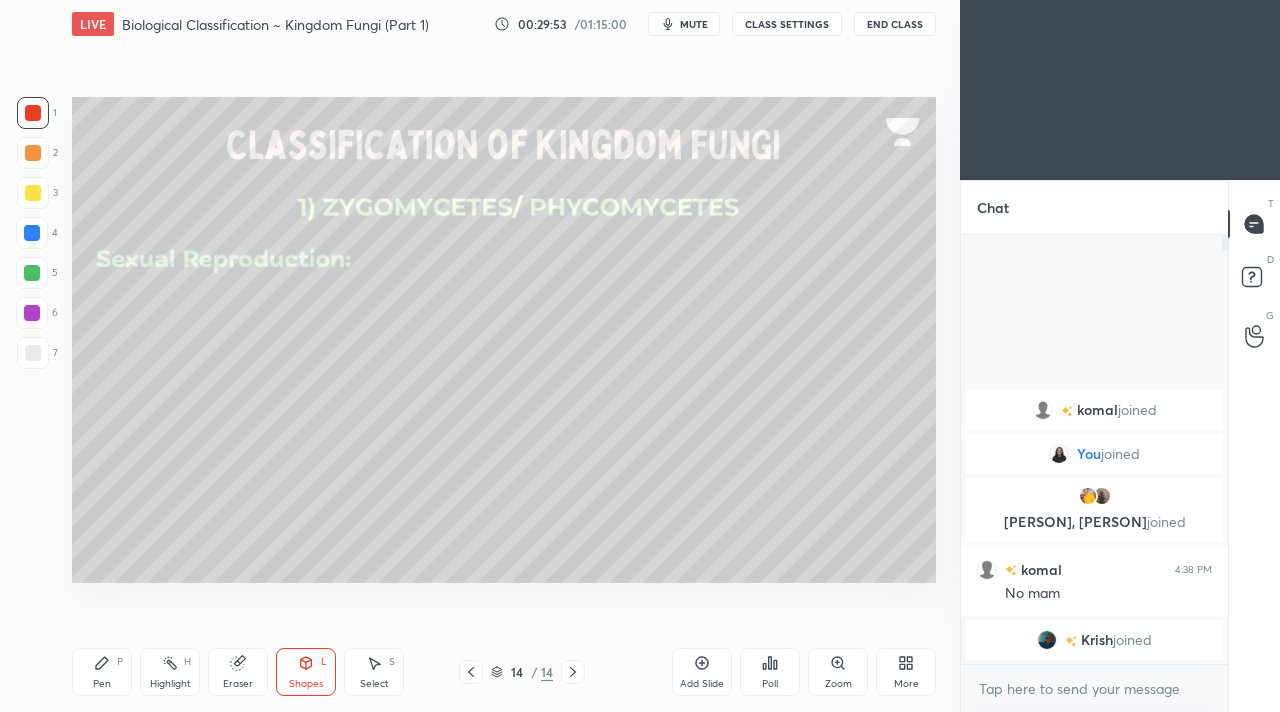 click at bounding box center [33, 153] 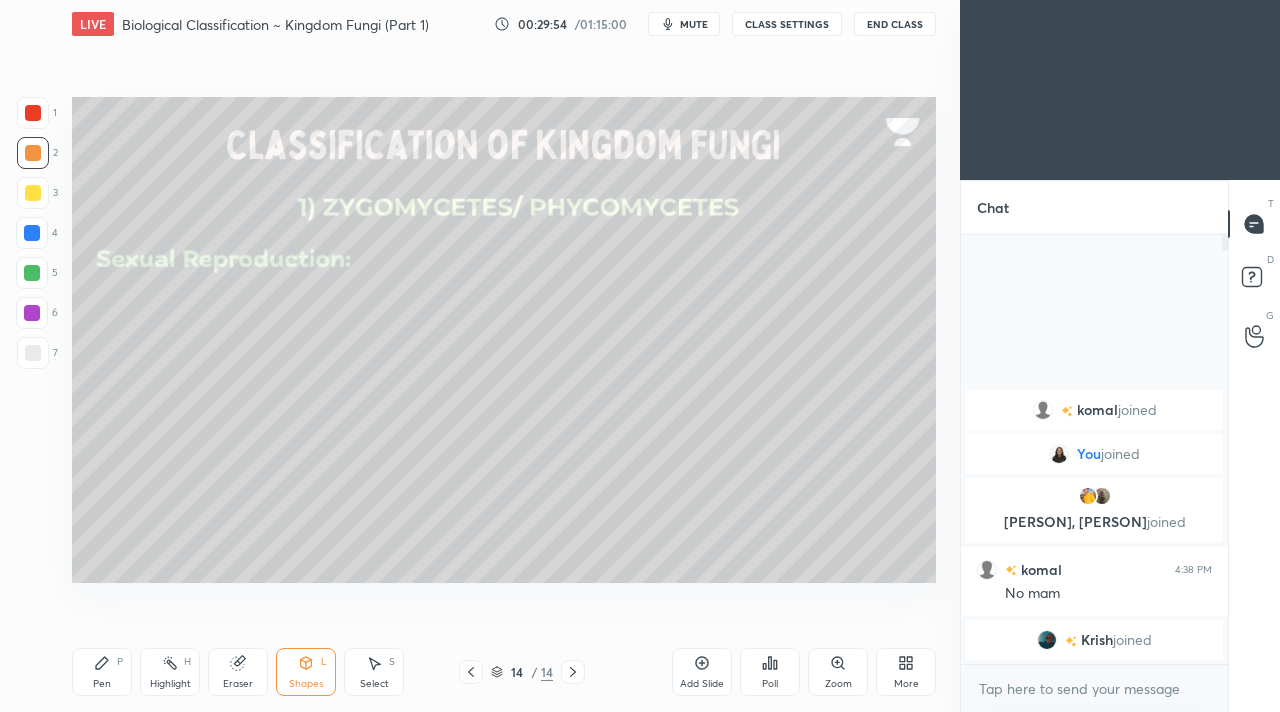 click on "Pen P" at bounding box center (102, 672) 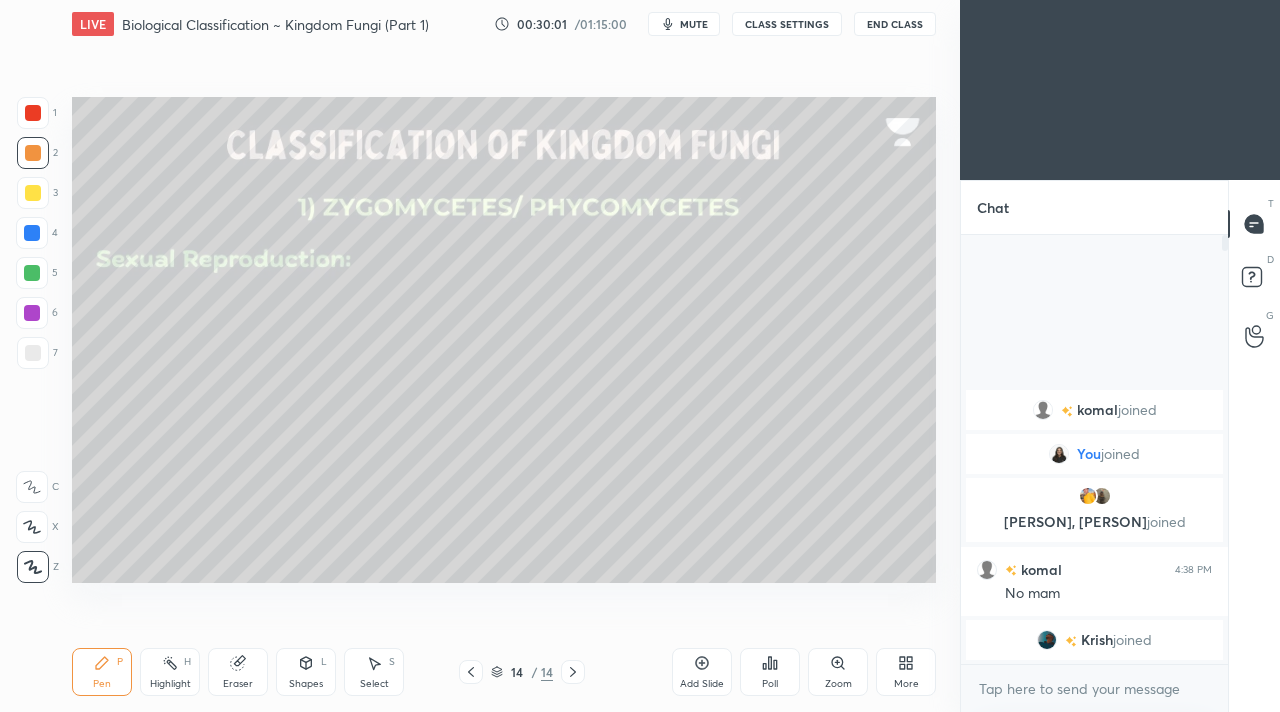 click 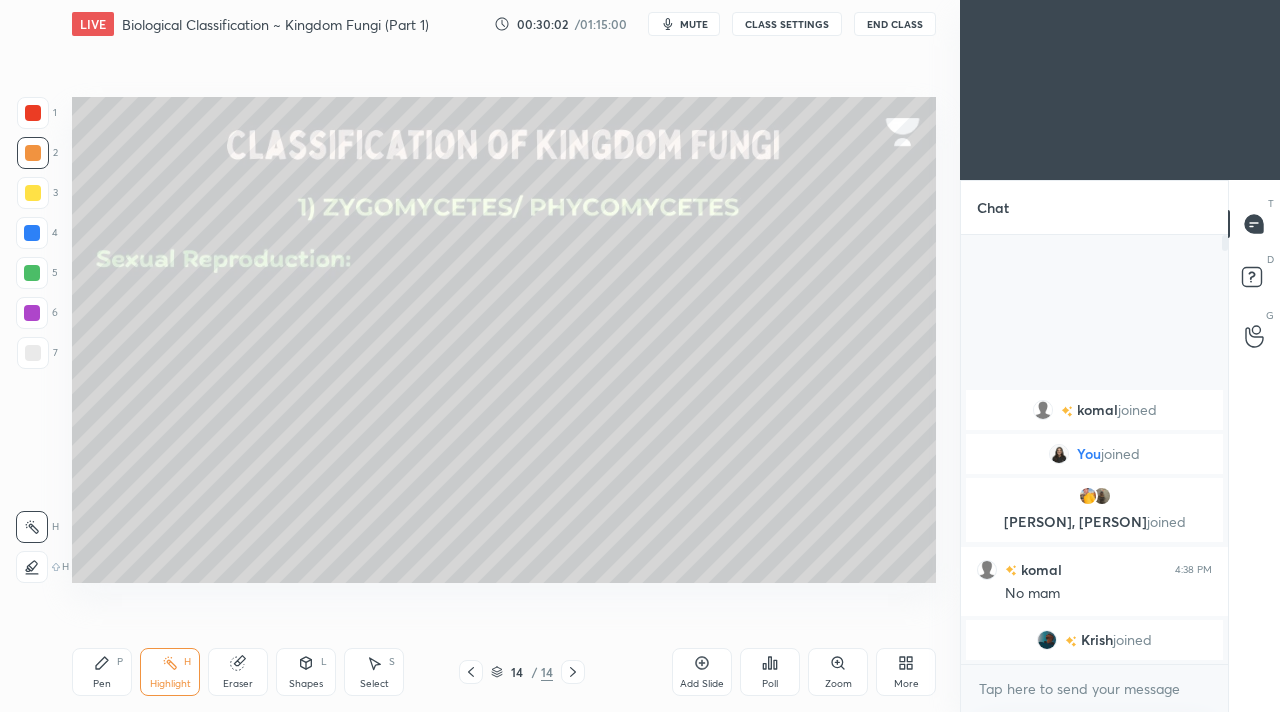 drag, startPoint x: 24, startPoint y: 355, endPoint x: 60, endPoint y: 358, distance: 36.124783 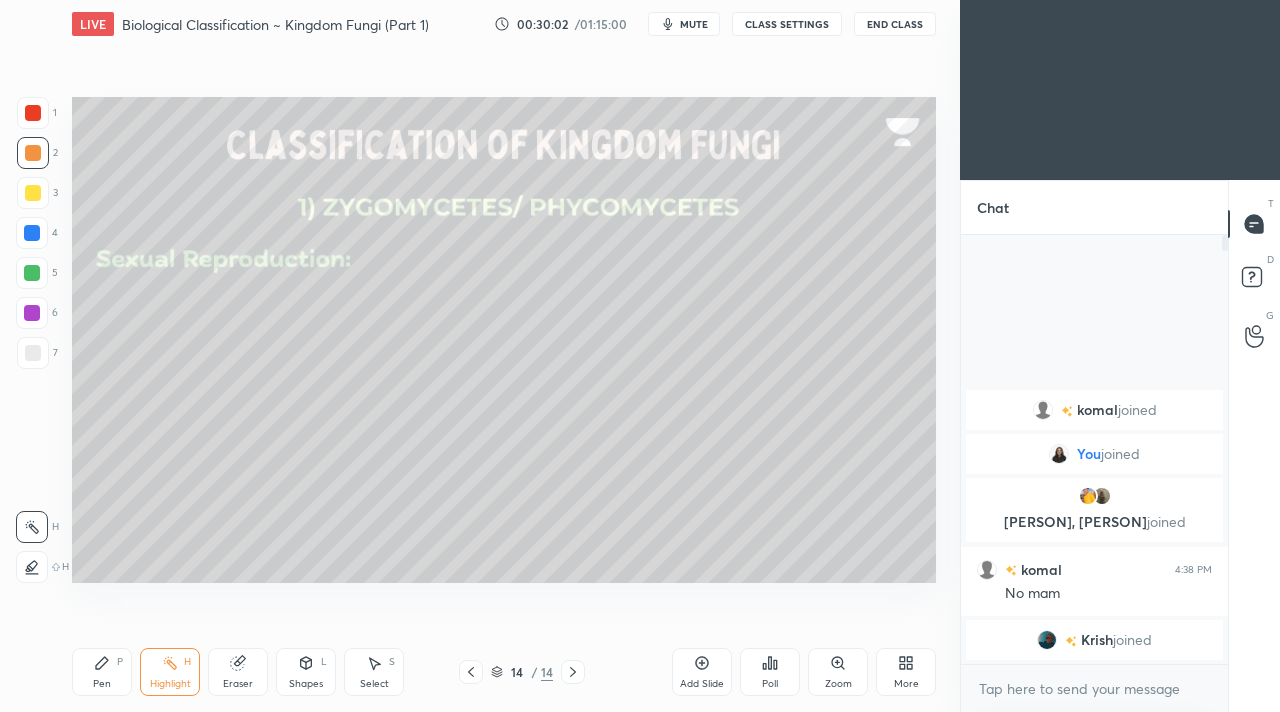 click at bounding box center (33, 353) 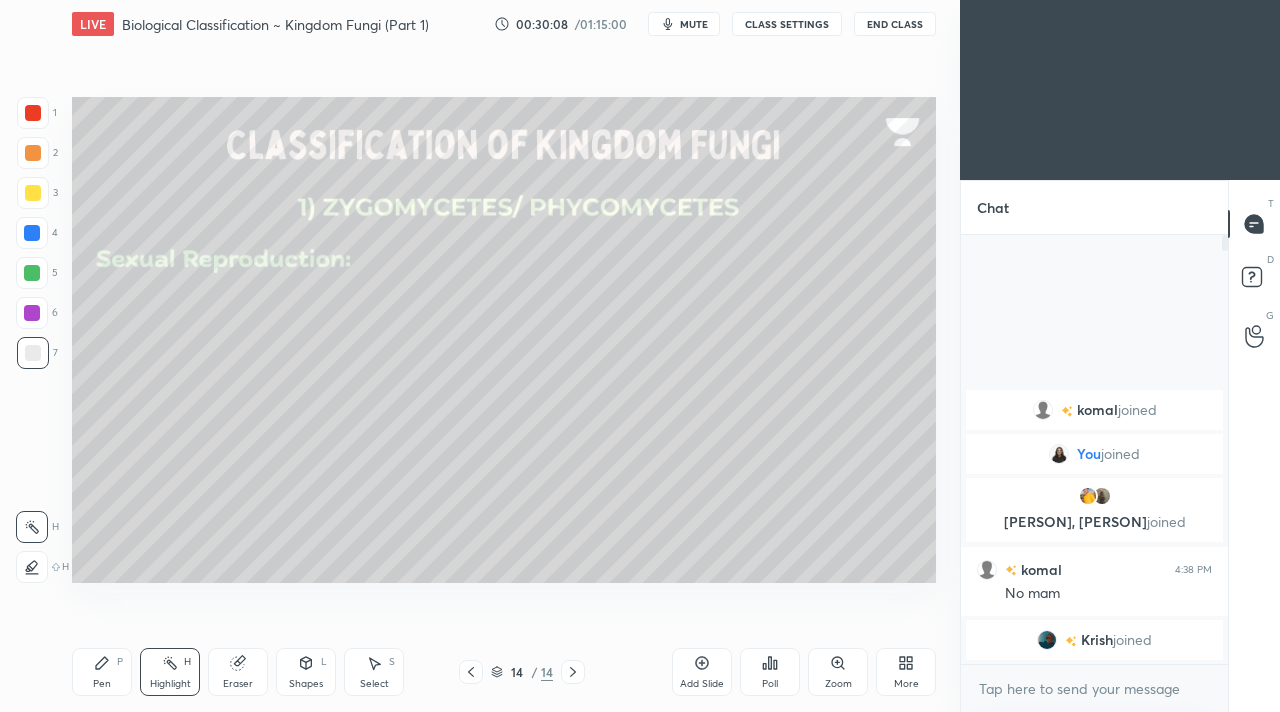 click at bounding box center (33, 153) 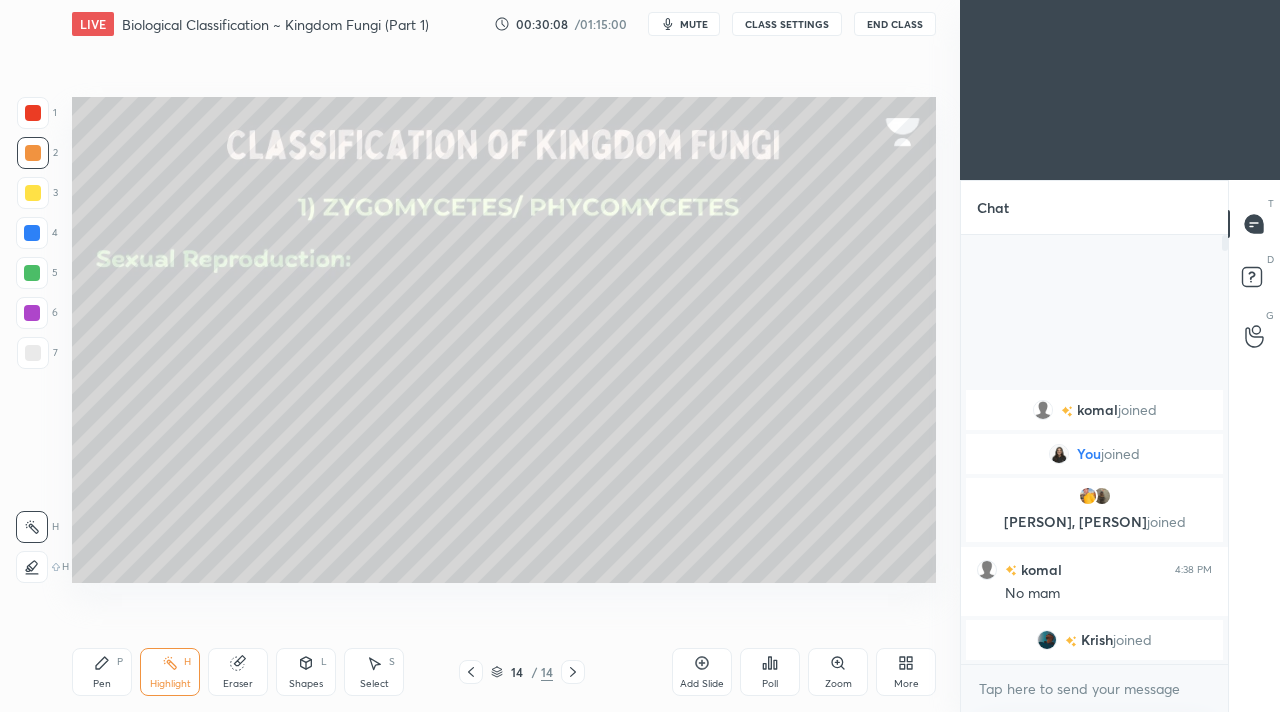 drag, startPoint x: 28, startPoint y: 113, endPoint x: 33, endPoint y: 130, distance: 17.720045 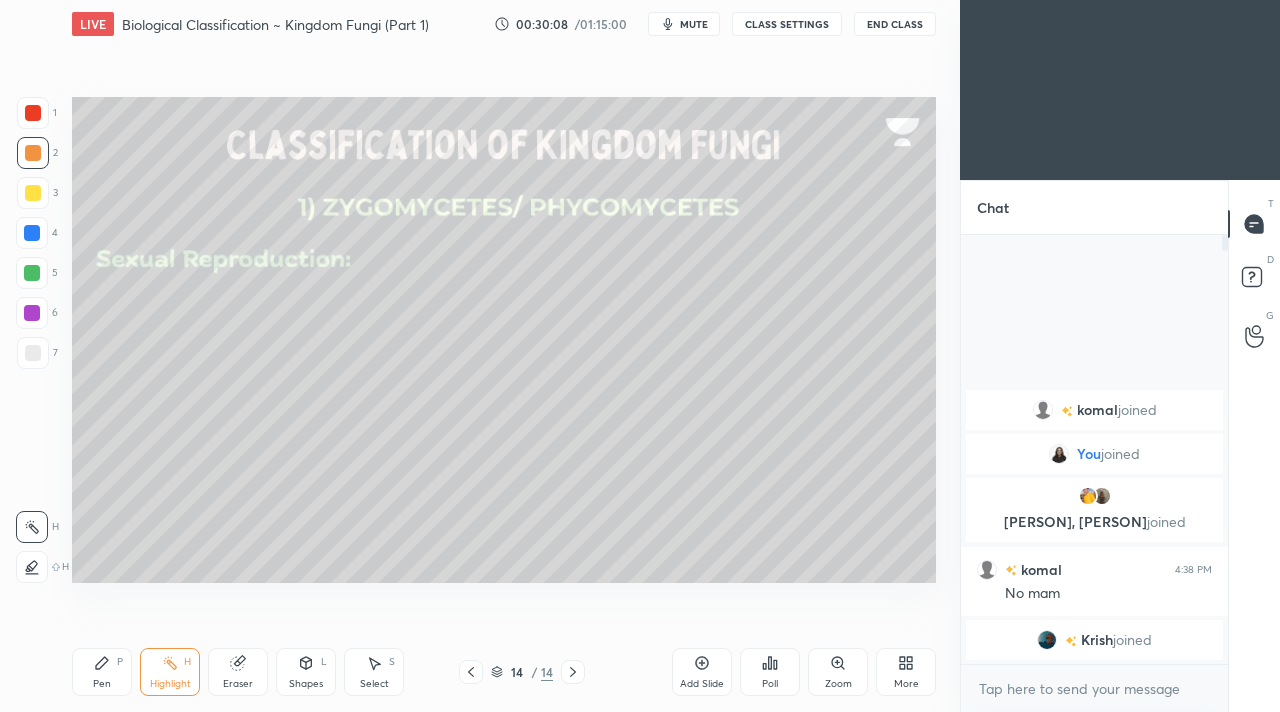 click at bounding box center (33, 113) 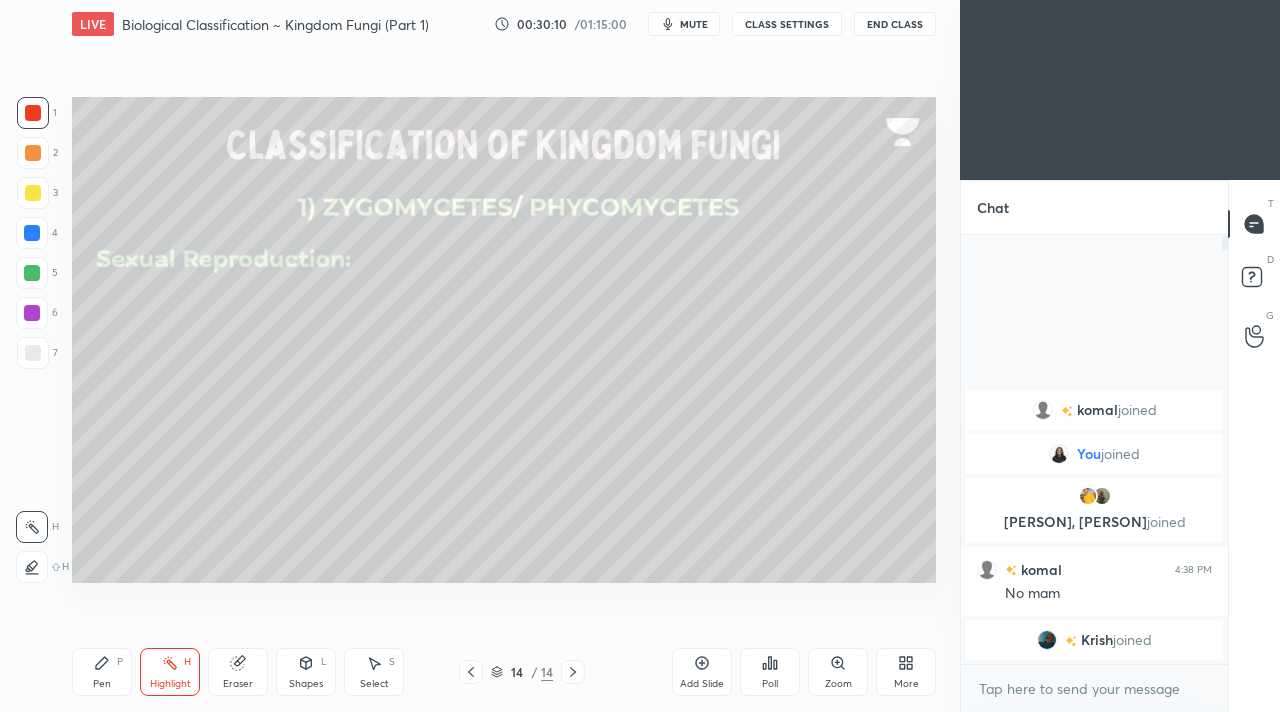 click at bounding box center (32, 313) 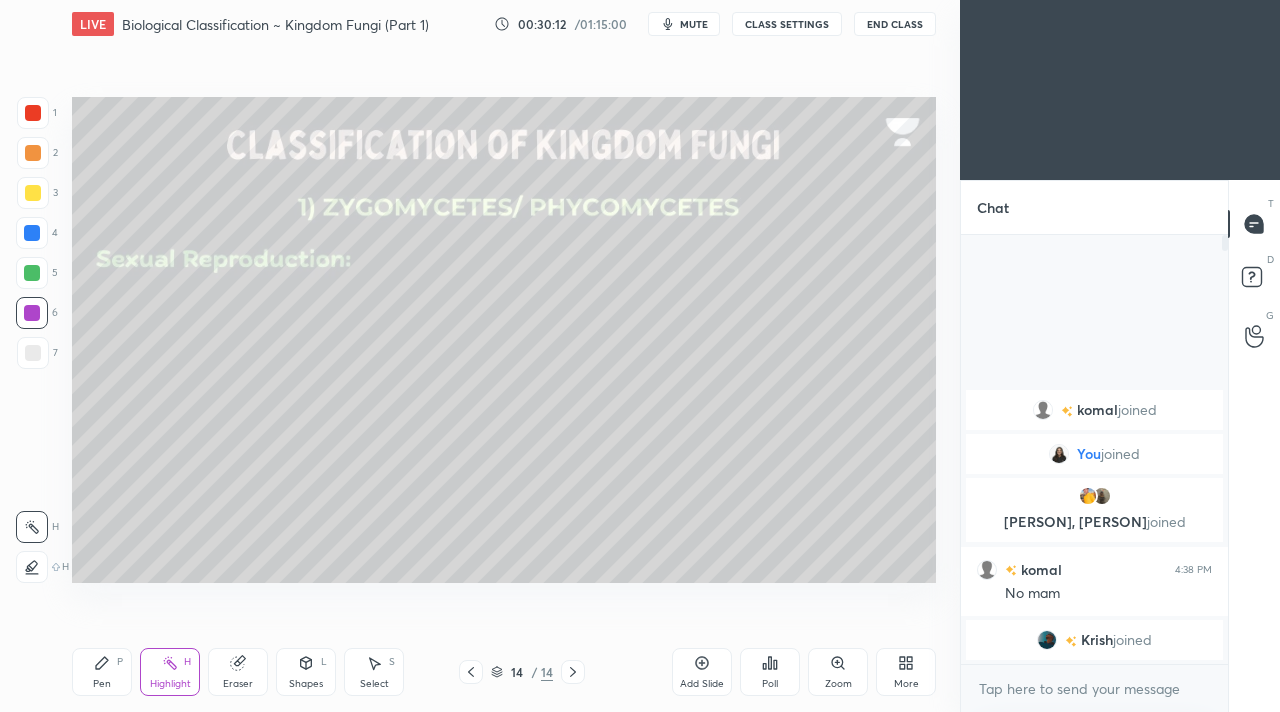 click on "Pen P" at bounding box center [102, 672] 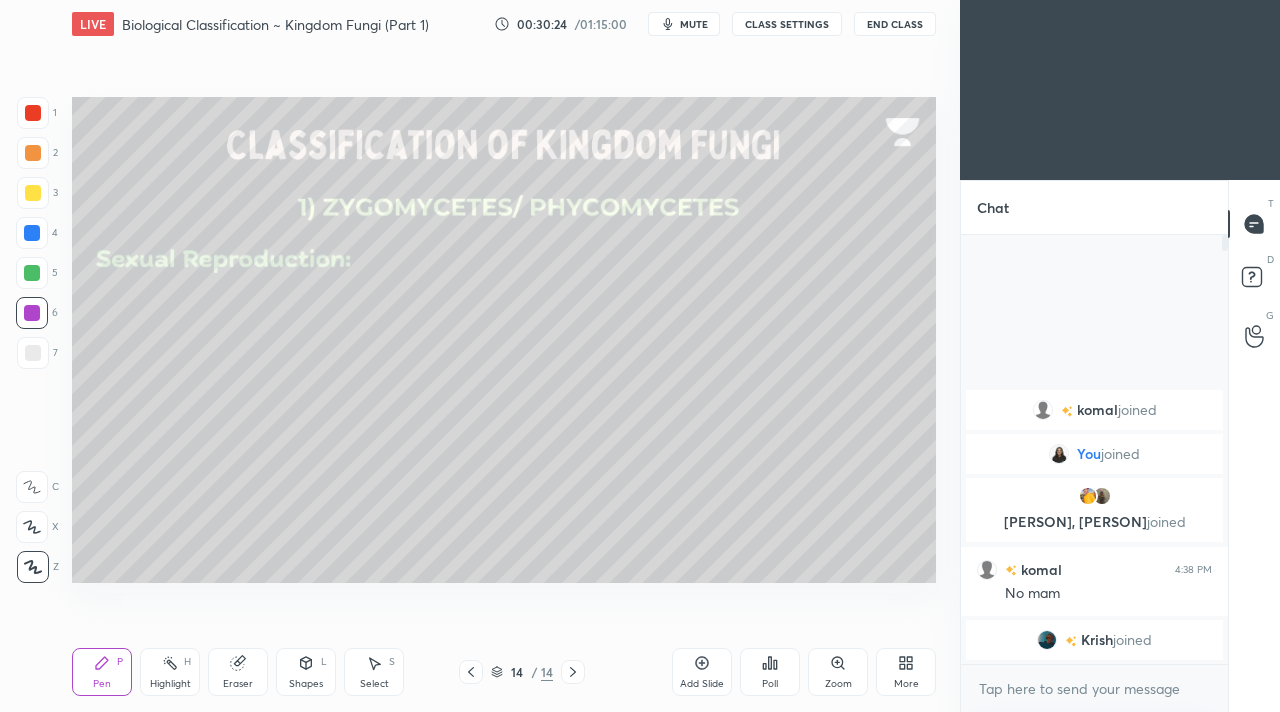 drag, startPoint x: 24, startPoint y: 191, endPoint x: 36, endPoint y: 188, distance: 12.369317 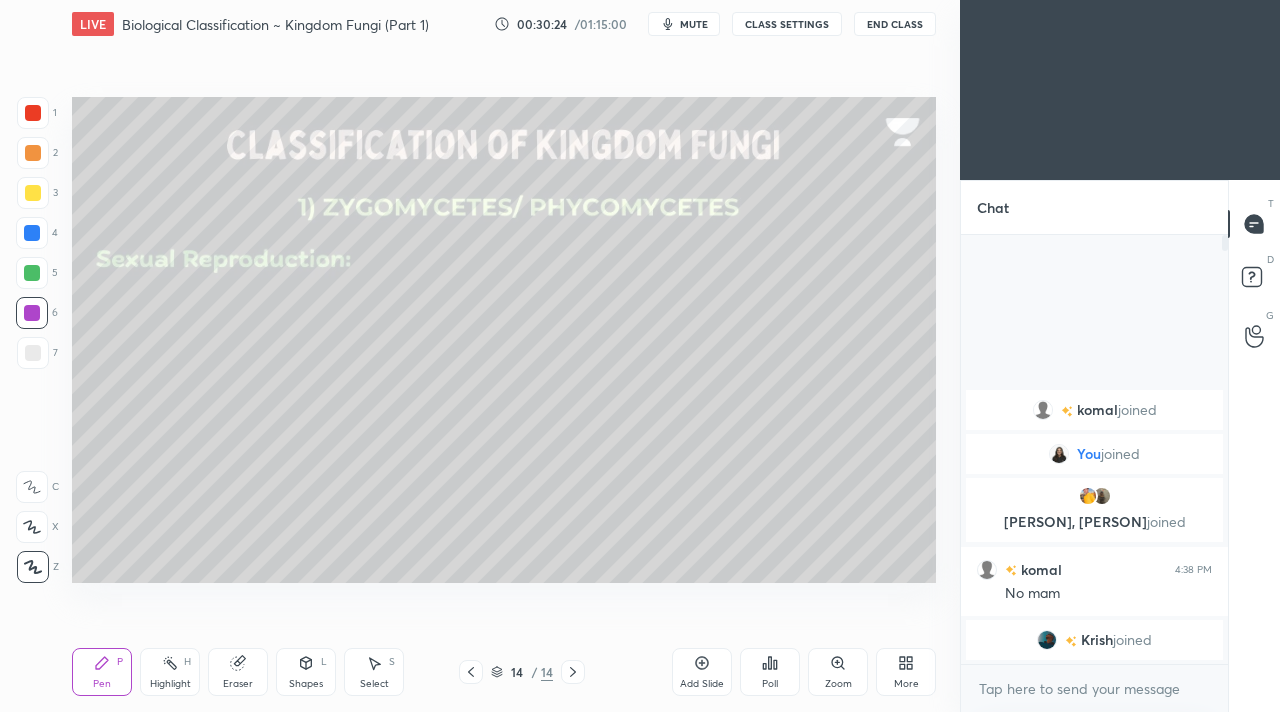 click at bounding box center [33, 193] 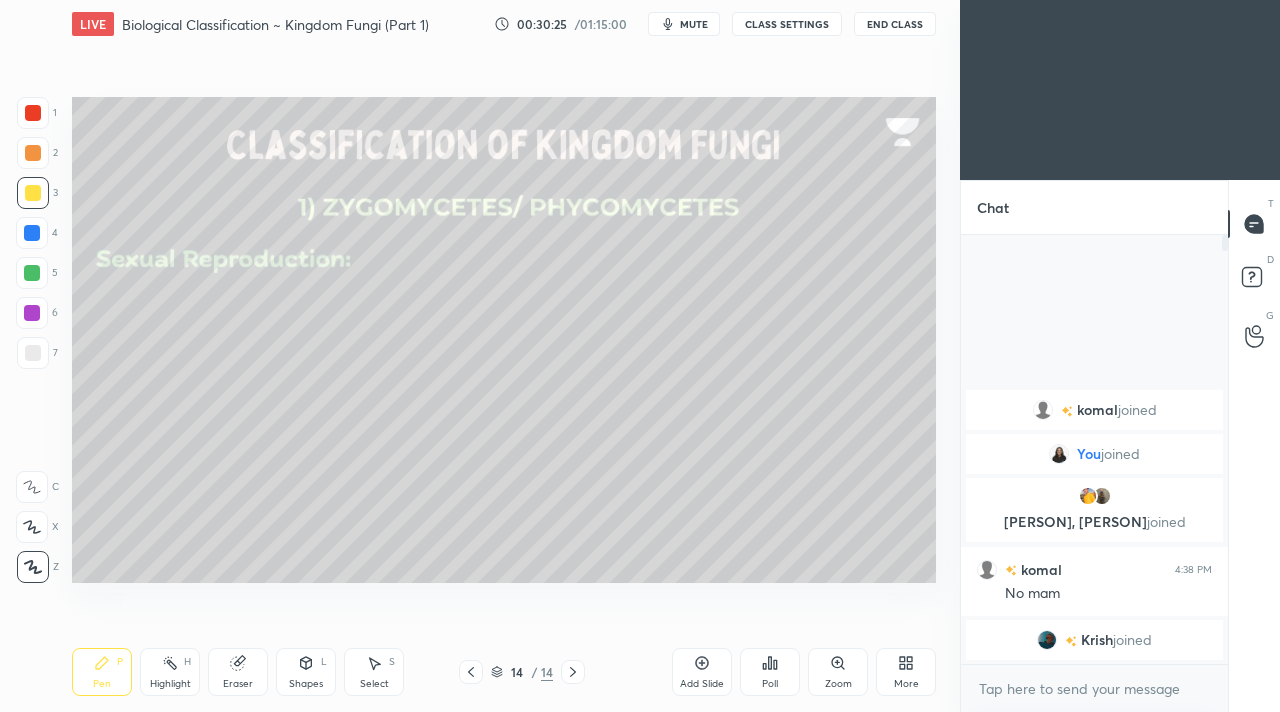 drag, startPoint x: 25, startPoint y: 121, endPoint x: 40, endPoint y: 136, distance: 21.213203 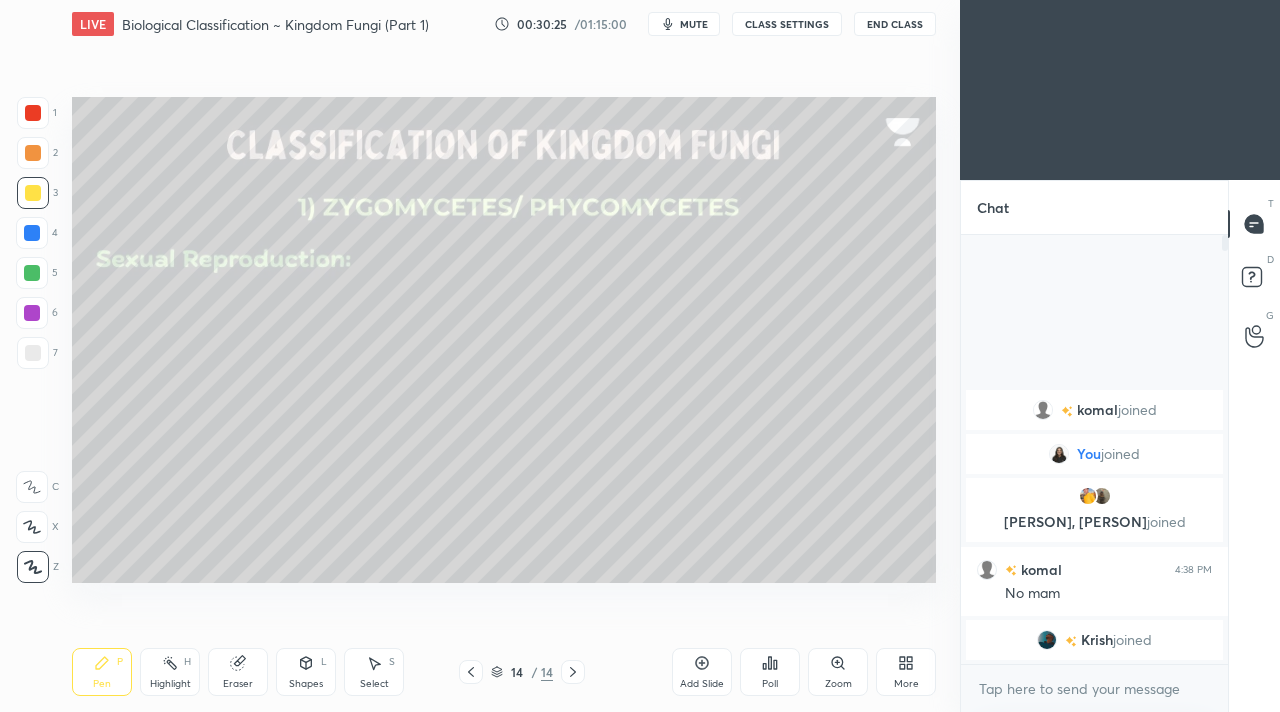 click at bounding box center (33, 113) 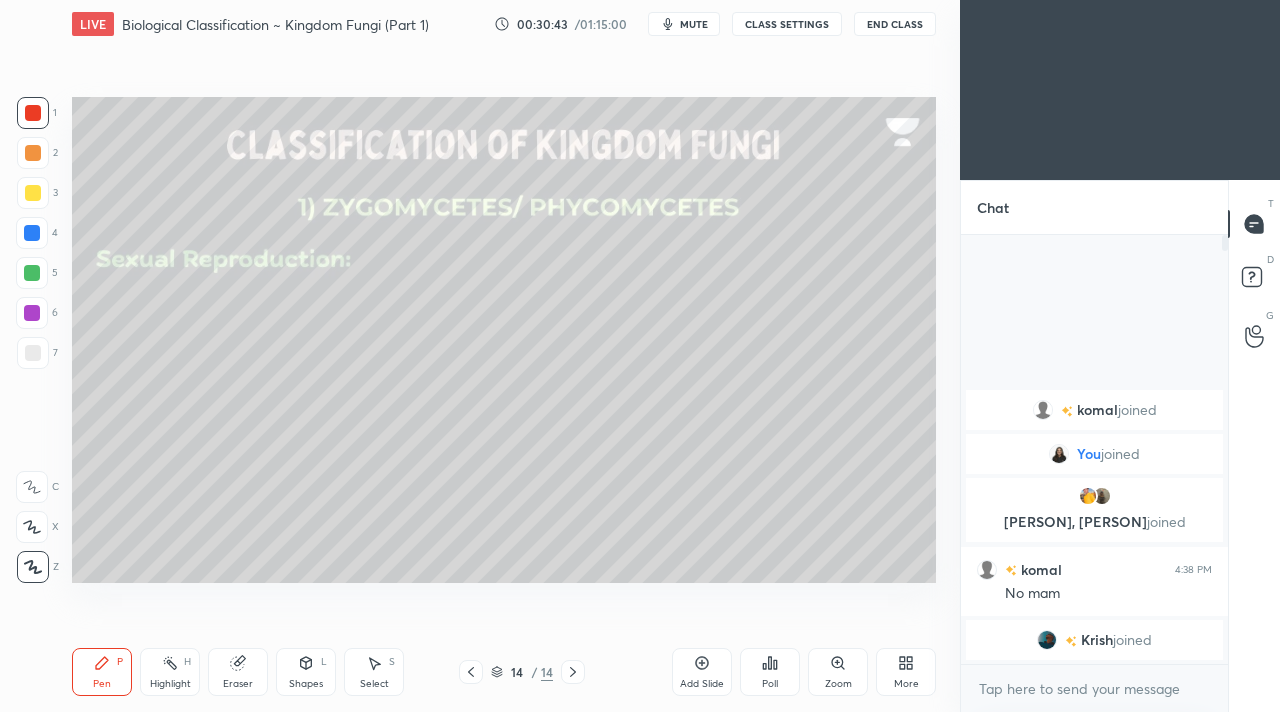 click at bounding box center [33, 153] 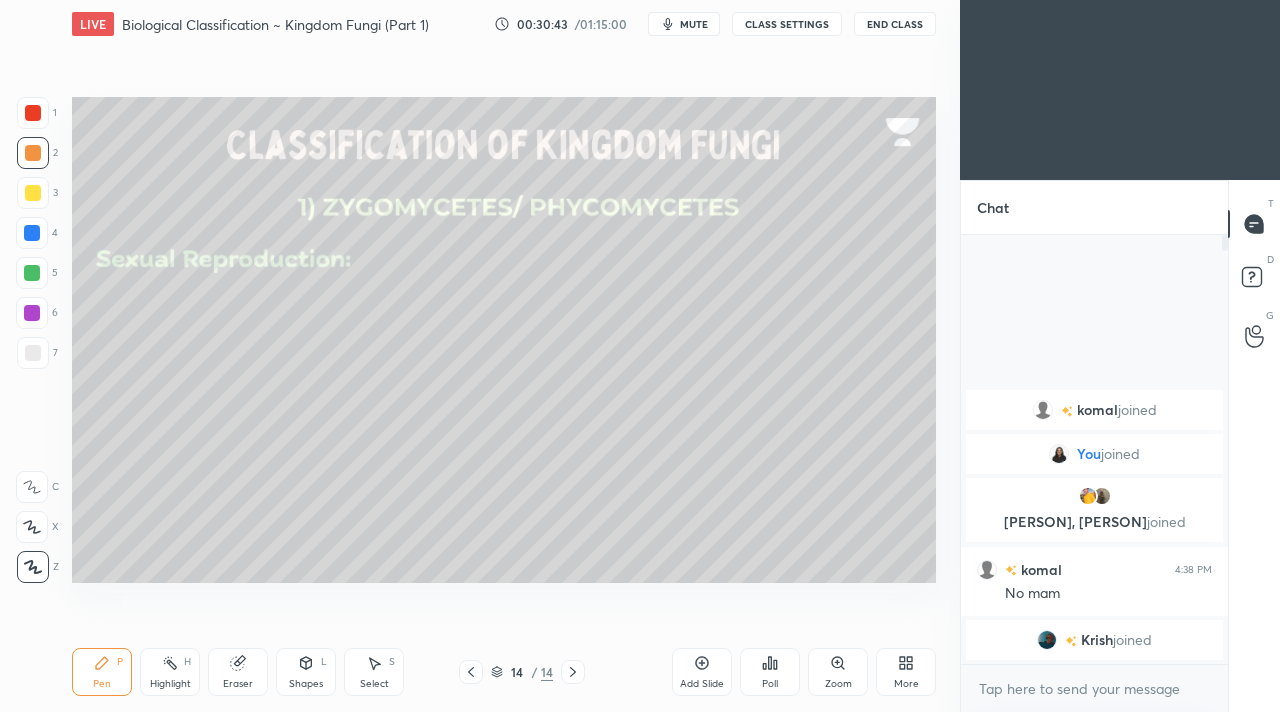 drag, startPoint x: 37, startPoint y: 157, endPoint x: 62, endPoint y: 167, distance: 26.925823 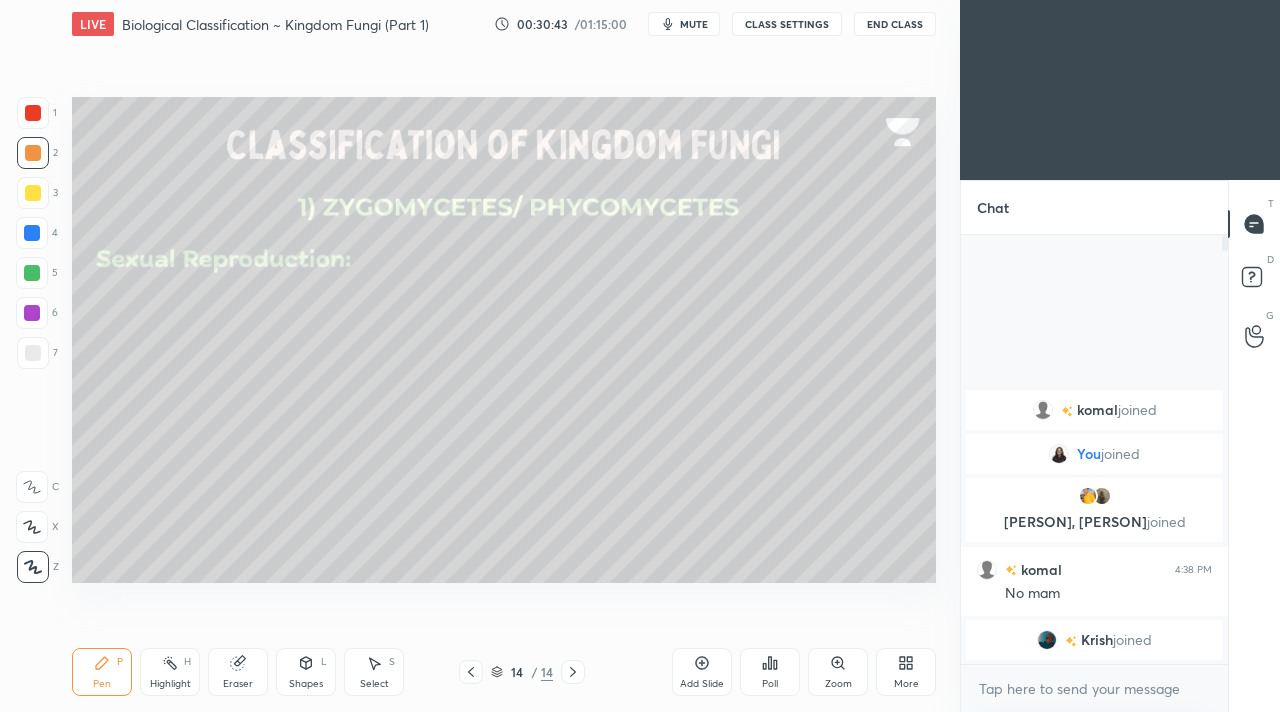 click at bounding box center (33, 153) 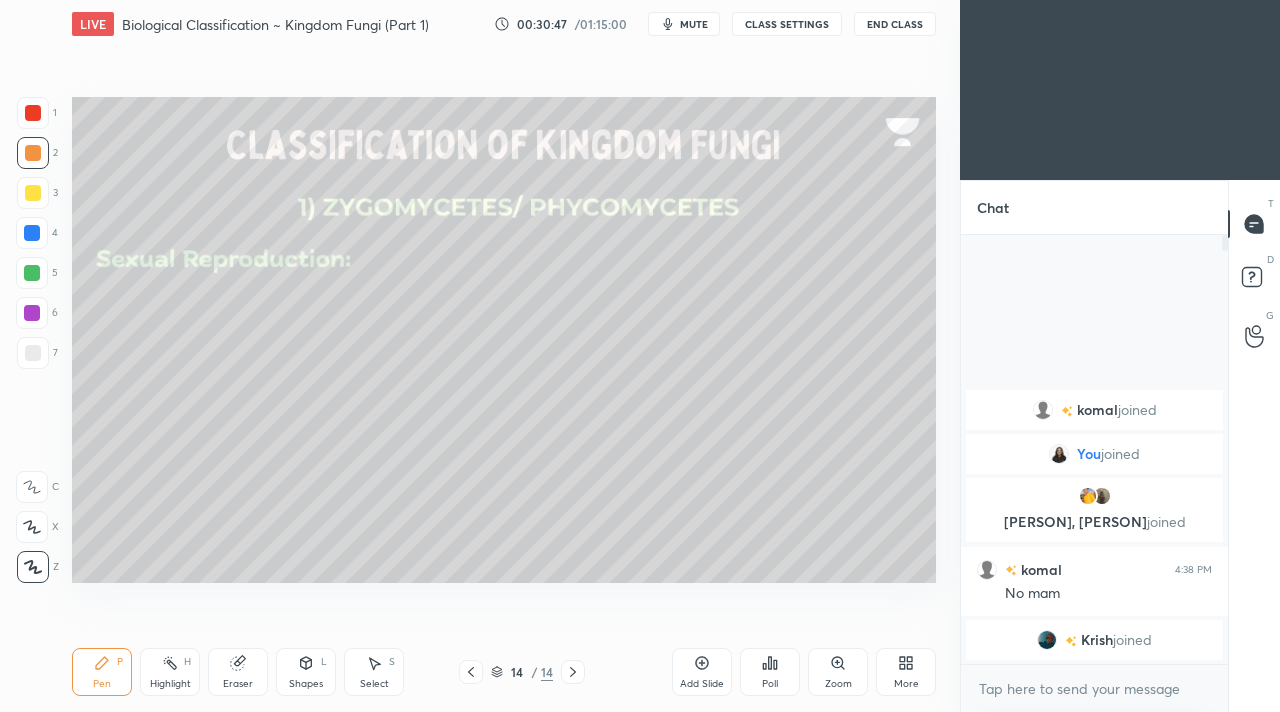 click 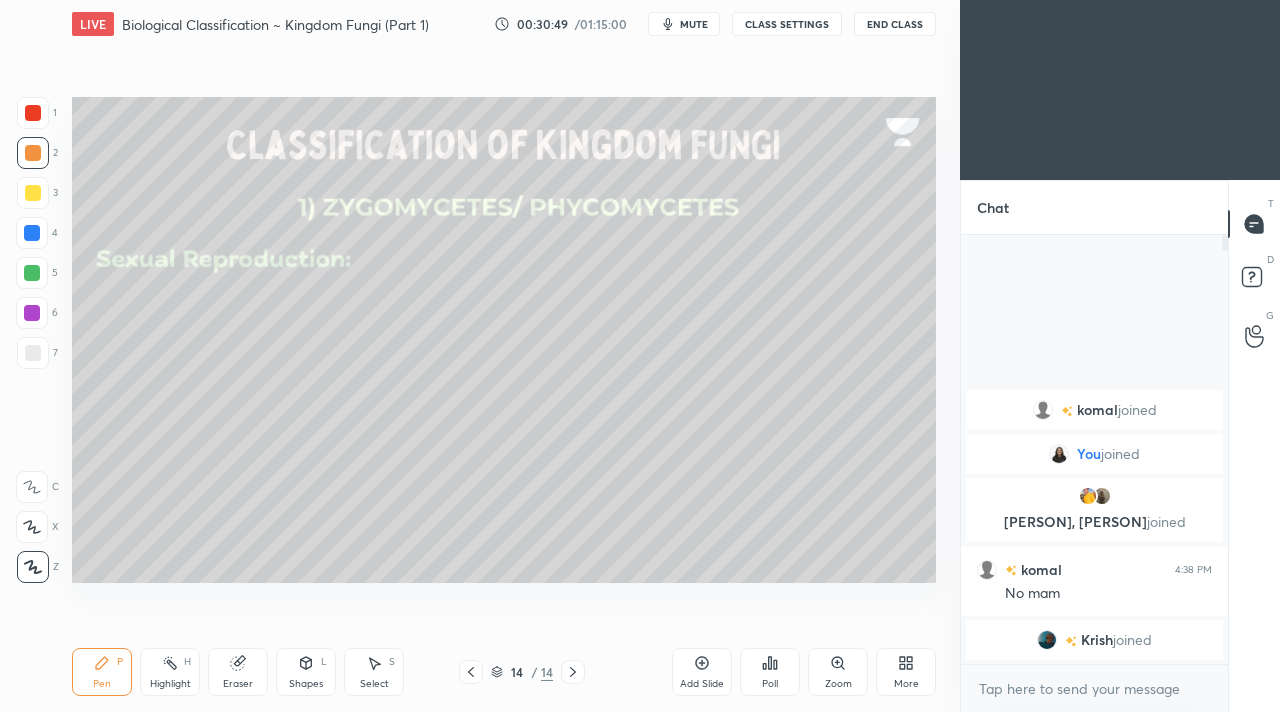 click 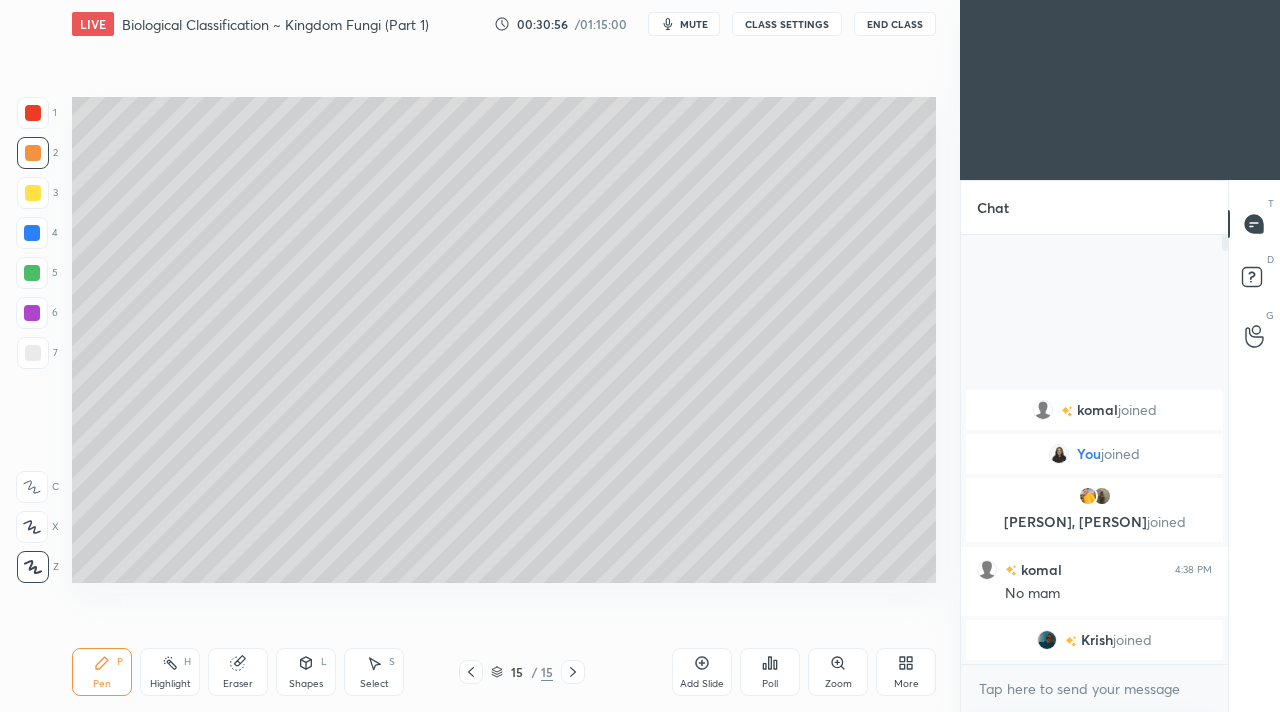 drag, startPoint x: 246, startPoint y: 671, endPoint x: 231, endPoint y: 634, distance: 39.92493 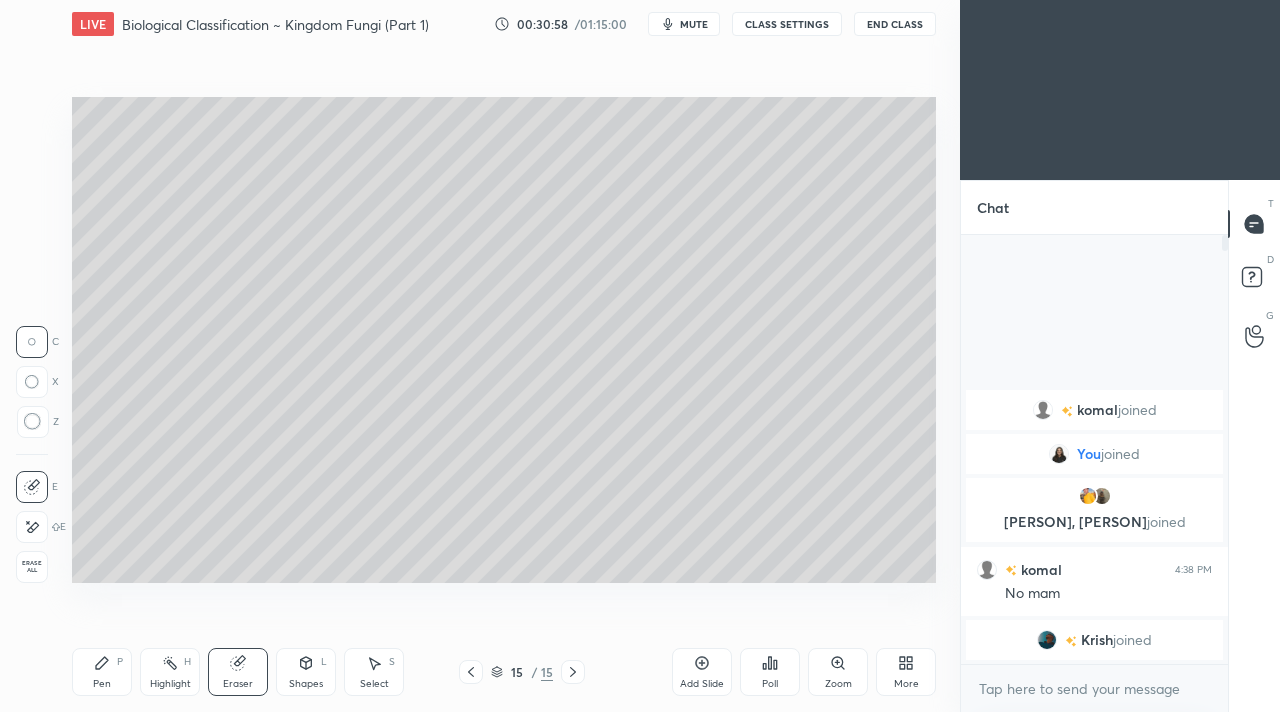 drag, startPoint x: 91, startPoint y: 667, endPoint x: 108, endPoint y: 634, distance: 37.12142 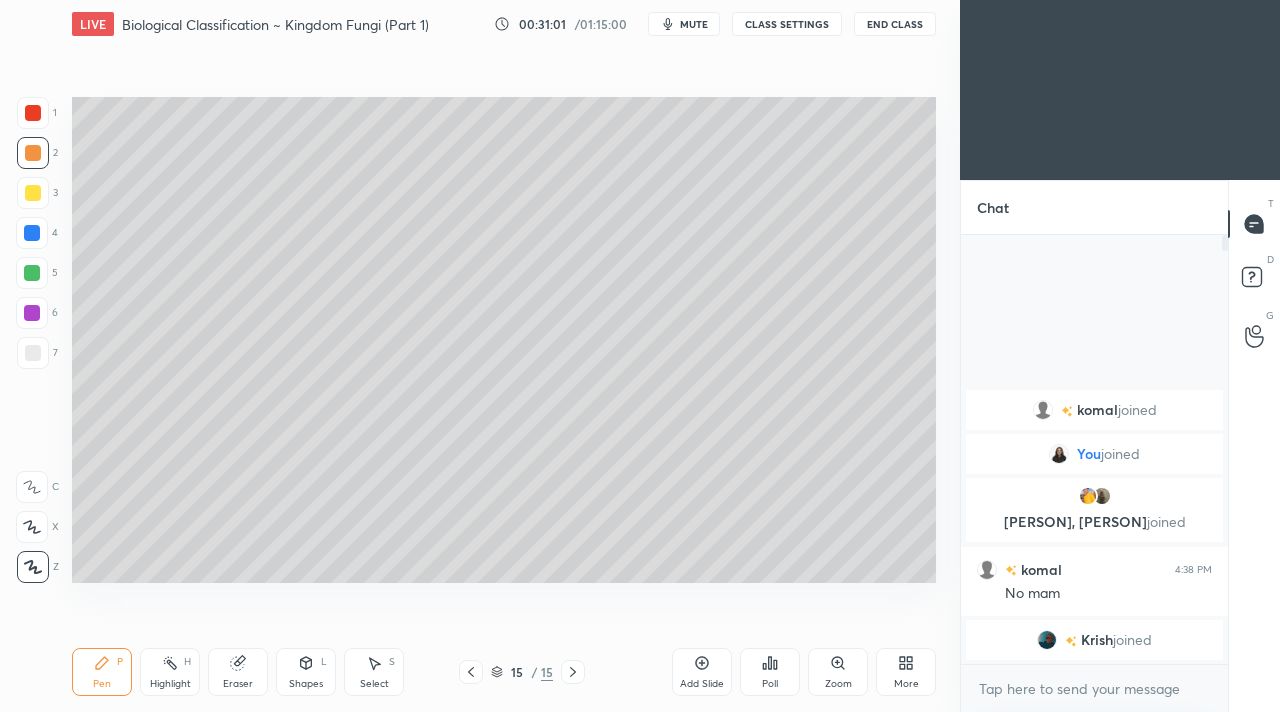 click at bounding box center (33, 193) 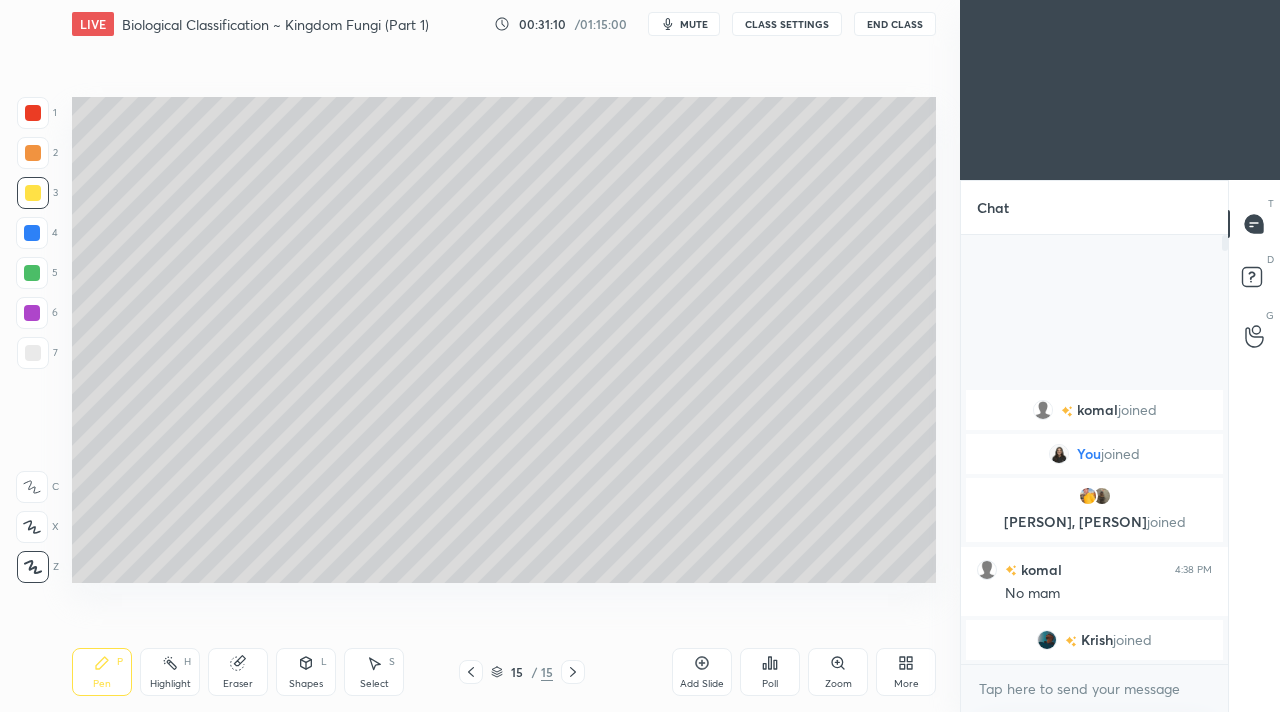 drag, startPoint x: 43, startPoint y: 154, endPoint x: 69, endPoint y: 204, distance: 56.35601 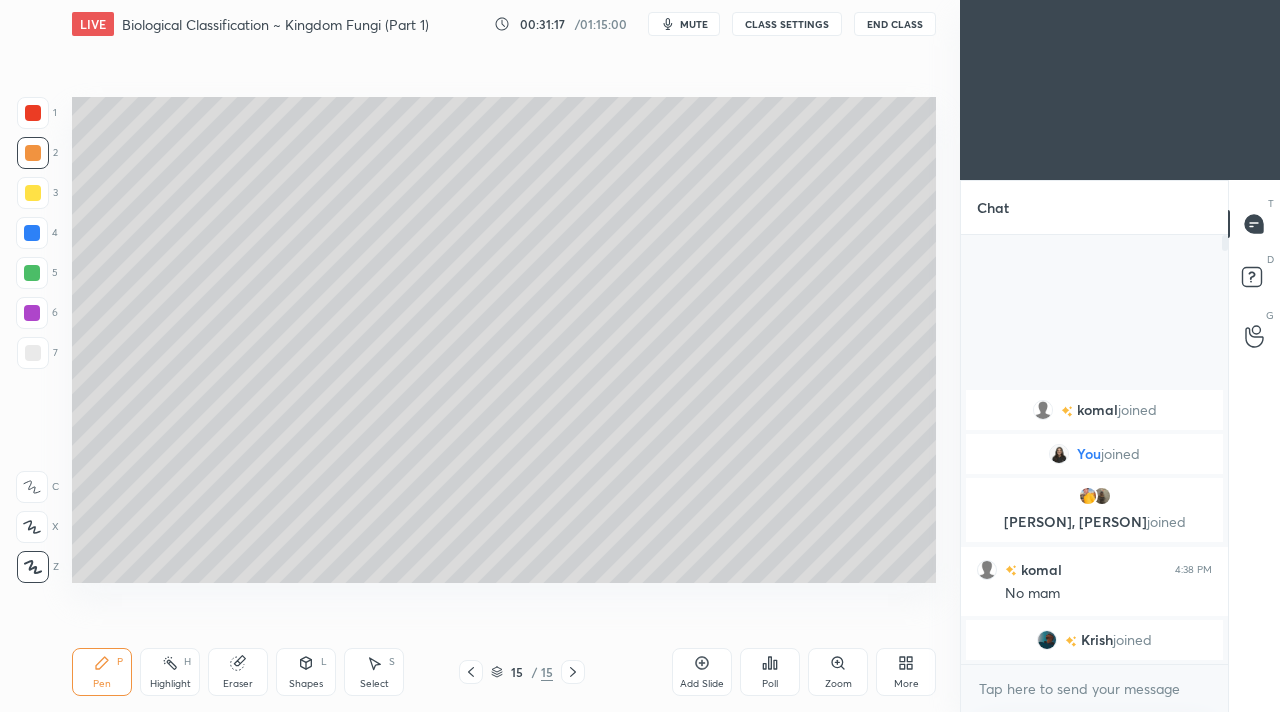 click at bounding box center [33, 193] 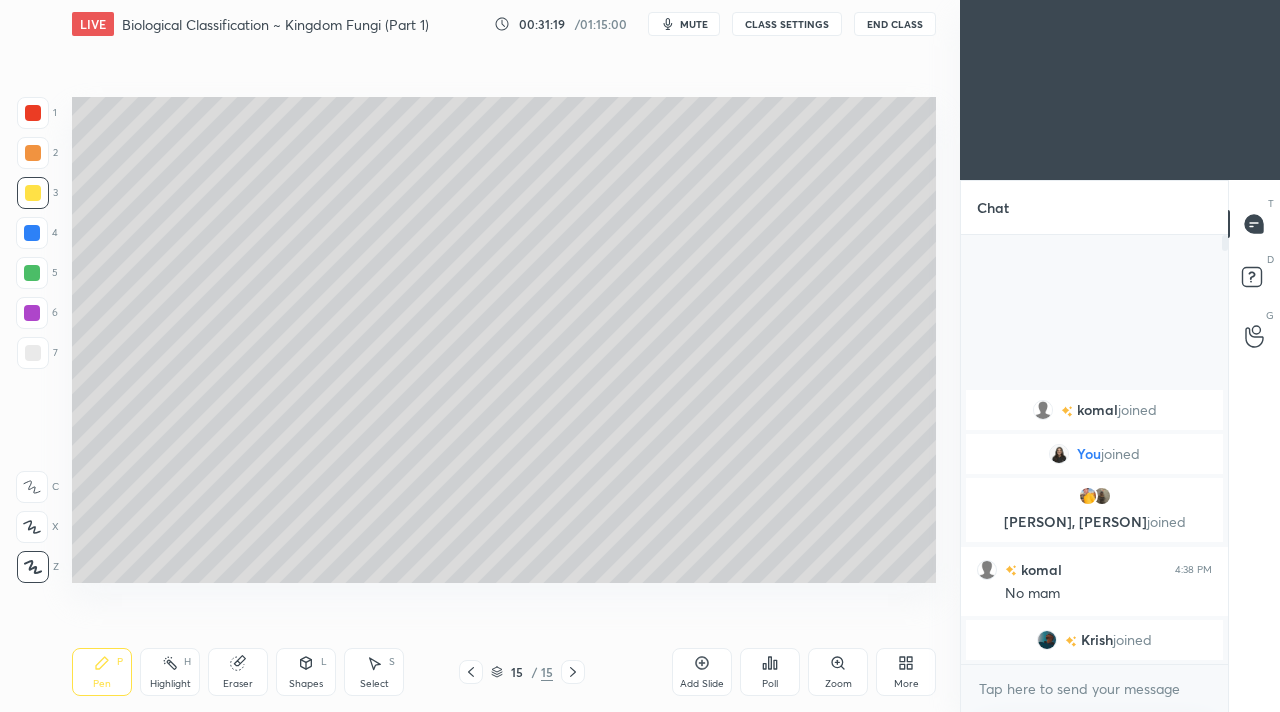 drag, startPoint x: 34, startPoint y: 178, endPoint x: 45, endPoint y: 158, distance: 22.825424 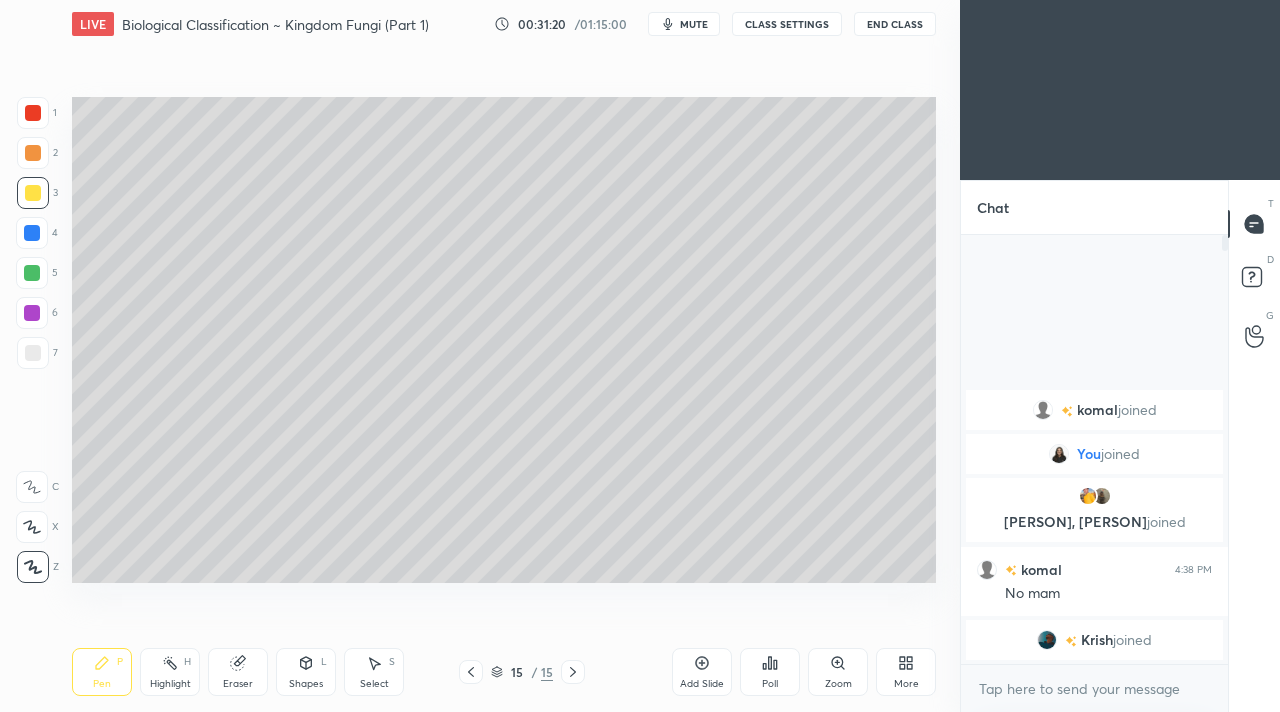 click at bounding box center [33, 153] 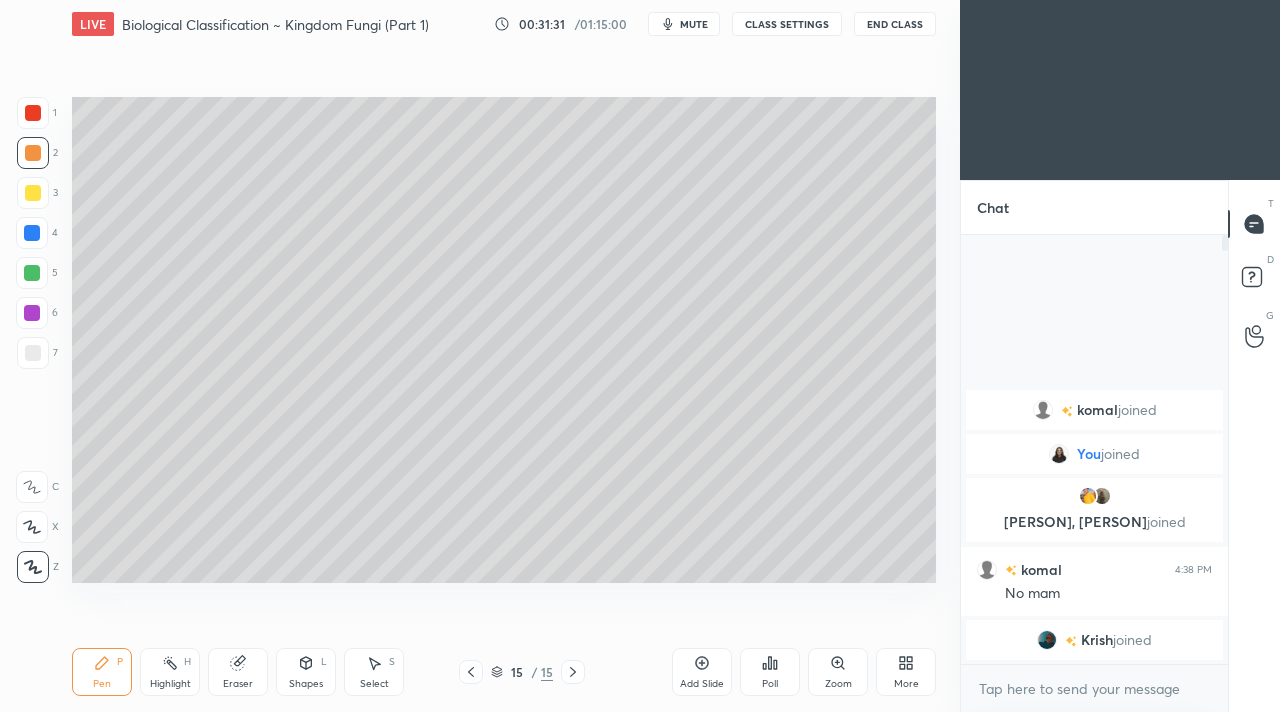 drag, startPoint x: 24, startPoint y: 181, endPoint x: 41, endPoint y: 184, distance: 17.262676 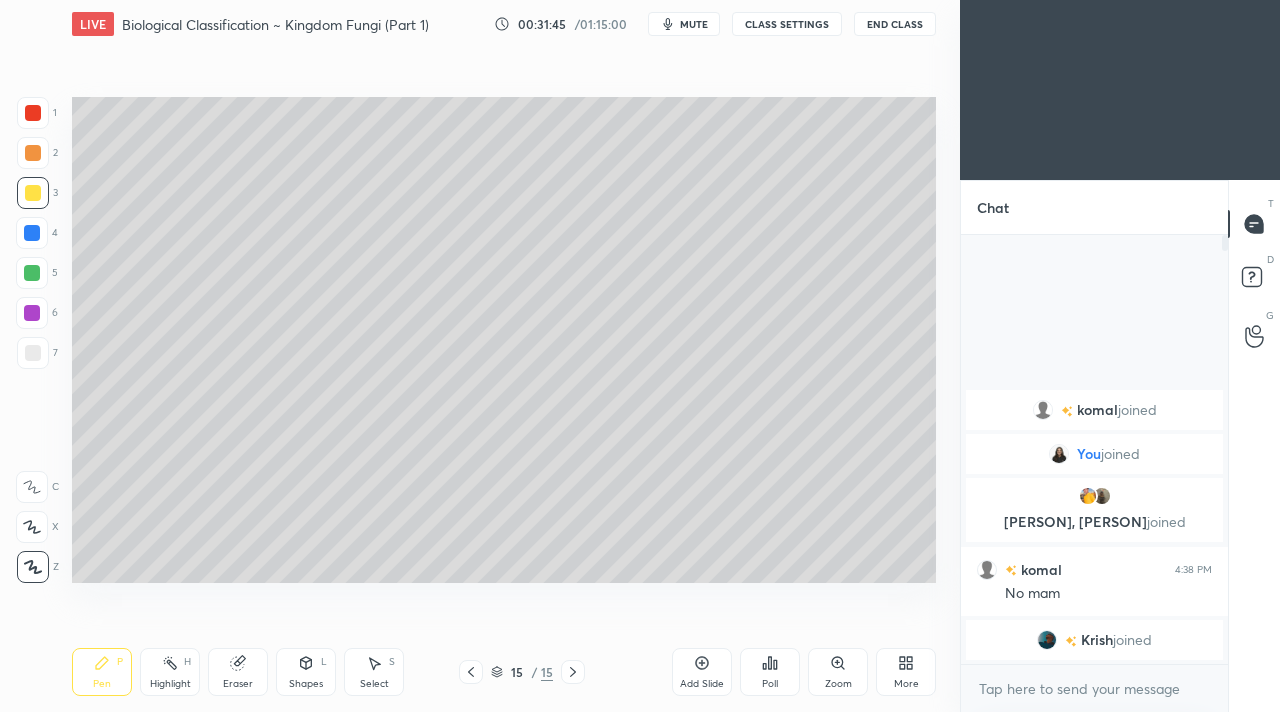 click 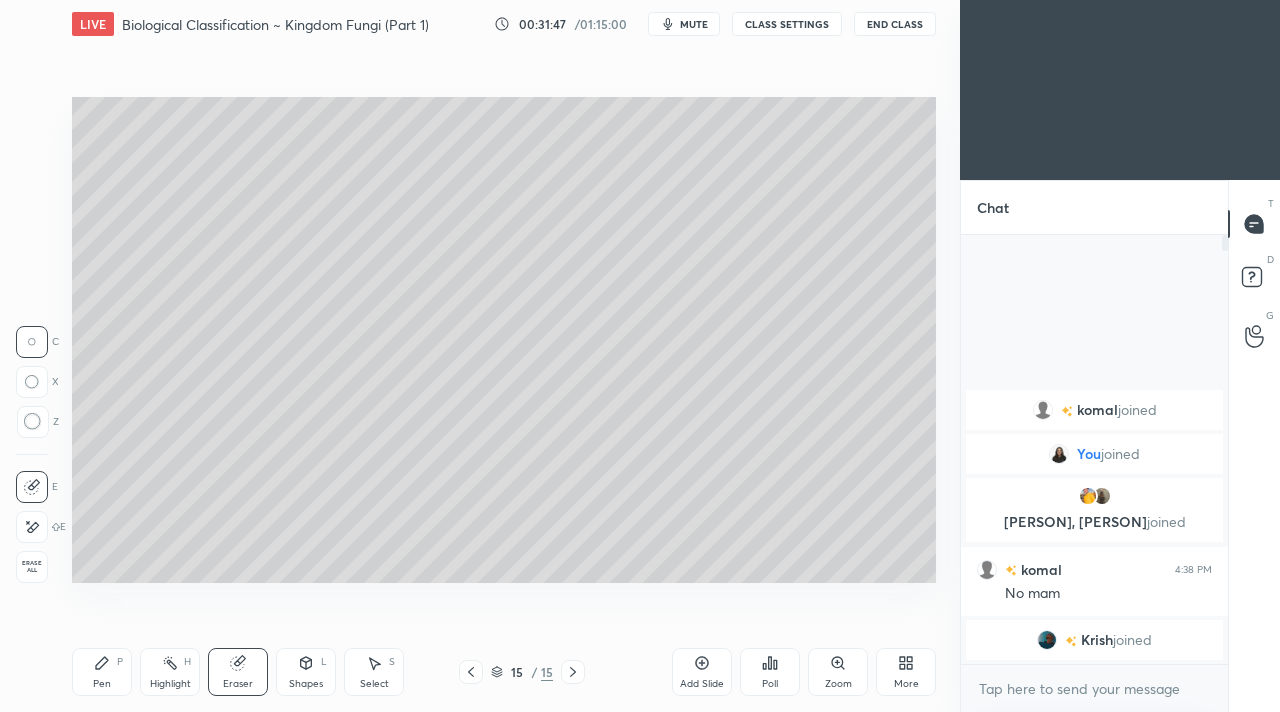 click on "Pen P" at bounding box center (102, 672) 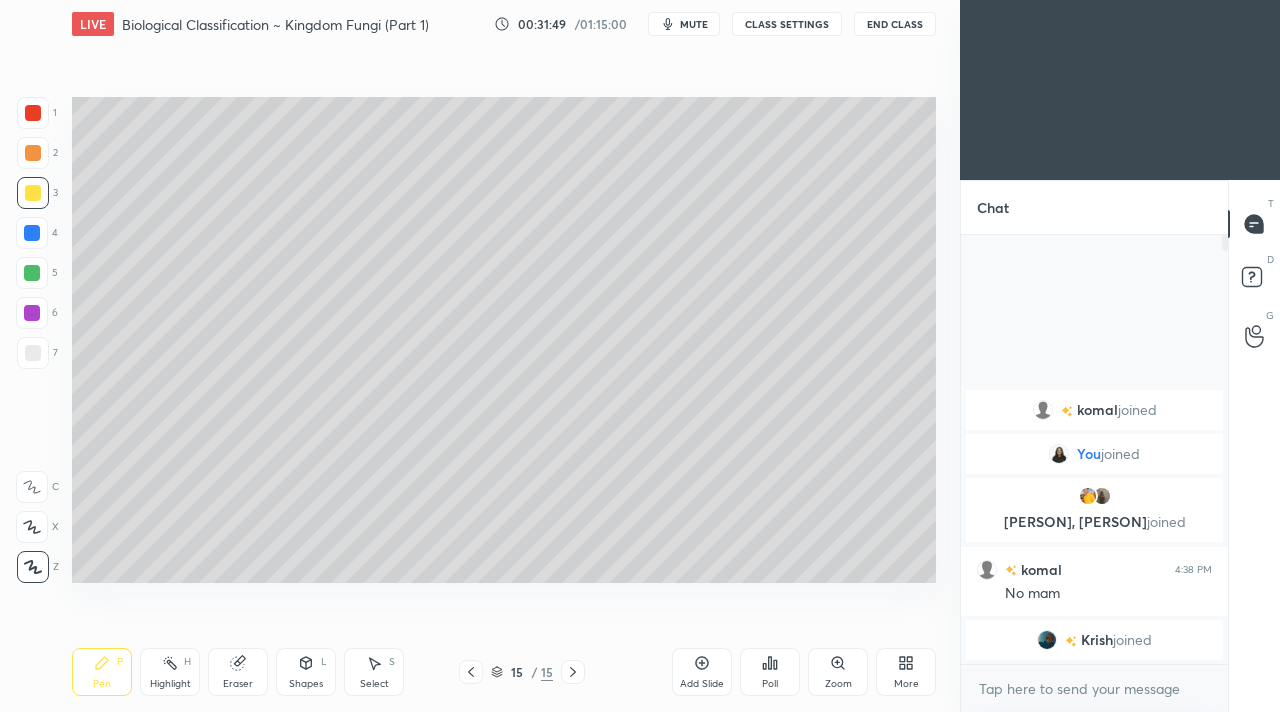 drag, startPoint x: 33, startPoint y: 149, endPoint x: 43, endPoint y: 150, distance: 10.049875 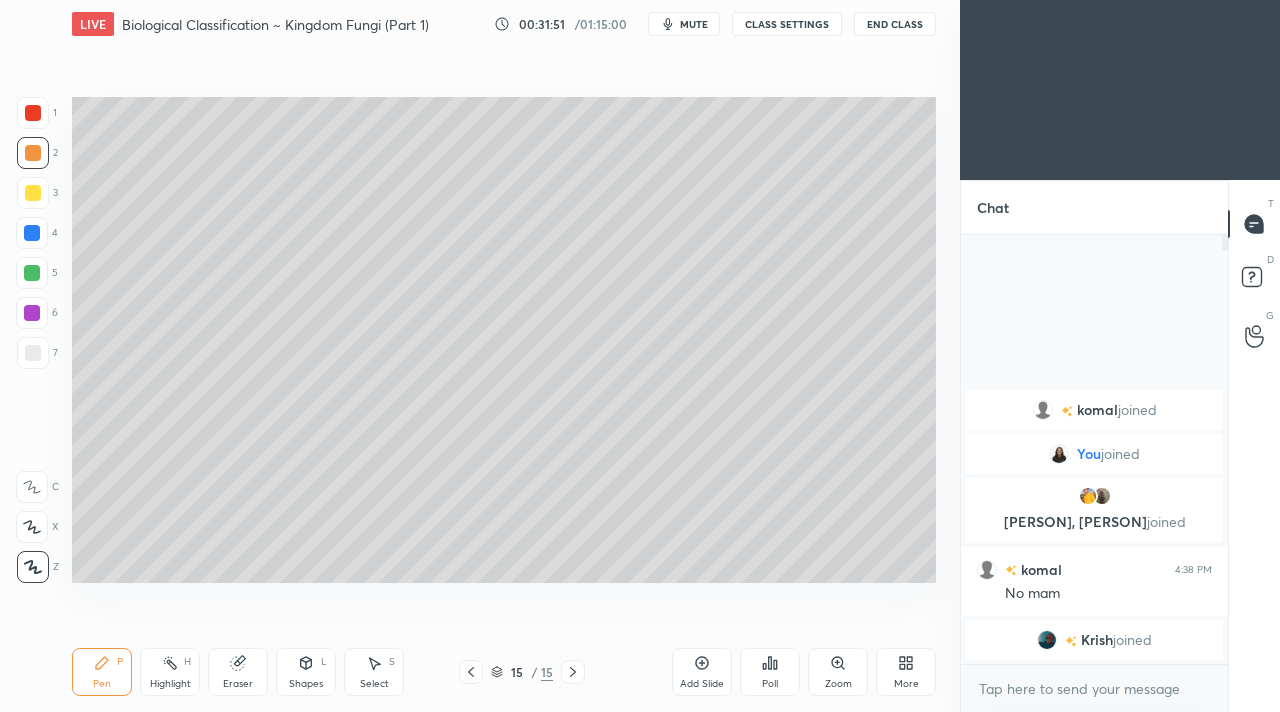 click at bounding box center (33, 193) 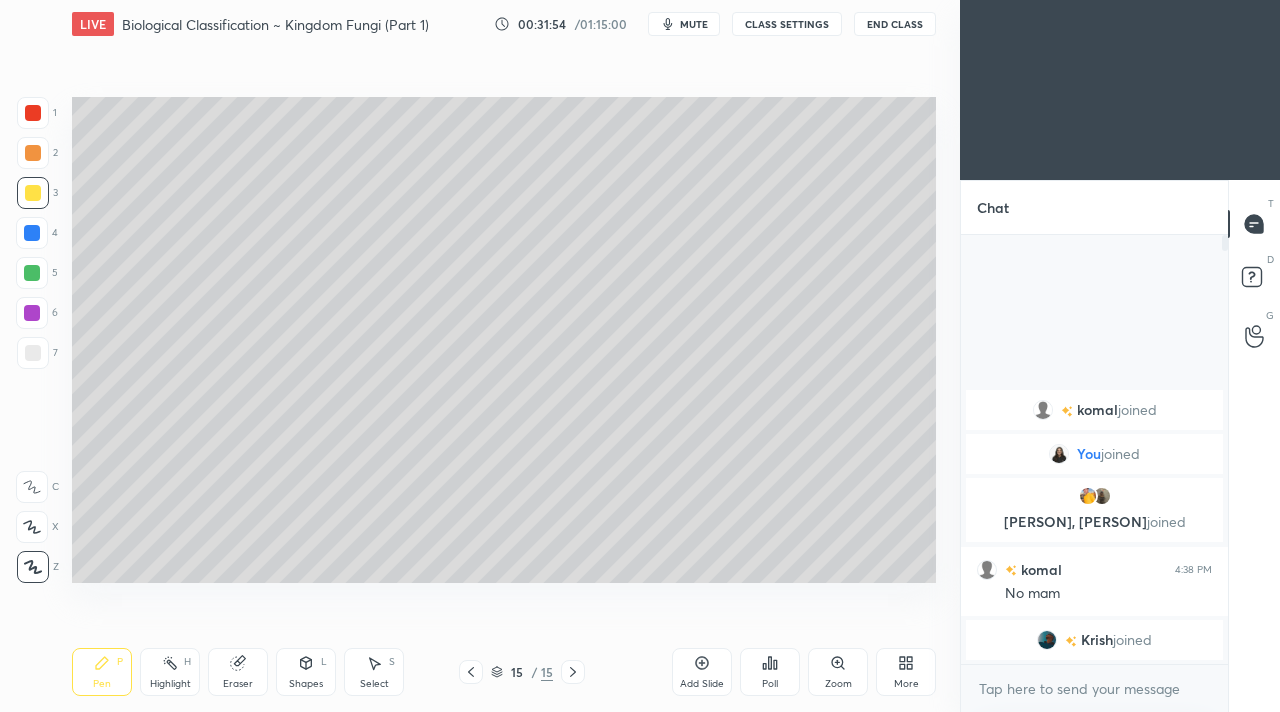 click on "2" at bounding box center [37, 153] 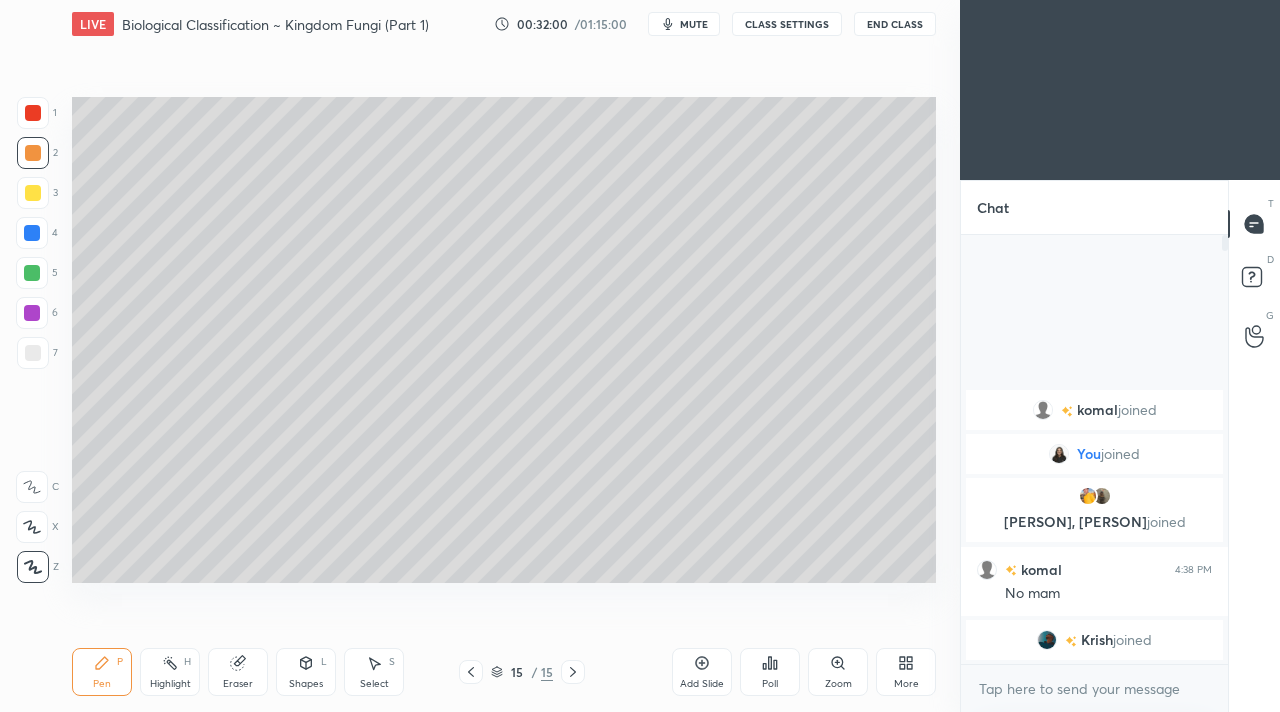 drag, startPoint x: 27, startPoint y: 189, endPoint x: 70, endPoint y: 214, distance: 49.73932 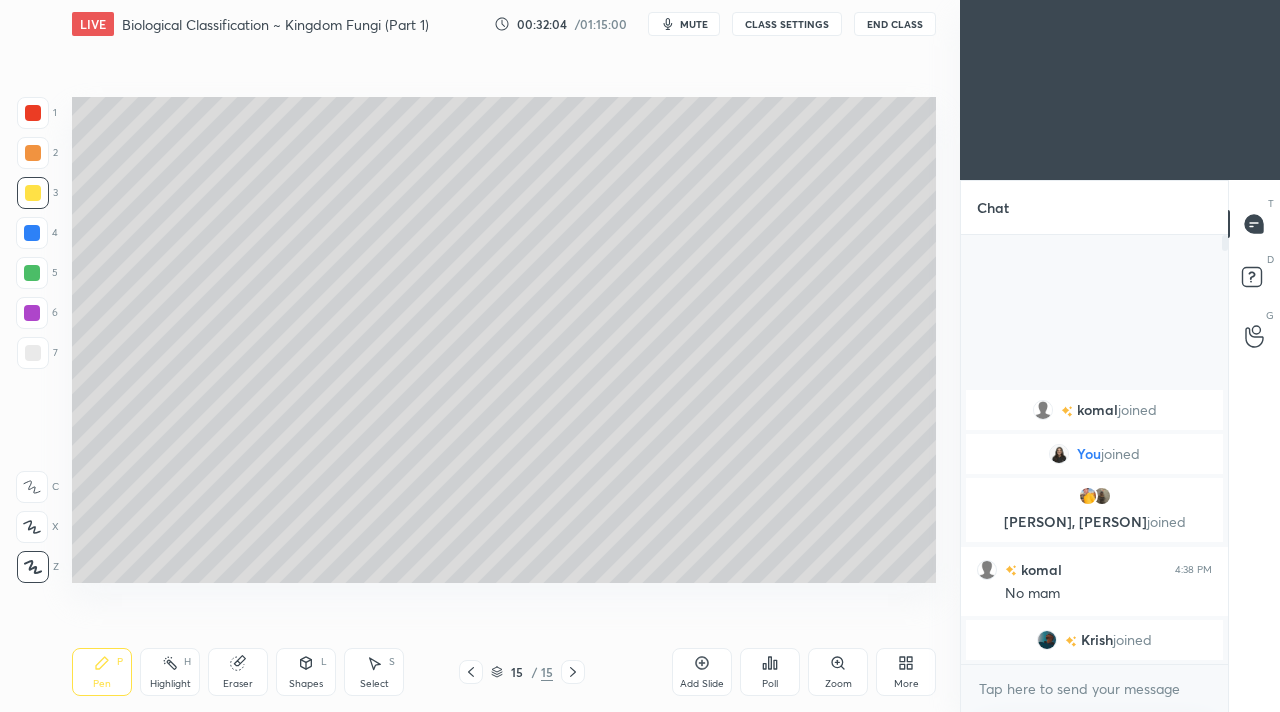 drag, startPoint x: 25, startPoint y: 148, endPoint x: 61, endPoint y: 172, distance: 43.266617 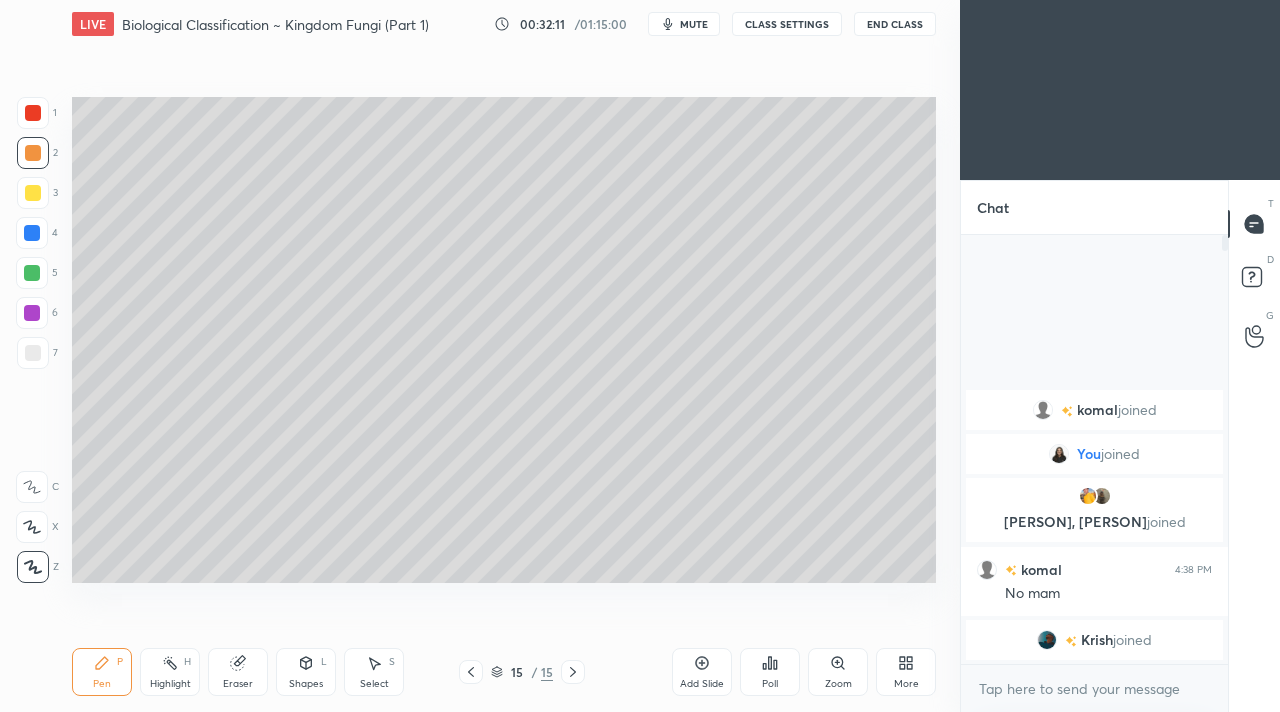 drag, startPoint x: 21, startPoint y: 192, endPoint x: 45, endPoint y: 197, distance: 24.5153 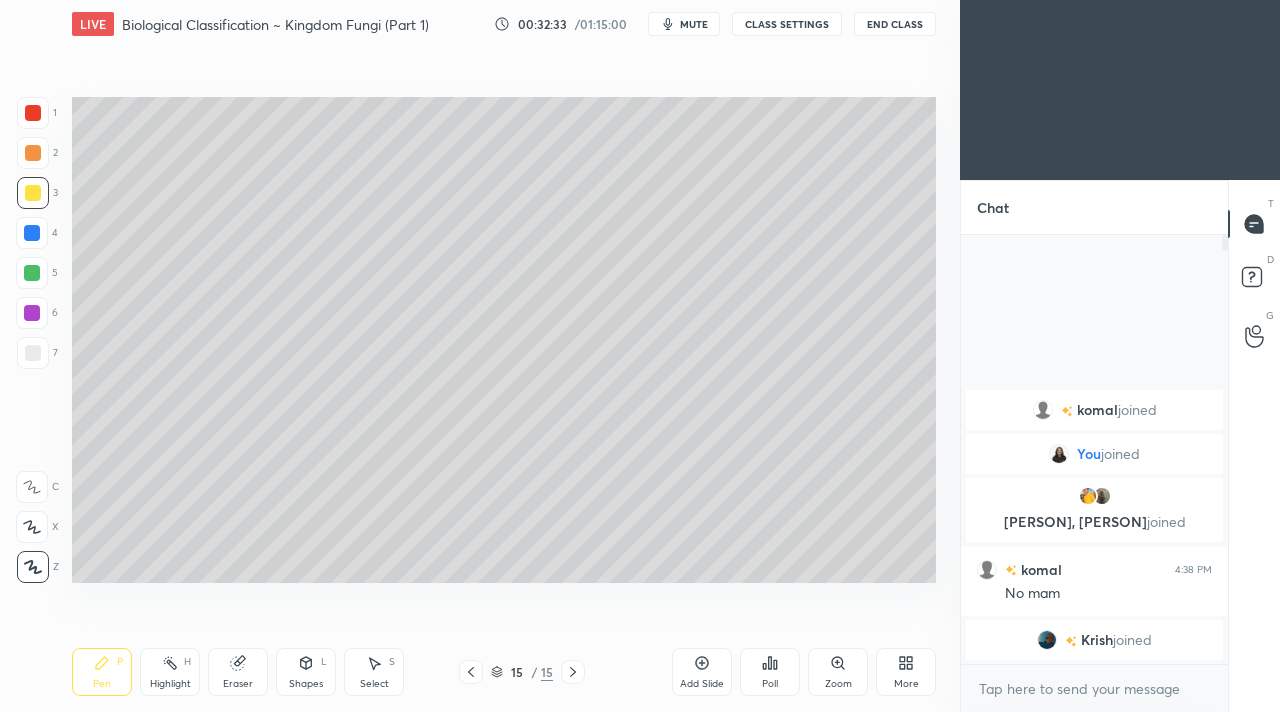 click 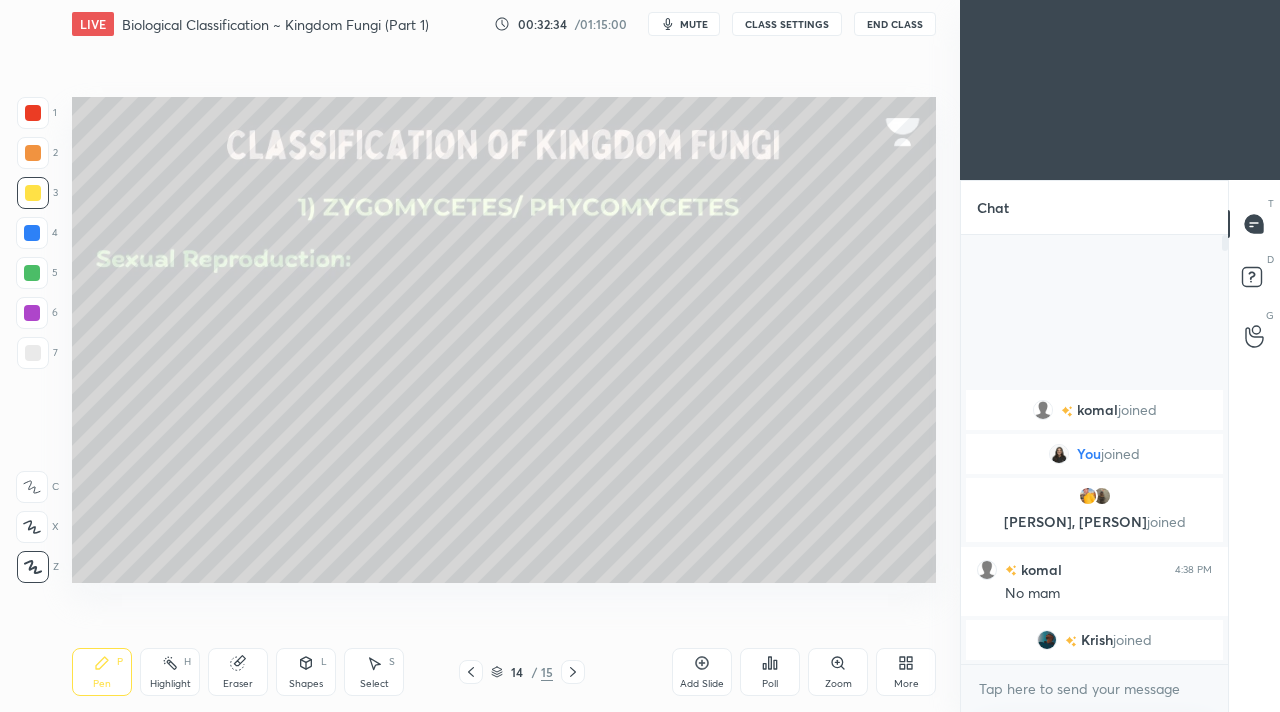 click 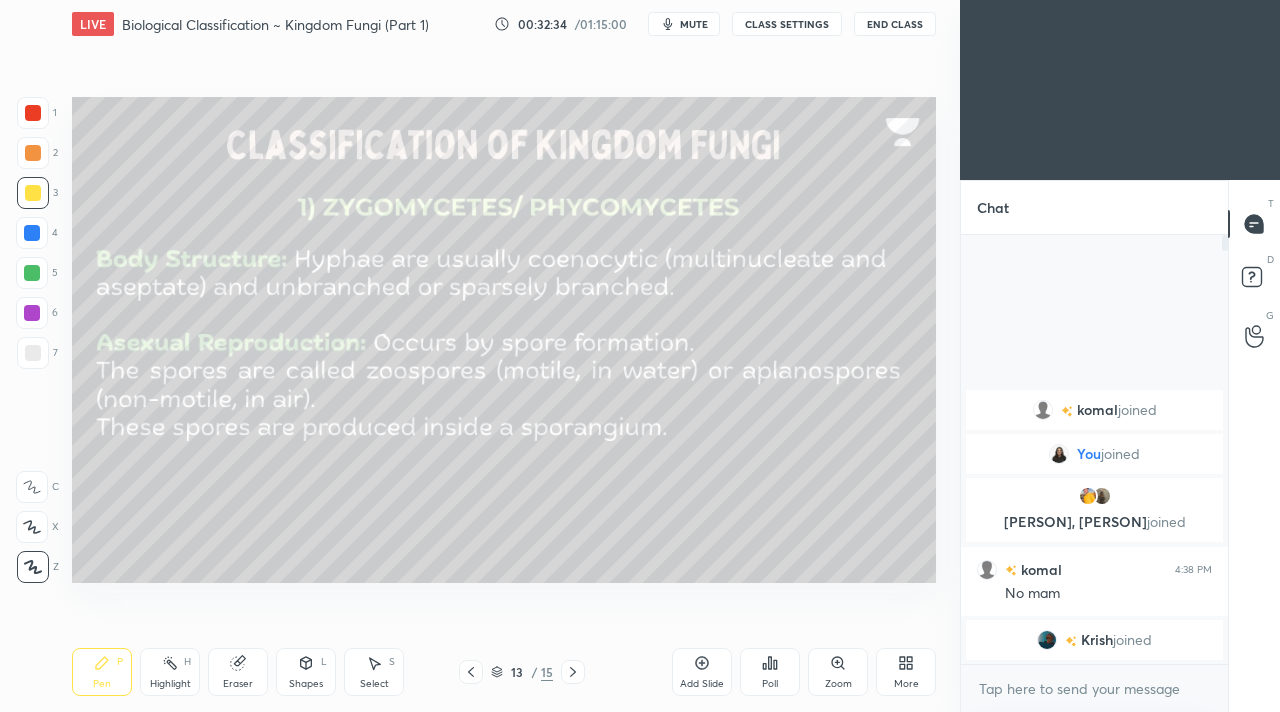 click 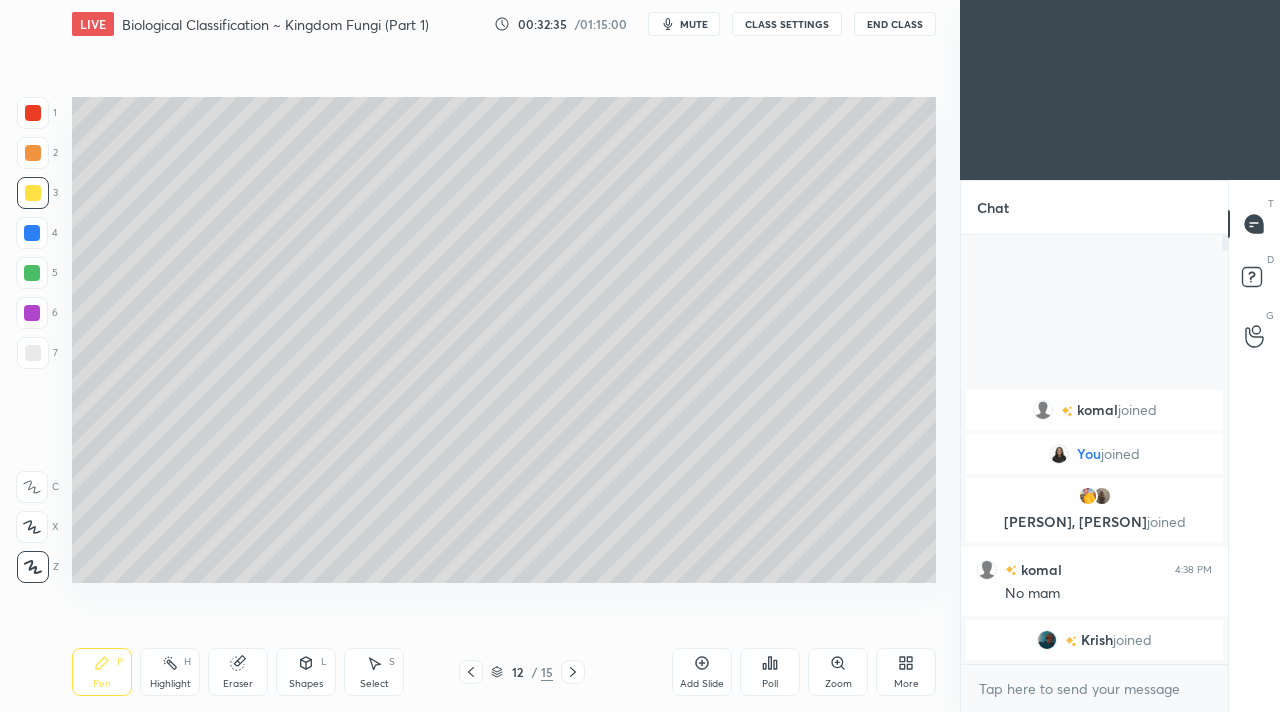 click 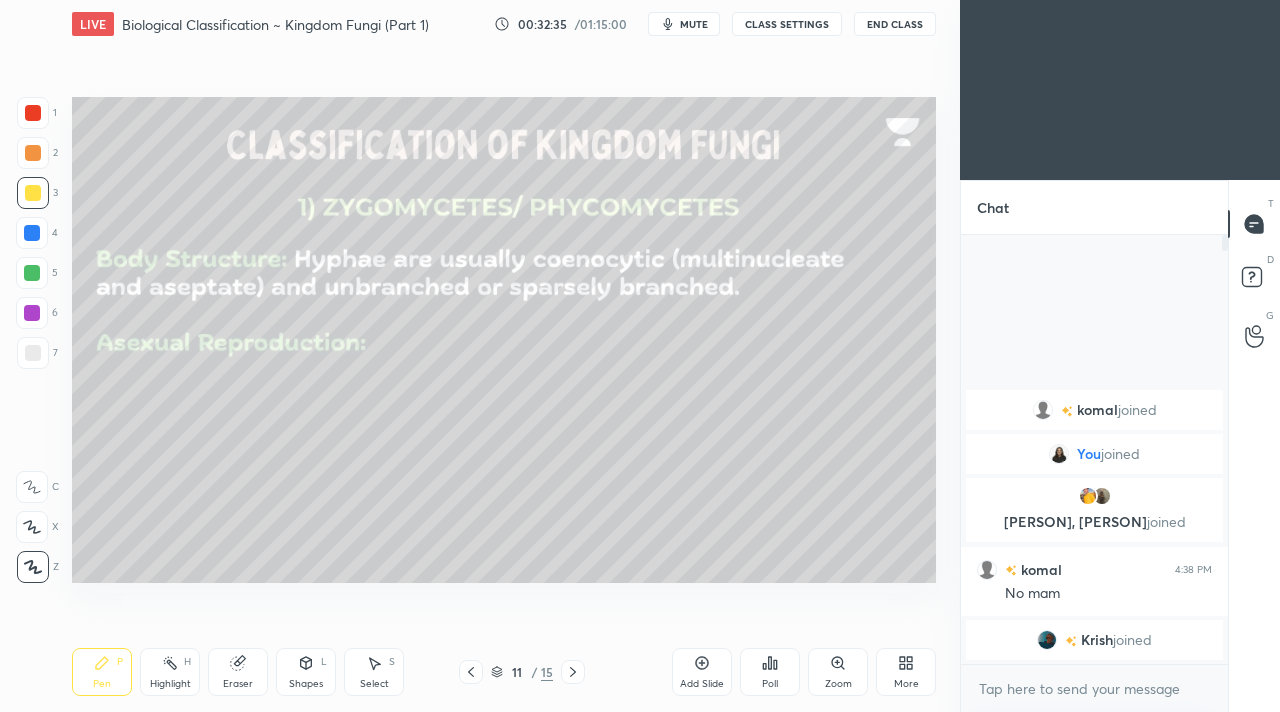 click 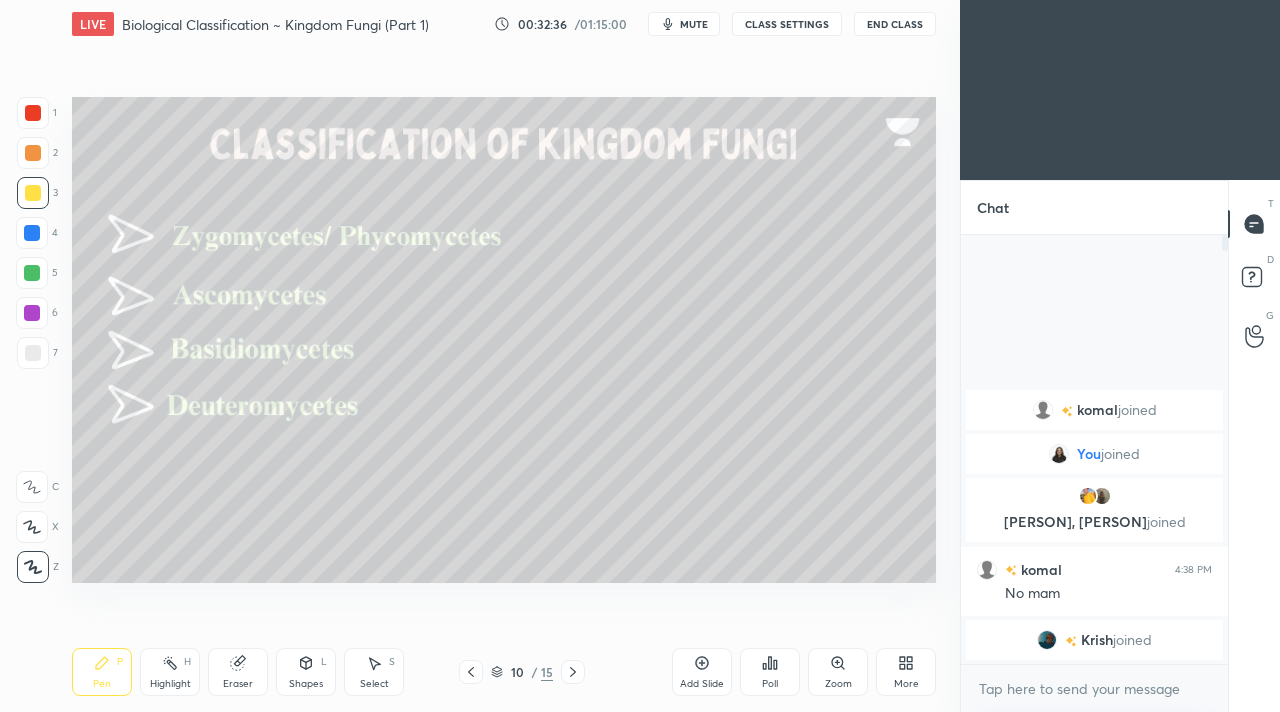 click 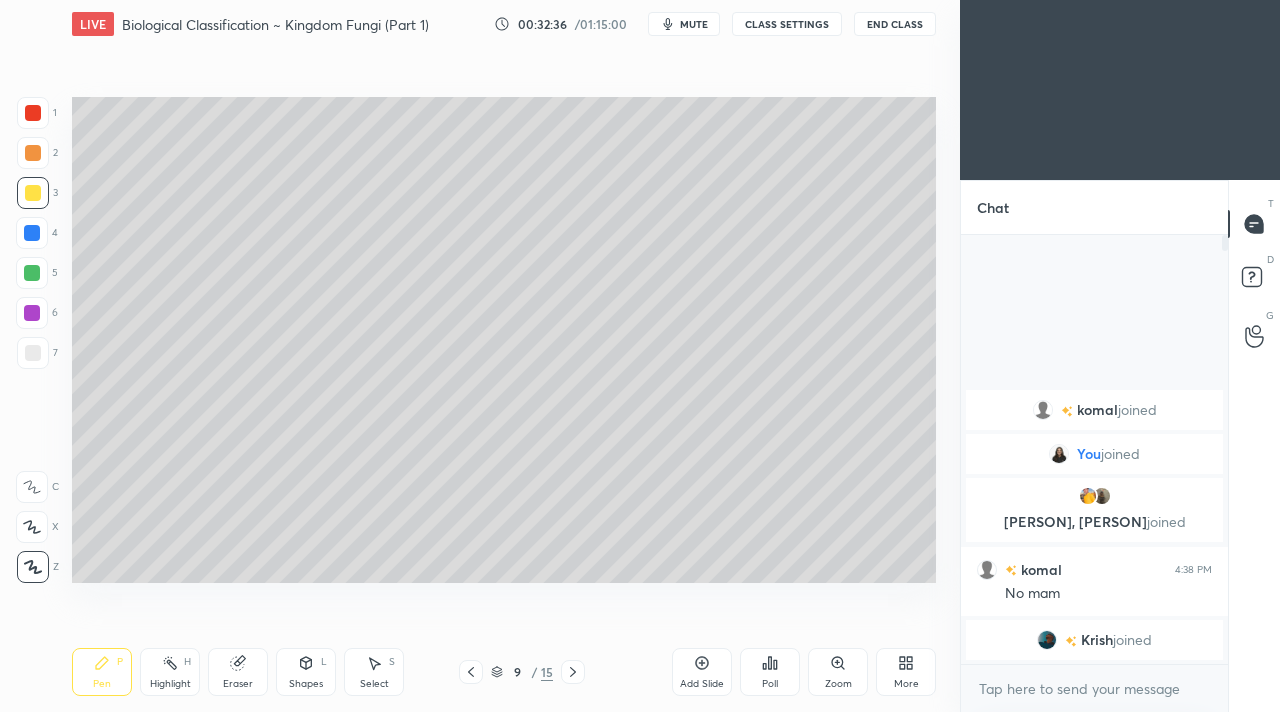 click at bounding box center [471, 672] 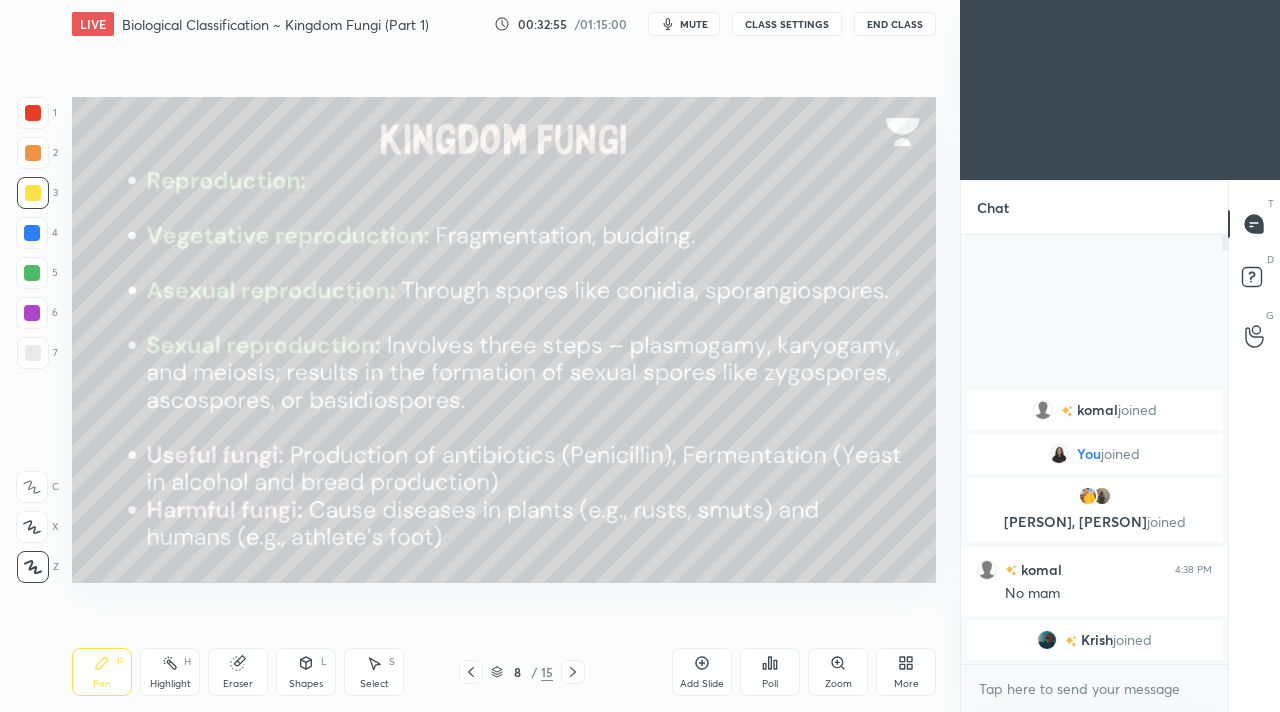 click 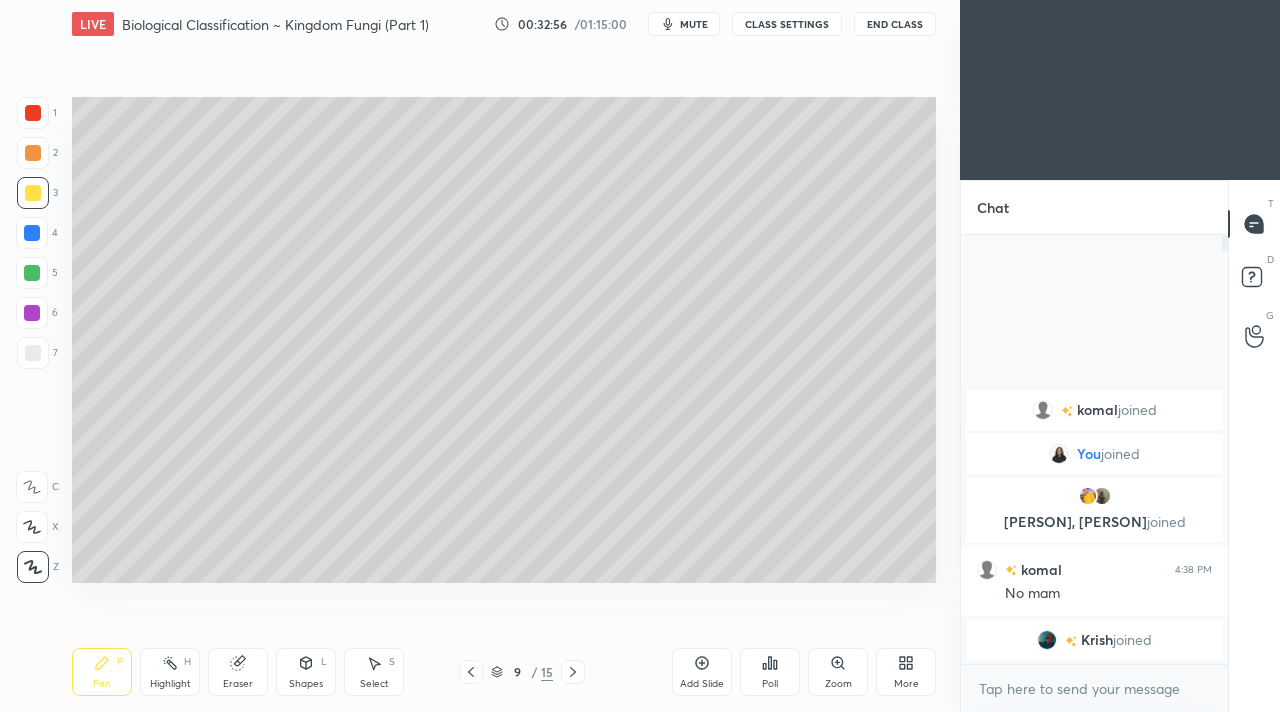 click 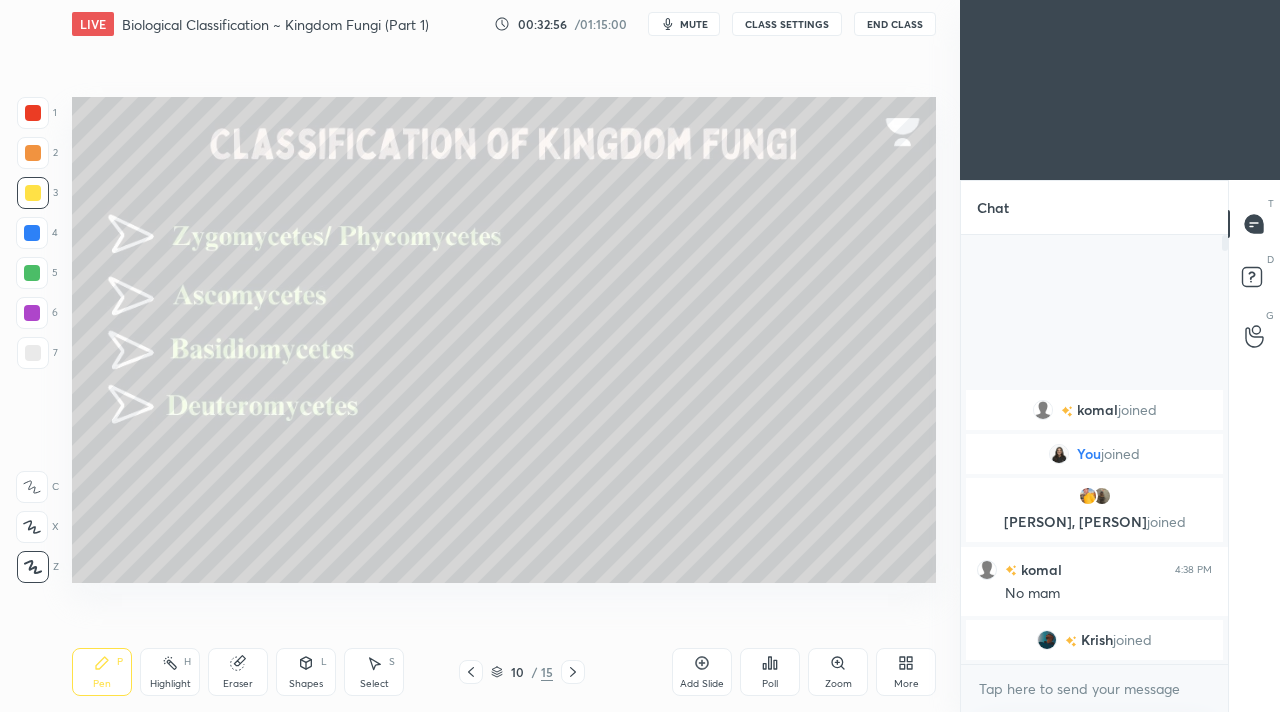click on "Pen P Highlight H Eraser Shapes L Select S 10 / 15 Add Slide Poll Zoom More" at bounding box center [504, 672] 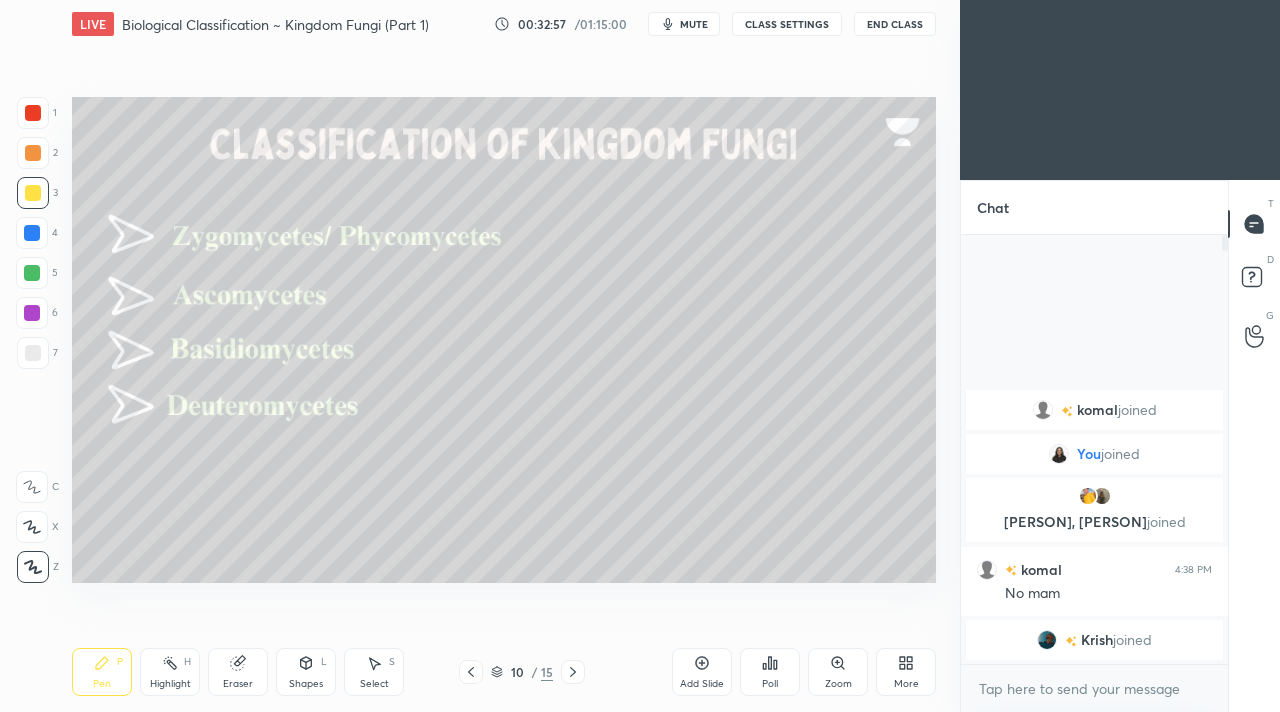 click on "Pen P Highlight H Eraser Shapes L Select S 10 / 15 Add Slide Poll Zoom More" at bounding box center [504, 672] 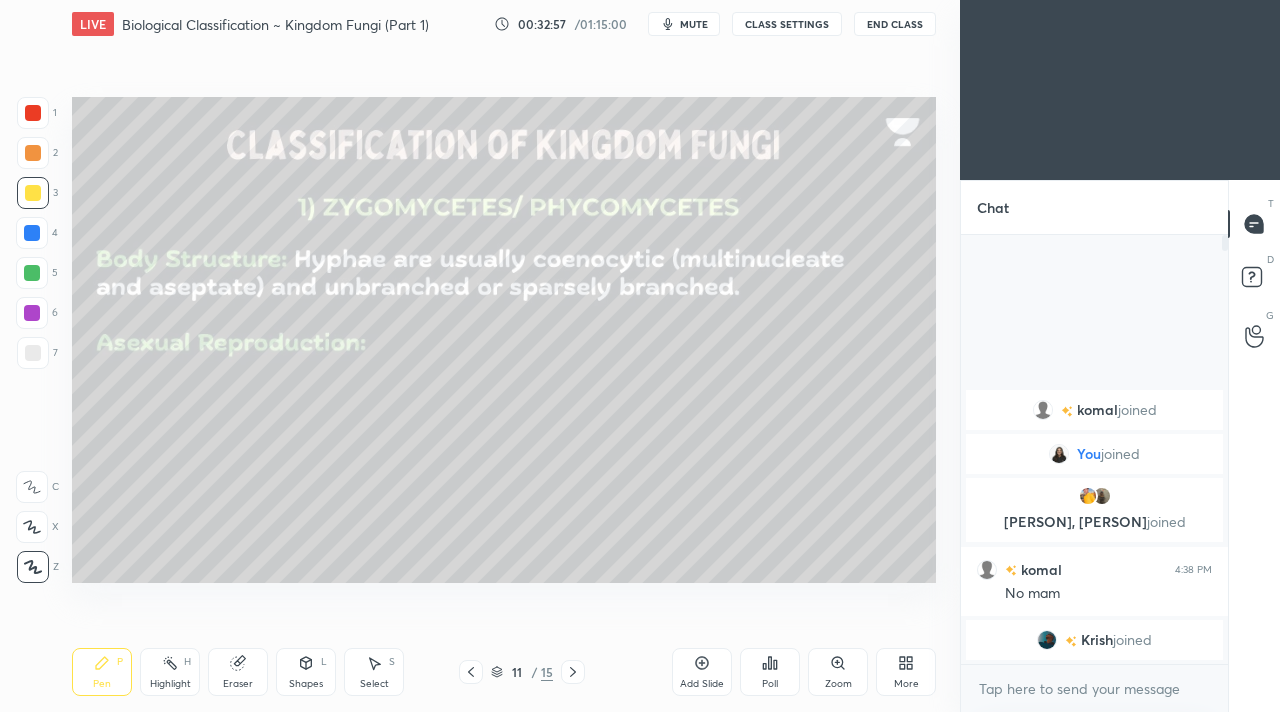 click 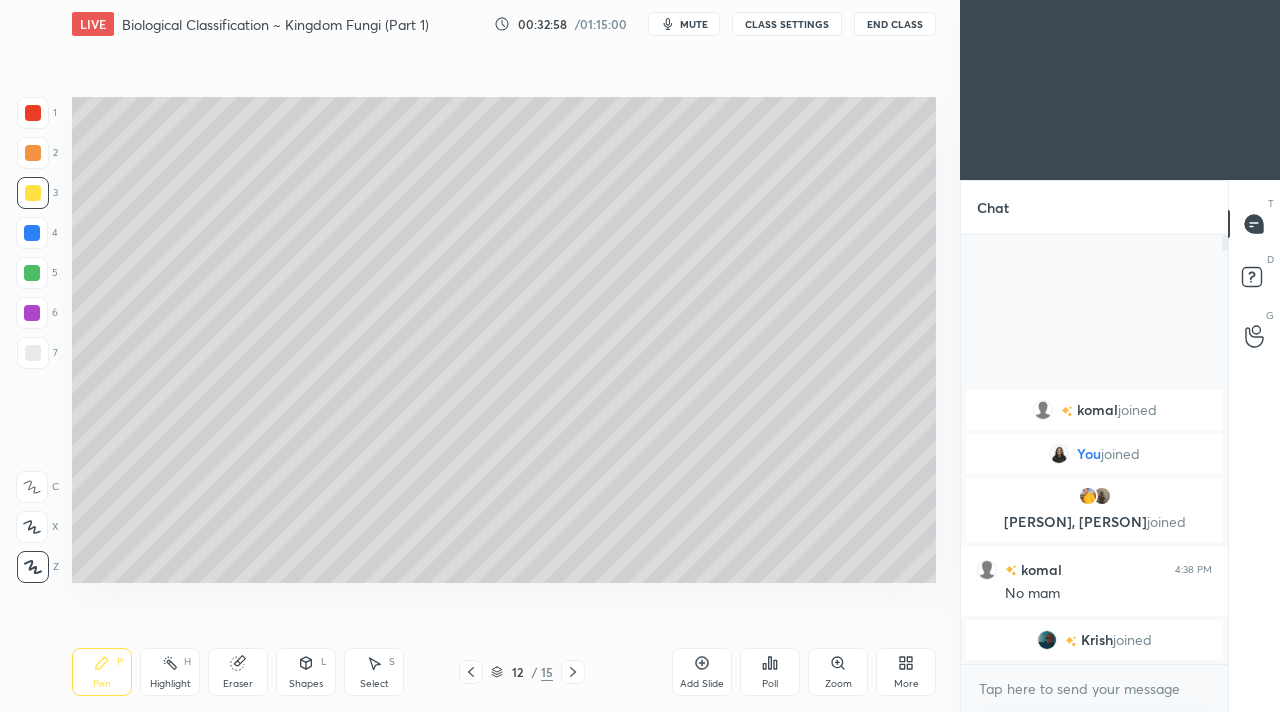 click at bounding box center (471, 672) 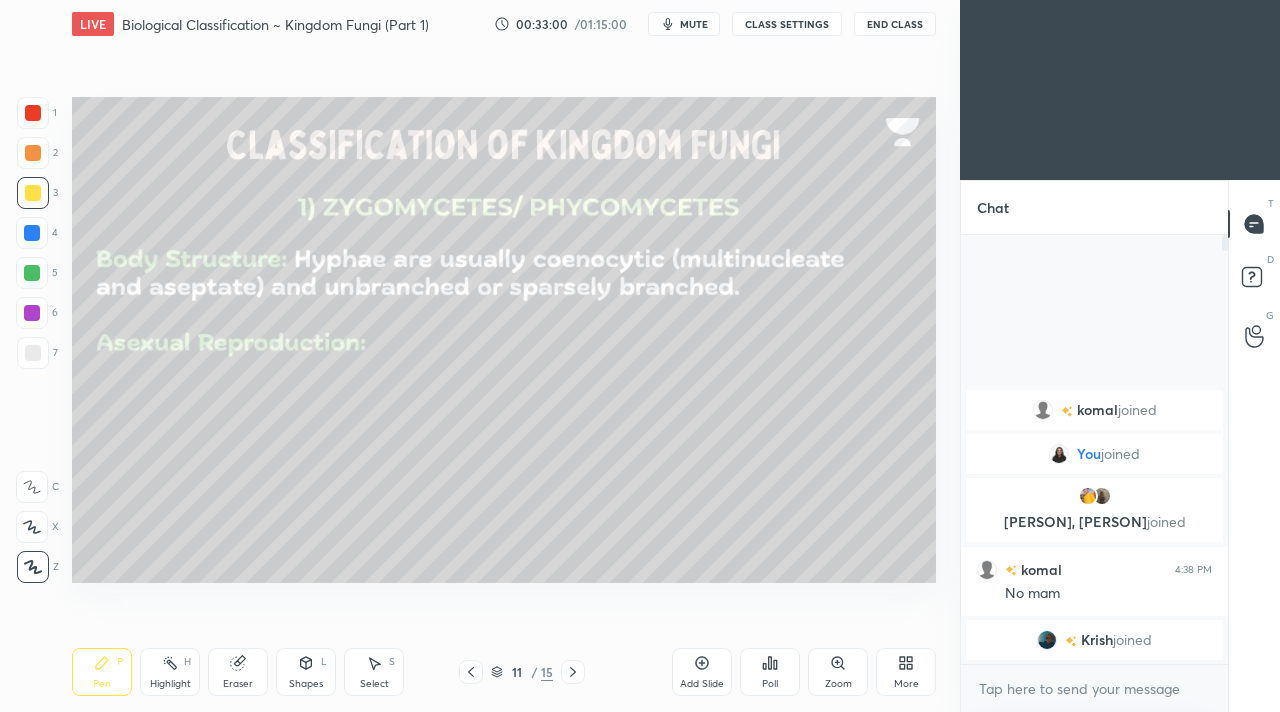 click 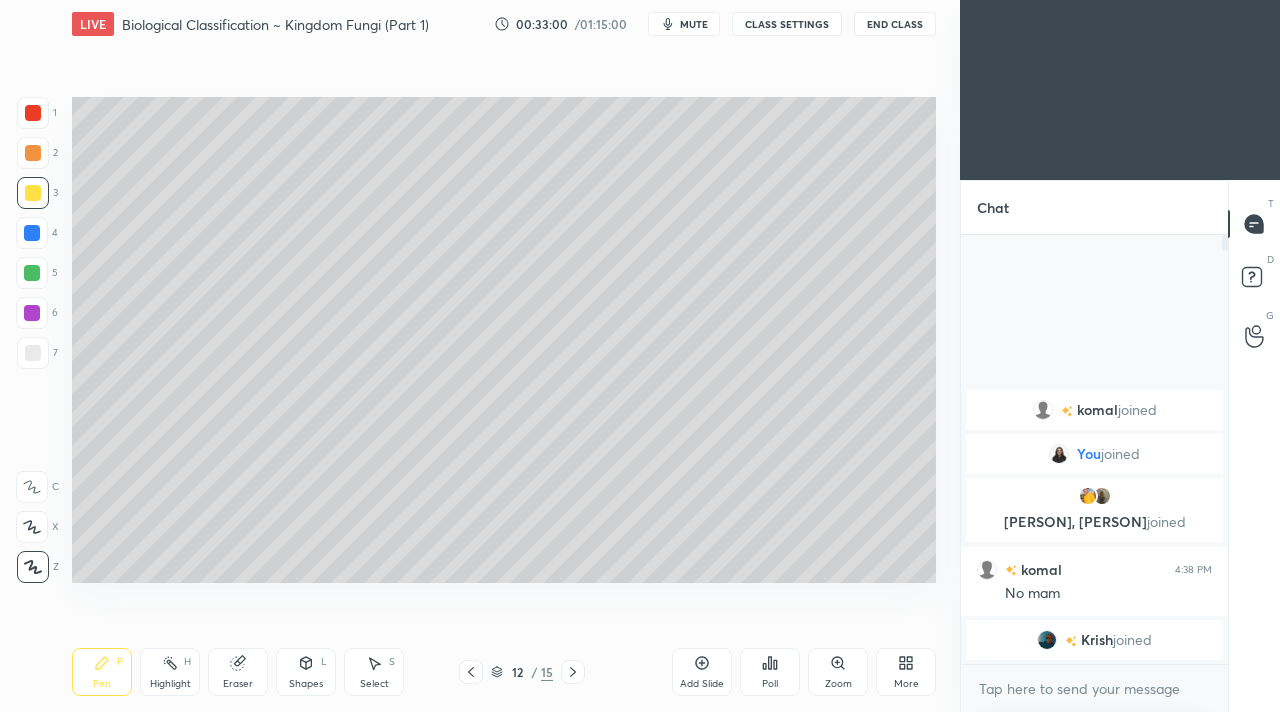 click 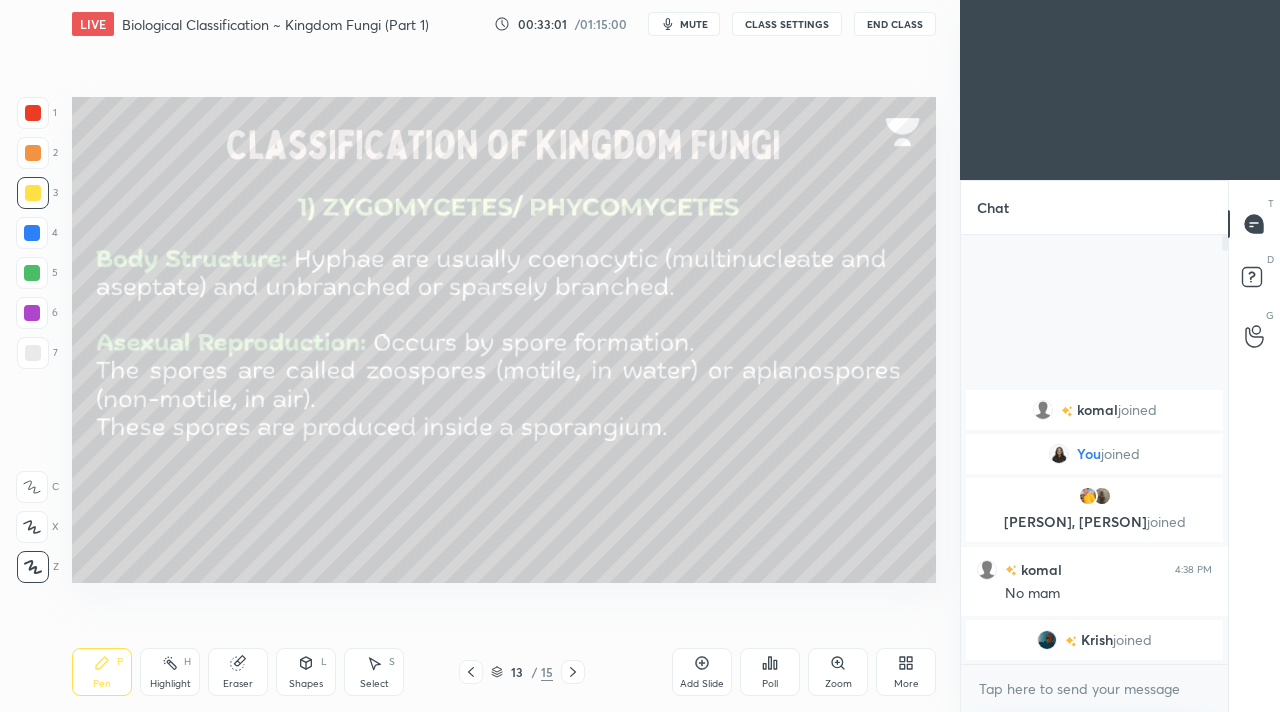 click 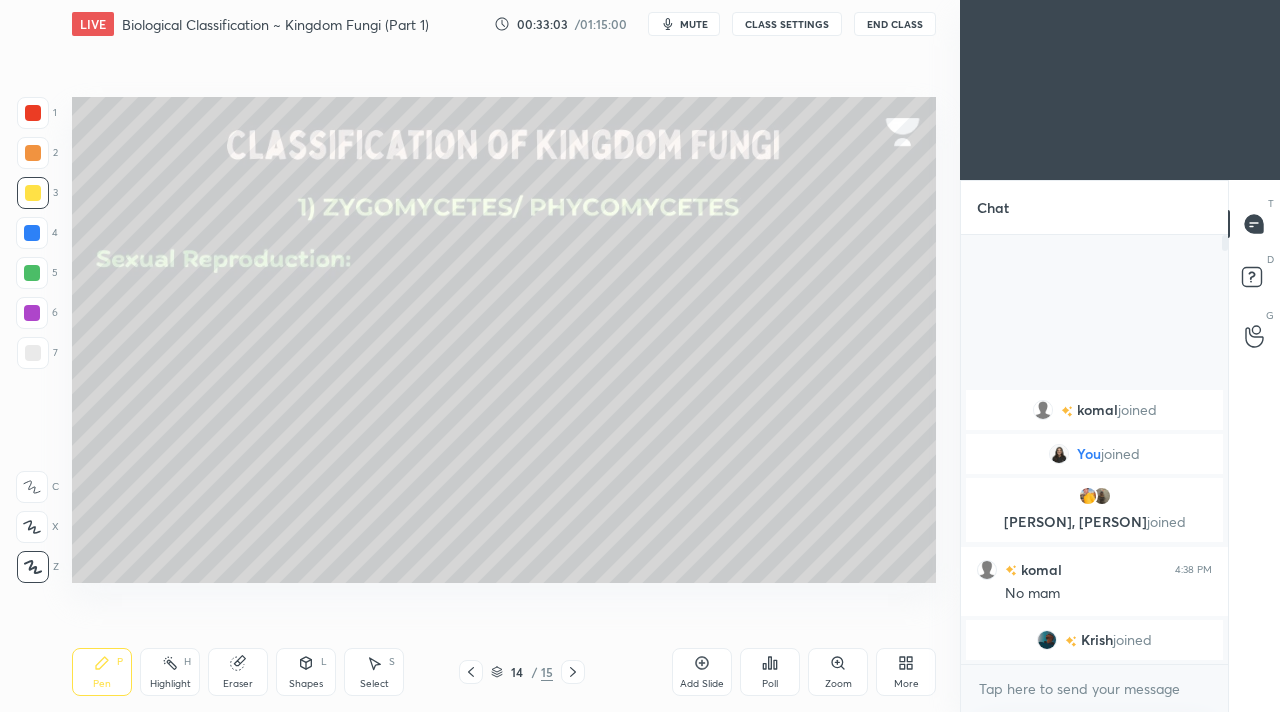 click at bounding box center [573, 672] 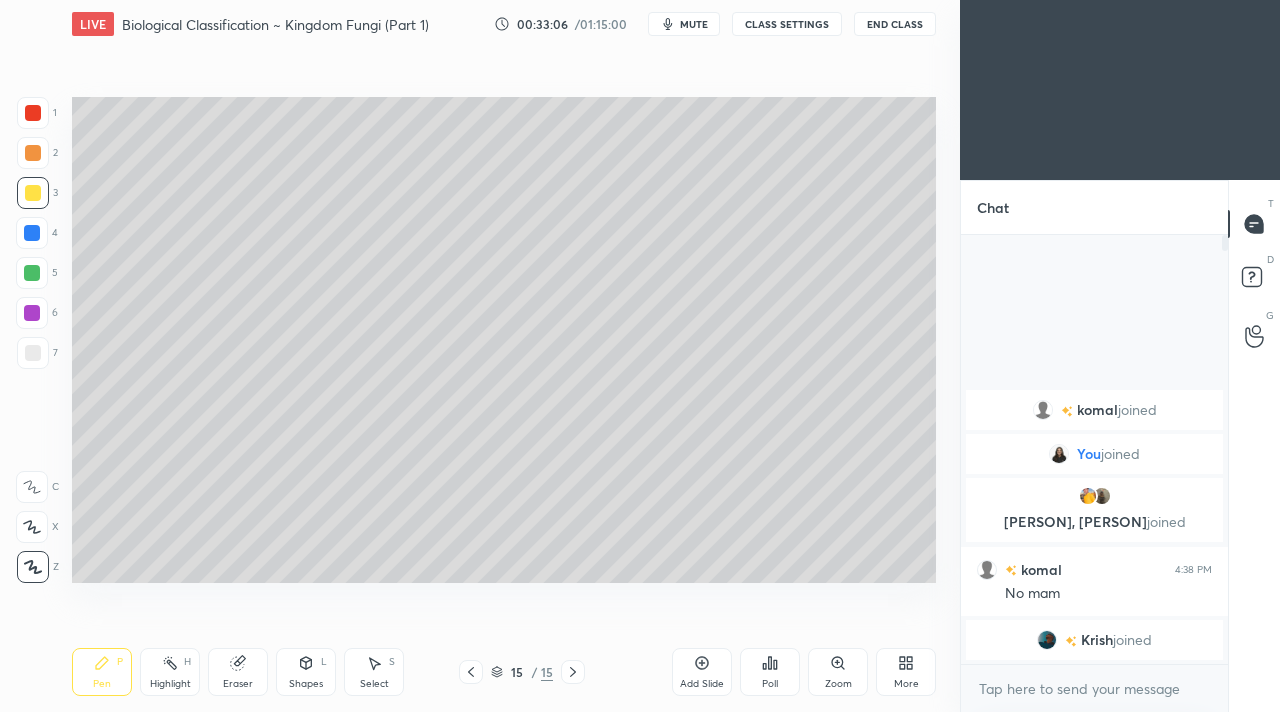 drag, startPoint x: 345, startPoint y: 87, endPoint x: 331, endPoint y: 95, distance: 16.124516 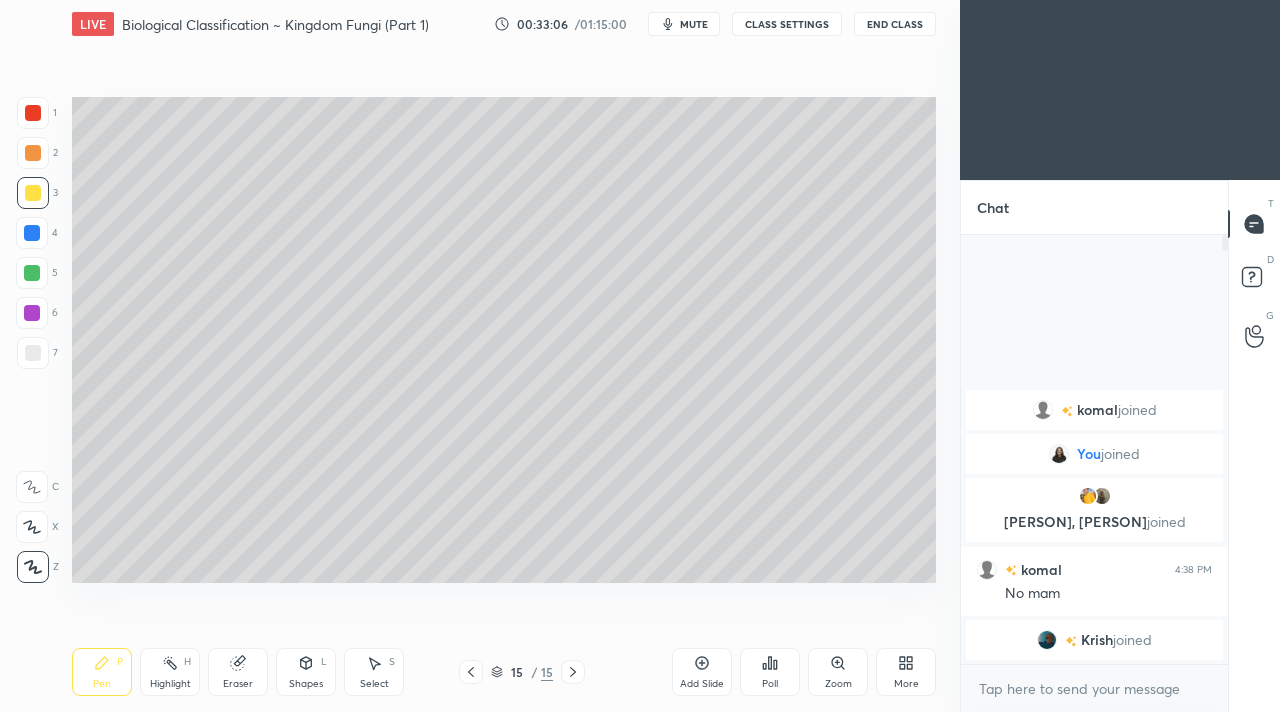 click on "Setting up your live class Poll for   secs No correct answer Start poll" at bounding box center [504, 340] 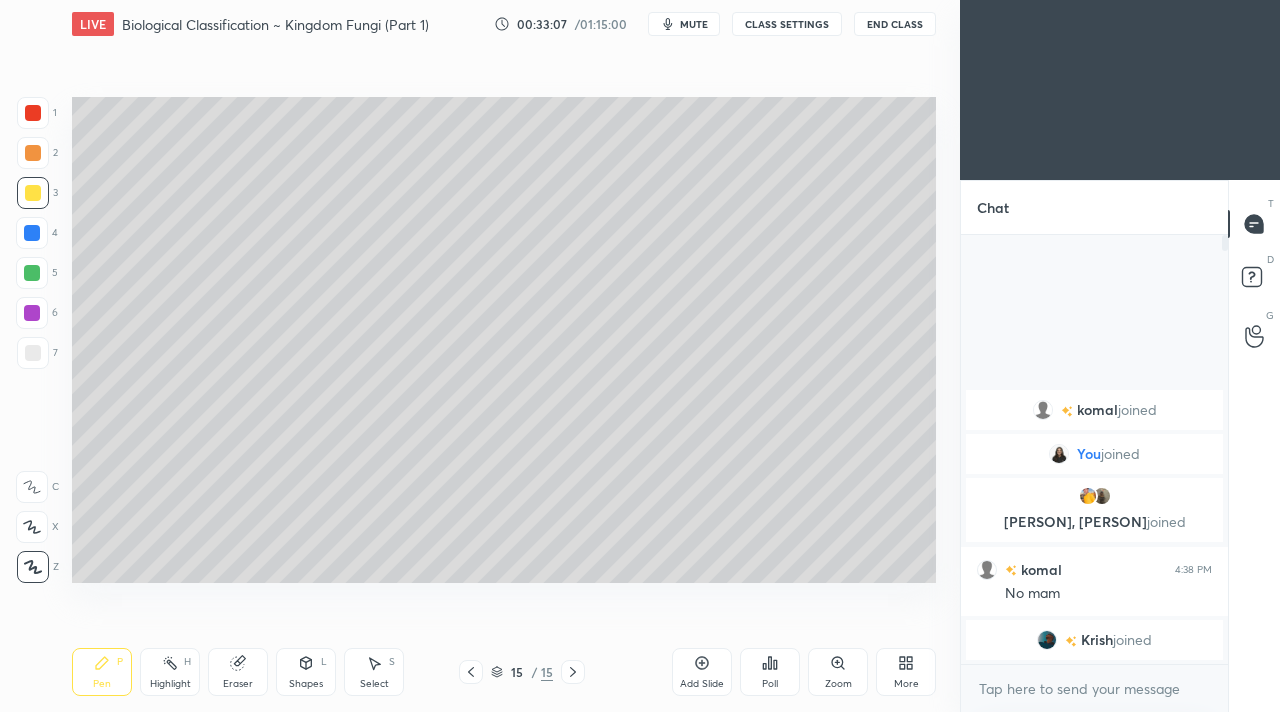 click at bounding box center (33, 153) 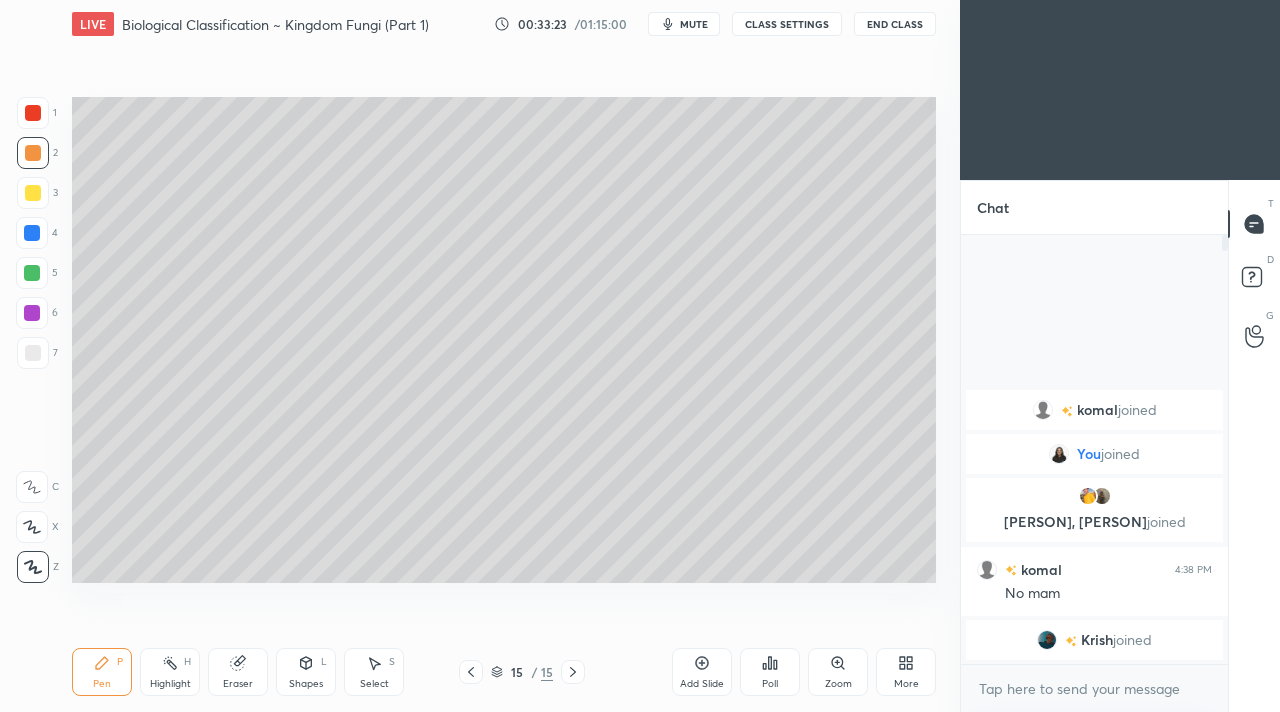 click 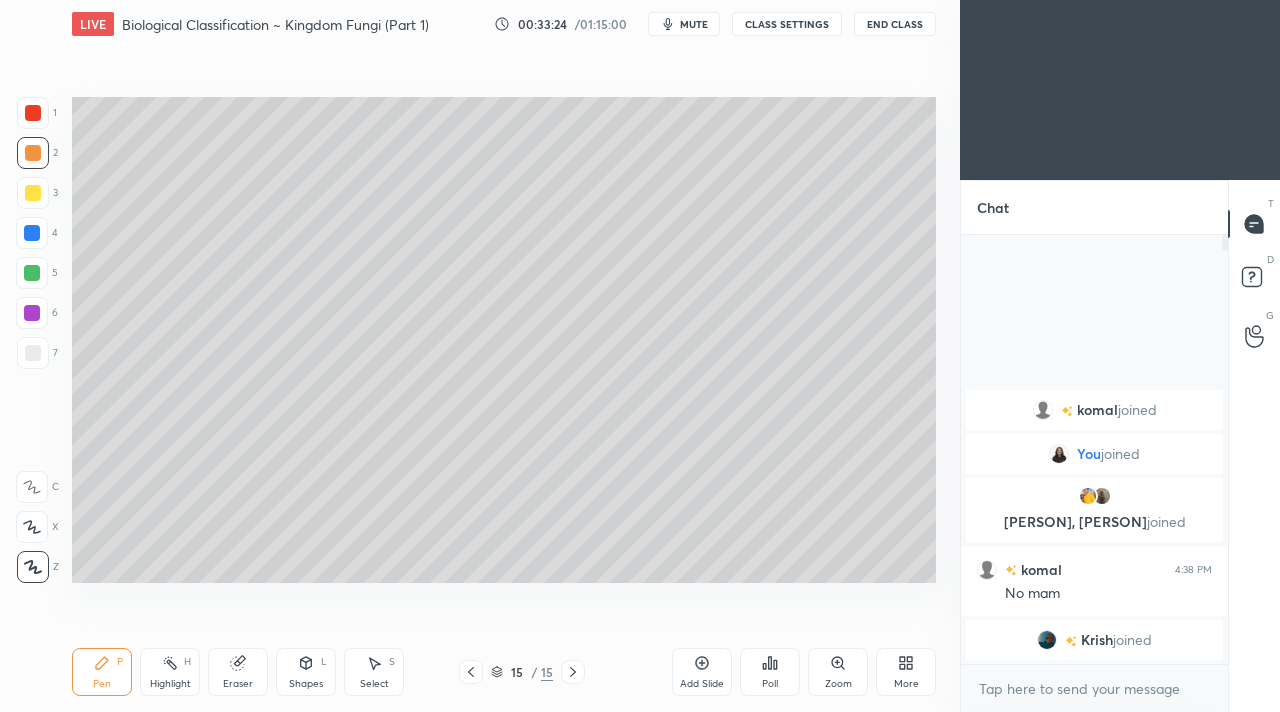 click on "Add Slide" at bounding box center (702, 672) 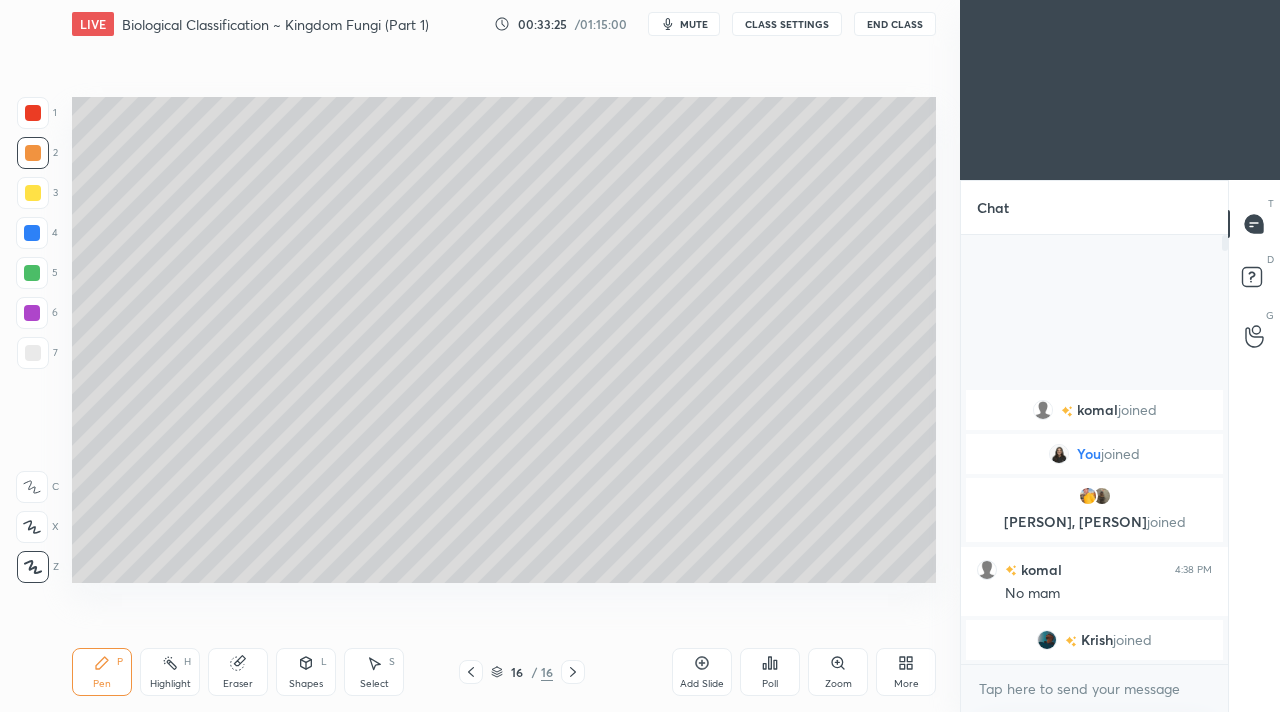 drag, startPoint x: 36, startPoint y: 107, endPoint x: 66, endPoint y: 114, distance: 30.805843 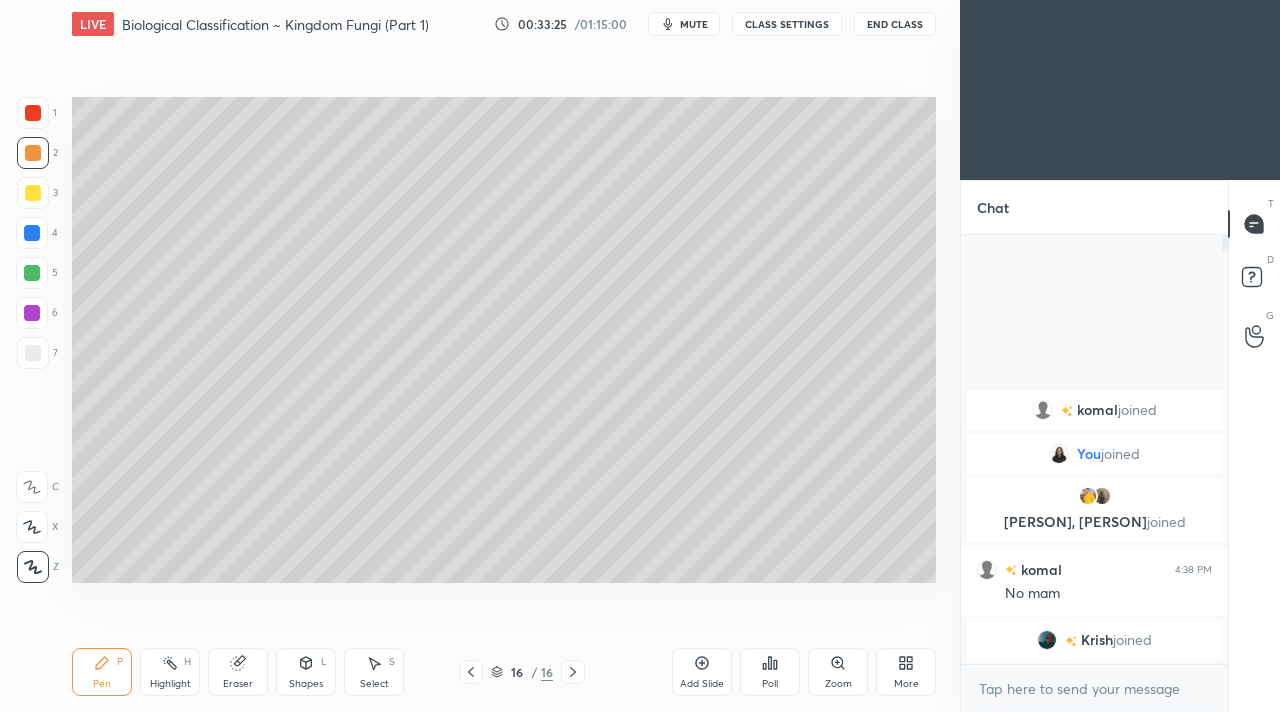 click at bounding box center [33, 113] 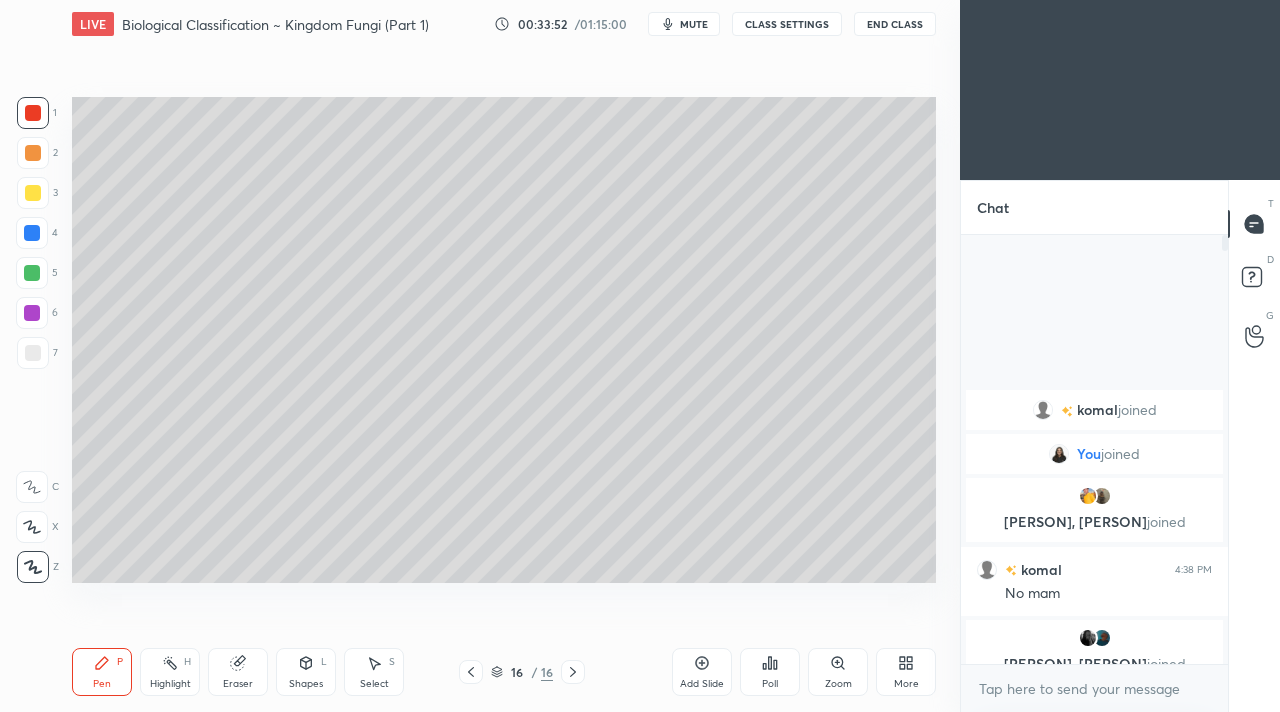 click 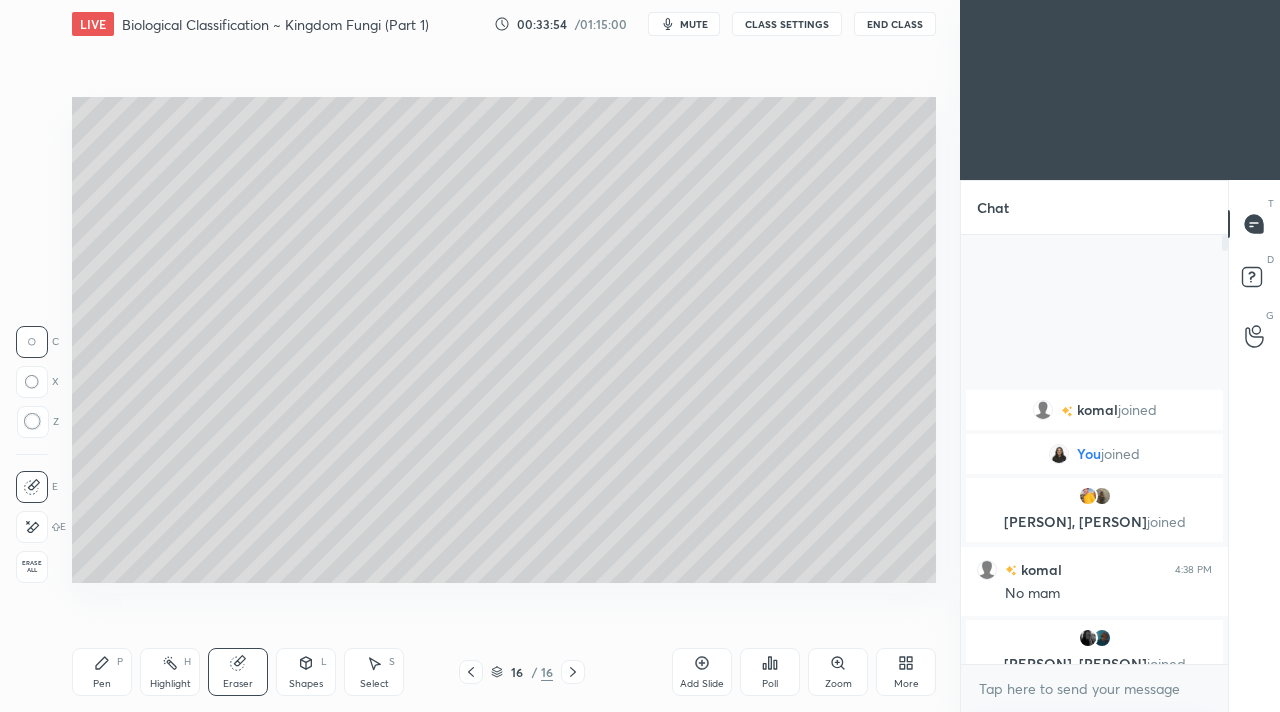 drag, startPoint x: 133, startPoint y: 670, endPoint x: 123, endPoint y: 652, distance: 20.59126 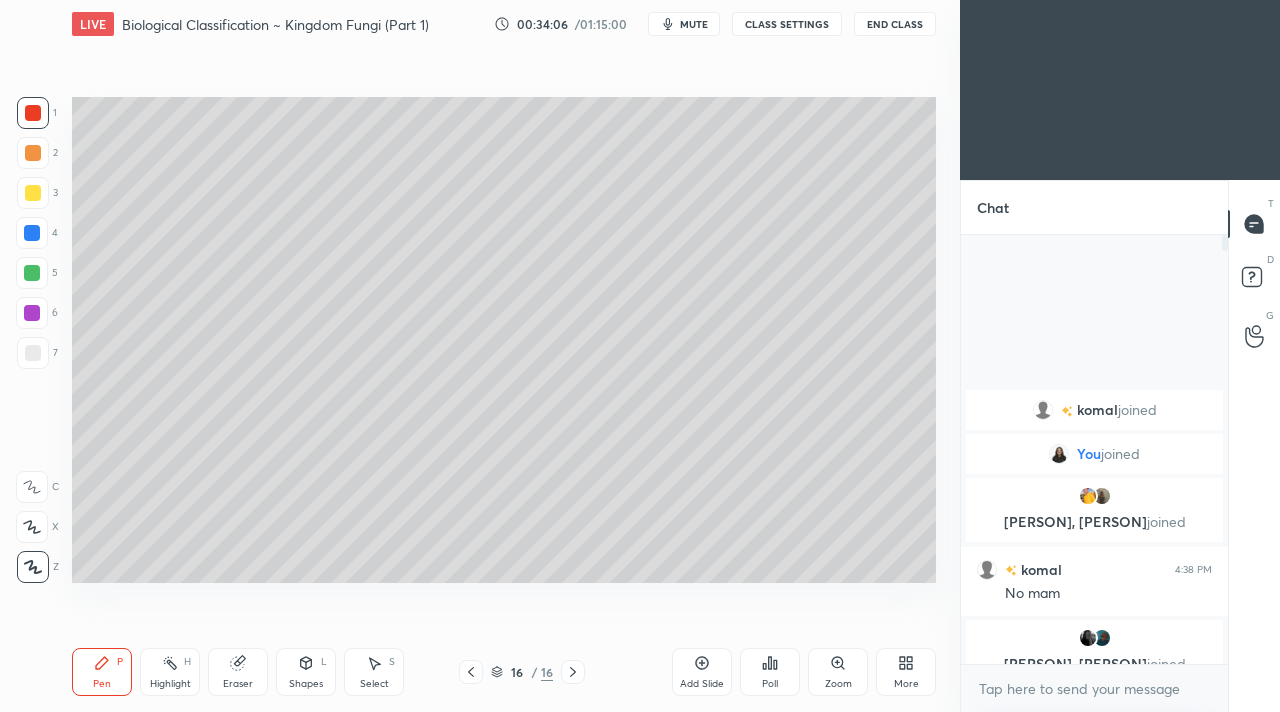 click on "Shapes L" at bounding box center [306, 672] 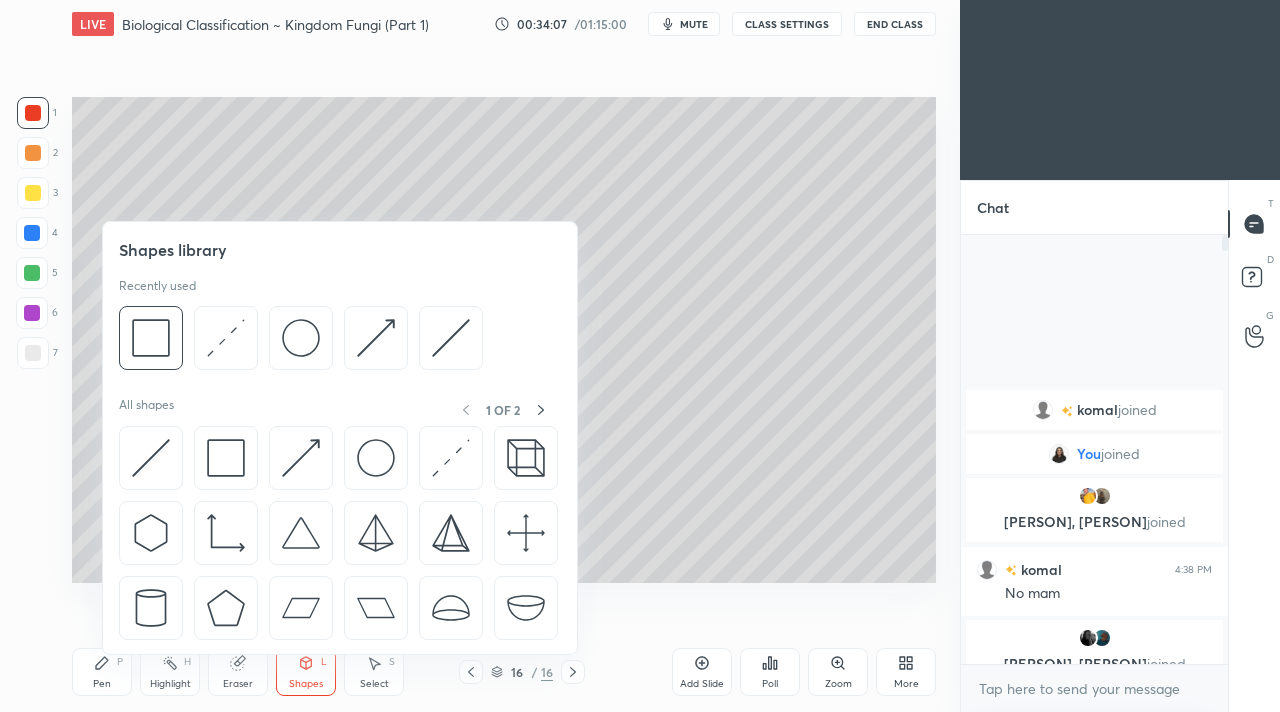 click at bounding box center [32, 313] 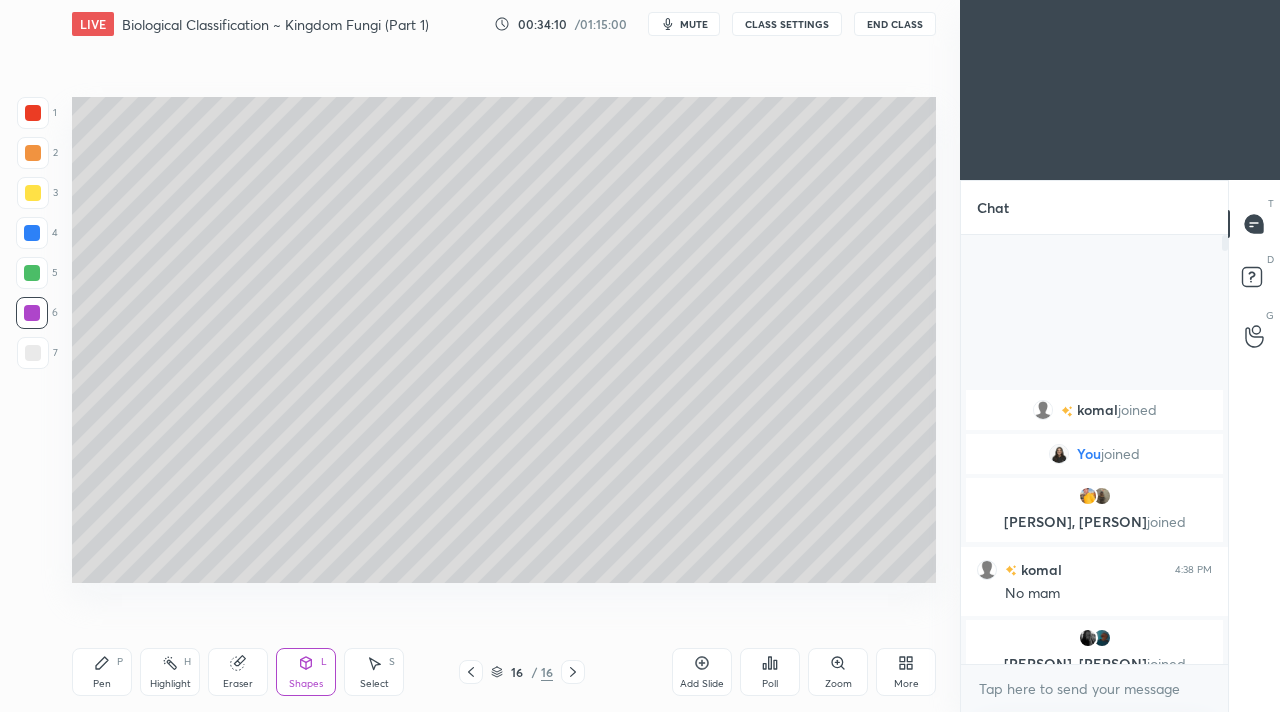 drag, startPoint x: 90, startPoint y: 674, endPoint x: 95, endPoint y: 659, distance: 15.811388 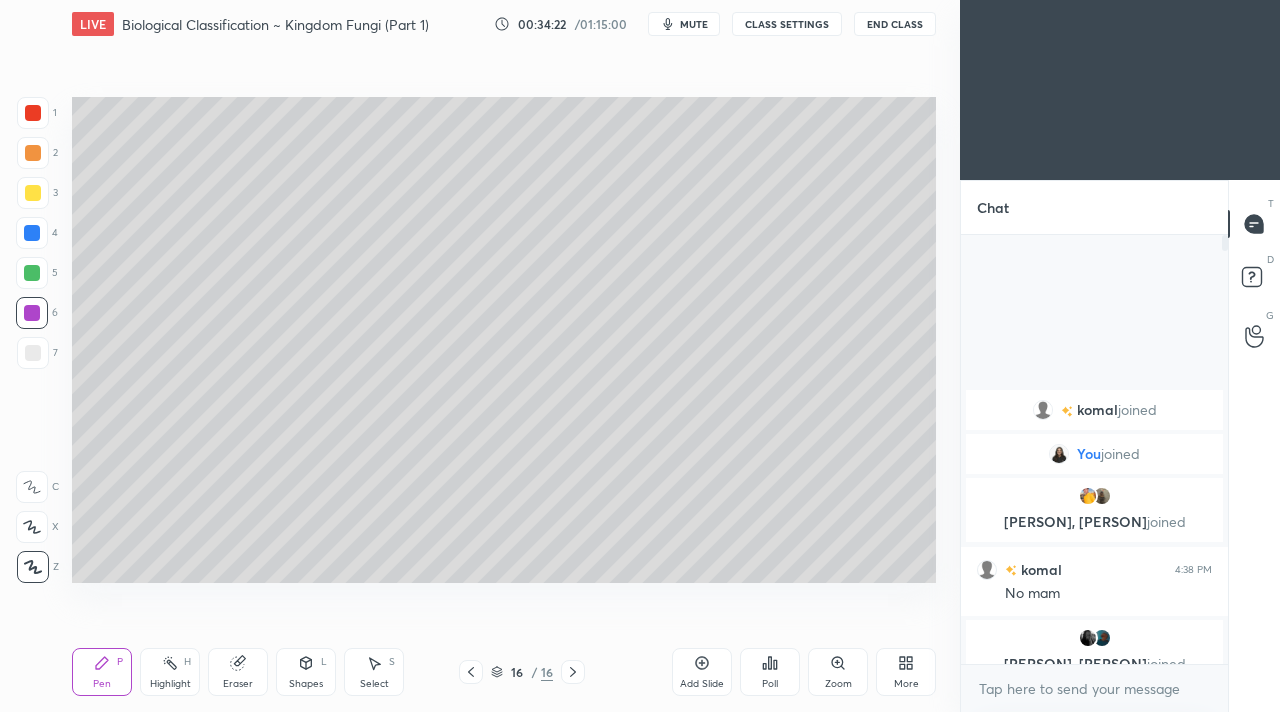 scroll, scrollTop: 382, scrollLeft: 261, axis: both 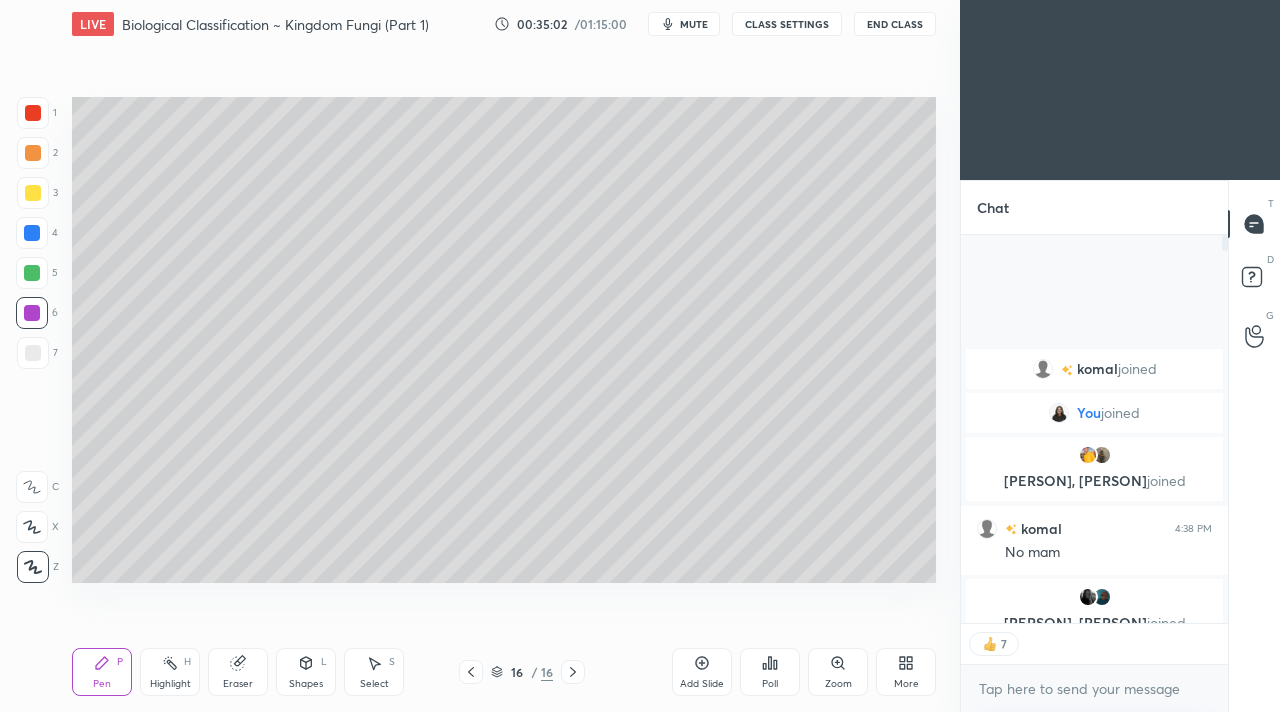 click on "End Class" at bounding box center (895, 24) 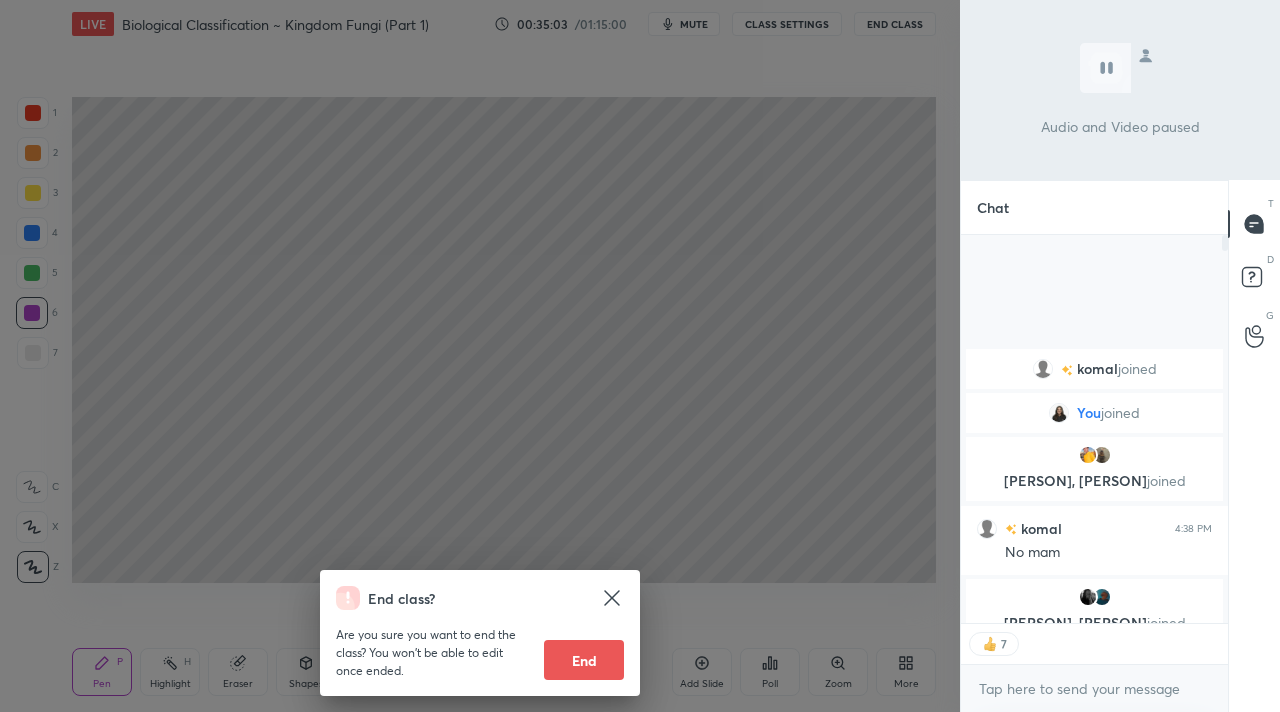 click on "End" at bounding box center [584, 660] 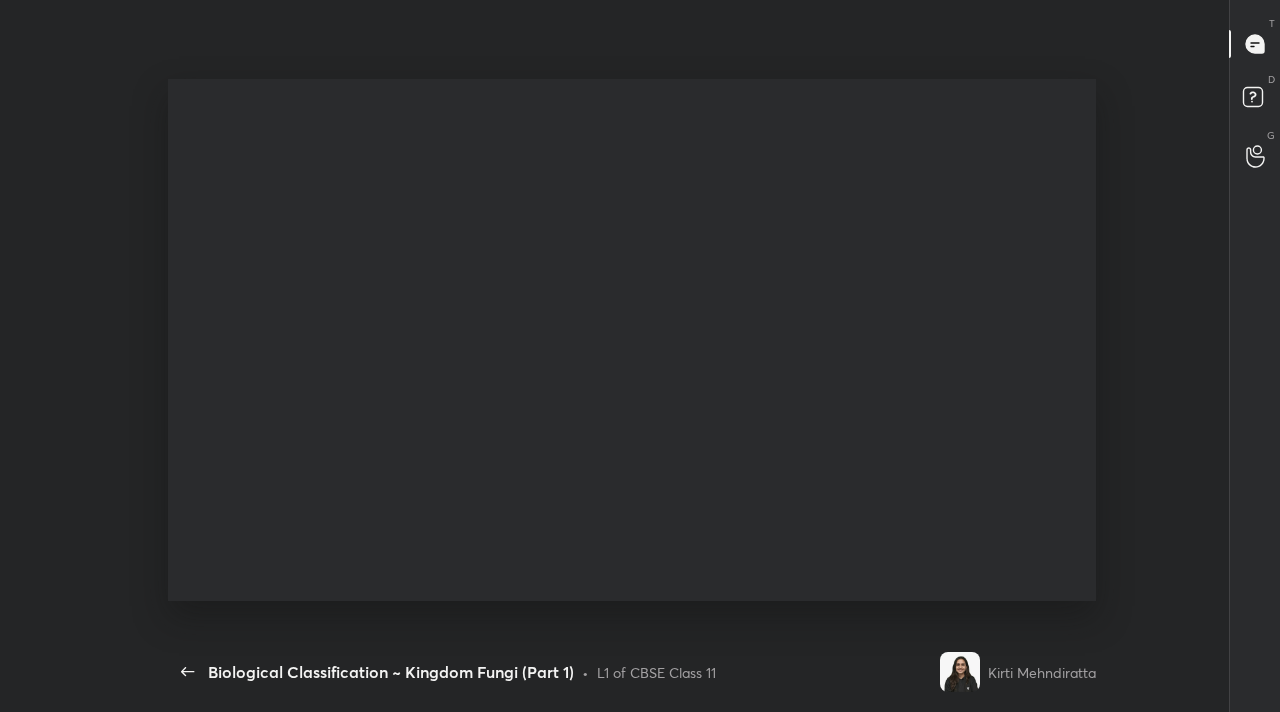scroll, scrollTop: 99416, scrollLeft: 99038, axis: both 